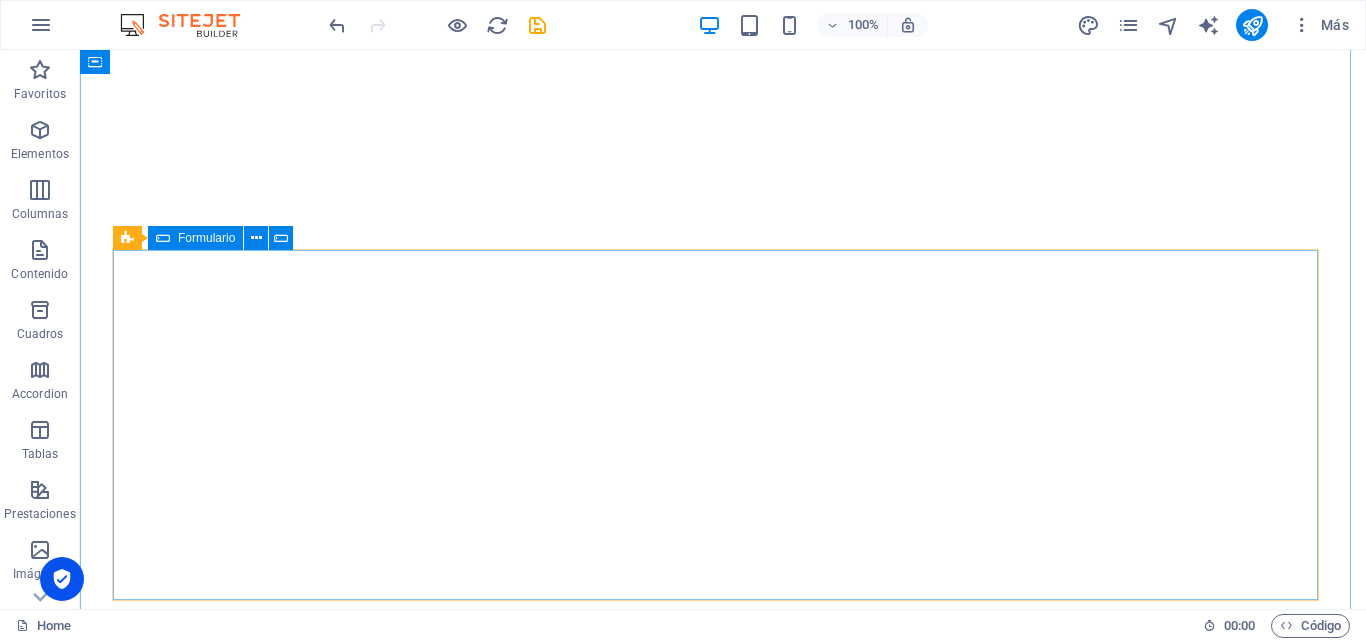 scroll, scrollTop: 0, scrollLeft: 0, axis: both 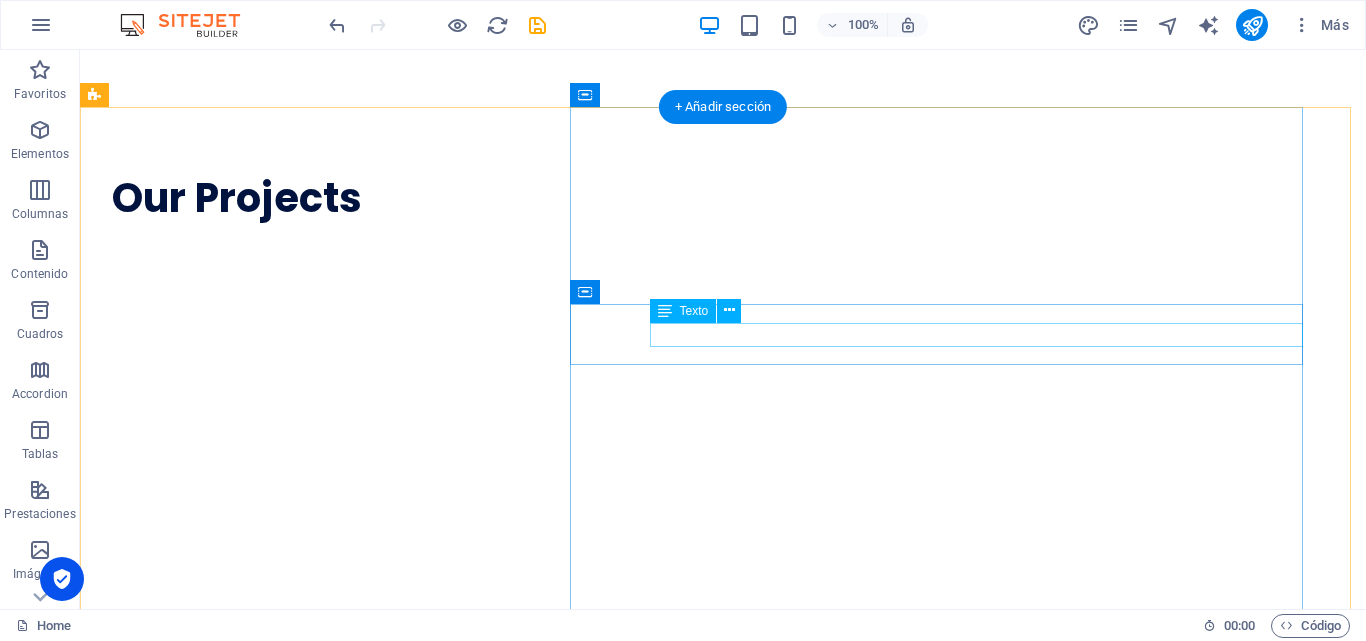 click on "211nw 45th ave ,  miami ,  33126" at bounding box center [723, 8293] 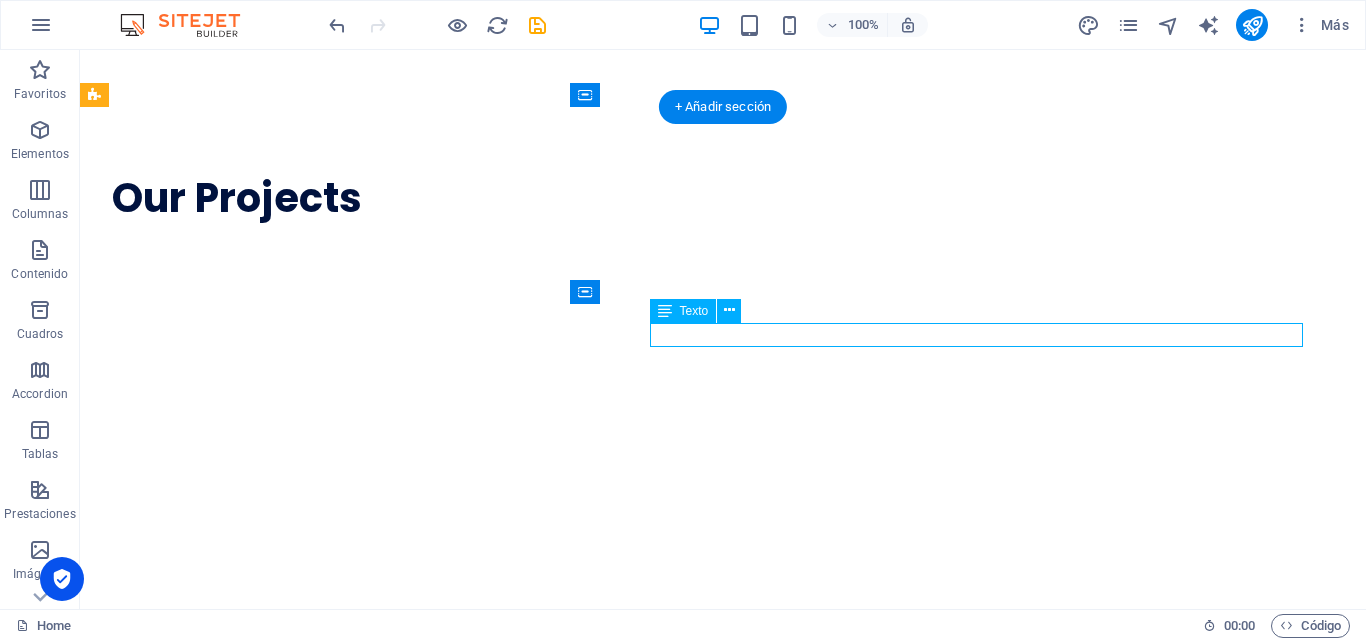 click on "211nw 45th ave ,  miami ,  33126" at bounding box center (723, 8293) 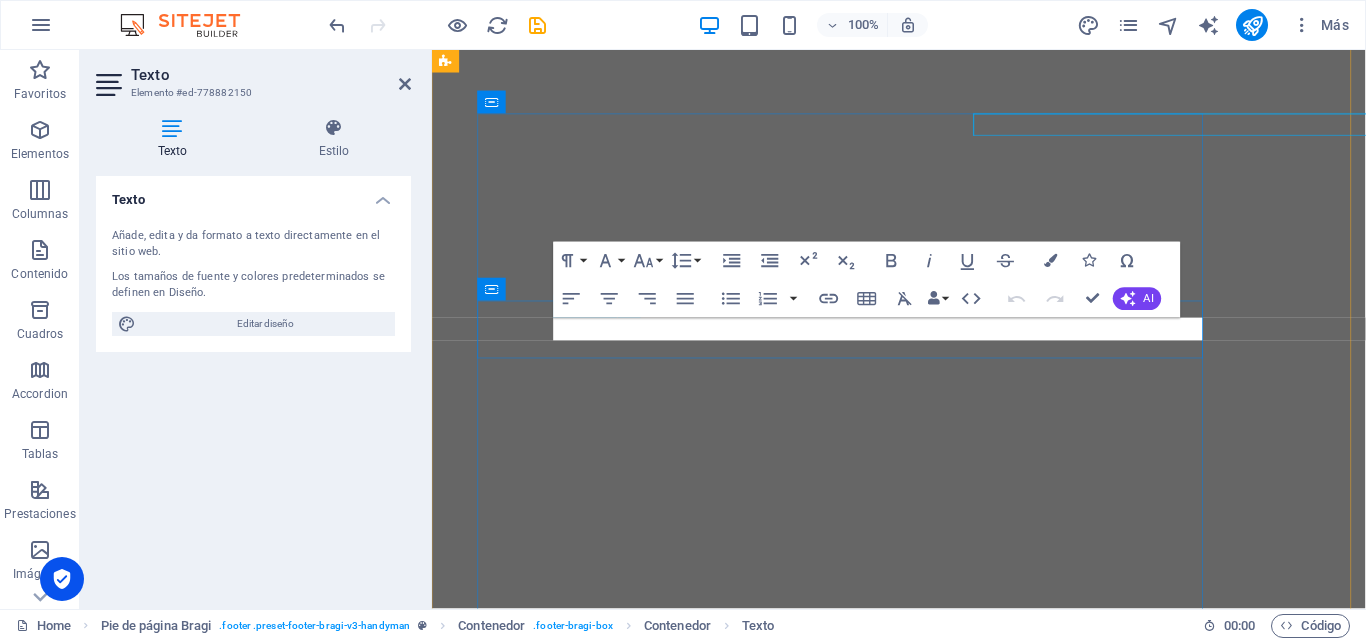 scroll, scrollTop: 2426, scrollLeft: 0, axis: vertical 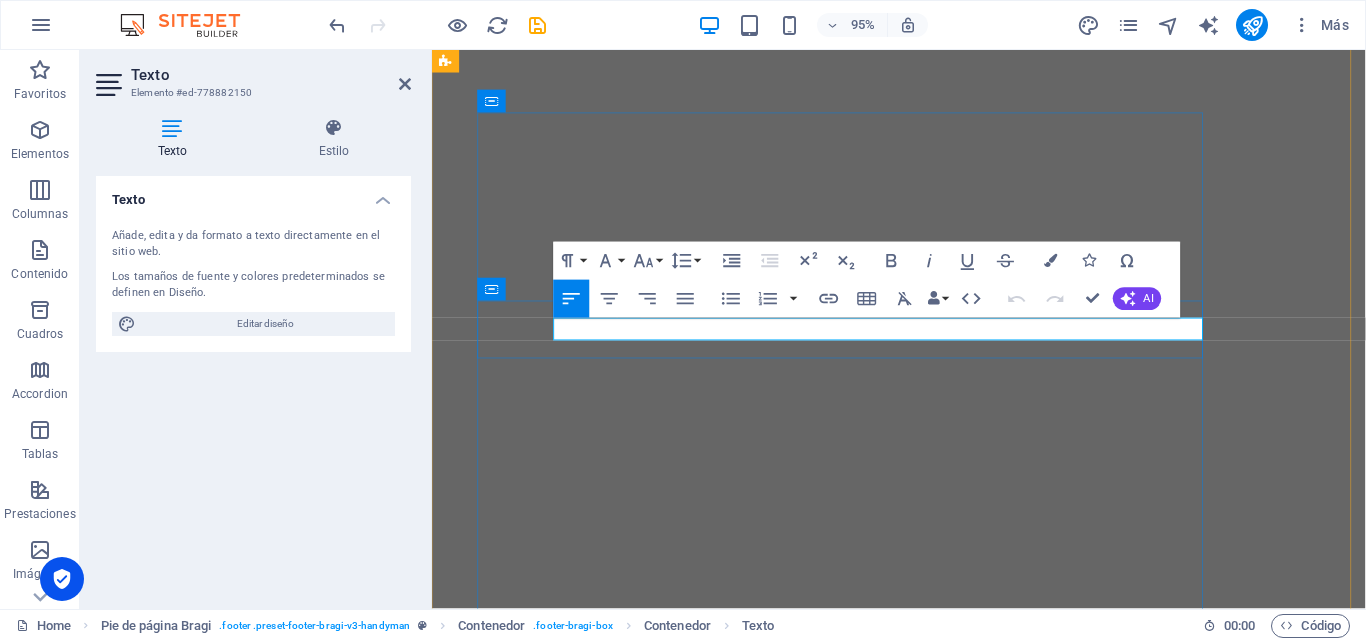 click on "miami" at bounding box center (726, 7431) 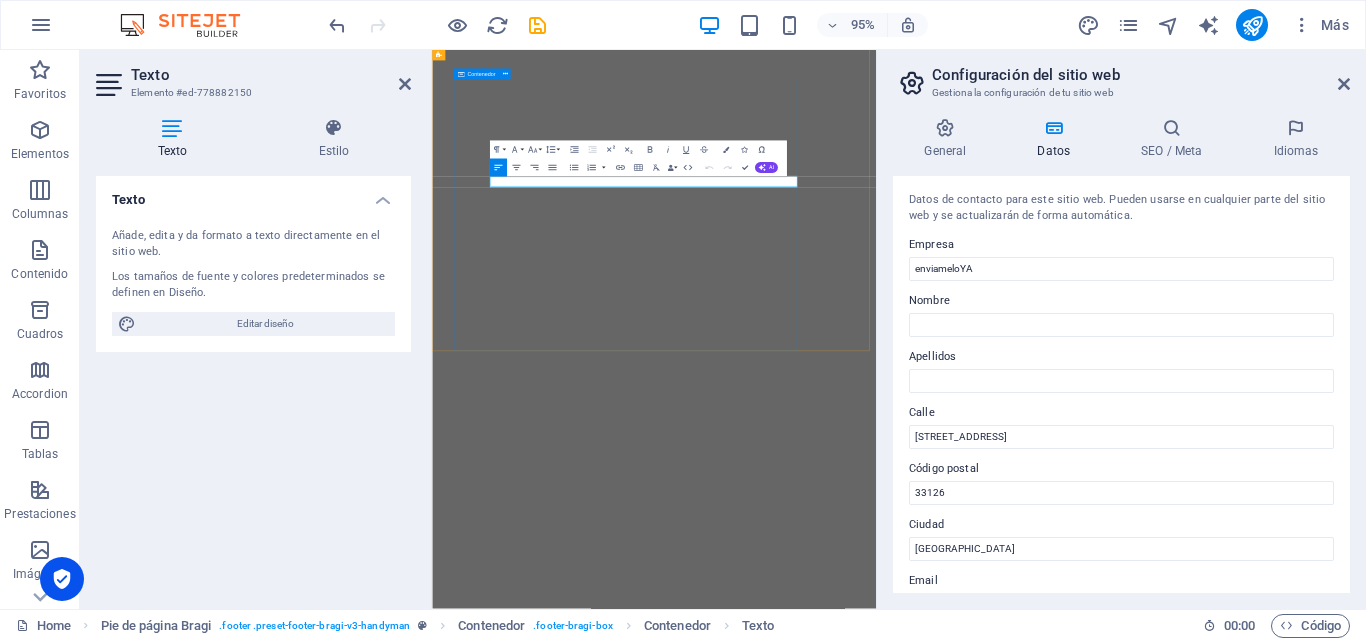 scroll, scrollTop: 2428, scrollLeft: 0, axis: vertical 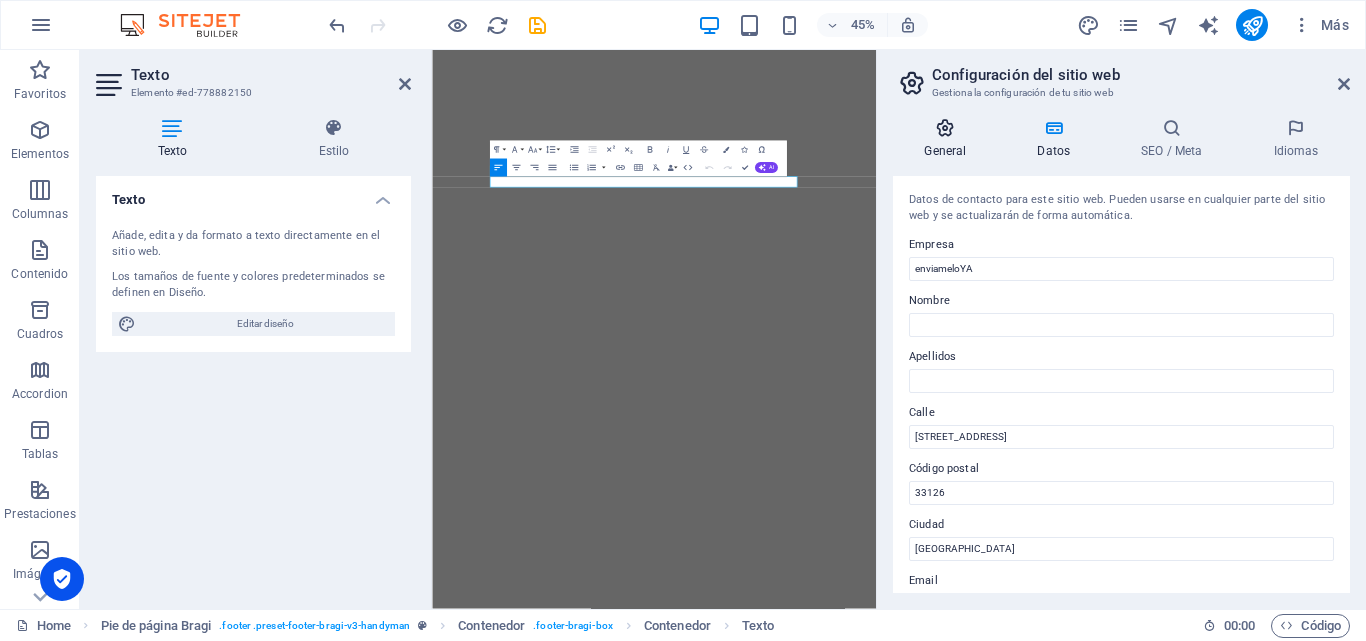 click on "General" at bounding box center [949, 139] 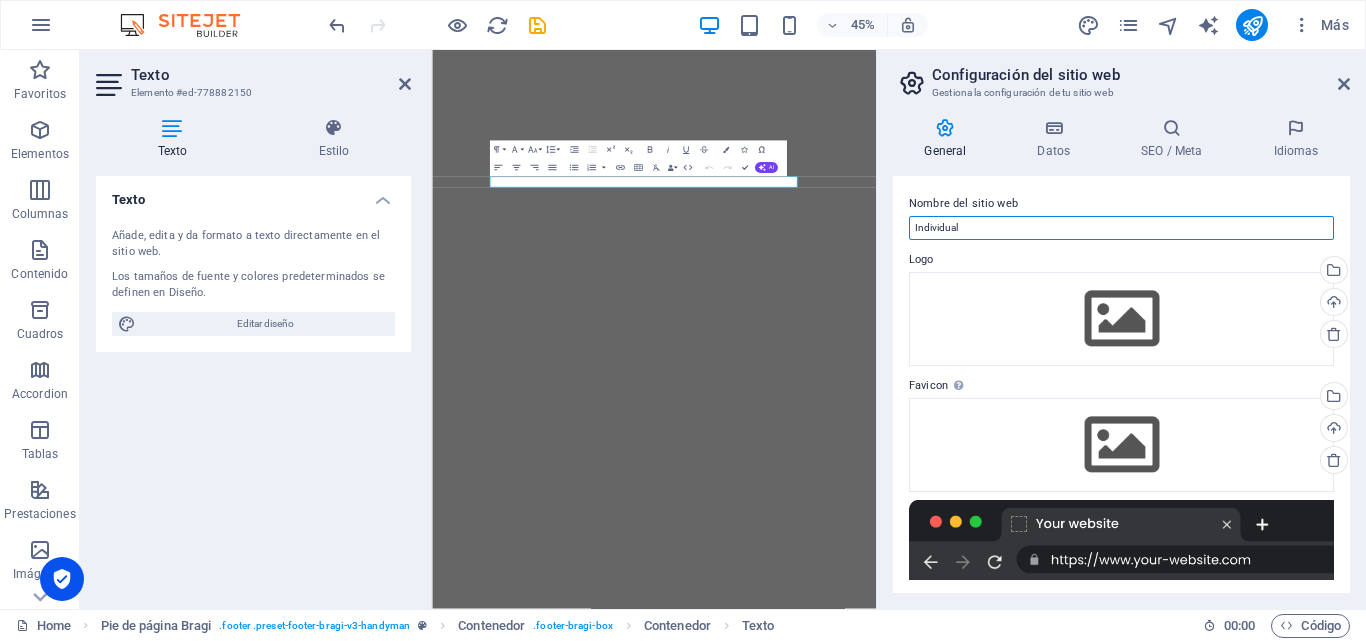 drag, startPoint x: 1424, startPoint y: 282, endPoint x: 1254, endPoint y: 425, distance: 222.14635 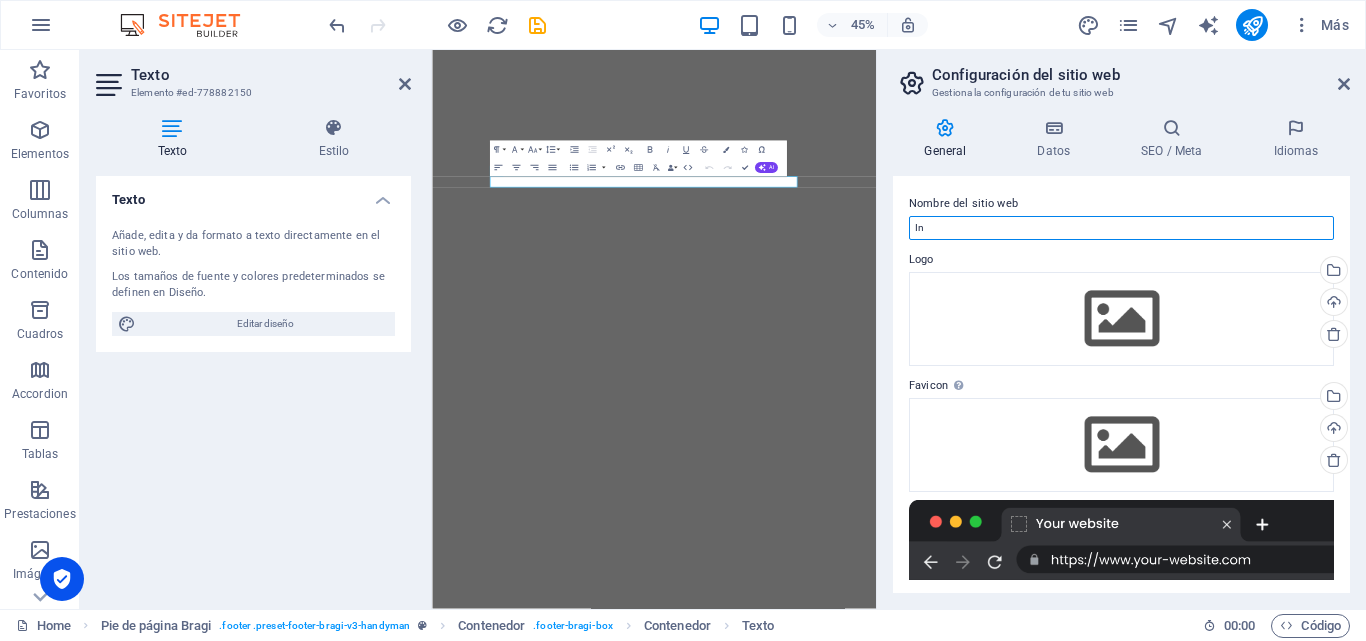 type on "I" 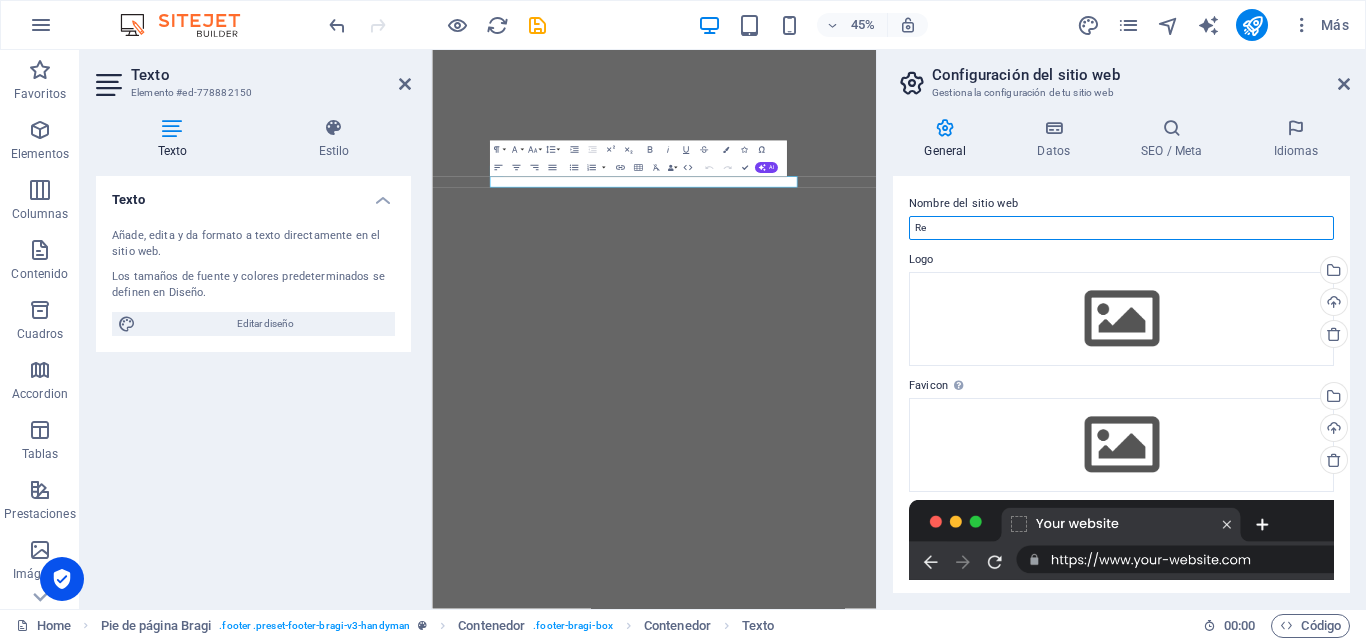 type on "R" 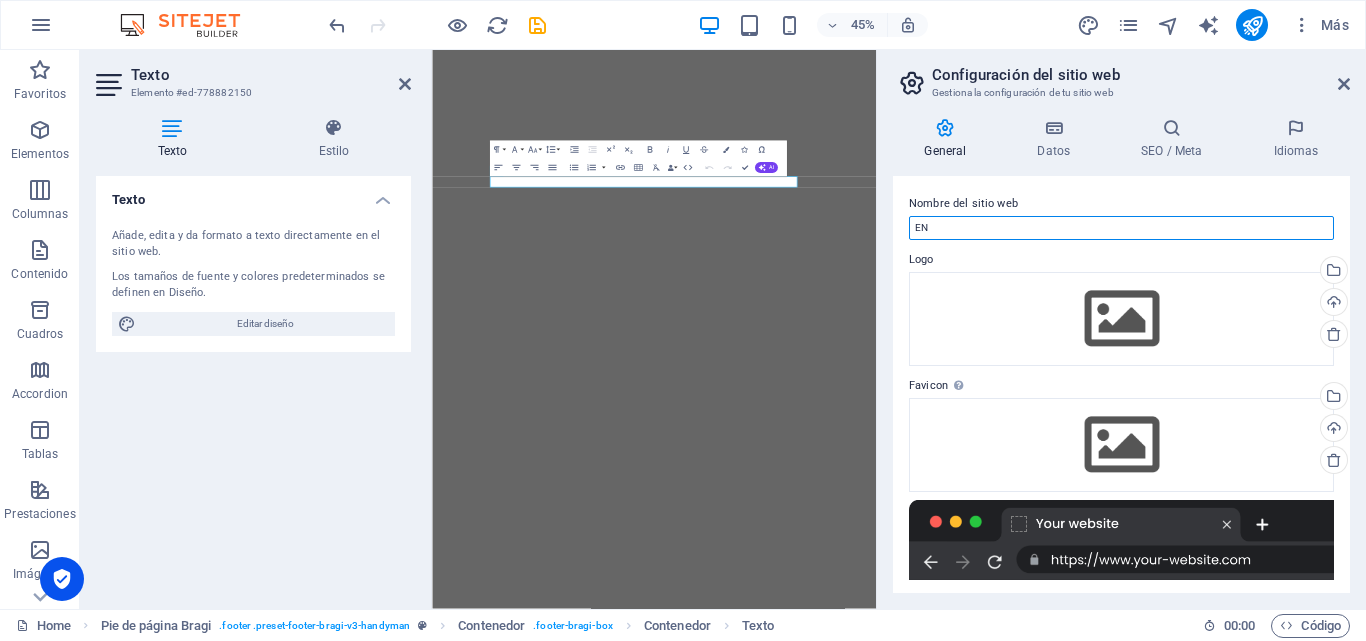 type on "E" 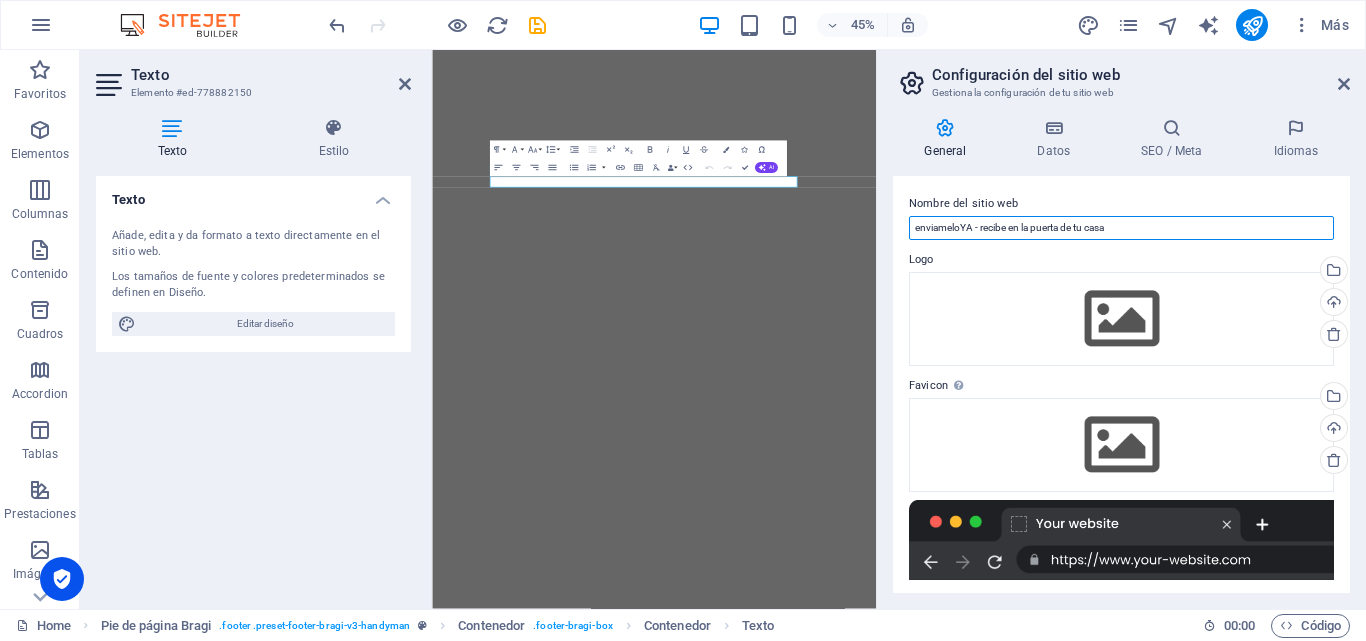 type on "enviameloYA - recibe en la puerta de tu casa" 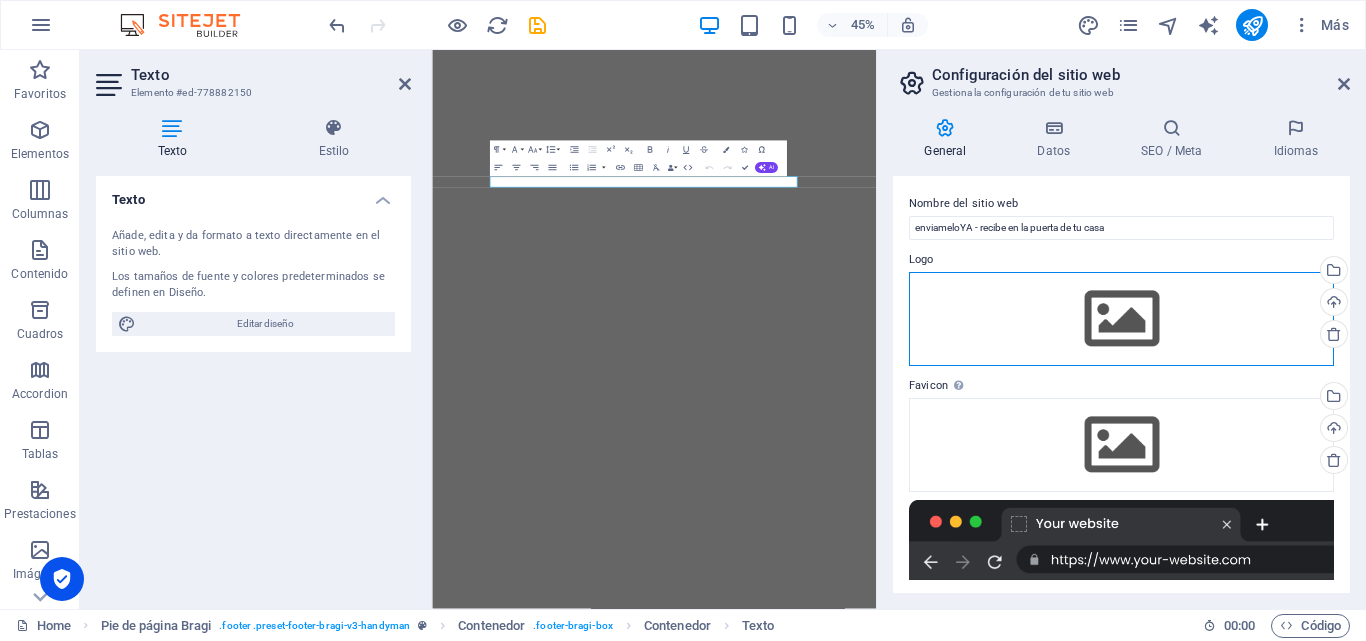 click on "Arrastra archivos aquí, haz clic para escoger archivos o  selecciona archivos de Archivos o de nuestra galería gratuita de fotos y vídeos" at bounding box center [1121, 319] 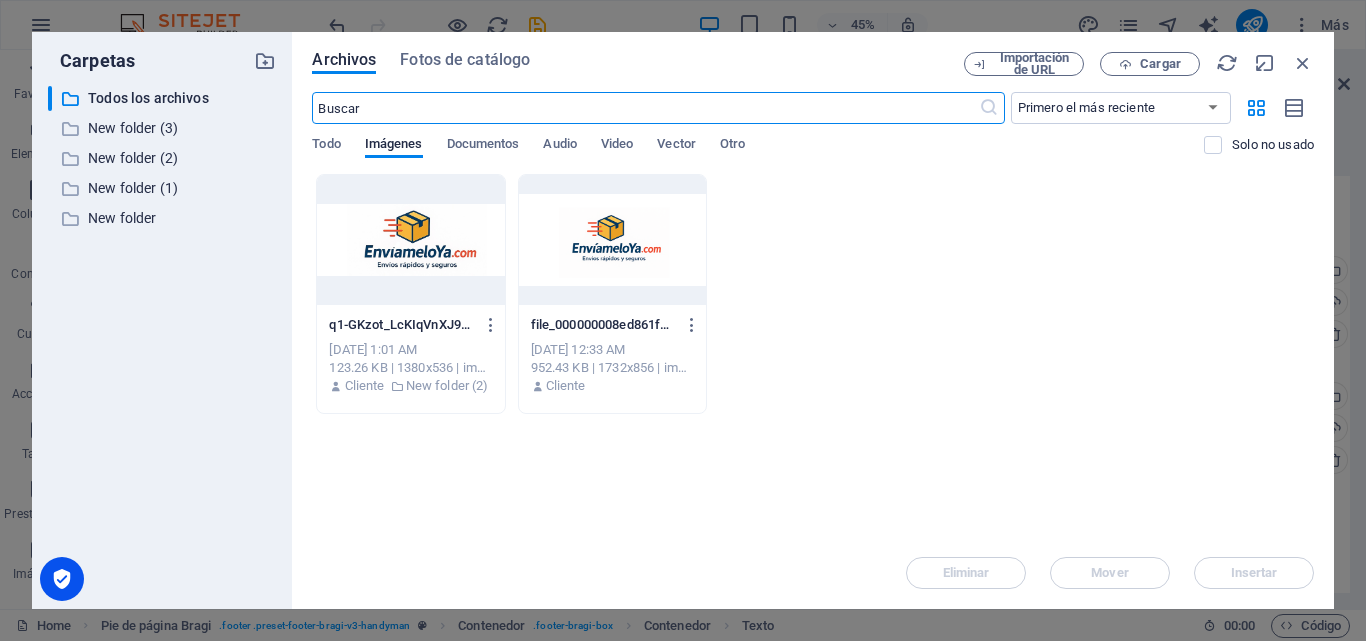 scroll, scrollTop: 3700, scrollLeft: 0, axis: vertical 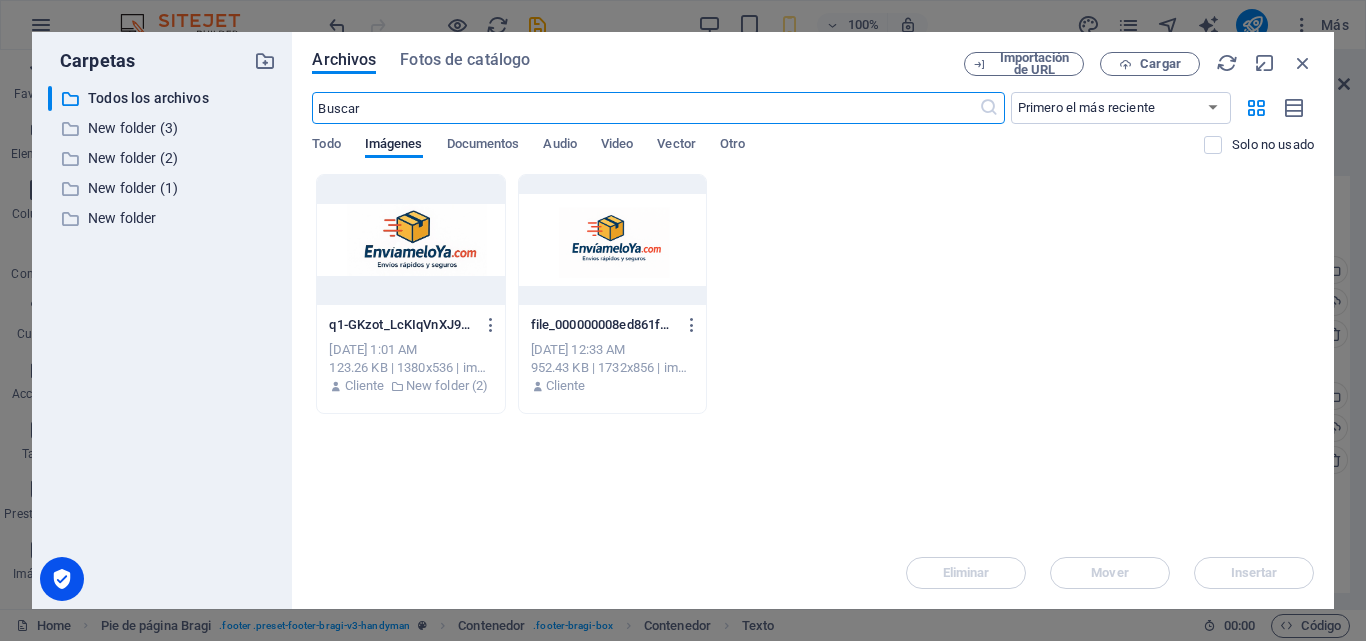 click at bounding box center [612, 240] 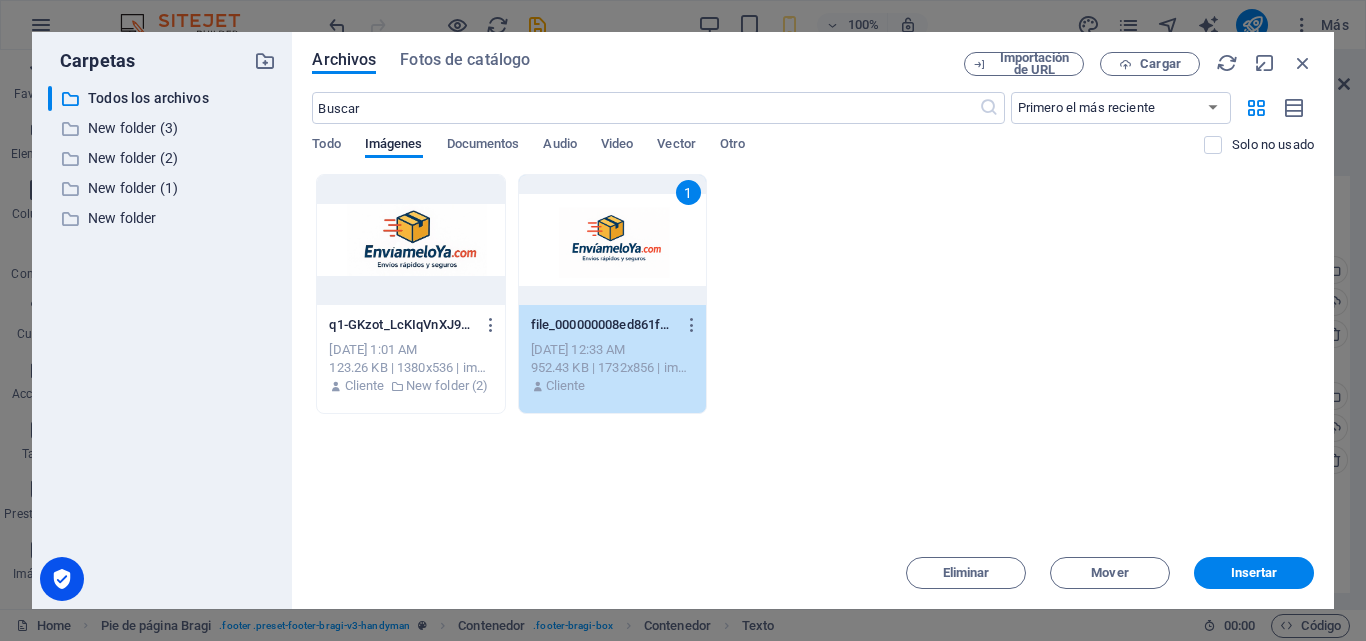 click at bounding box center (410, 240) 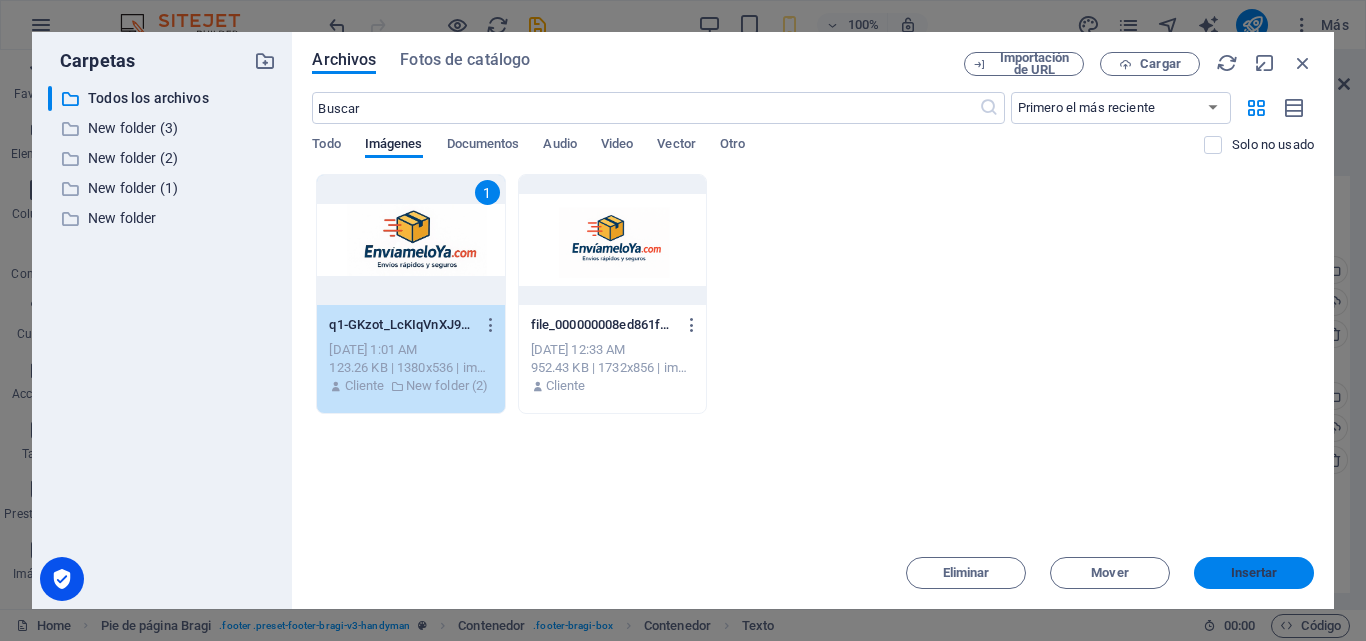 click on "Insertar" at bounding box center [1254, 573] 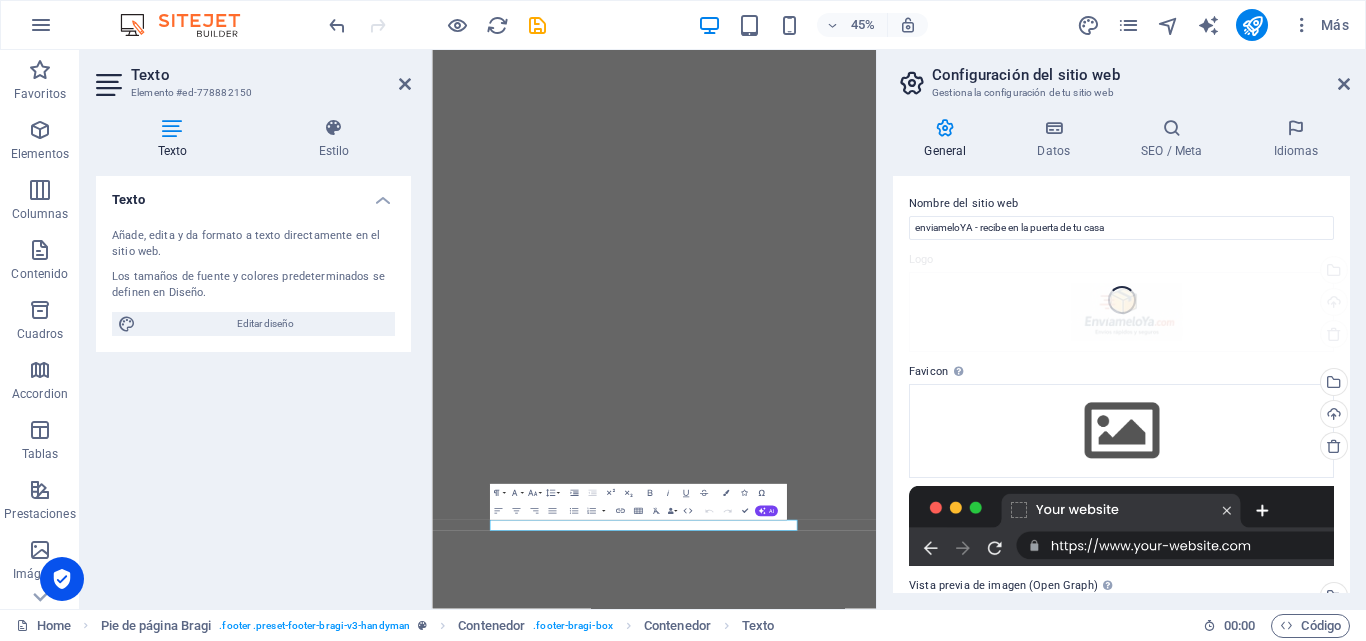 scroll, scrollTop: 2059, scrollLeft: 0, axis: vertical 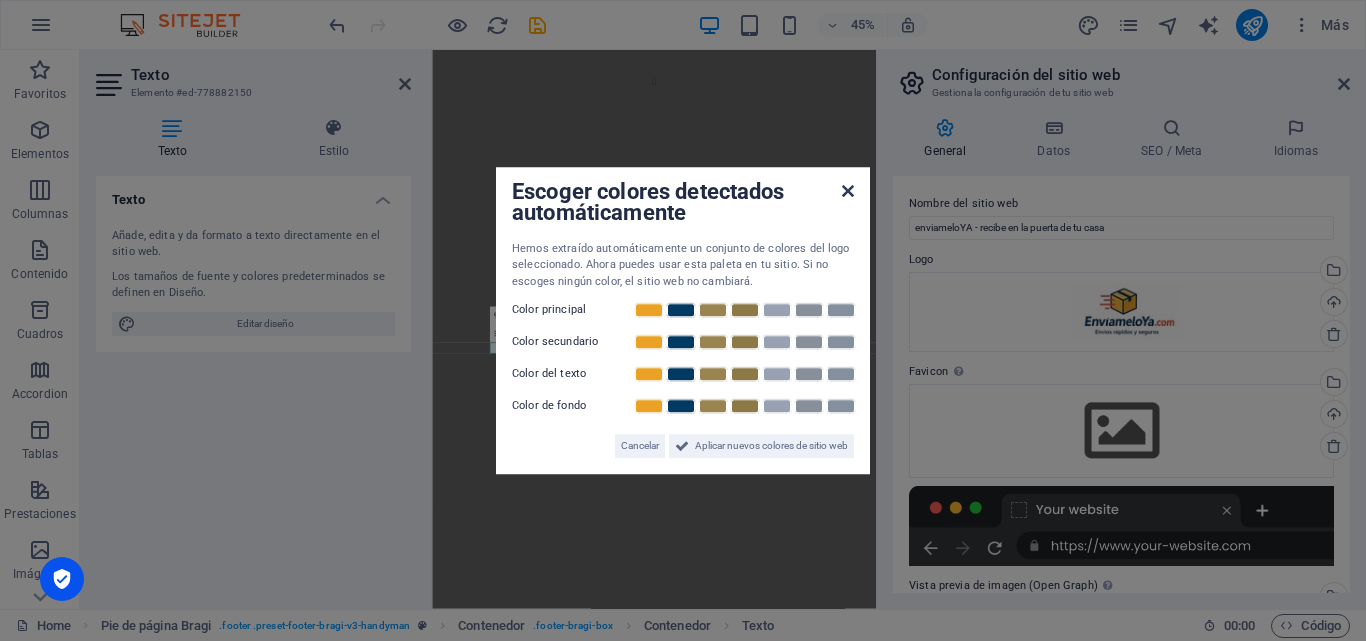 click at bounding box center [848, 191] 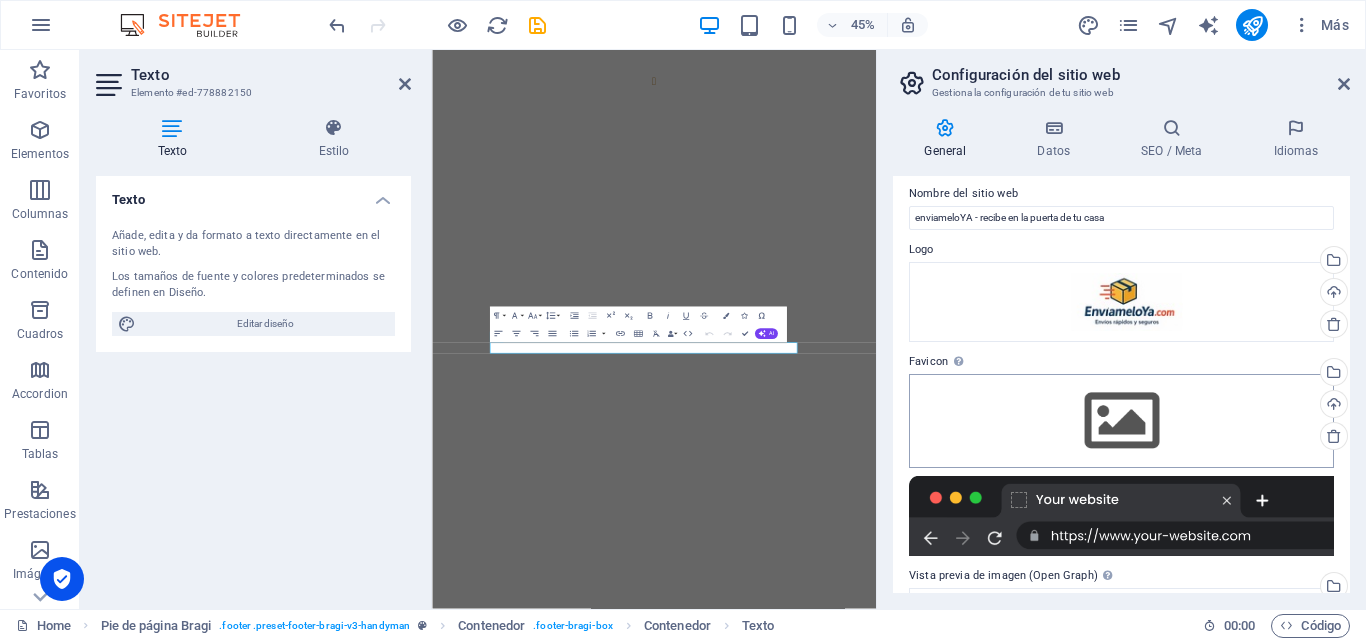 scroll, scrollTop: 0, scrollLeft: 0, axis: both 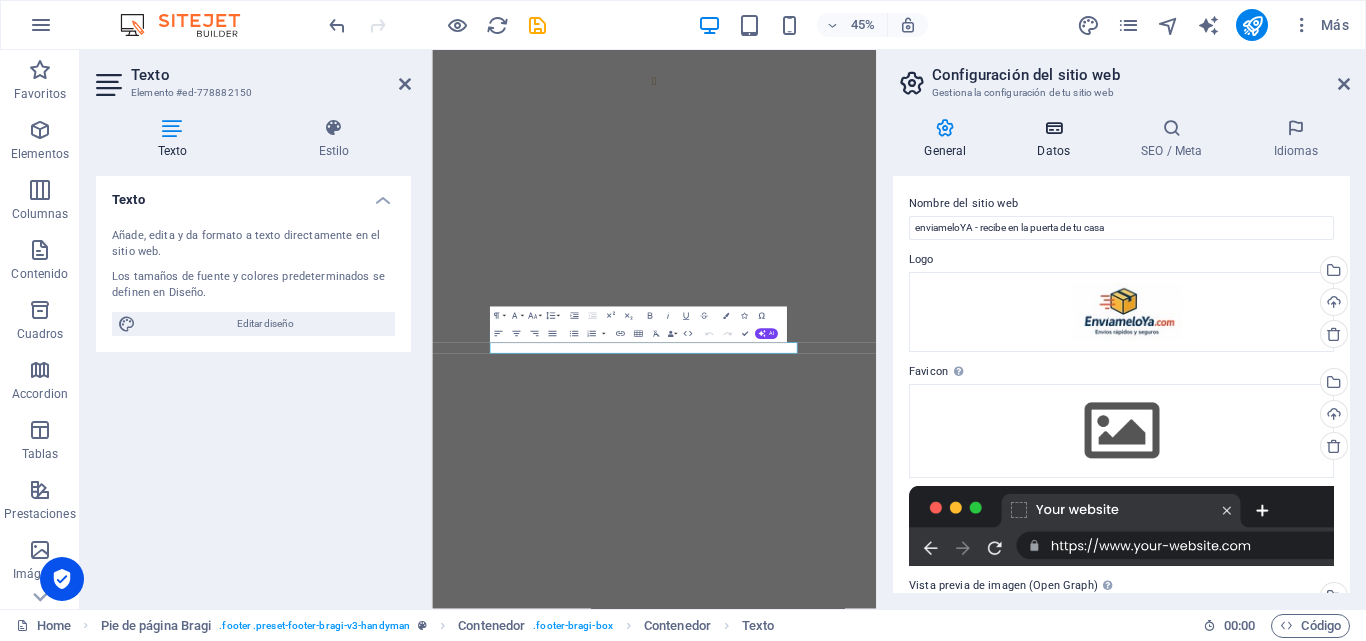 click at bounding box center [1054, 128] 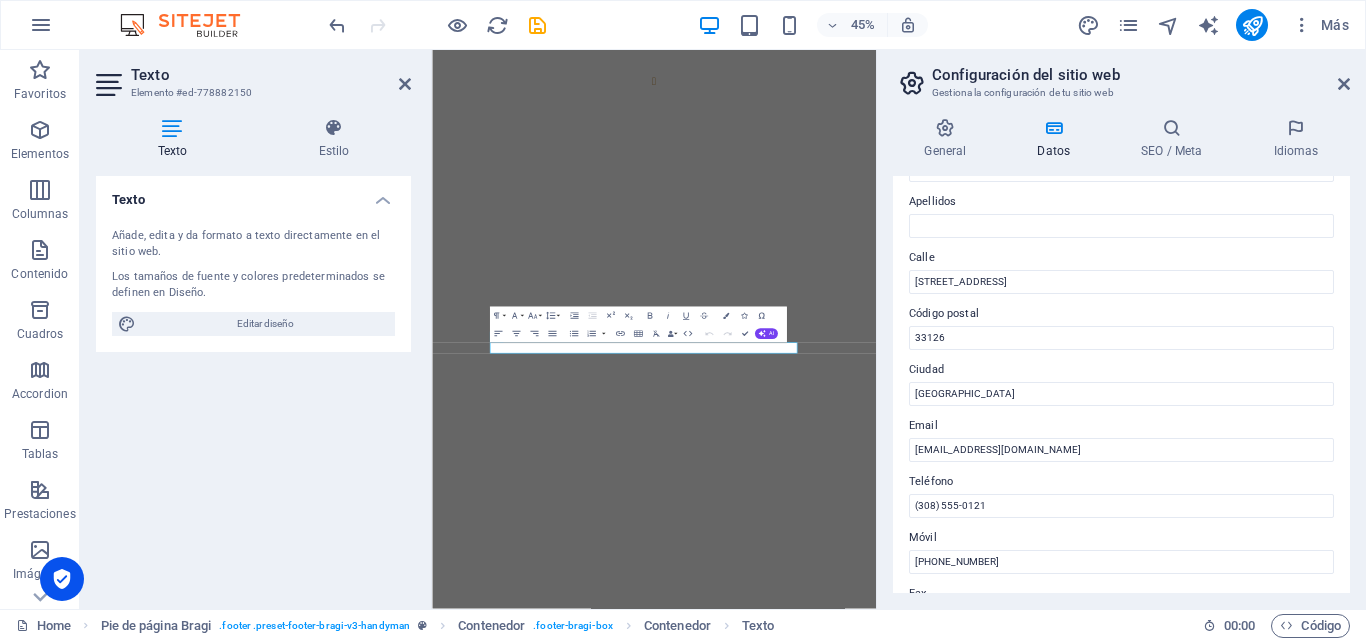 scroll, scrollTop: 200, scrollLeft: 0, axis: vertical 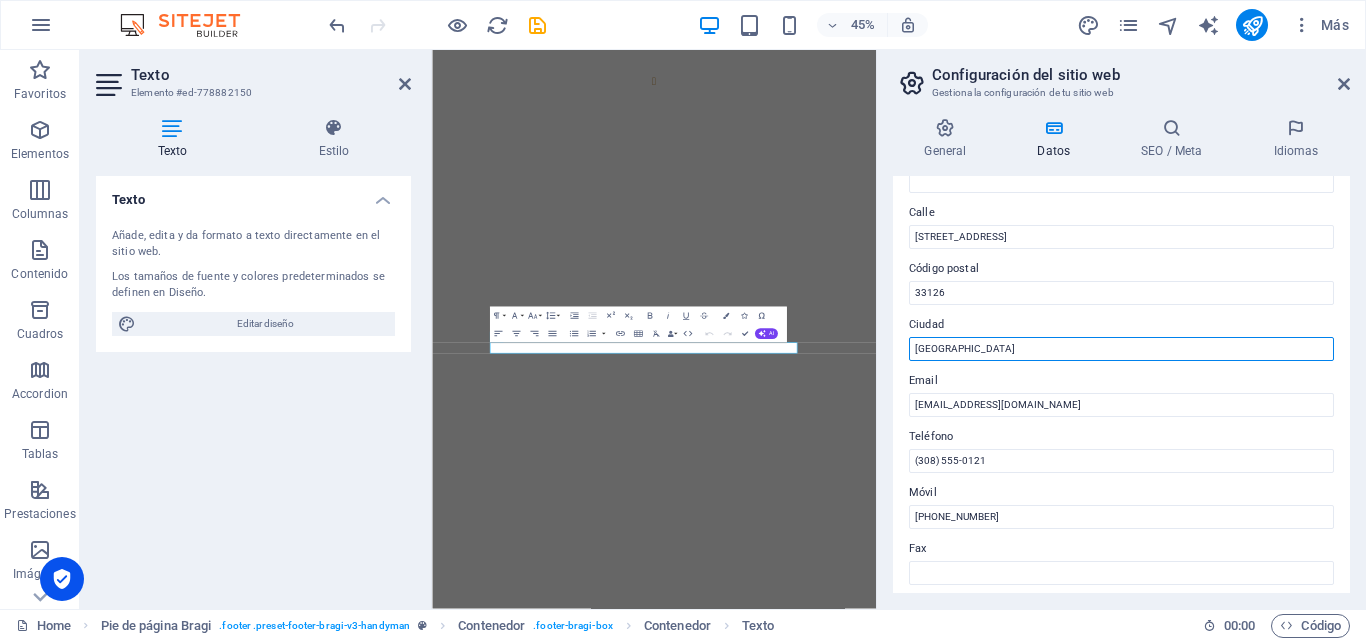 click on "miami" at bounding box center [1121, 349] 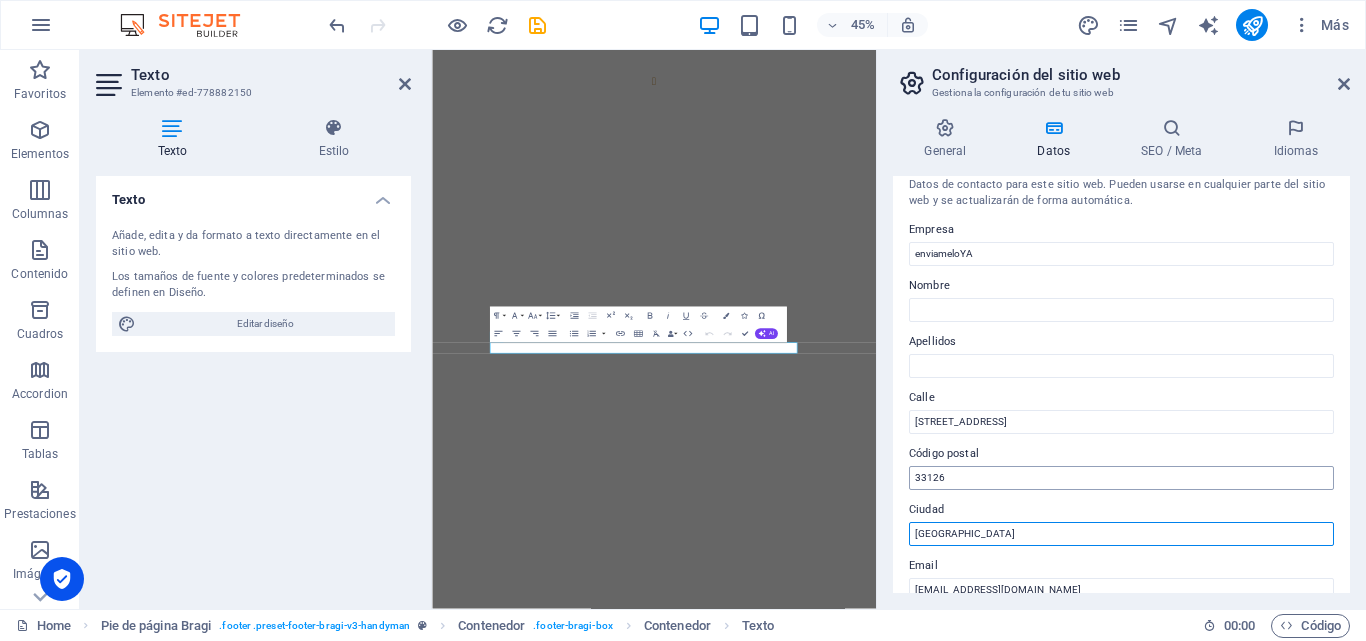 scroll, scrollTop: 0, scrollLeft: 0, axis: both 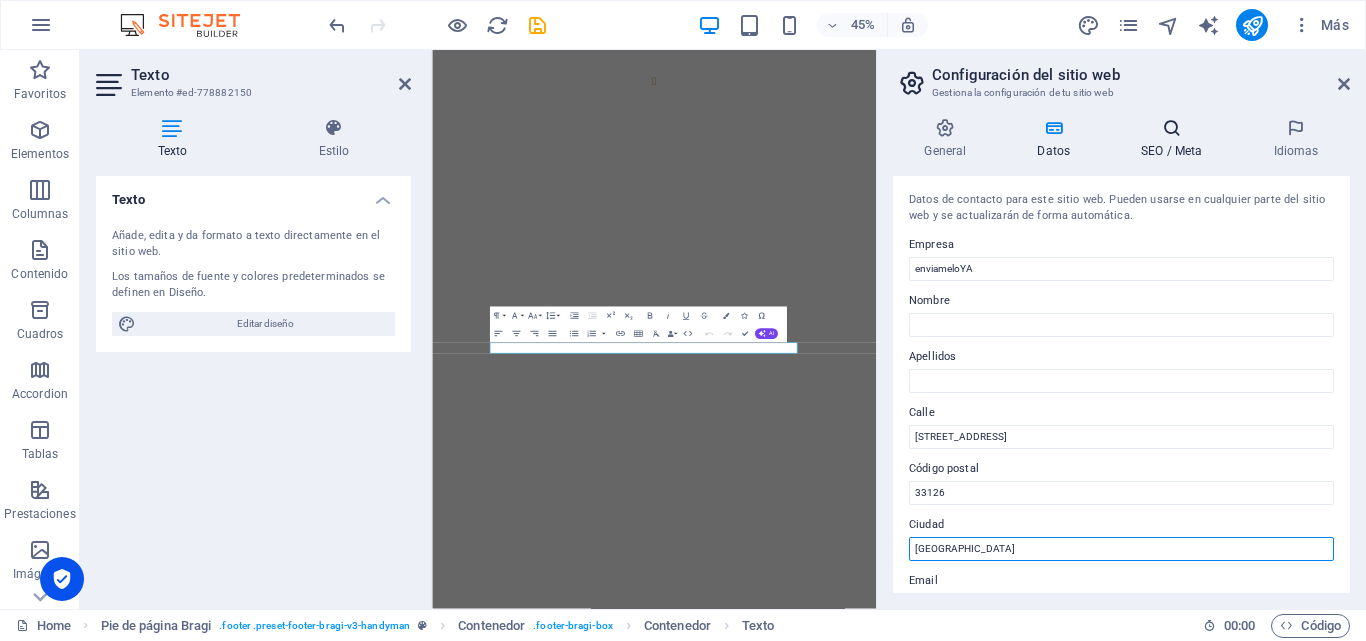 type on "[GEOGRAPHIC_DATA]" 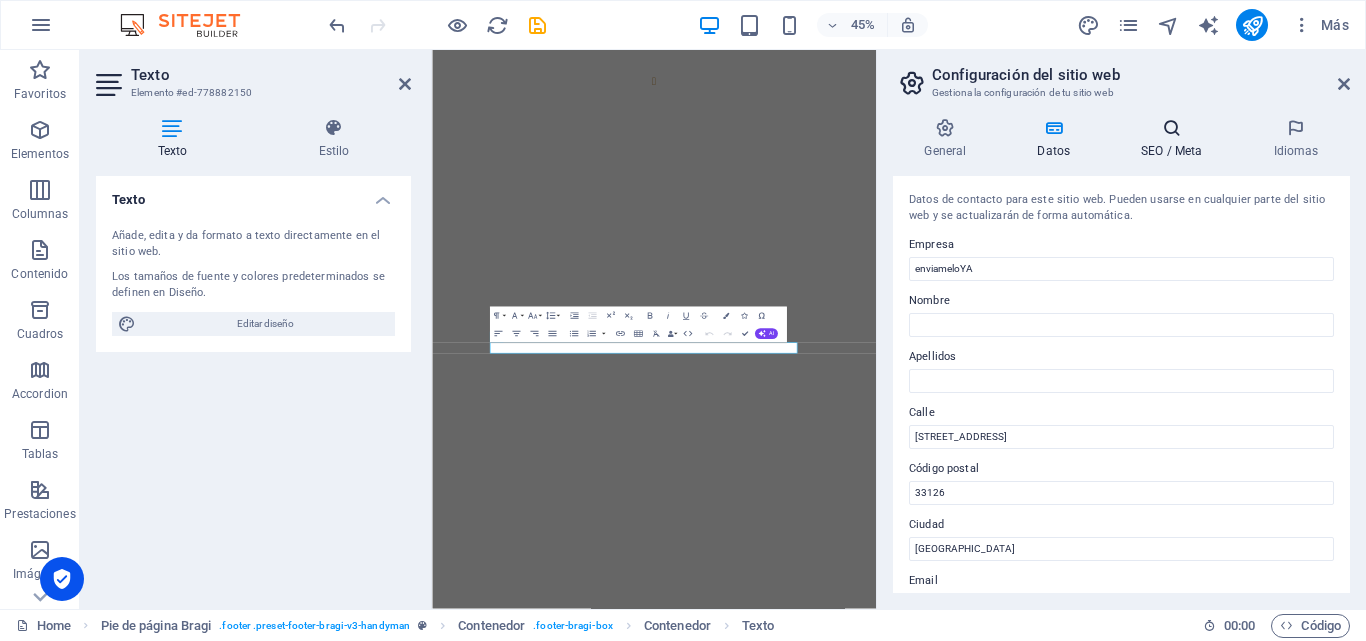 click at bounding box center (1172, 128) 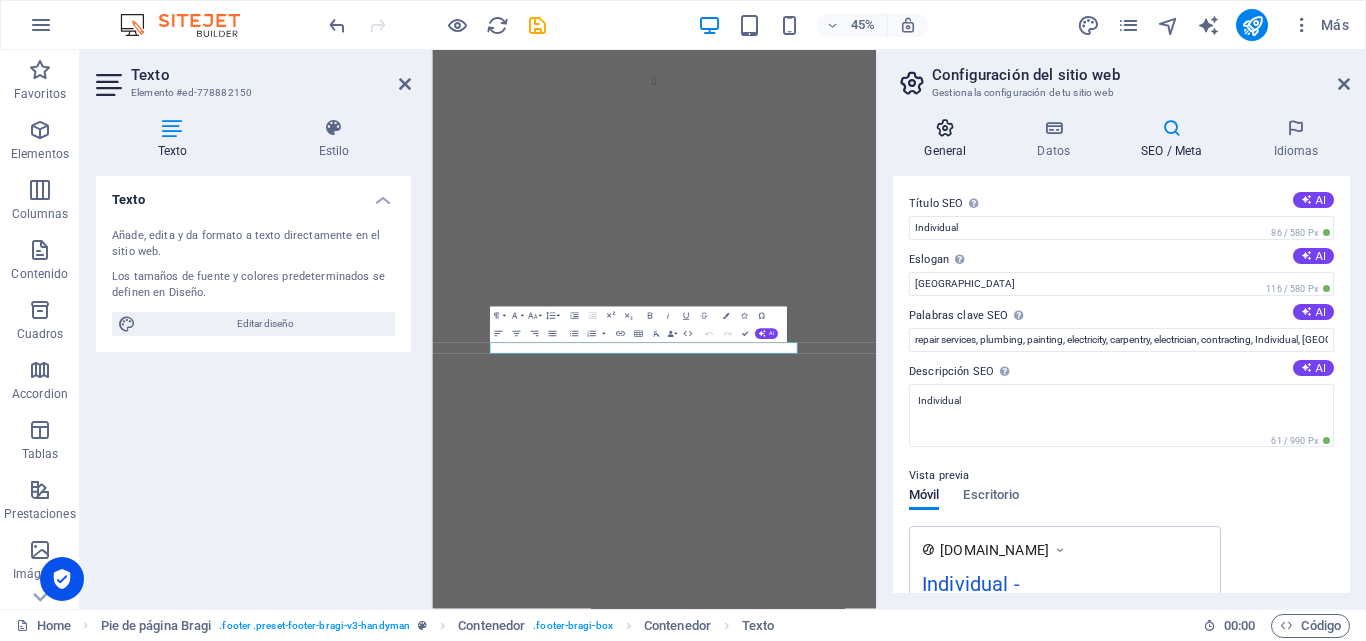 click at bounding box center (945, 128) 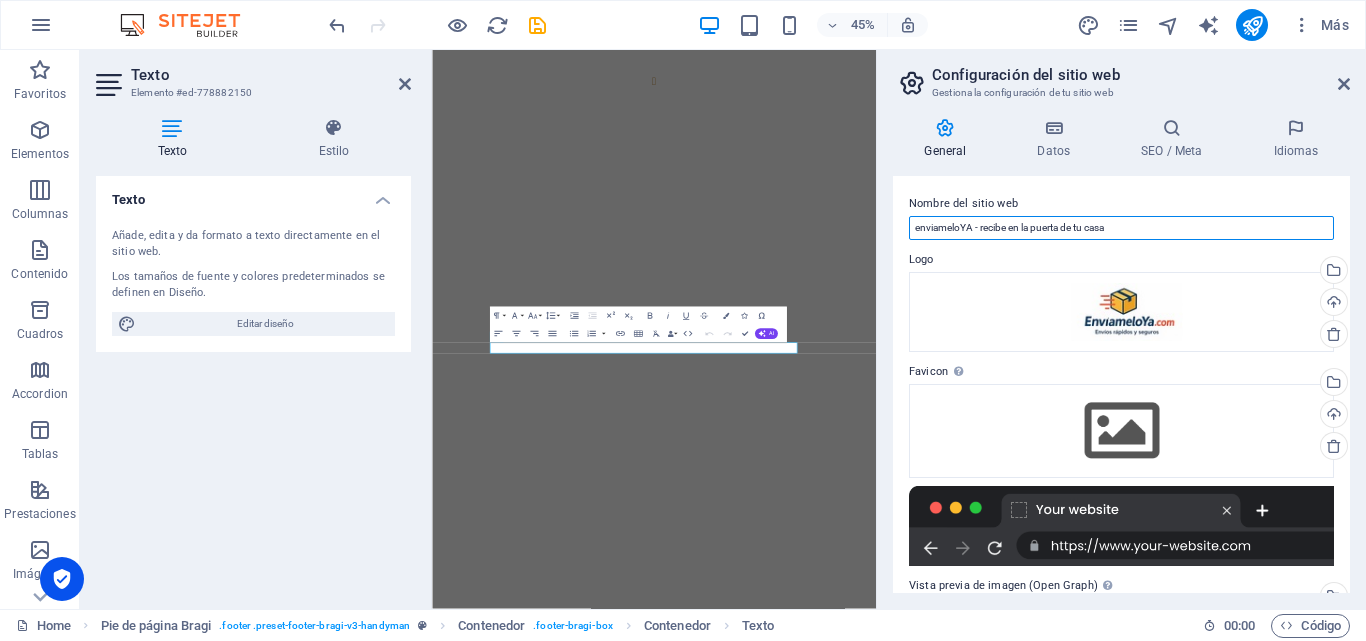 drag, startPoint x: 1126, startPoint y: 225, endPoint x: 880, endPoint y: 230, distance: 246.05081 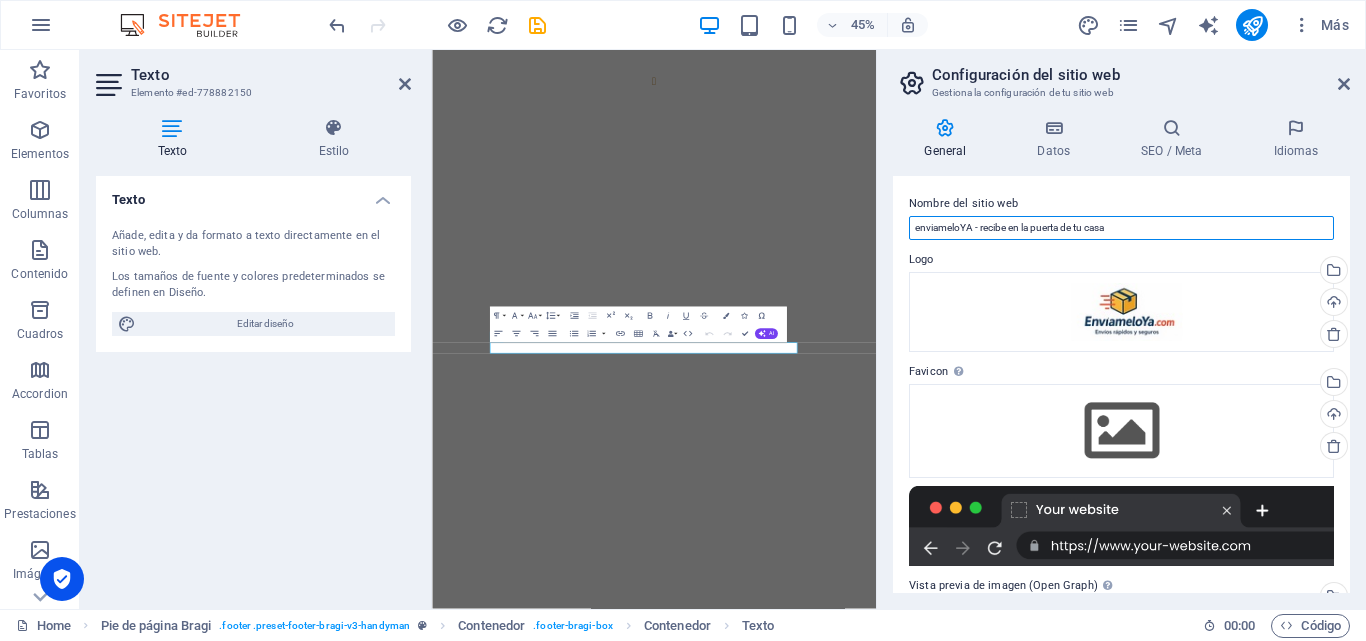 click on "Configuración del sitio web Gestiona la configuración de tu sitio web  General  Datos  SEO / Meta  Idiomas Nombre del sitio web enviameloYA - recibe en la puerta de tu casa Logo Arrastra archivos aquí, haz clic para escoger archivos o  selecciona archivos de Archivos o de nuestra galería gratuita de fotos y vídeos Selecciona archivos del administrador de archivos, de la galería de fotos o carga archivo(s) Cargar Favicon Define aquí el favicon de tu sitio web. Un favicon es un pequeño icono que se muestra en la pestaña del navegador al lado del título de tu sitio web. Este ayuda a los visitantes a identificar tu sitio web. Arrastra archivos aquí, haz clic para escoger archivos o  selecciona archivos de Archivos o de nuestra galería gratuita de fotos y vídeos Selecciona archivos del administrador de archivos, de la galería de fotos o carga archivo(s) Cargar Vista previa de imagen (Open Graph) Esta imagen se mostrará cuando el sitio web se comparta en redes sociales Cargar Empresa enviameloYA Fax" at bounding box center (1121, 329) 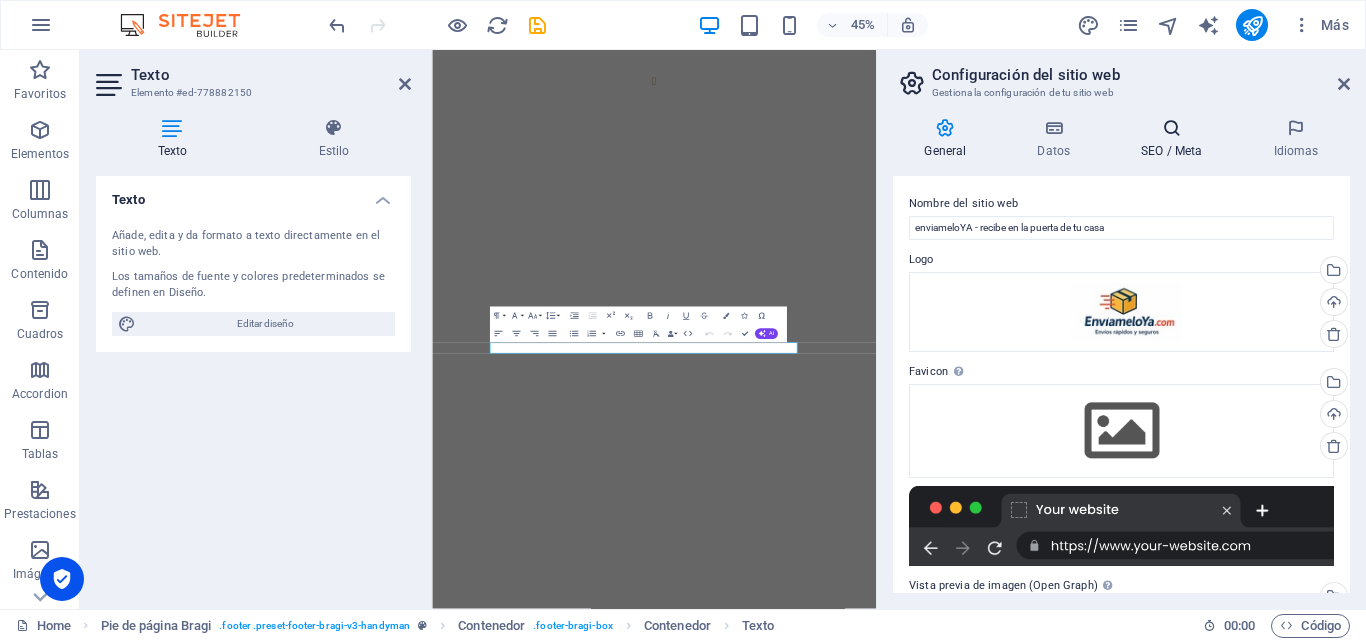 click at bounding box center (1172, 128) 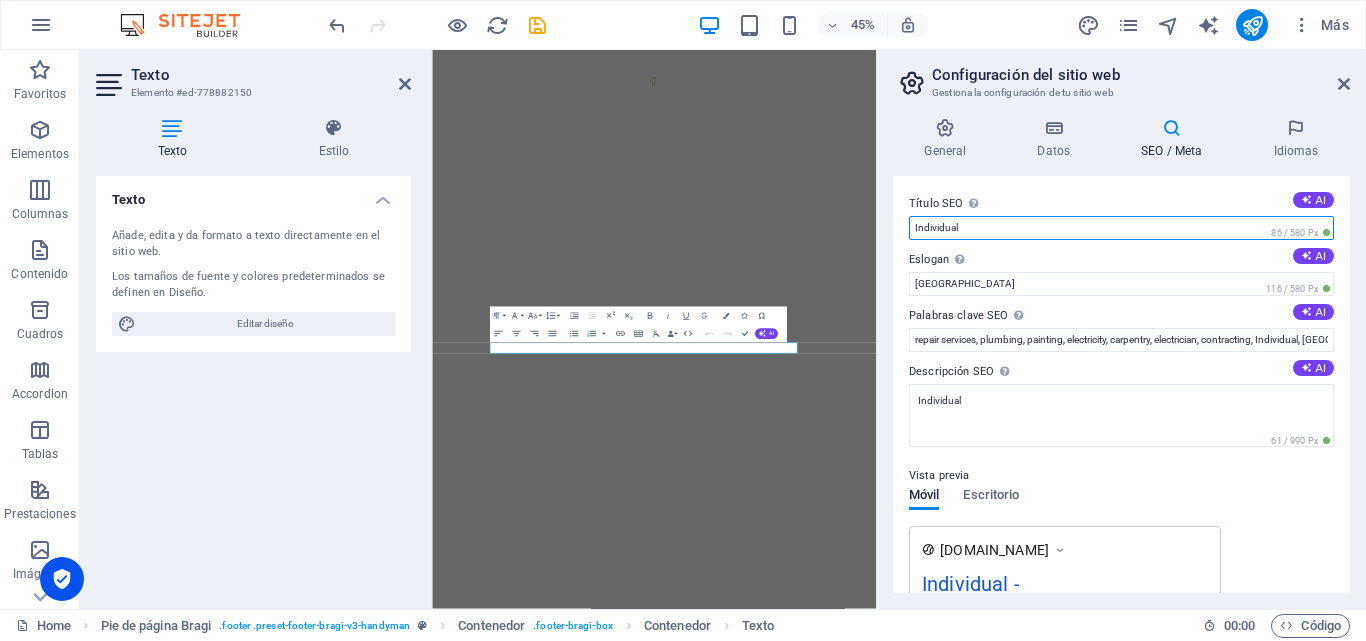 drag, startPoint x: 1480, startPoint y: 279, endPoint x: 1360, endPoint y: 441, distance: 201.60358 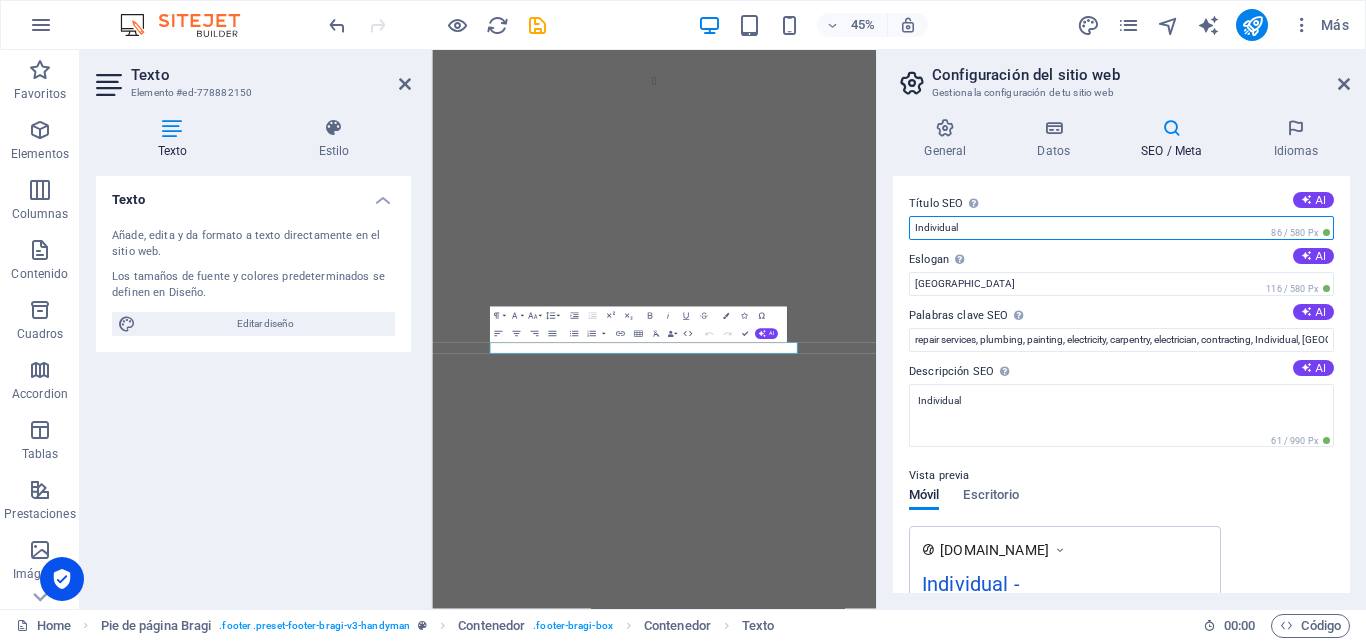 paste on "enviameloYA - recibe en la puerta de tu casa" 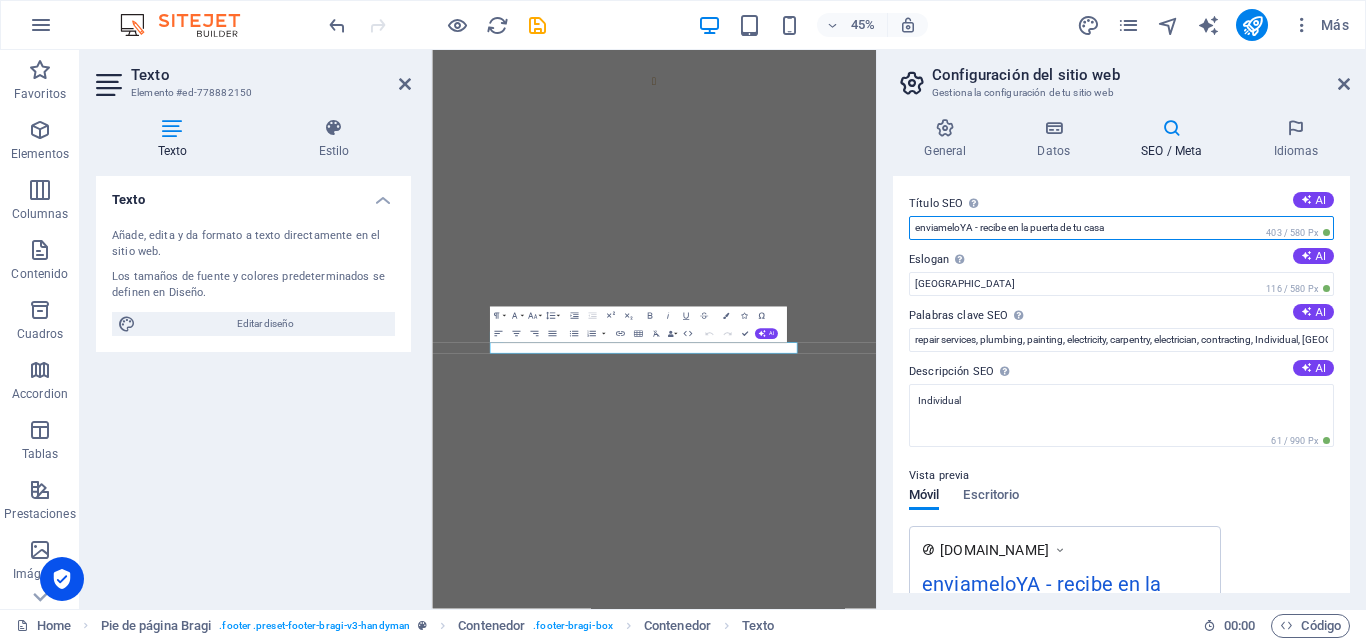 drag, startPoint x: 979, startPoint y: 225, endPoint x: 1129, endPoint y: 224, distance: 150.00333 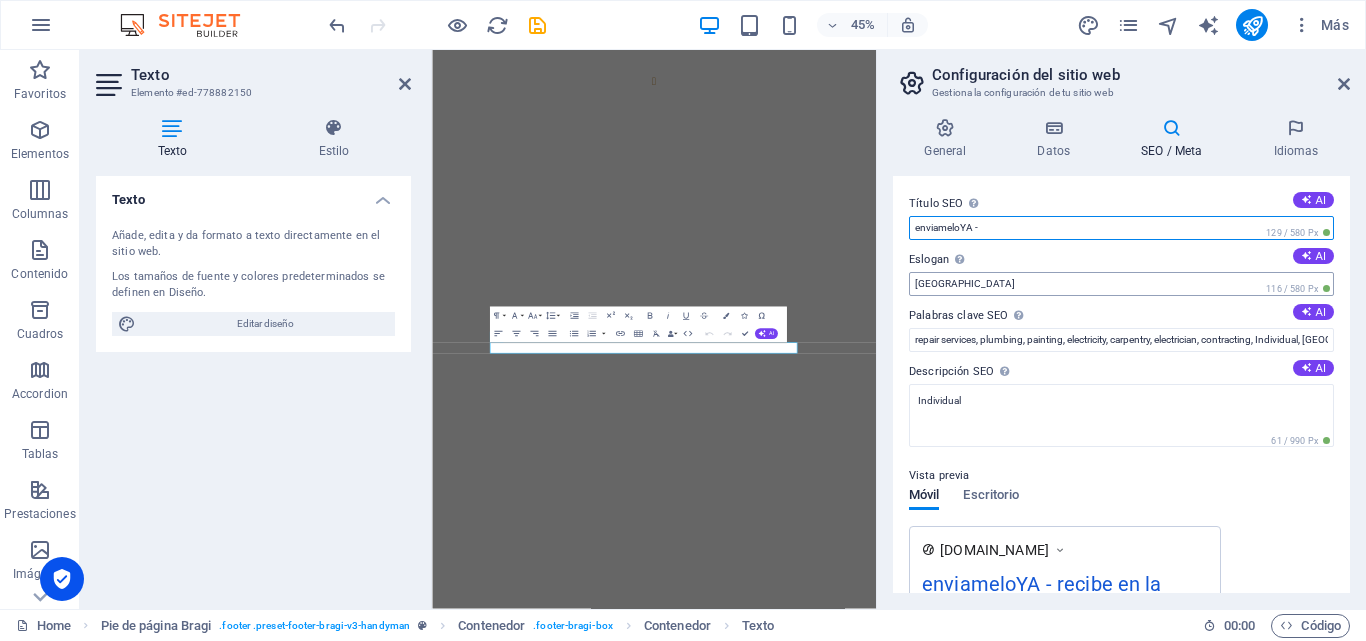 type on "enviameloYA -" 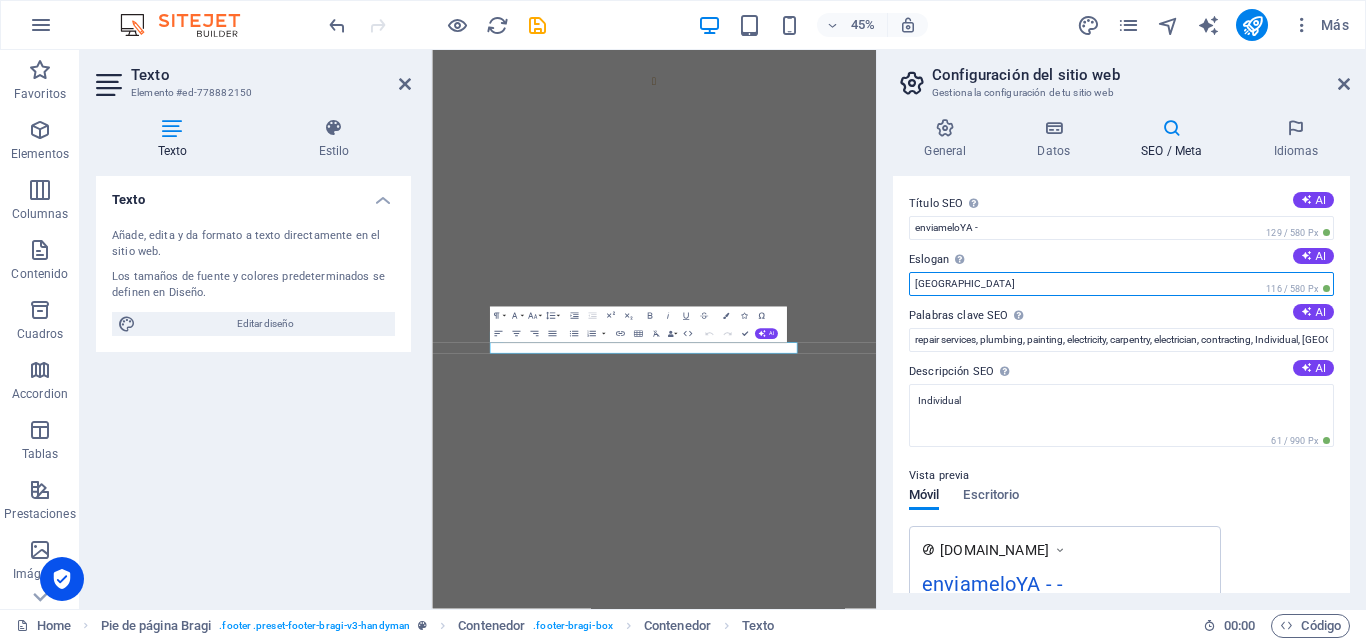 click on "Port Aransas" at bounding box center (1121, 284) 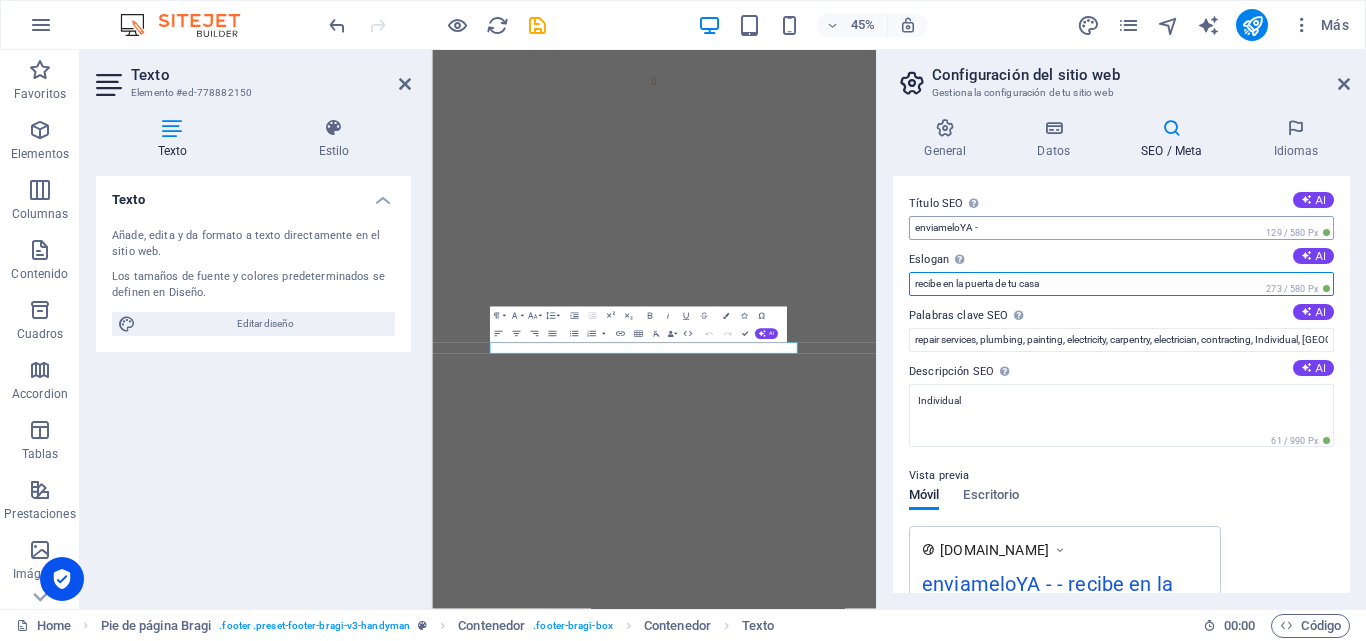 type on "recibe en la puerta de tu casa" 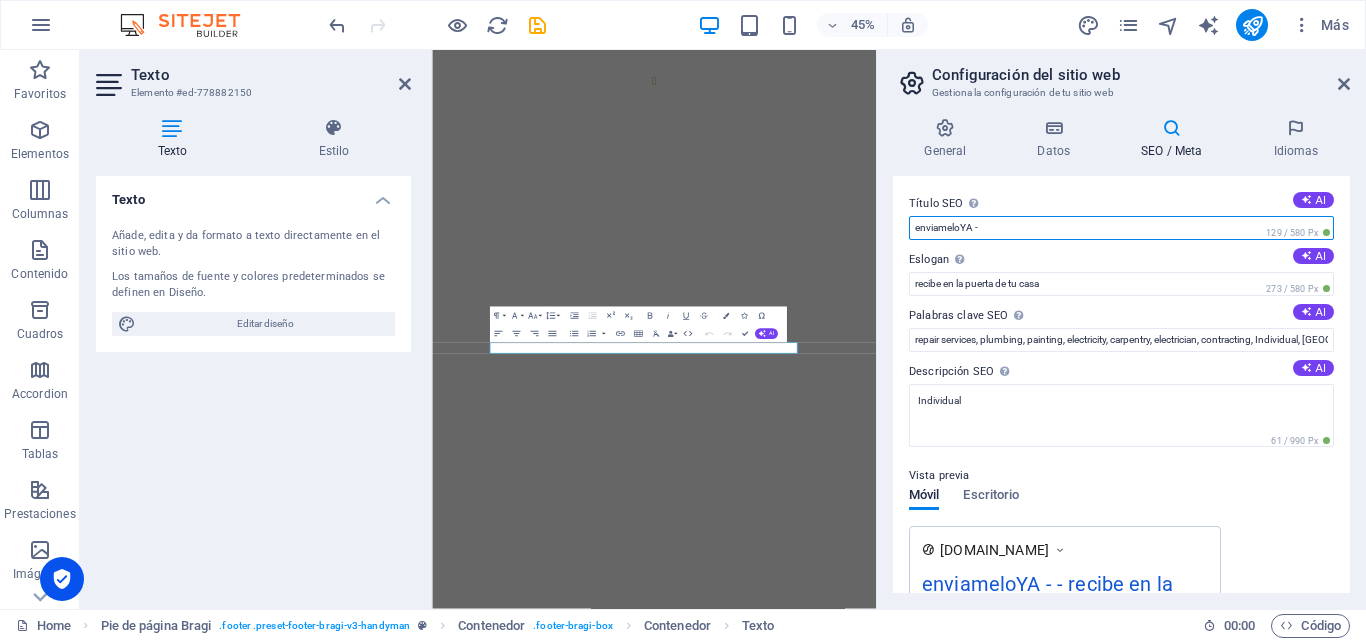click on "enviameloYA -" at bounding box center [1121, 228] 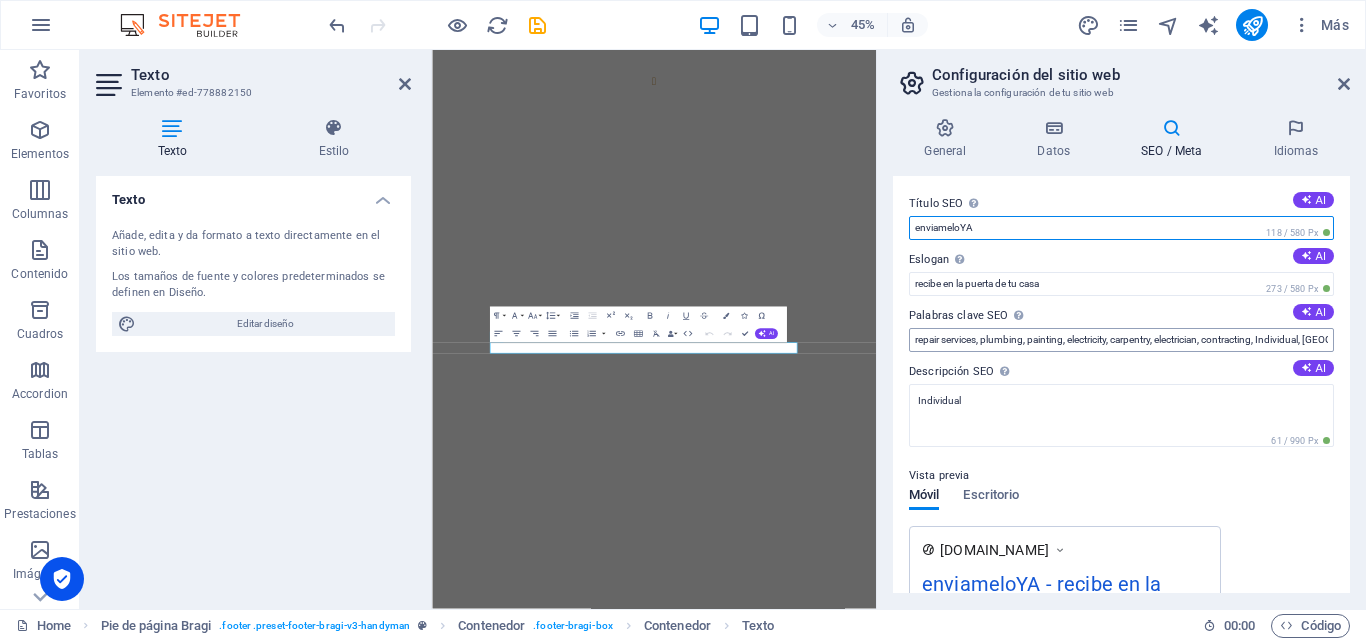 type on "enviameloYA" 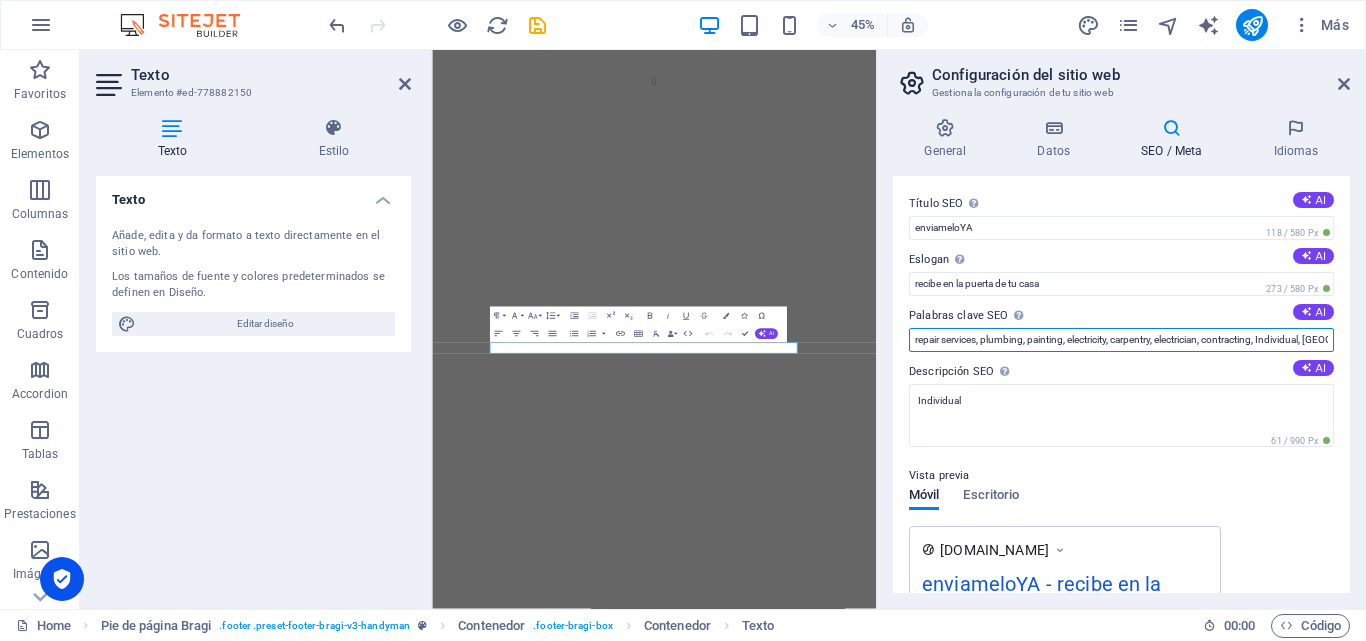 scroll, scrollTop: 0, scrollLeft: 50, axis: horizontal 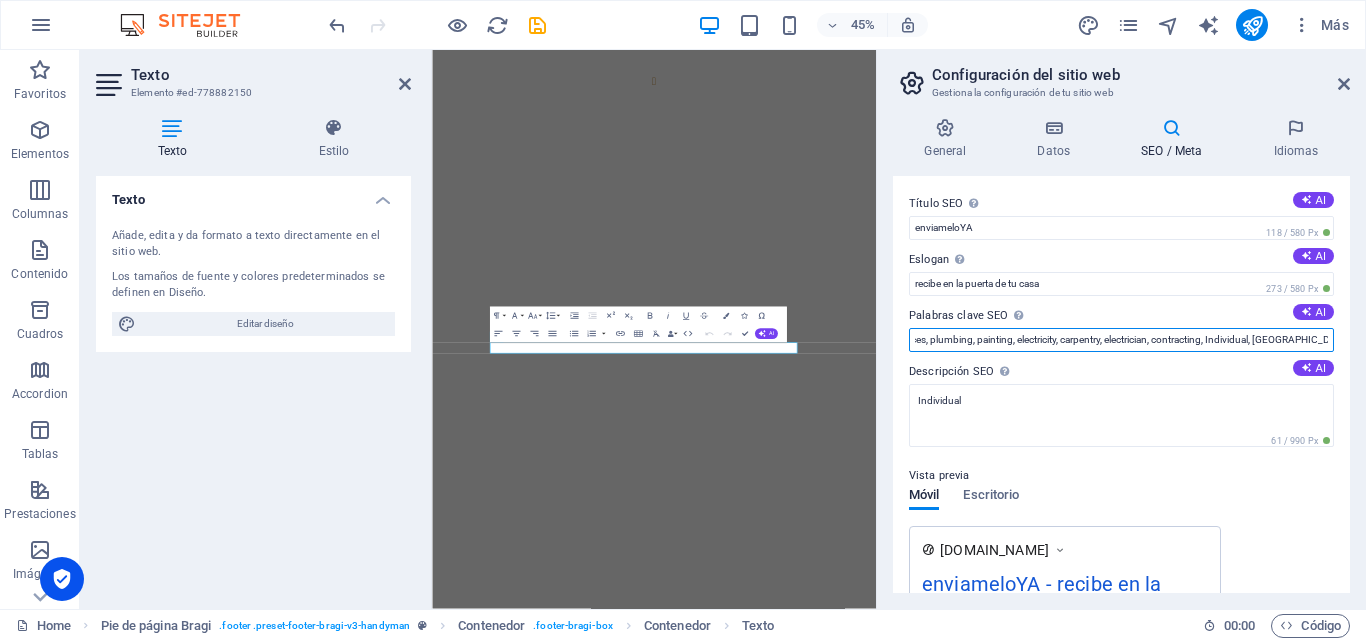 drag, startPoint x: 914, startPoint y: 343, endPoint x: 1365, endPoint y: 341, distance: 451.00443 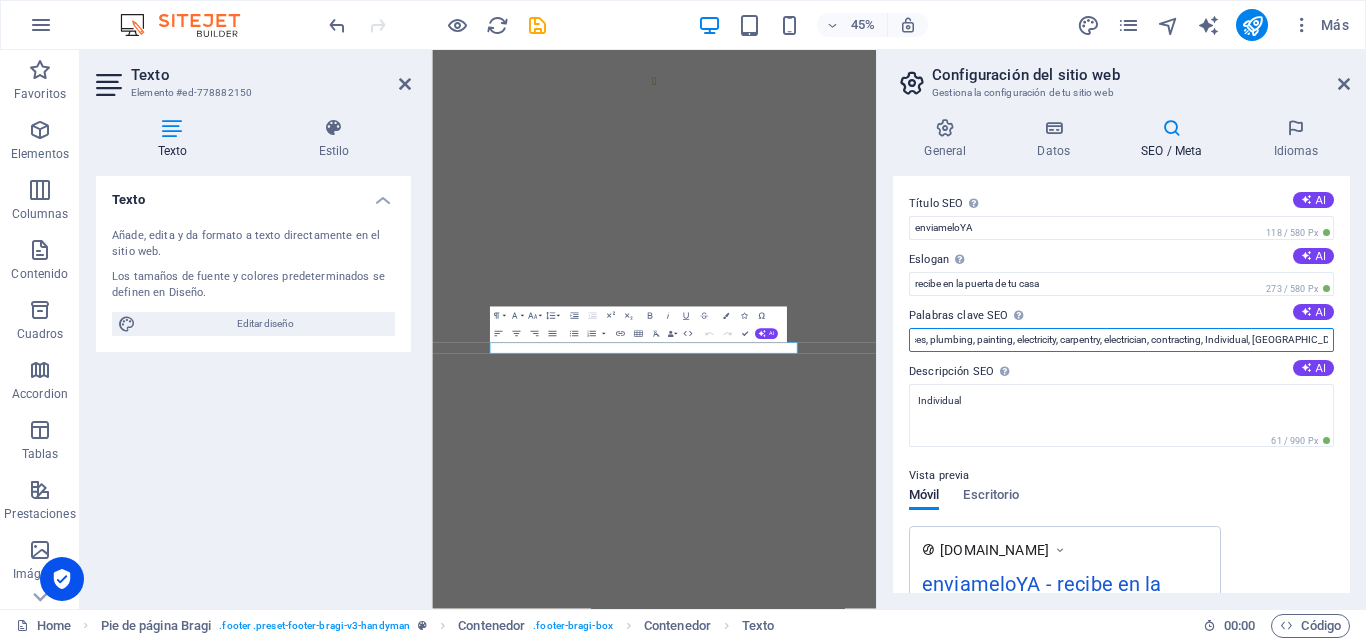 click on "General  Datos  SEO / Meta  Idiomas Nombre del sitio web enviameloYA - recibe en la puerta de tu casa Logo Arrastra archivos aquí, haz clic para escoger archivos o  selecciona archivos de Archivos o de nuestra galería gratuita de fotos y vídeos Selecciona archivos del administrador de archivos, de la galería de fotos o carga archivo(s) Cargar Favicon Define aquí el favicon de tu sitio web. Un favicon es un pequeño icono que se muestra en la pestaña del navegador al lado del título de tu sitio web. Este ayuda a los visitantes a identificar tu sitio web. Arrastra archivos aquí, haz clic para escoger archivos o  selecciona archivos de Archivos o de nuestra galería gratuita de fotos y vídeos Selecciona archivos del administrador de archivos, de la galería de fotos o carga archivo(s) Cargar Vista previa de imagen (Open Graph) Esta imagen se mostrará cuando el sitio web se comparta en redes sociales Arrastra archivos aquí, haz clic para escoger archivos o  Cargar Empresa enviameloYA Nombre Apellidos" at bounding box center (1121, 355) 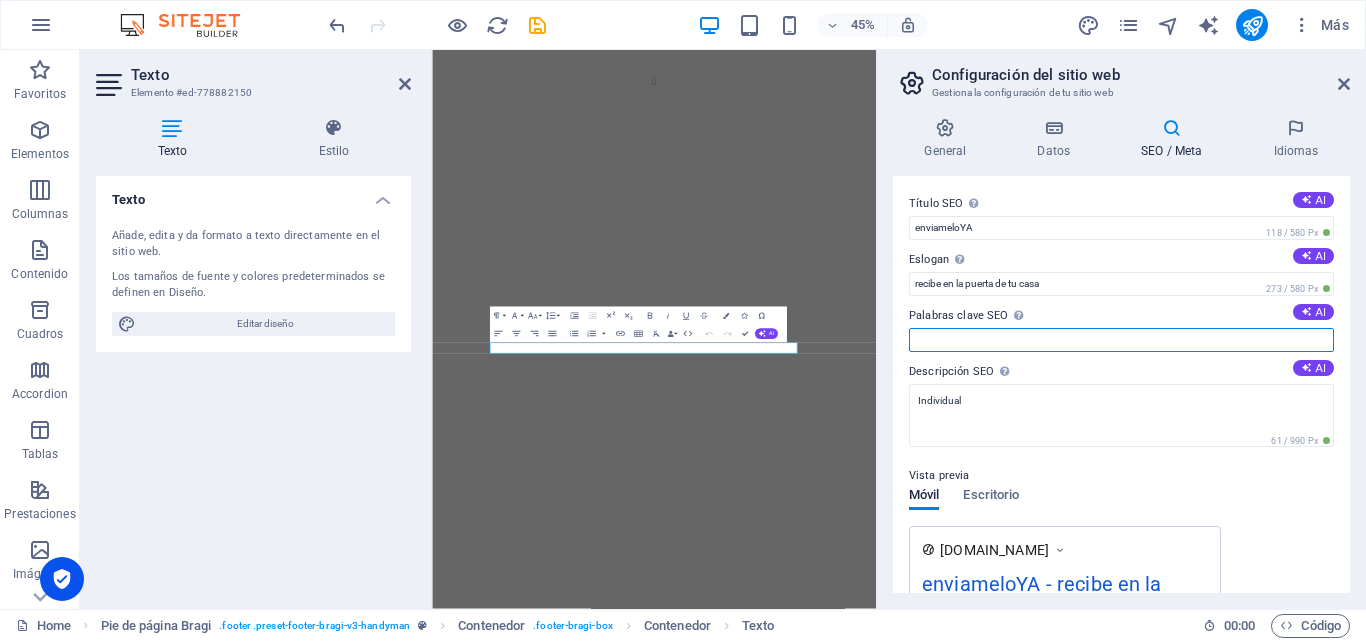 scroll, scrollTop: 0, scrollLeft: 0, axis: both 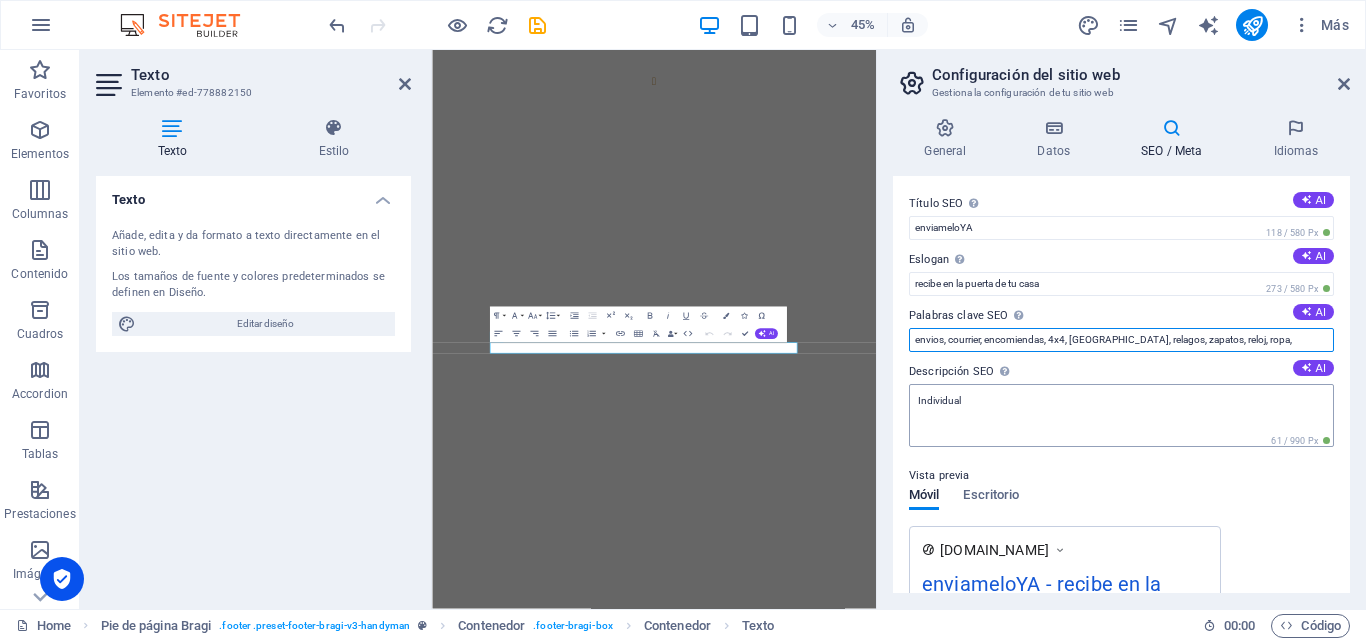 type on "envios, courrier, encomiendas, 4x4, estados unidos, relagos, zapatos, reloj, ropa," 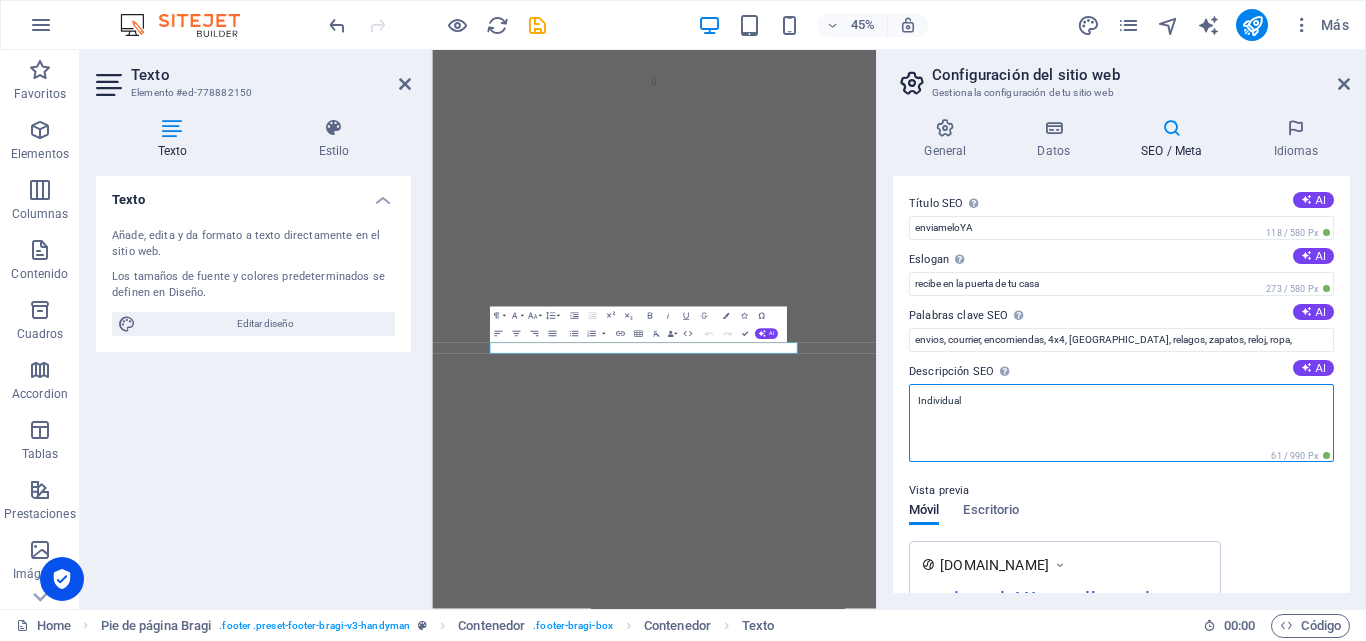 drag, startPoint x: 995, startPoint y: 409, endPoint x: 881, endPoint y: 437, distance: 117.388245 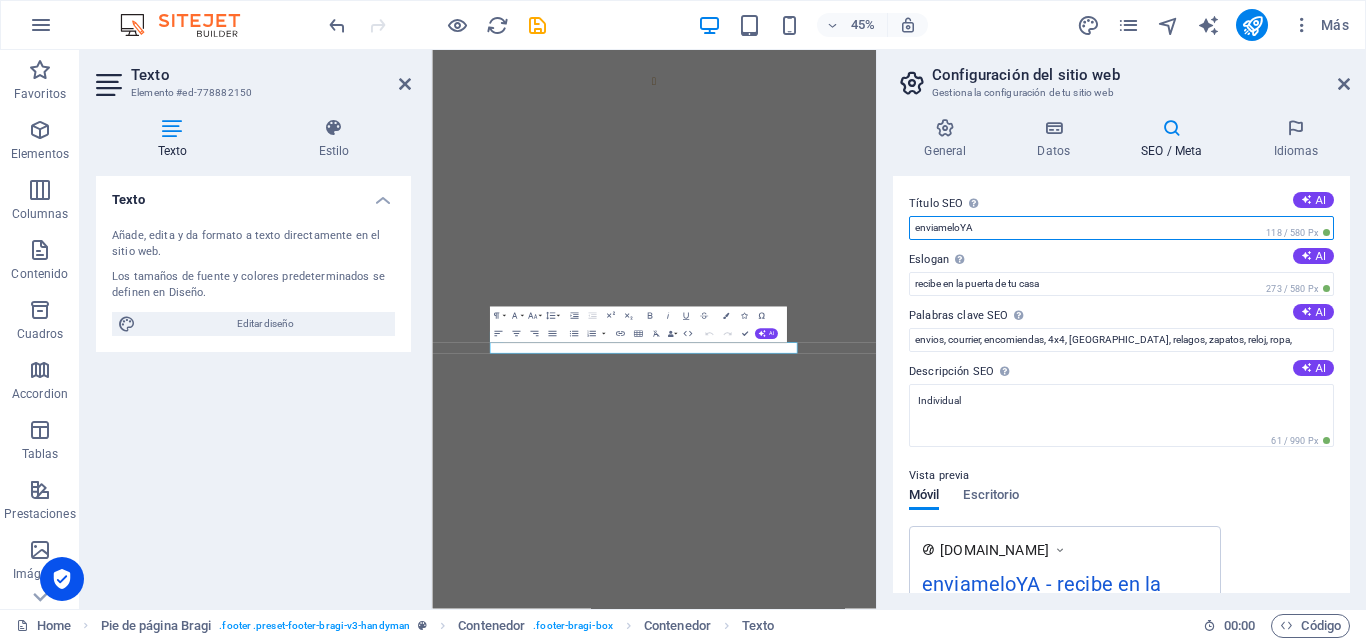 drag, startPoint x: 995, startPoint y: 227, endPoint x: 883, endPoint y: 229, distance: 112.01785 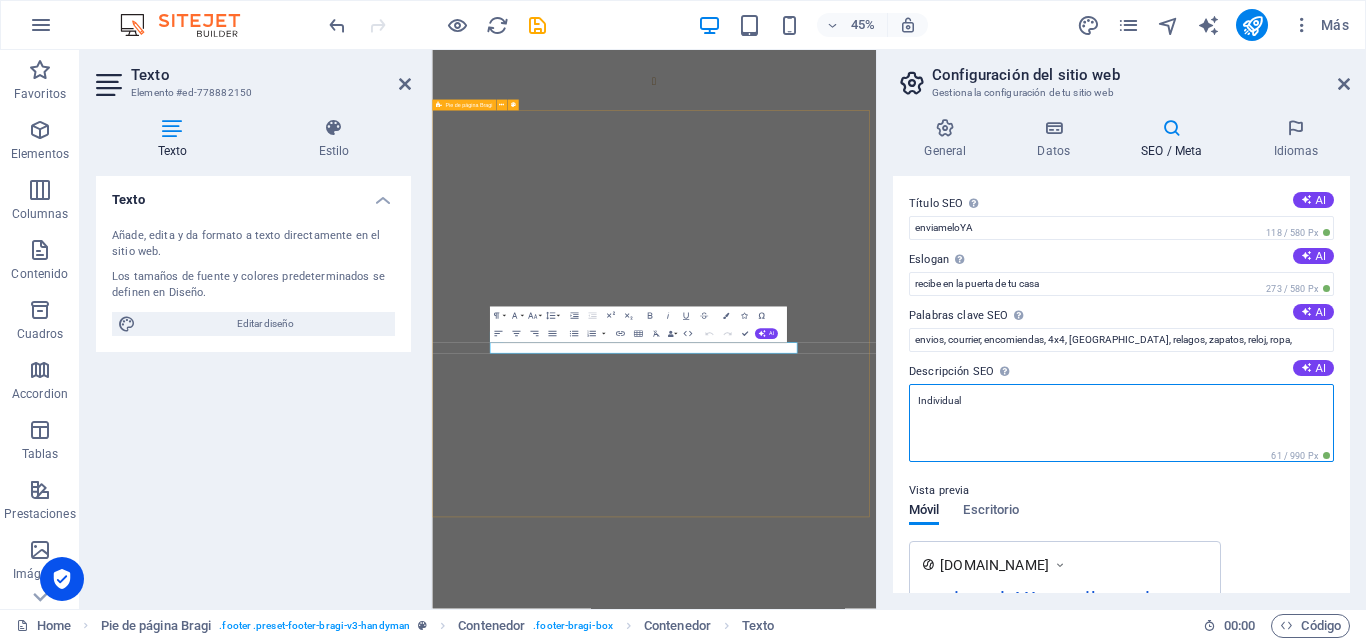 drag, startPoint x: 1422, startPoint y: 444, endPoint x: 1316, endPoint y: 852, distance: 421.54477 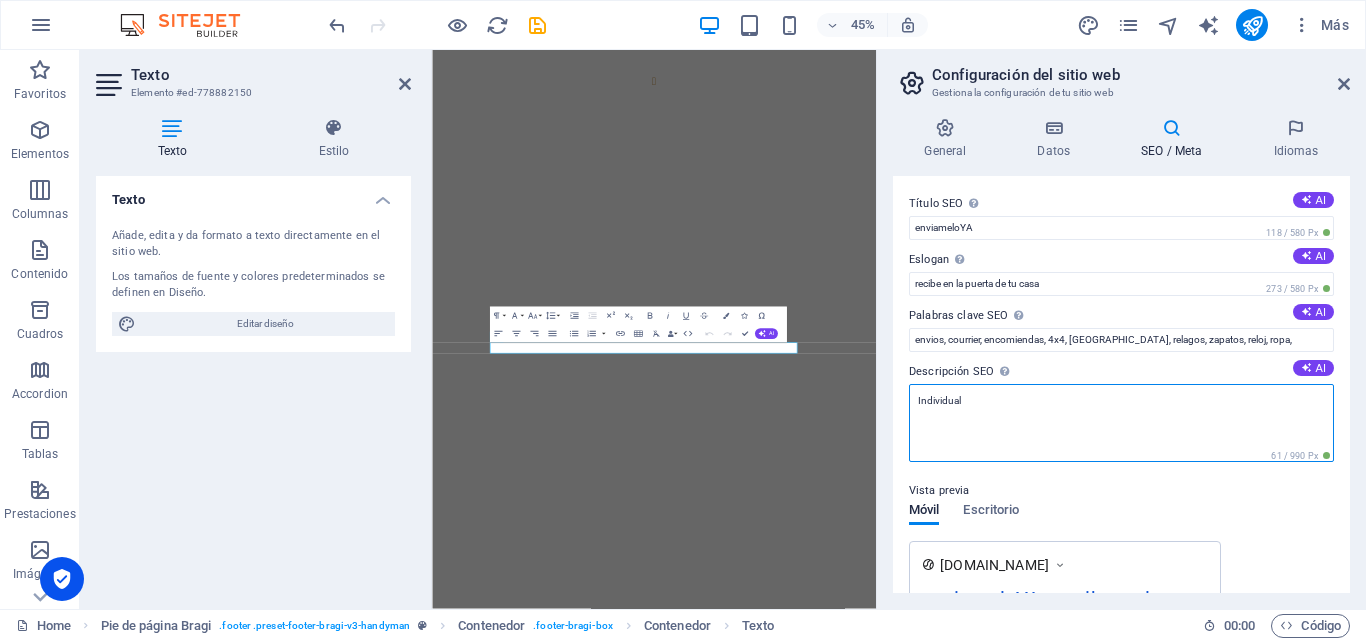 drag, startPoint x: 978, startPoint y: 406, endPoint x: 904, endPoint y: 411, distance: 74.168724 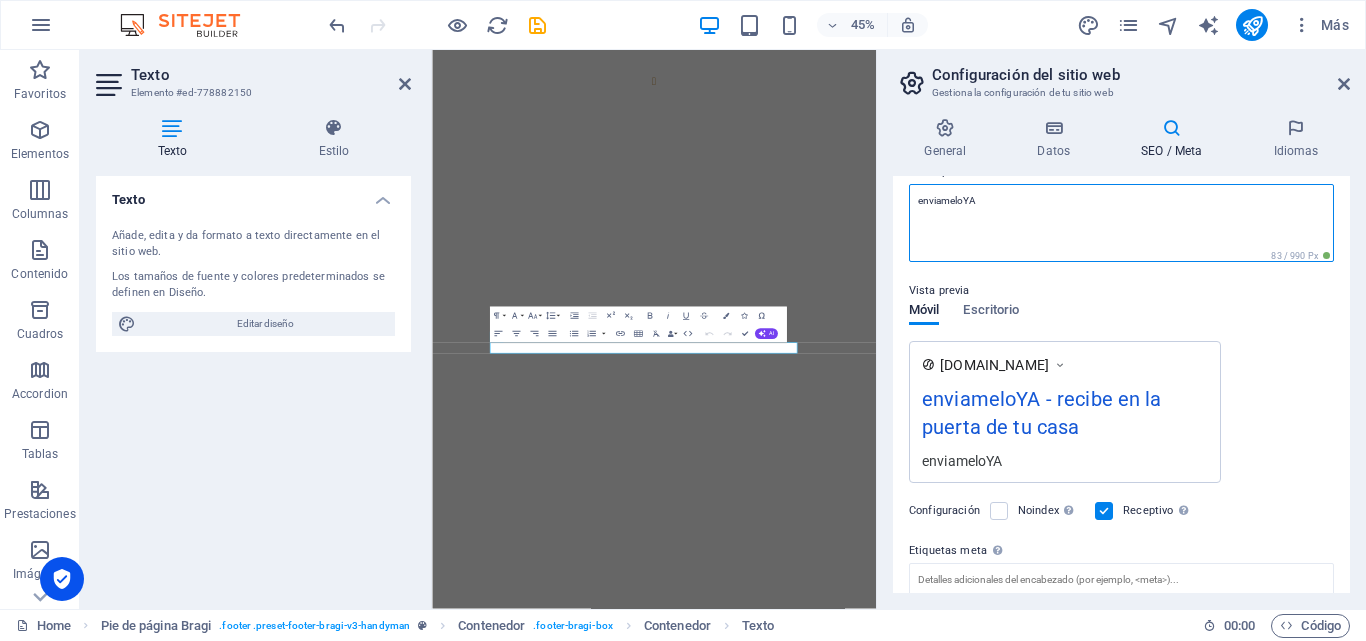 scroll, scrollTop: 300, scrollLeft: 0, axis: vertical 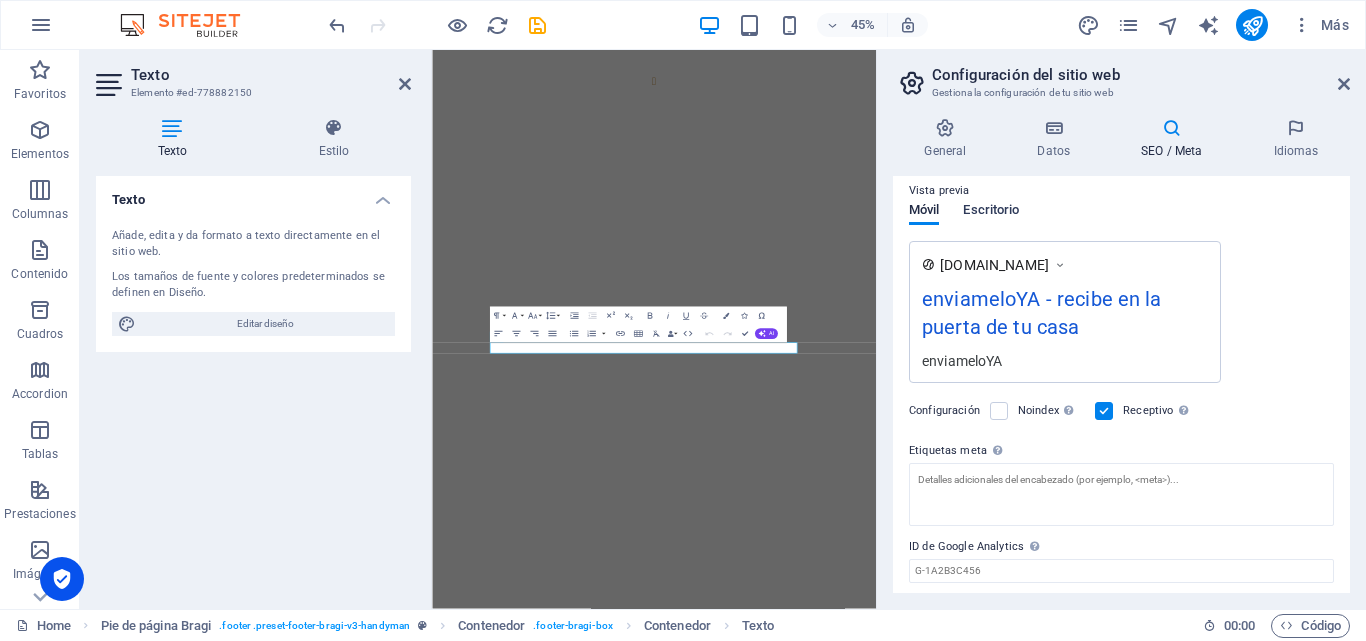 type on "enviameloYA" 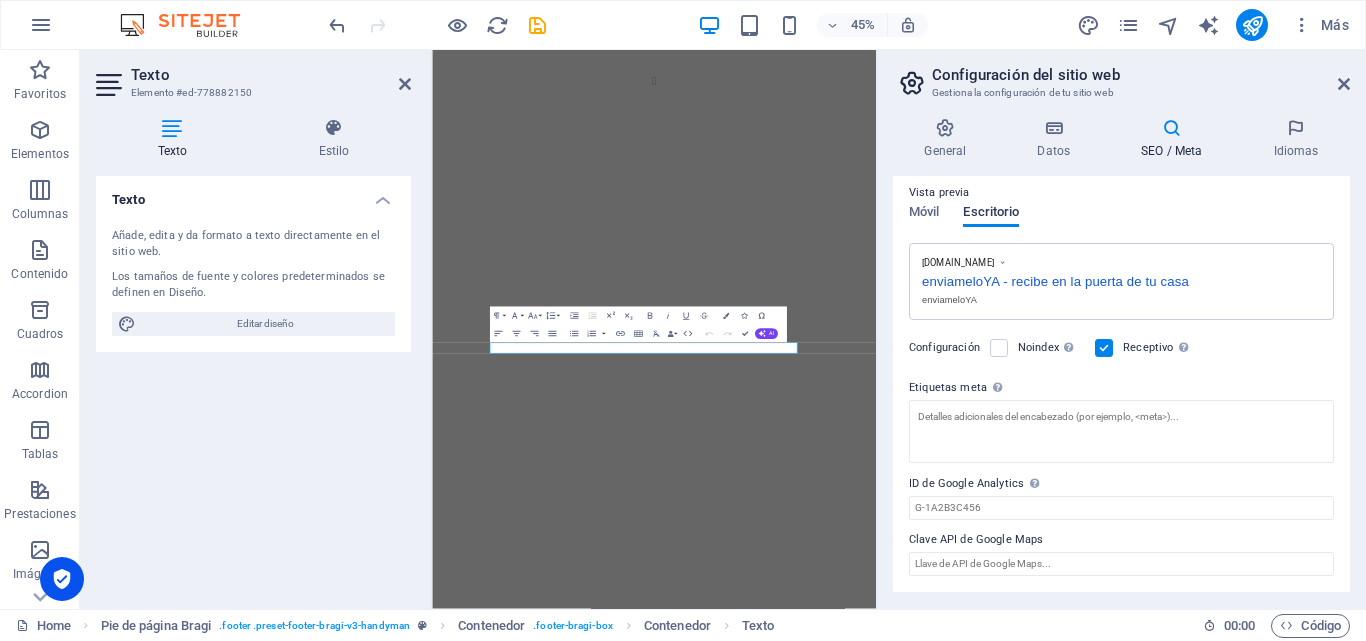 scroll, scrollTop: 283, scrollLeft: 0, axis: vertical 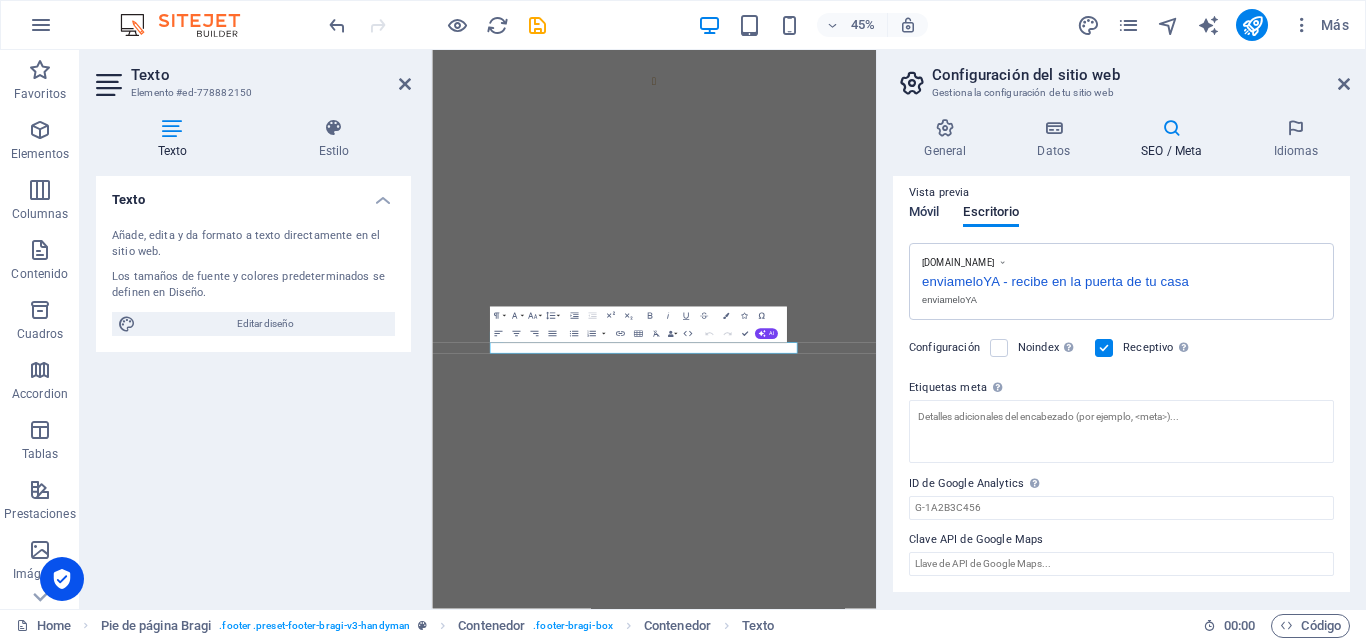 click on "Móvil" at bounding box center (924, 214) 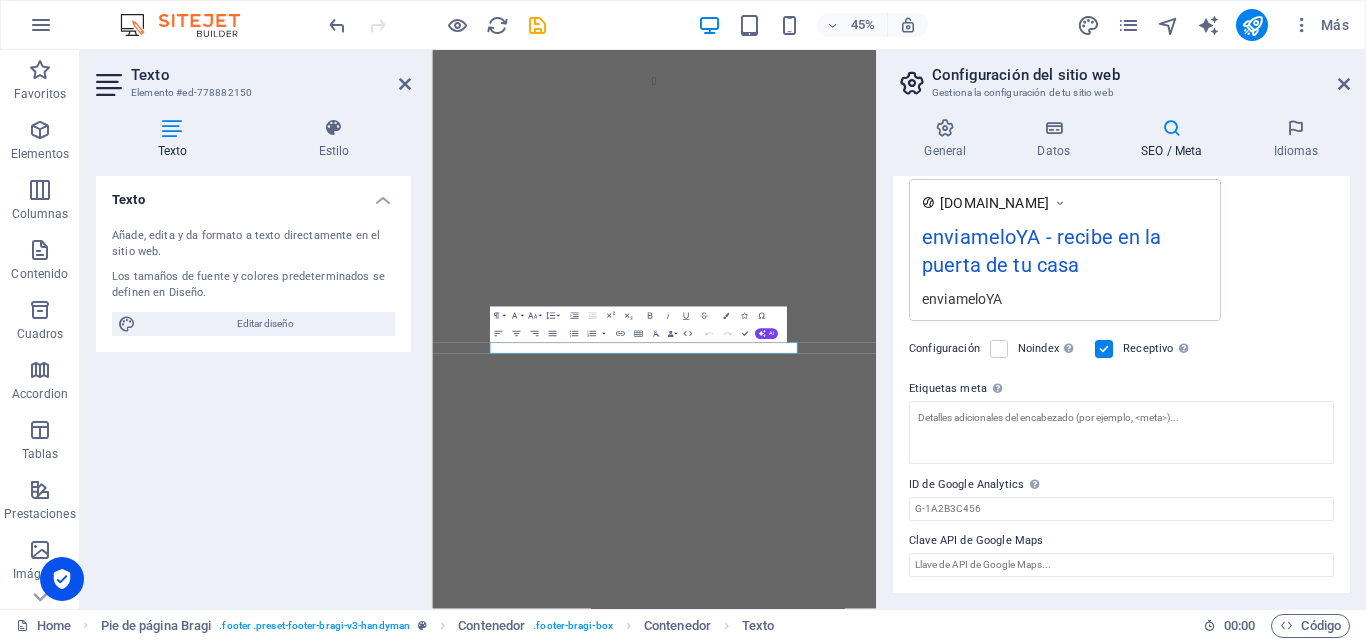 scroll, scrollTop: 0, scrollLeft: 0, axis: both 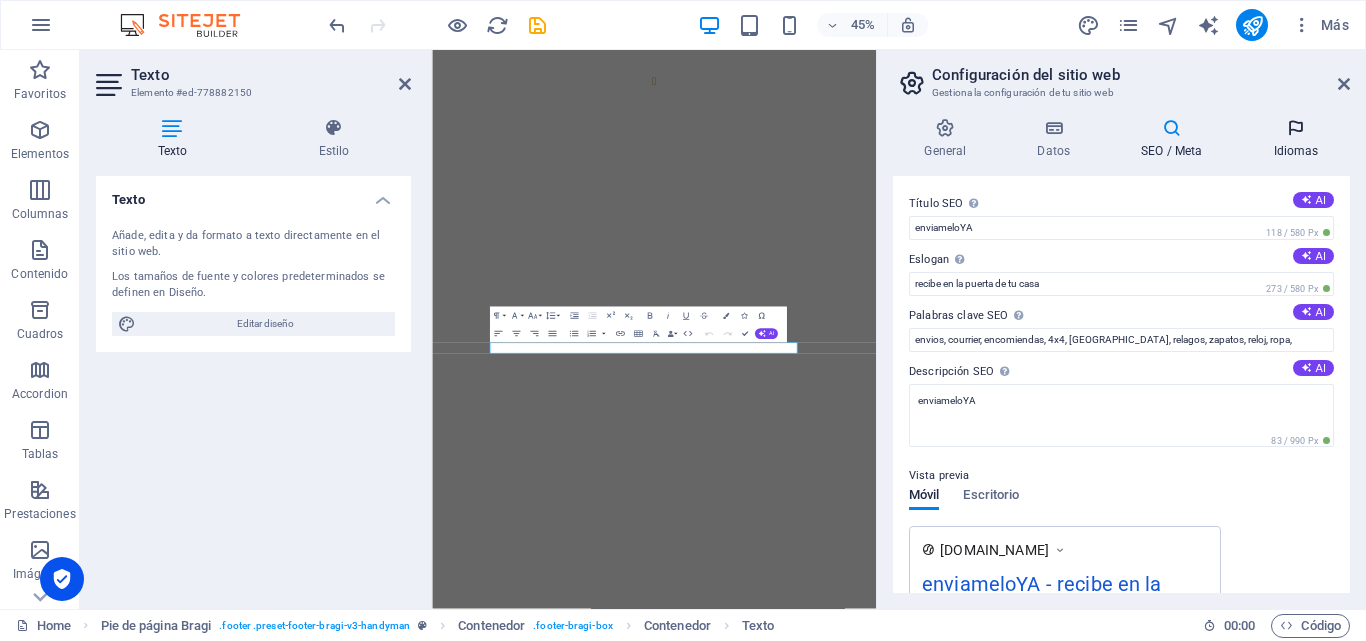 click at bounding box center (1296, 128) 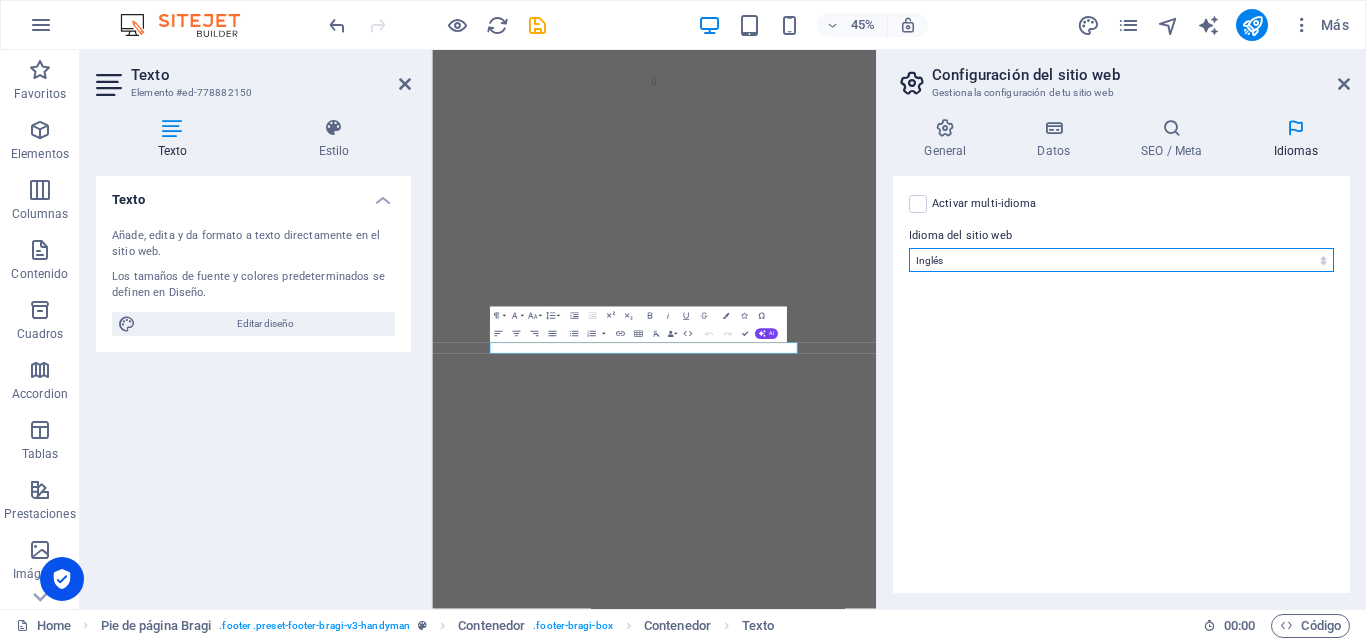 click on "Abkhazian Afar Afrikaans Akan Albanés Alemán Amharic Árabe Aragonese Armenian Assamese Avaric Avestan Aymara Azerbaijani Bambara Bashkir Basque Belarusian Bengalí Bihari languages Bislama Bokmål Bosnian Breton Búlgaro Burmese Catalán Central Khmer Chamorro Chechen Checo Chino Church Slavic Chuvash Coreano Cornish Corsican Cree Croata Danés Dzongkha Eslovaco Esloveno Español Esperanto Estonian Ewe Faroese Farsi (Persa) Fijian Finlandés Francés Fulah Gaelic Galician Ganda Georgian Greenlandic Griego Guaraní Gujarati Haitian Creole Hausa Hebreo Herero Hindi Hiri Motu Holandés Húngaro Ido Igbo Indonesio Inglés Interlingua Interlingue Inuktitut Inupiaq Irish Islandés Italiano Japonés Javanese Kannada Kanuri Kashmiri Kazakh Kikuyu Kinyarwanda Komi Kongo Kurdish Kwanyama Kyrgyz Lao Latín Letón Limburgish Lingala Lituano Luba-Katanga Luxembourgish Macedonio Malagasy Malay Malayalam Maldivian Maltés Manx Maori Marathi Marshallese Mongolian Nauru Navajo Ndonga Nepali North Ndebele Northern Sami Pali" at bounding box center (1121, 260) 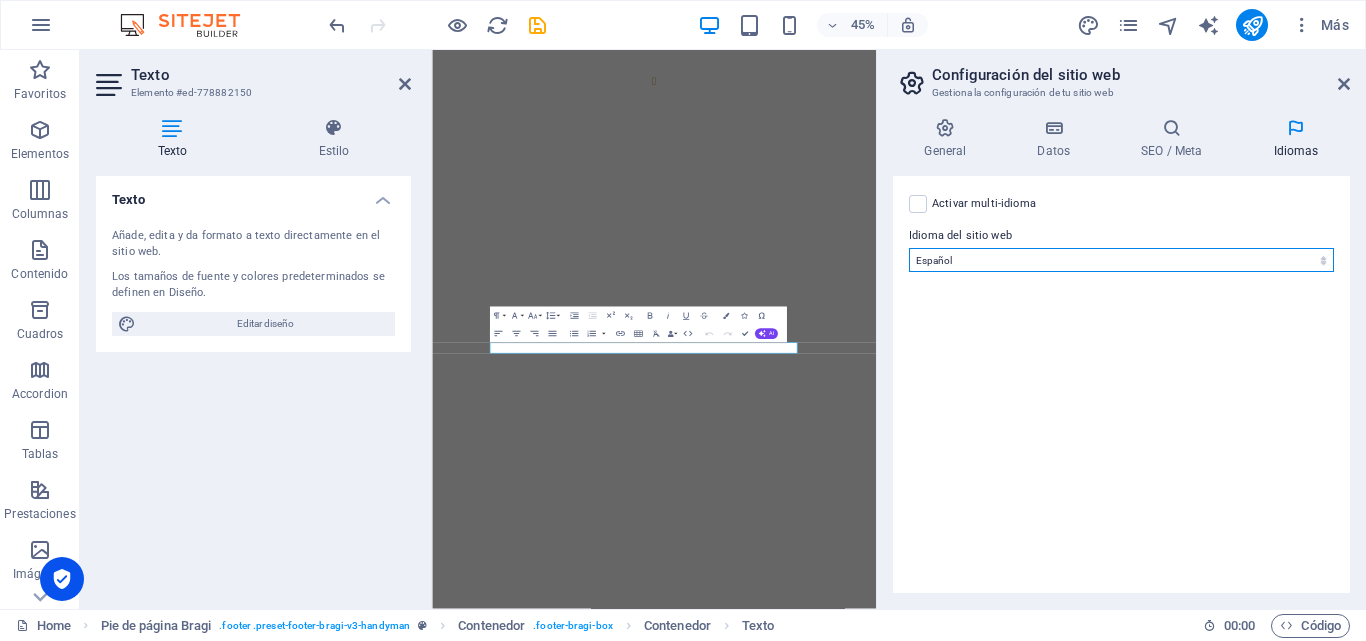 click on "Abkhazian Afar Afrikaans Akan Albanés Alemán Amharic Árabe Aragonese Armenian Assamese Avaric Avestan Aymara Azerbaijani Bambara Bashkir Basque Belarusian Bengalí Bihari languages Bislama Bokmål Bosnian Breton Búlgaro Burmese Catalán Central Khmer Chamorro Chechen Checo Chino Church Slavic Chuvash Coreano Cornish Corsican Cree Croata Danés Dzongkha Eslovaco Esloveno Español Esperanto Estonian Ewe Faroese Farsi (Persa) Fijian Finlandés Francés Fulah Gaelic Galician Ganda Georgian Greenlandic Griego Guaraní Gujarati Haitian Creole Hausa Hebreo Herero Hindi Hiri Motu Holandés Húngaro Ido Igbo Indonesio Inglés Interlingua Interlingue Inuktitut Inupiaq Irish Islandés Italiano Japonés Javanese Kannada Kanuri Kashmiri Kazakh Kikuyu Kinyarwanda Komi Kongo Kurdish Kwanyama Kyrgyz Lao Latín Letón Limburgish Lingala Lituano Luba-Katanga Luxembourgish Macedonio Malagasy Malay Malayalam Maldivian Maltés Manx Maori Marathi Marshallese Mongolian Nauru Navajo Ndonga Nepali North Ndebele Northern Sami Pali" at bounding box center (1121, 260) 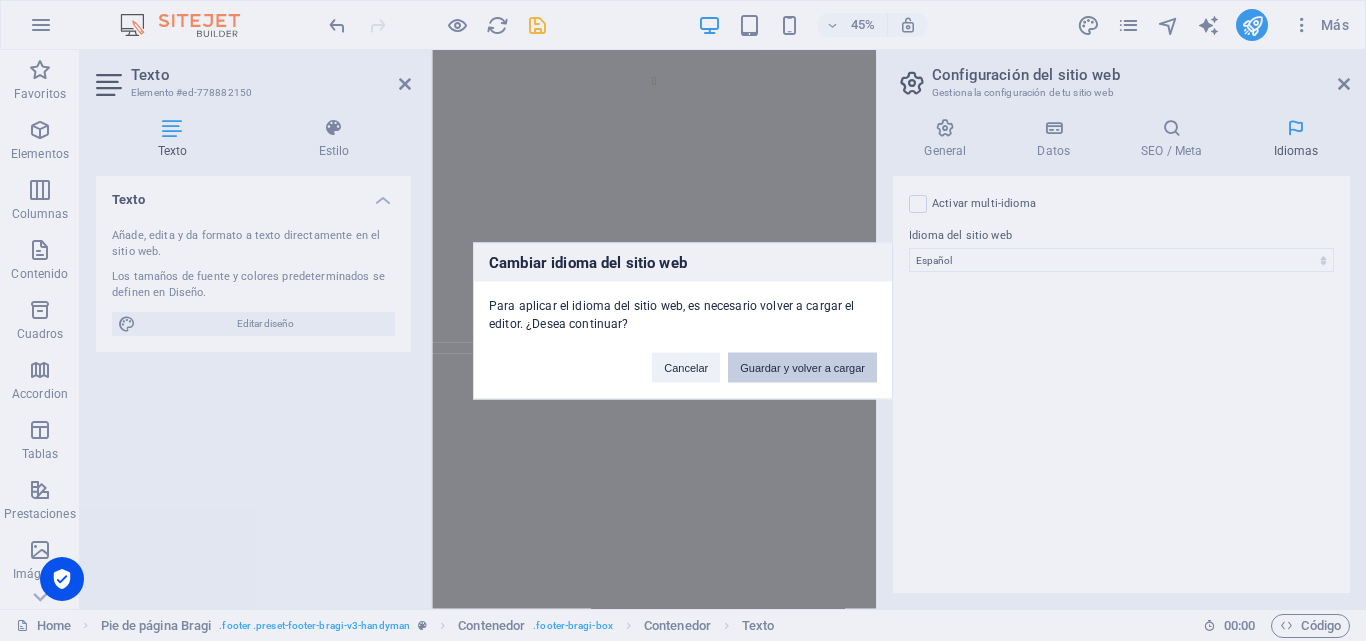 click on "Guardar y volver a cargar" at bounding box center (802, 367) 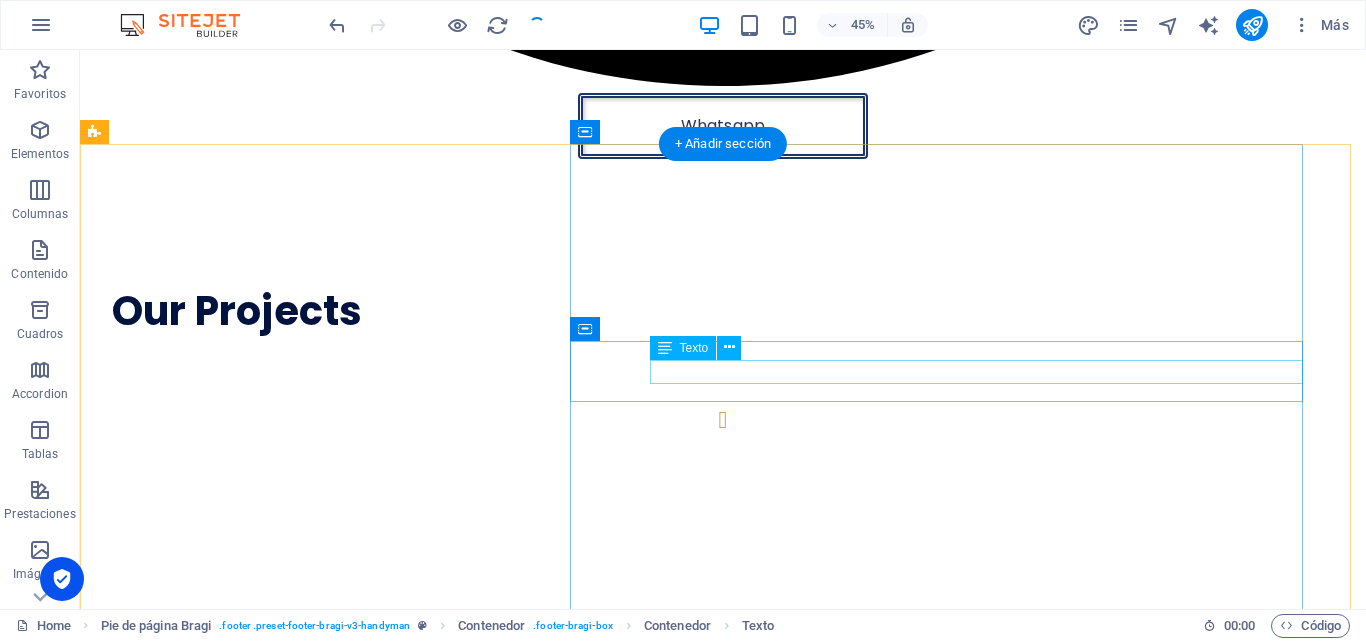 scroll, scrollTop: 2135, scrollLeft: 0, axis: vertical 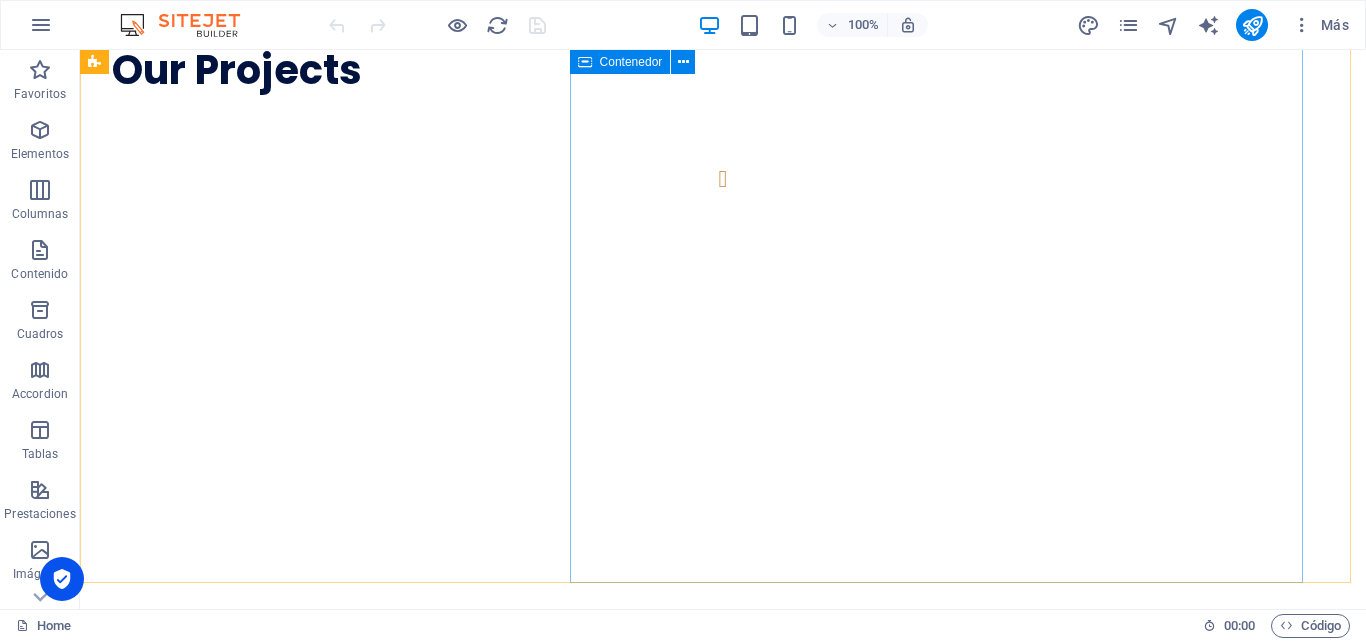 click on "Contenedor" at bounding box center [631, 62] 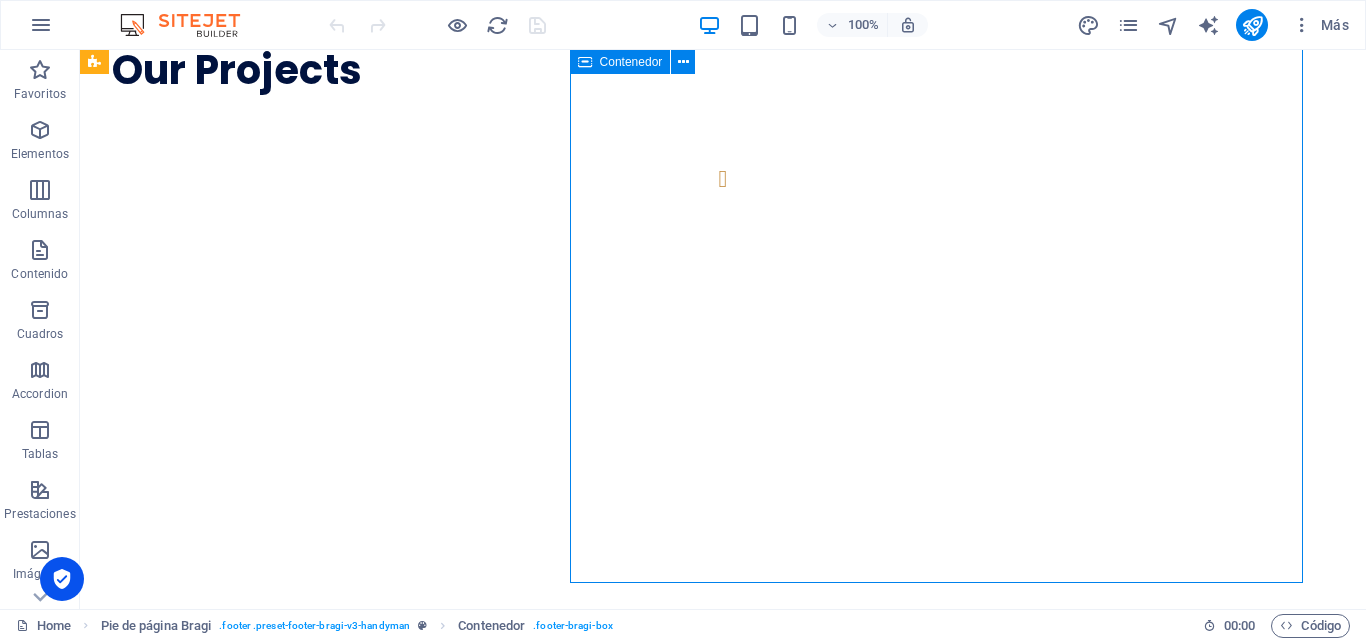 click on "Contenedor" at bounding box center [631, 62] 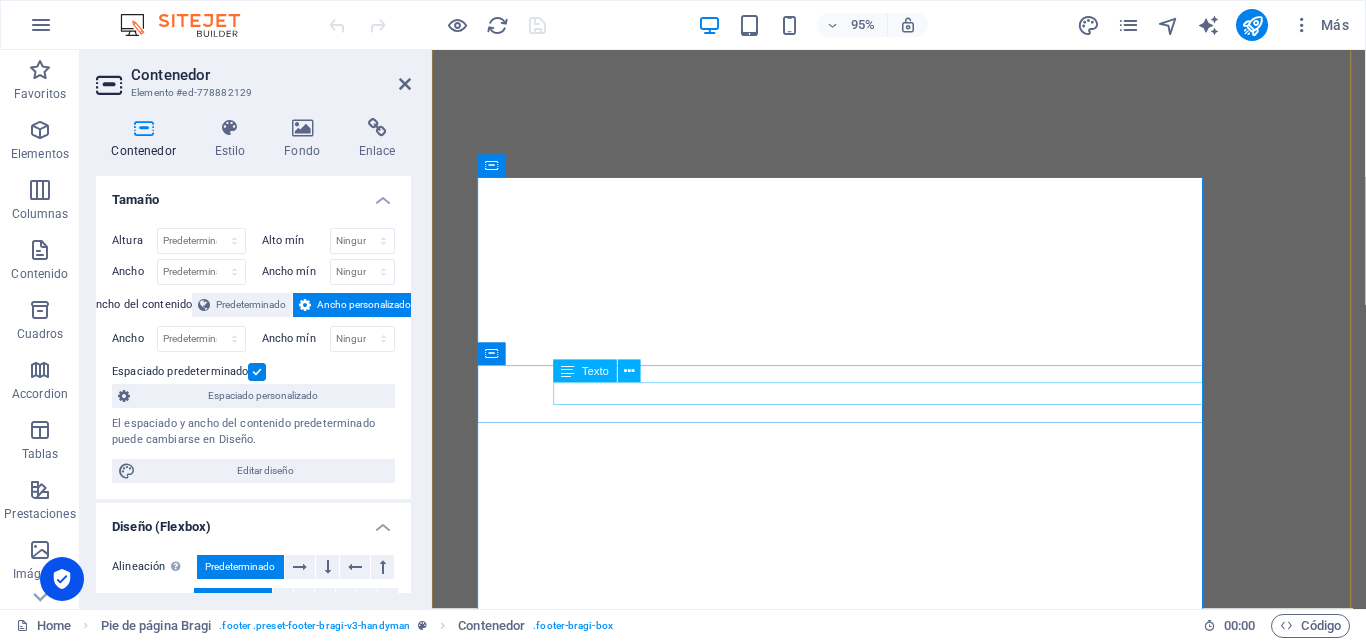 scroll, scrollTop: 2516, scrollLeft: 0, axis: vertical 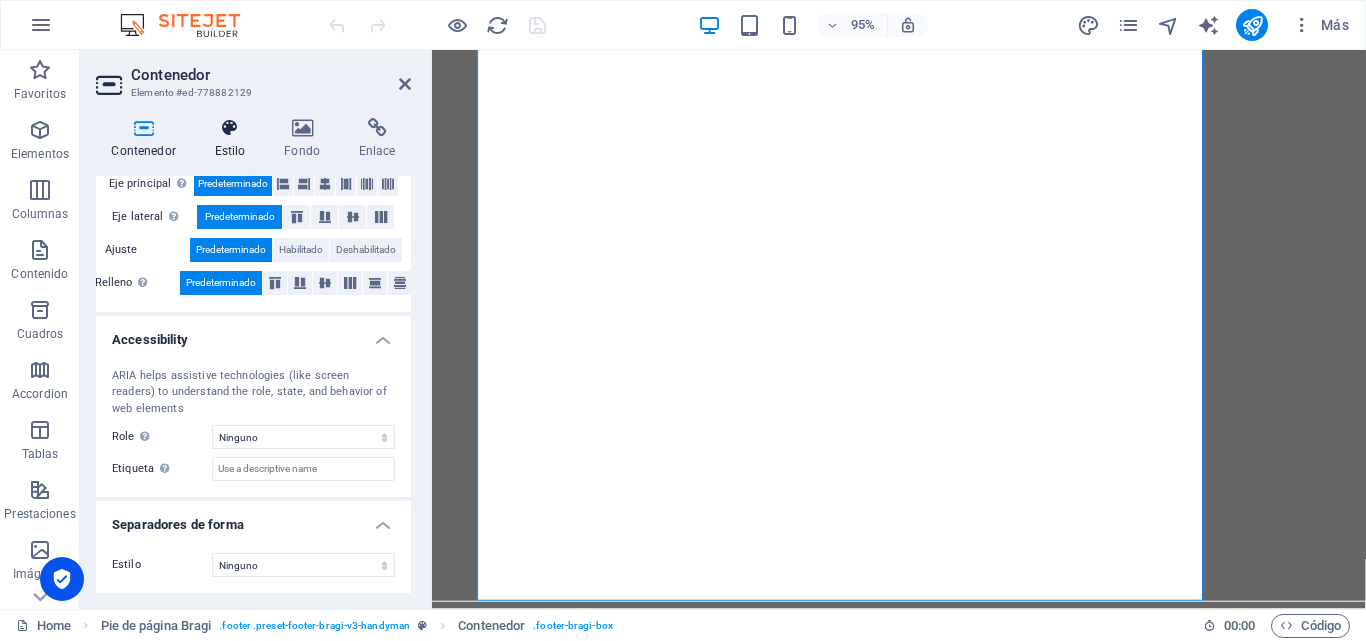click on "Estilo" at bounding box center (234, 139) 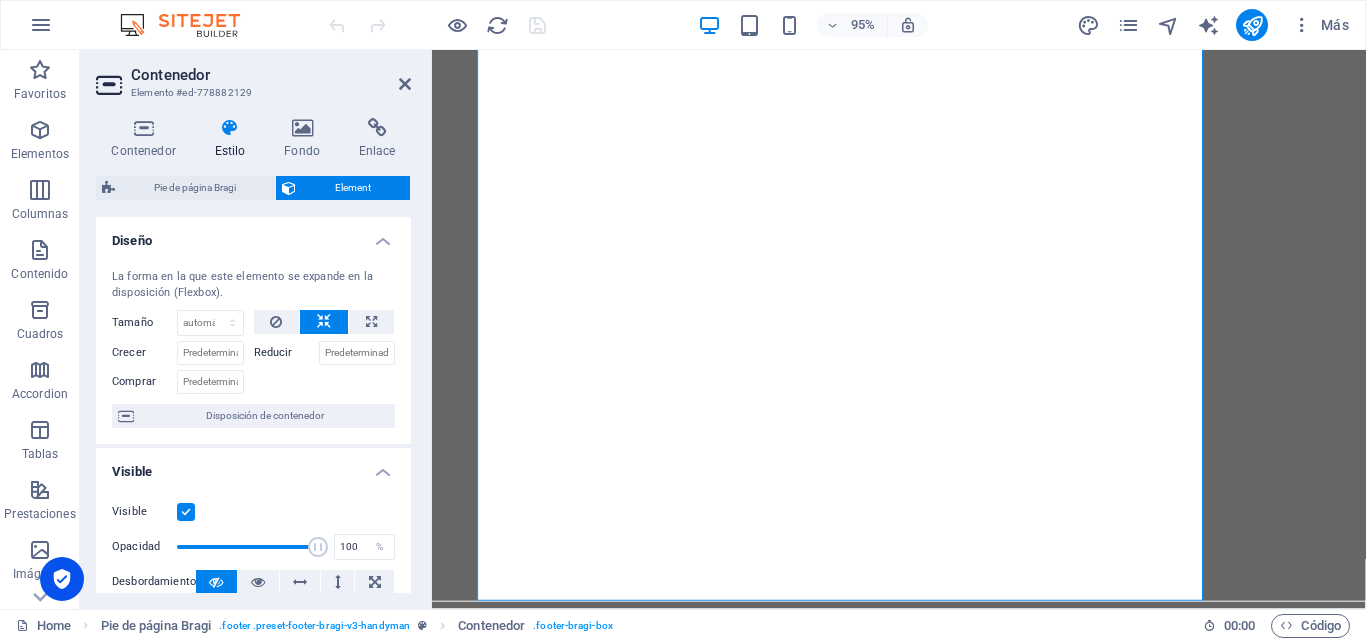 click on "Contenedor Estilo Fondo Enlace Tamaño Altura Predeterminado px rem % vh vw Alto mín Ninguno px rem % vh vw Ancho Predeterminado px rem % em vh vw Ancho mín Ninguno px rem % vh vw Ancho del contenido Predeterminado Ancho personalizado Ancho Predeterminado px rem % em vh vw Ancho mín Ninguno px rem % vh vw Espaciado predeterminado Espaciado personalizado El espaciado y ancho del contenido predeterminado puede cambiarse en Diseño. Editar diseño Diseño (Flexbox) Alineación Determina flex-direction. Predeterminado Eje principal Determina la forma en la que los elementos deberían comportarse por el eje principal en este contenedor (contenido justificado). Predeterminado Eje lateral Controla la dirección vertical del elemento en el contenedor (alinear elementos). Predeterminado Ajuste Predeterminado Habilitado Deshabilitado Relleno Controla las distancias y la dirección de los elementos en el eje Y en varias líneas (alinear contenido). Predeterminado Accessibility Role Ninguno Alert Olas" at bounding box center [253, 355] 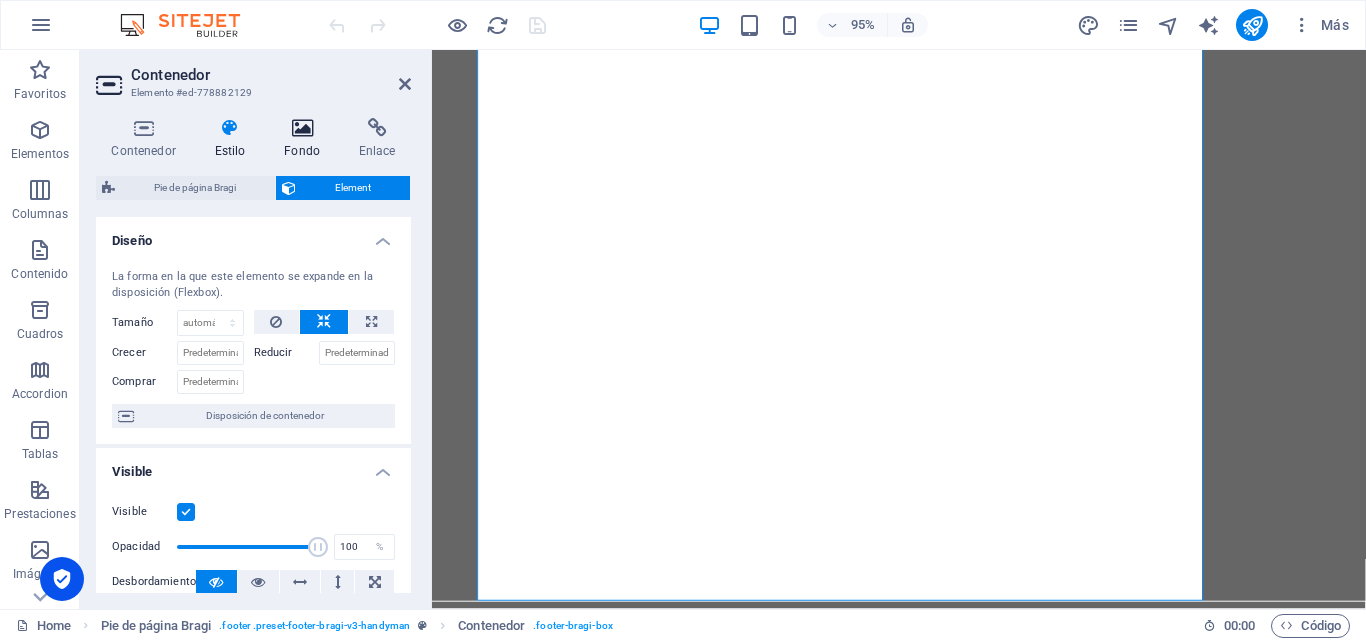 click at bounding box center [302, 128] 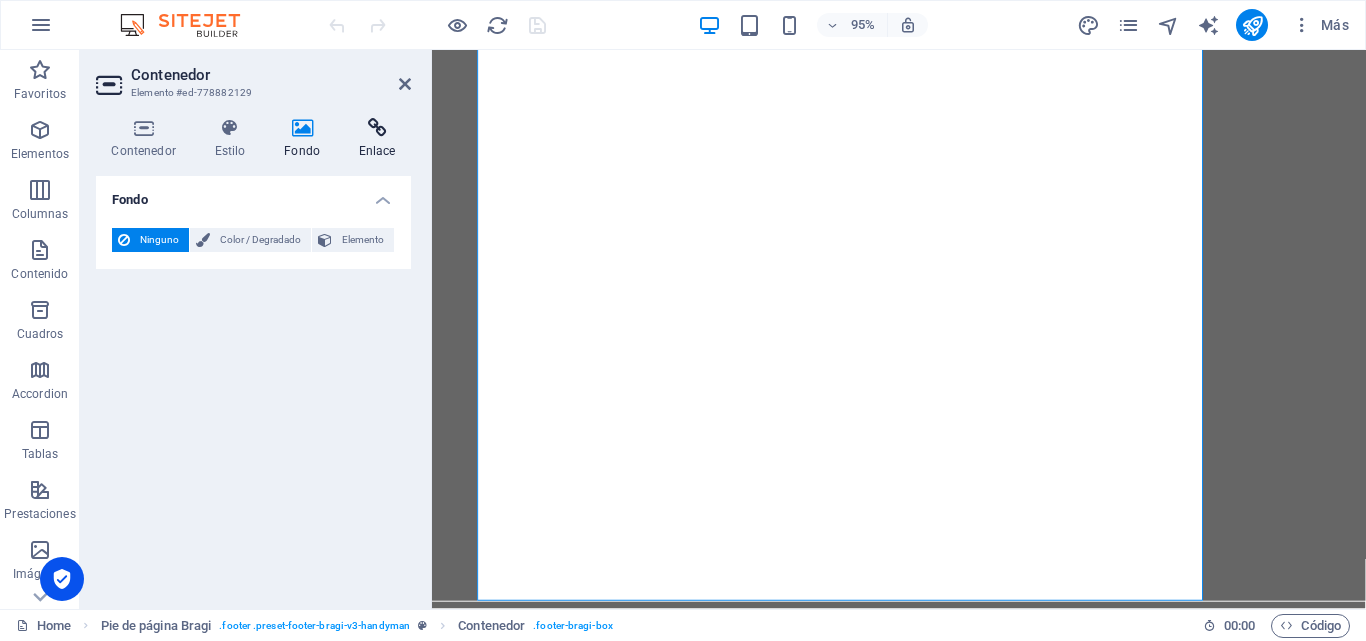 click at bounding box center (377, 128) 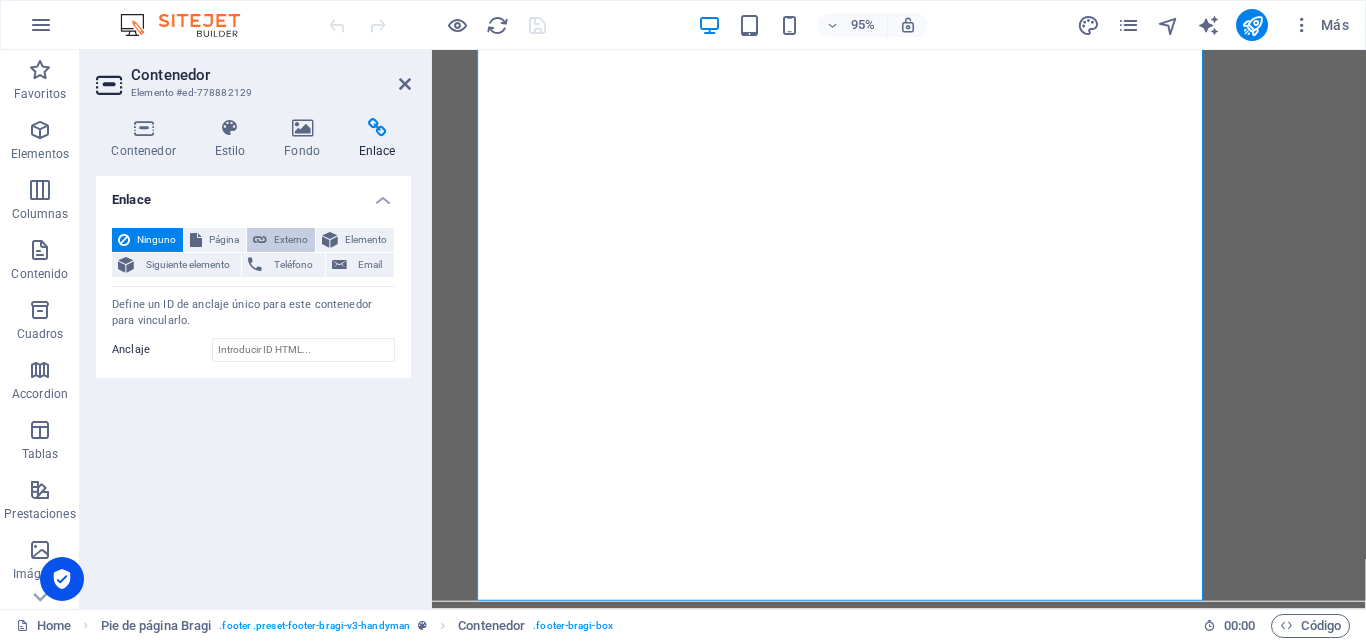 click on "Externo" at bounding box center (291, 240) 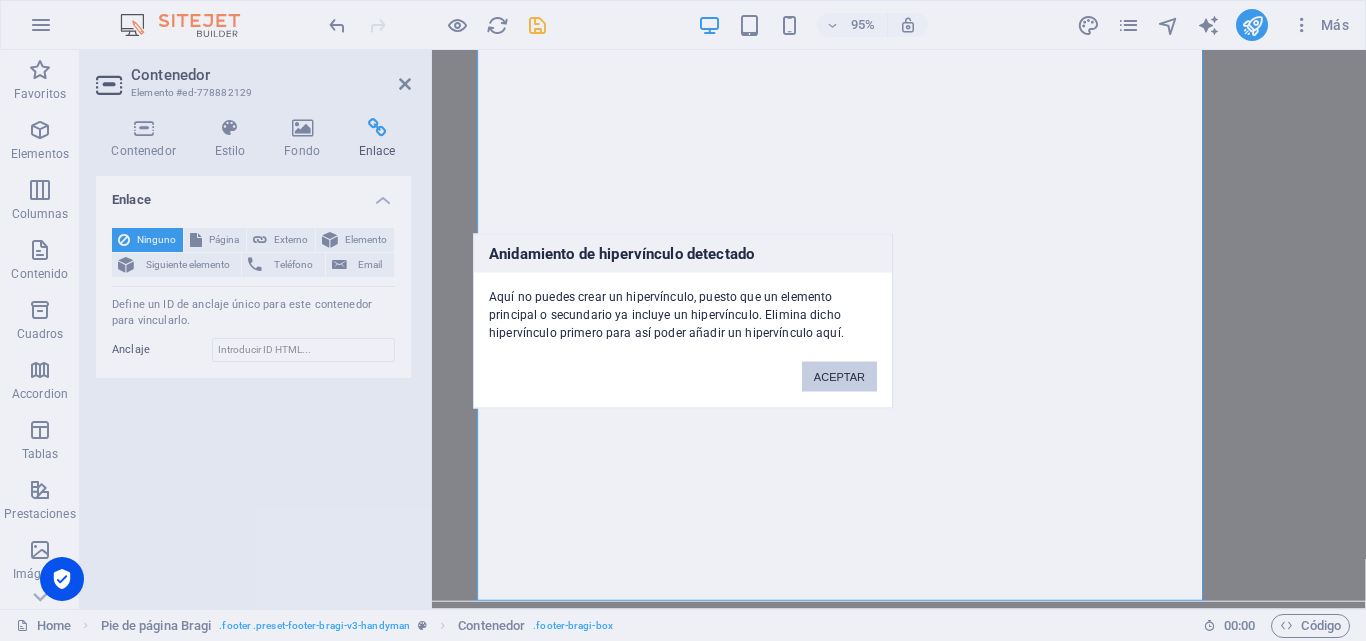 click on "ACEPTAR" at bounding box center [839, 376] 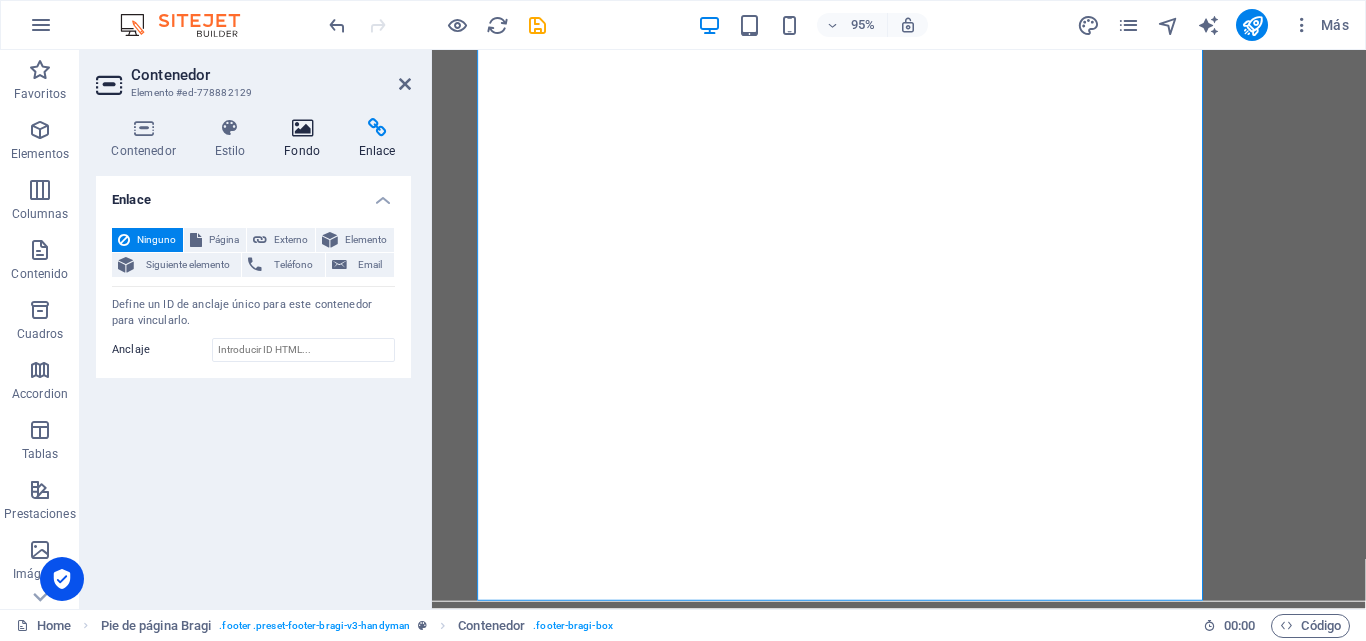 click at bounding box center [302, 128] 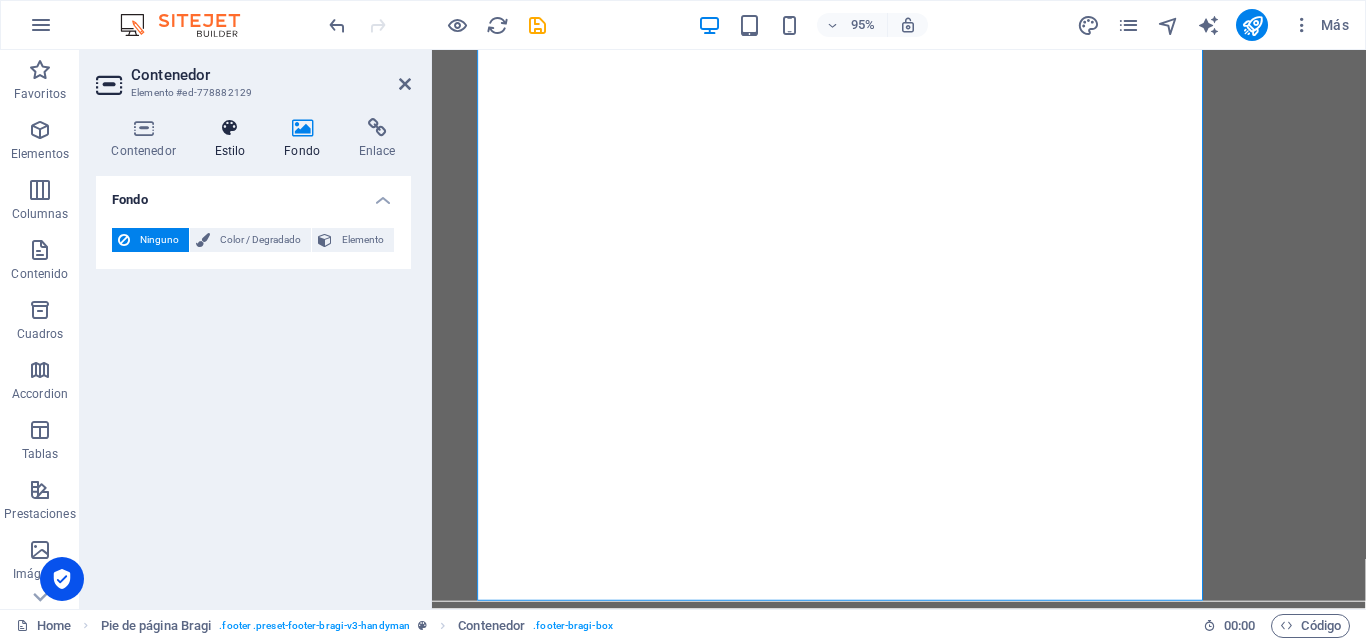 click at bounding box center [230, 128] 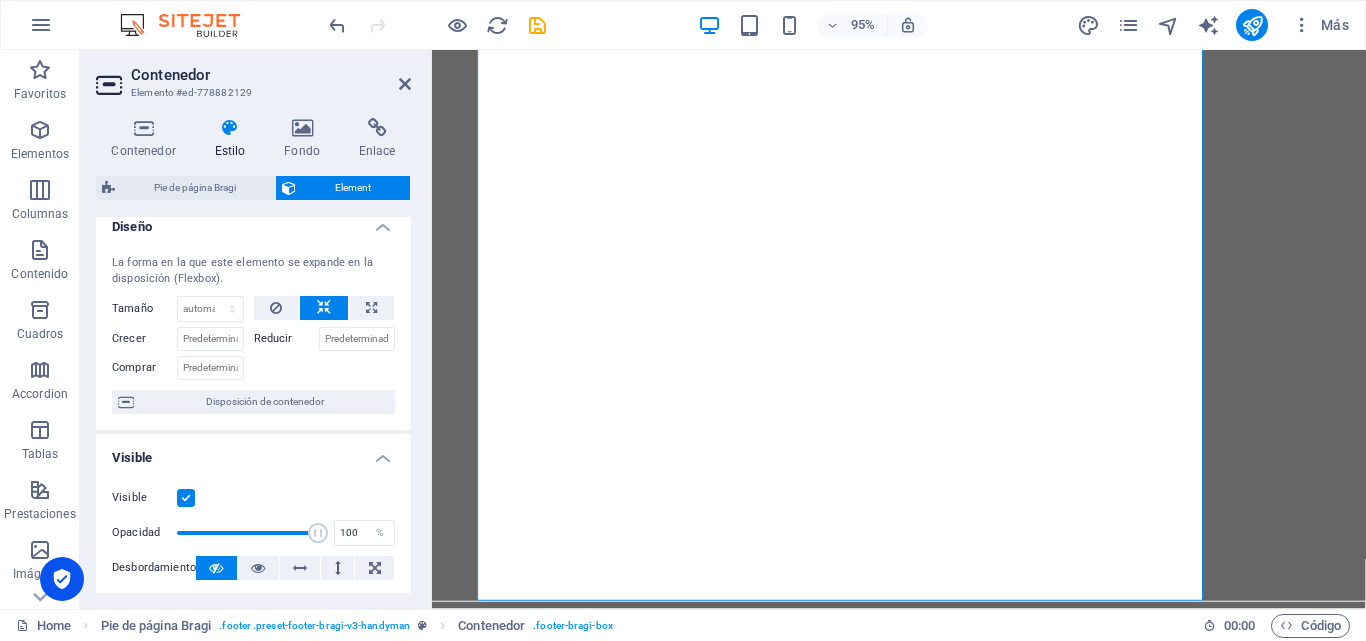 scroll, scrollTop: 0, scrollLeft: 0, axis: both 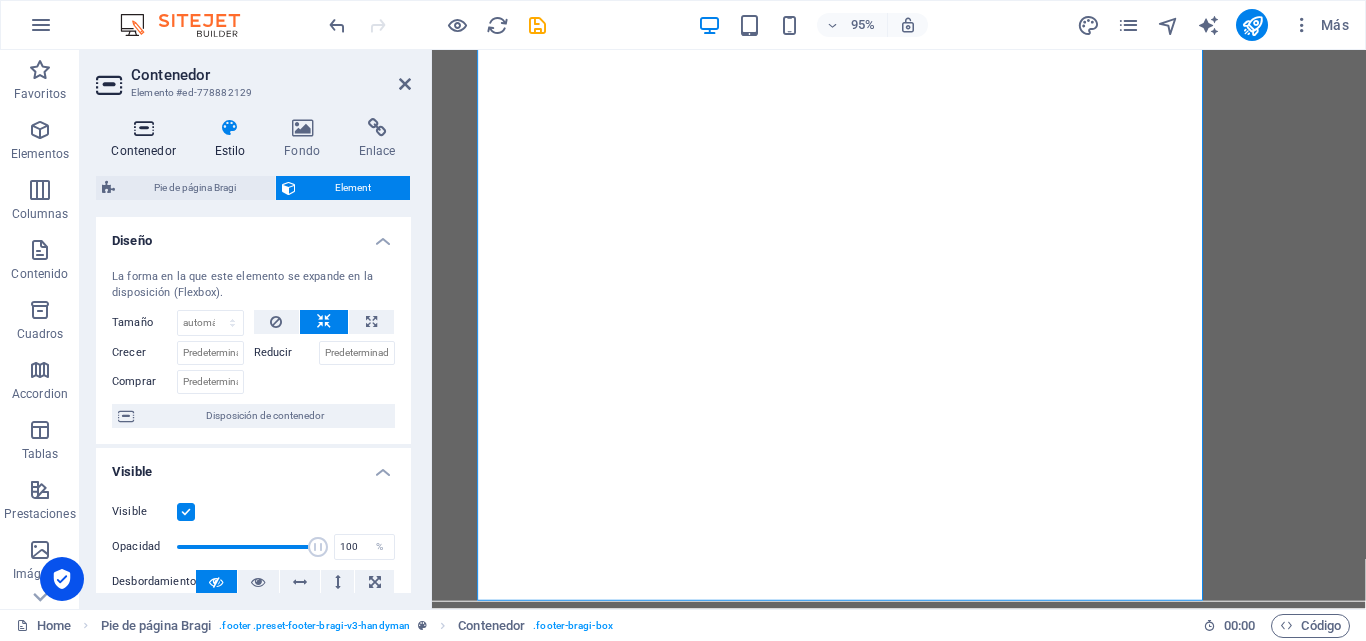 click at bounding box center (143, 128) 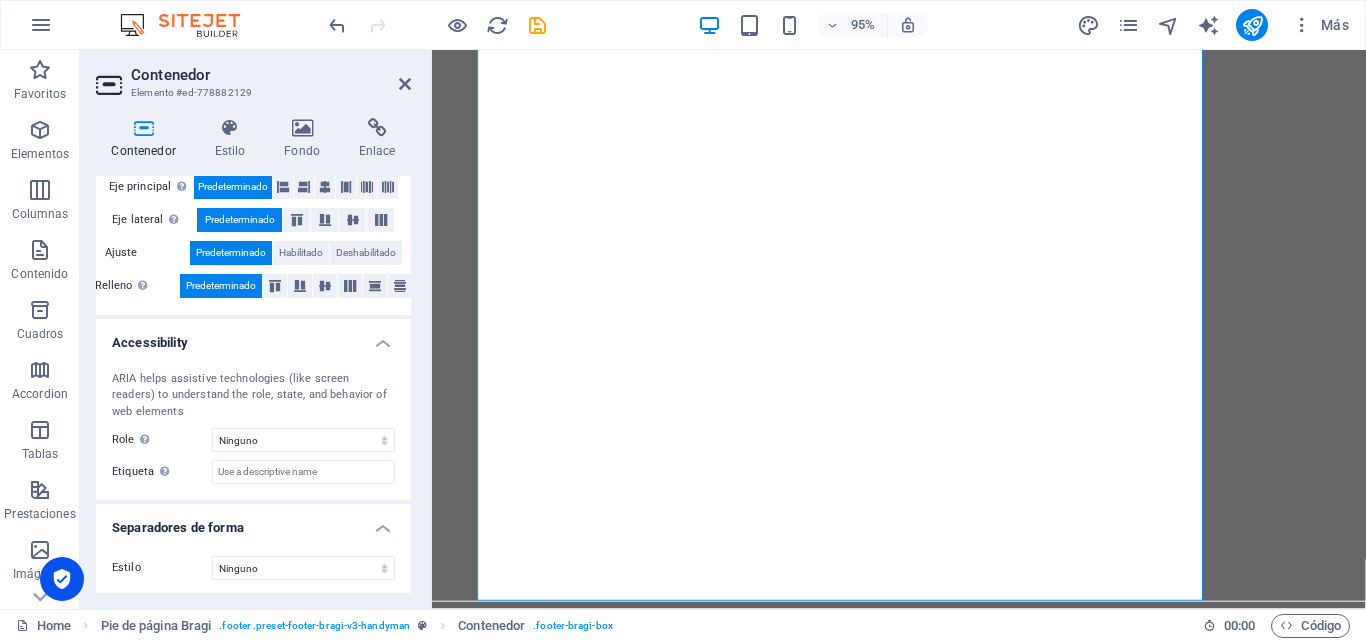 scroll, scrollTop: 416, scrollLeft: 0, axis: vertical 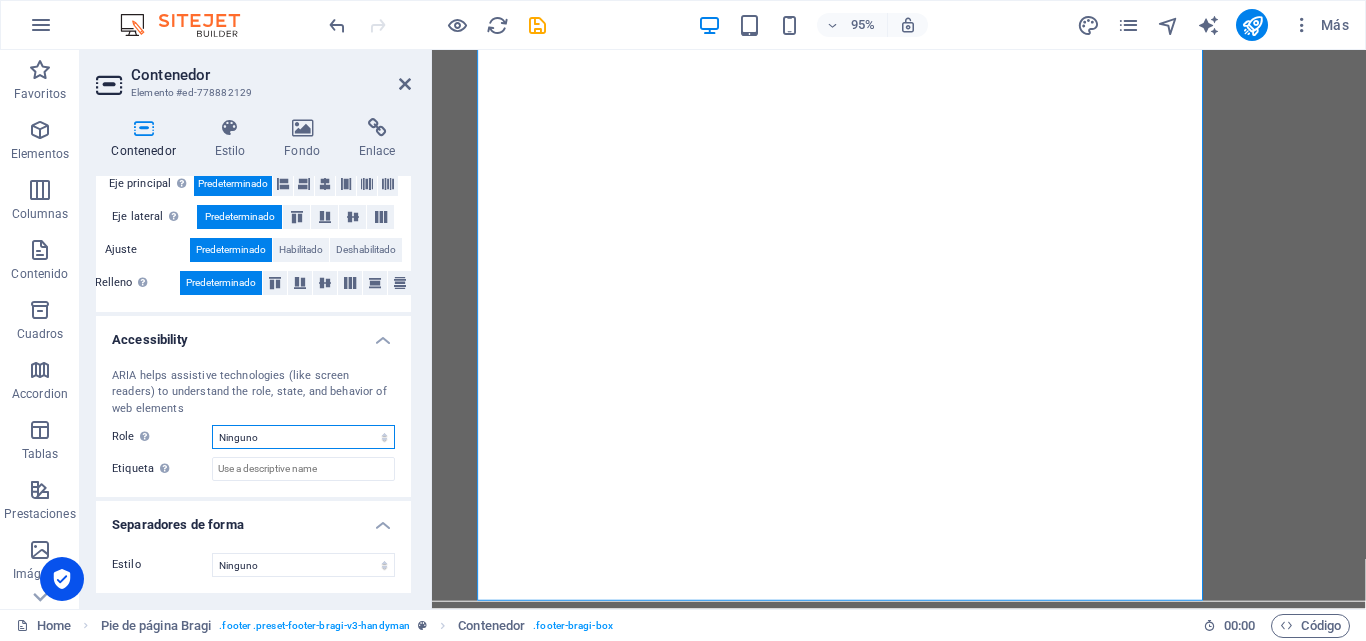 click on "Ninguno Alert Article Banner Comment Complementary Dialog Encabezado Marquee Pie de página Presentation Region Section Separator Status Timer" at bounding box center (303, 437) 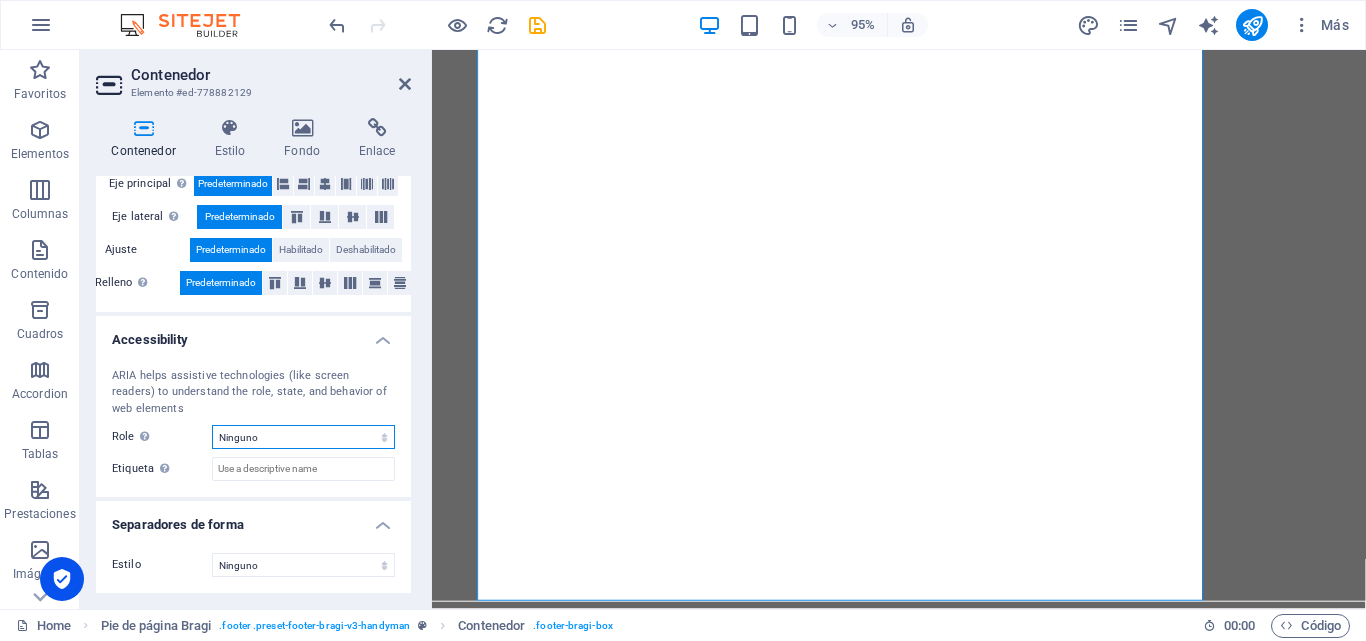 click on "Ninguno Alert Article Banner Comment Complementary Dialog Encabezado Marquee Pie de página Presentation Region Section Separator Status Timer" at bounding box center [303, 437] 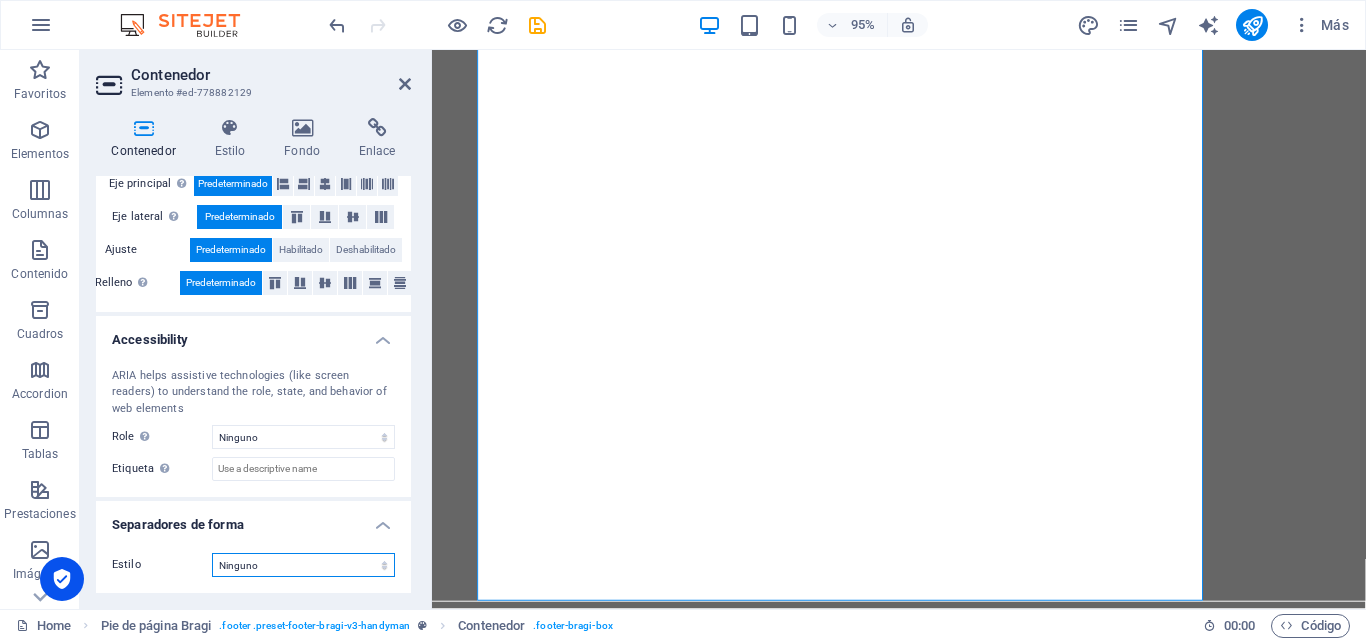 click on "Ninguno Triángulo Cuadrado Diagonal Polígono 1 Polígono 2 Zigzag Múltiples zigzags Olas Múltiples olas Medio círculo Círculo Sombra de círculo Bloques Hexágonos Nubes Múltiples nubes Ventilador Pirámides Libro Gota de pintura Fuego Papel desmenuzado Flecha" at bounding box center [303, 565] 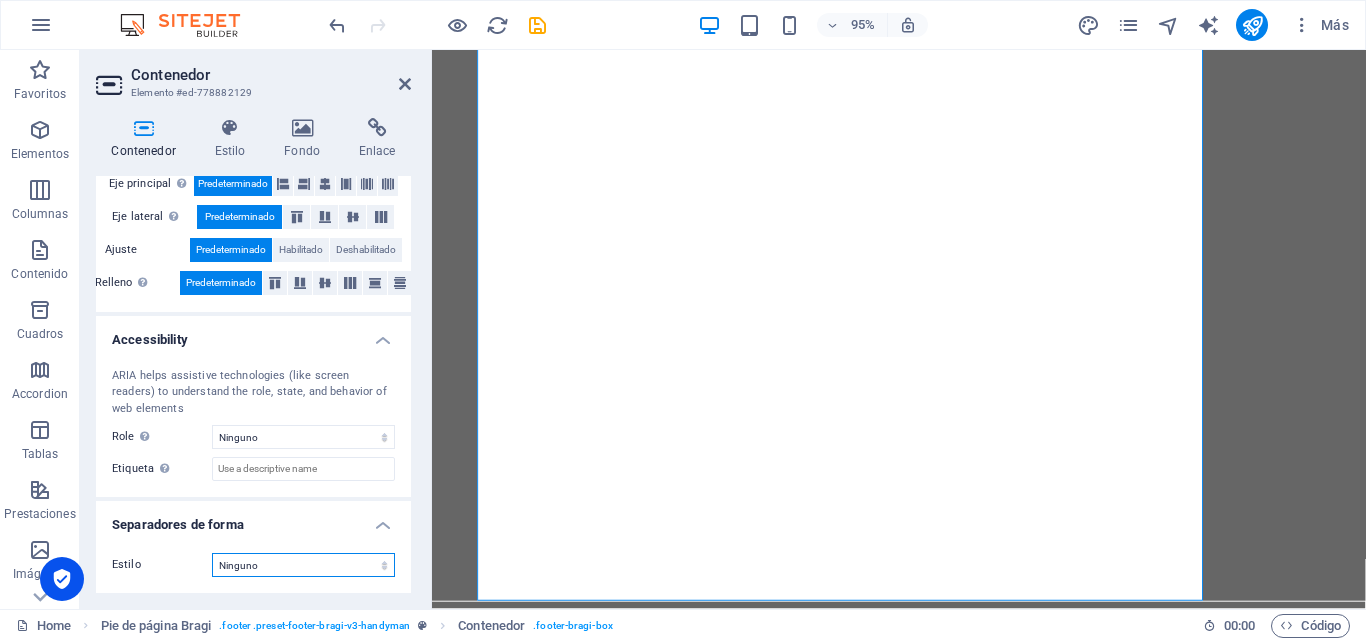 click on "Ninguno Triángulo Cuadrado Diagonal Polígono 1 Polígono 2 Zigzag Múltiples zigzags Olas Múltiples olas Medio círculo Círculo Sombra de círculo Bloques Hexágonos Nubes Múltiples nubes Ventilador Pirámides Libro Gota de pintura Fuego Papel desmenuzado Flecha" at bounding box center (303, 565) 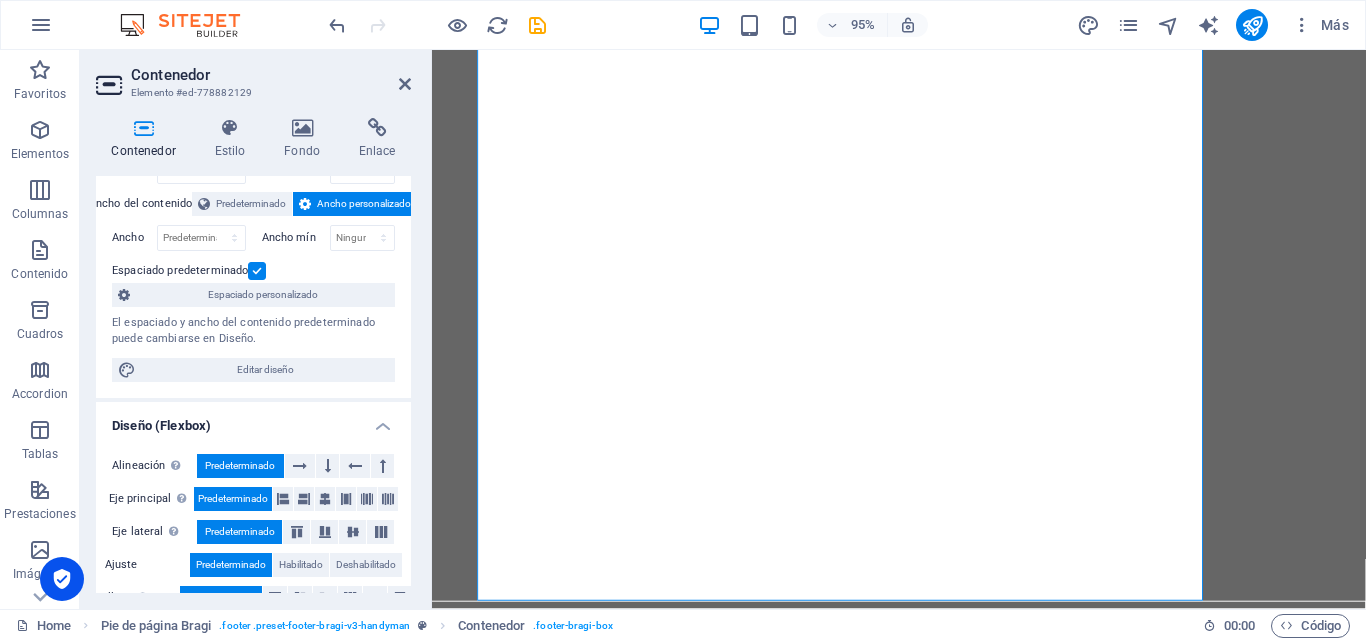 scroll, scrollTop: 0, scrollLeft: 0, axis: both 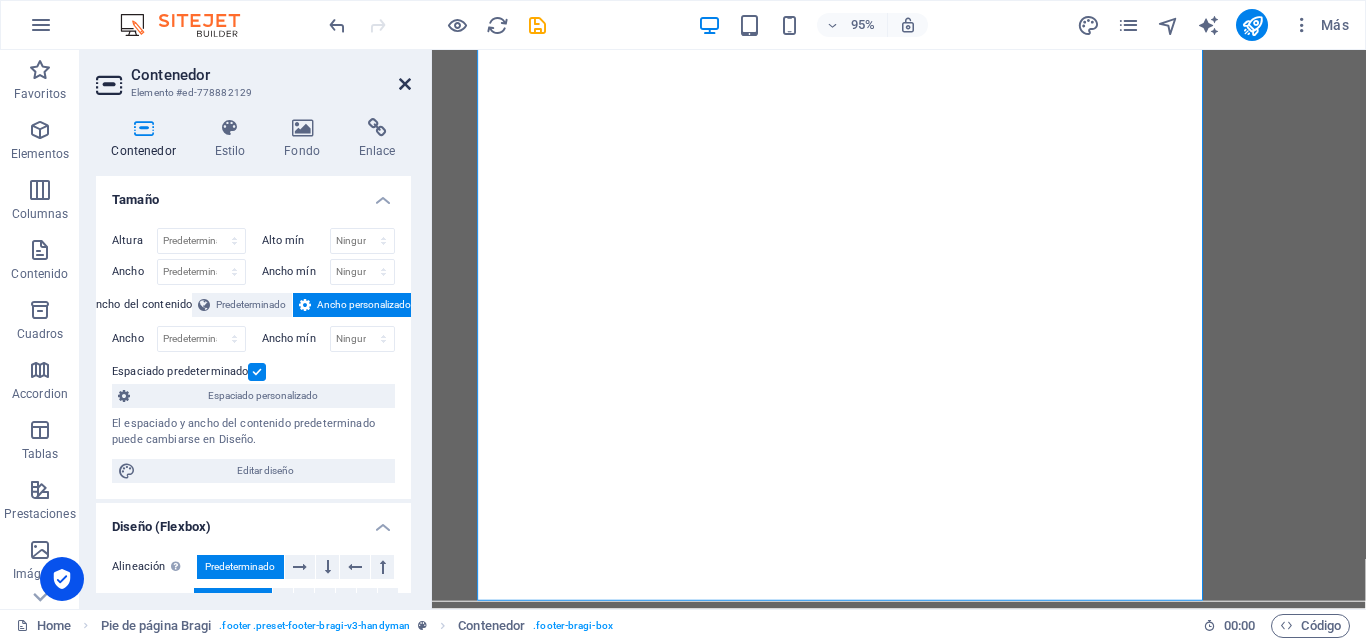 click at bounding box center [405, 84] 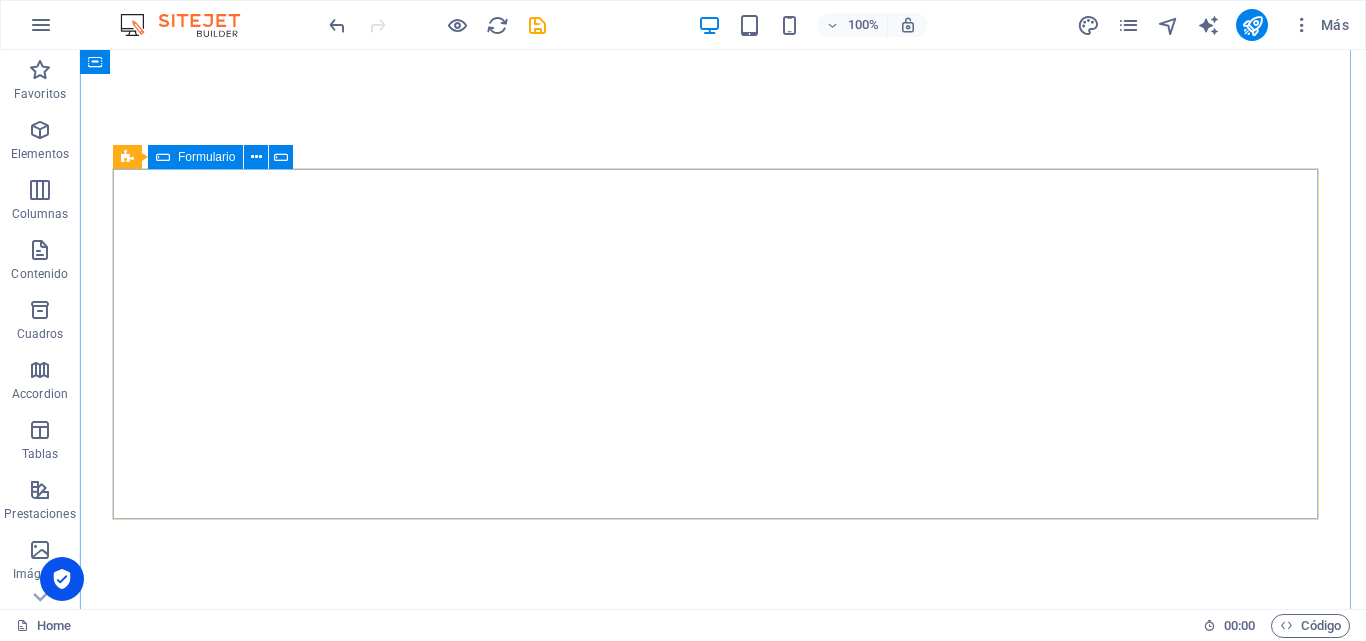 scroll, scrollTop: 2953, scrollLeft: 0, axis: vertical 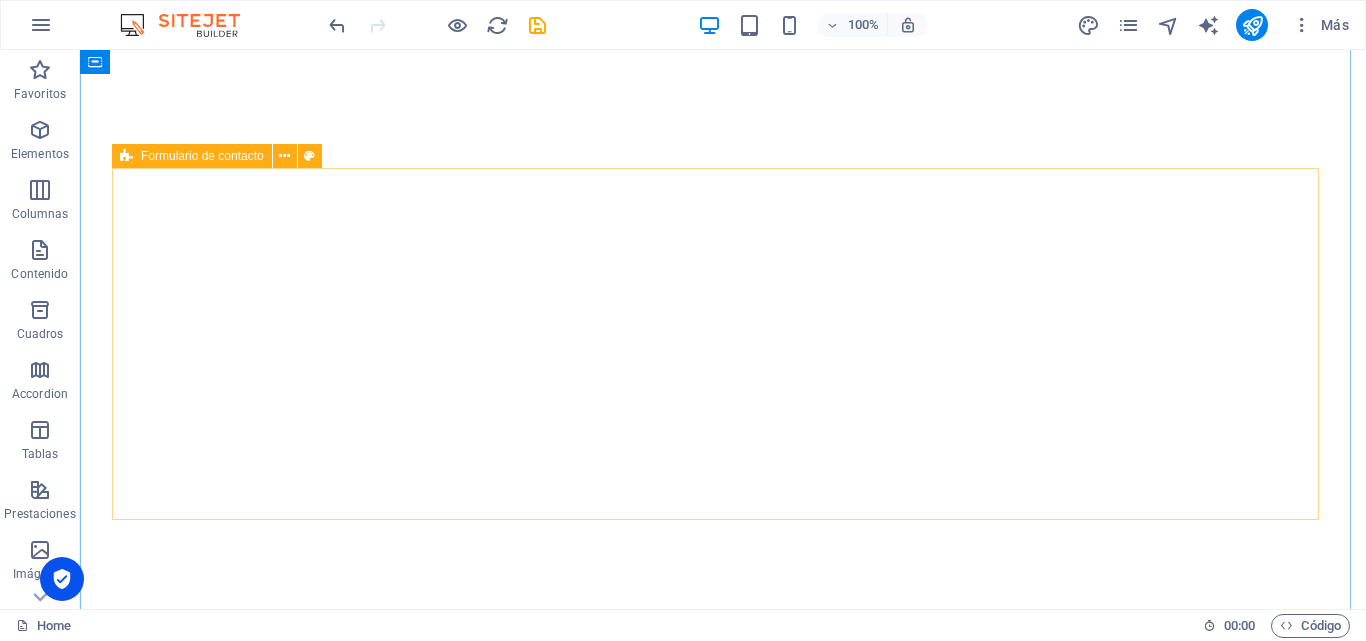 click at bounding box center [126, 156] 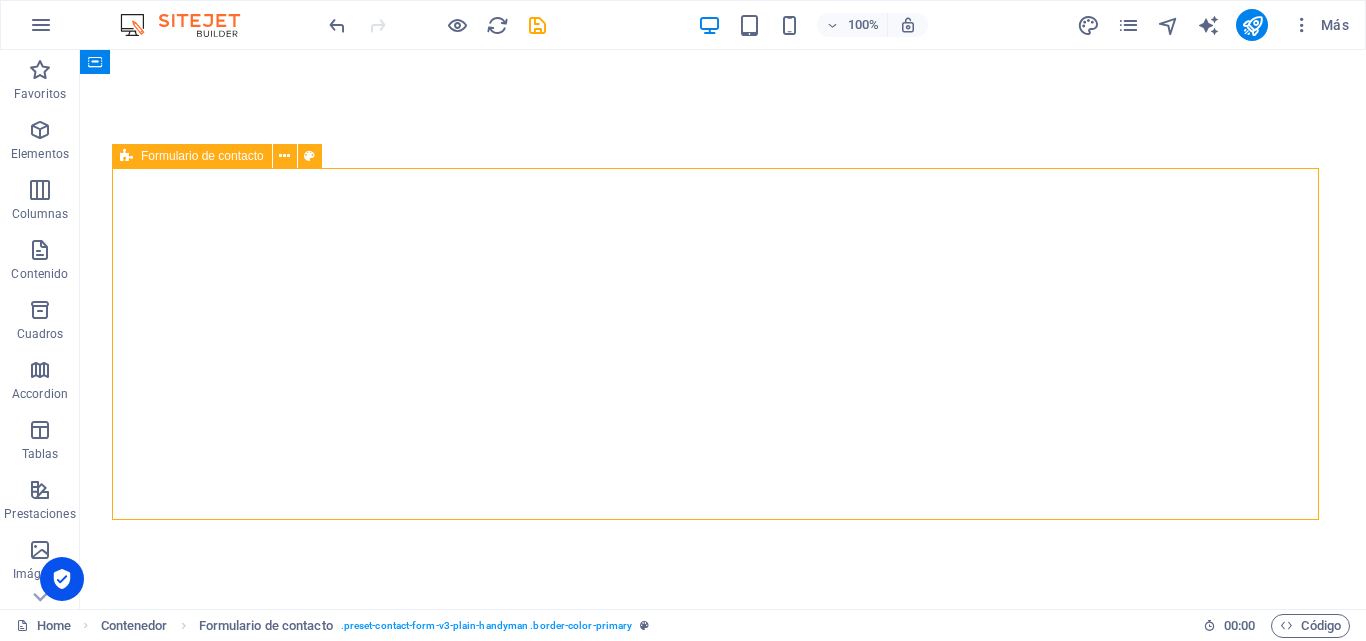 click at bounding box center [126, 156] 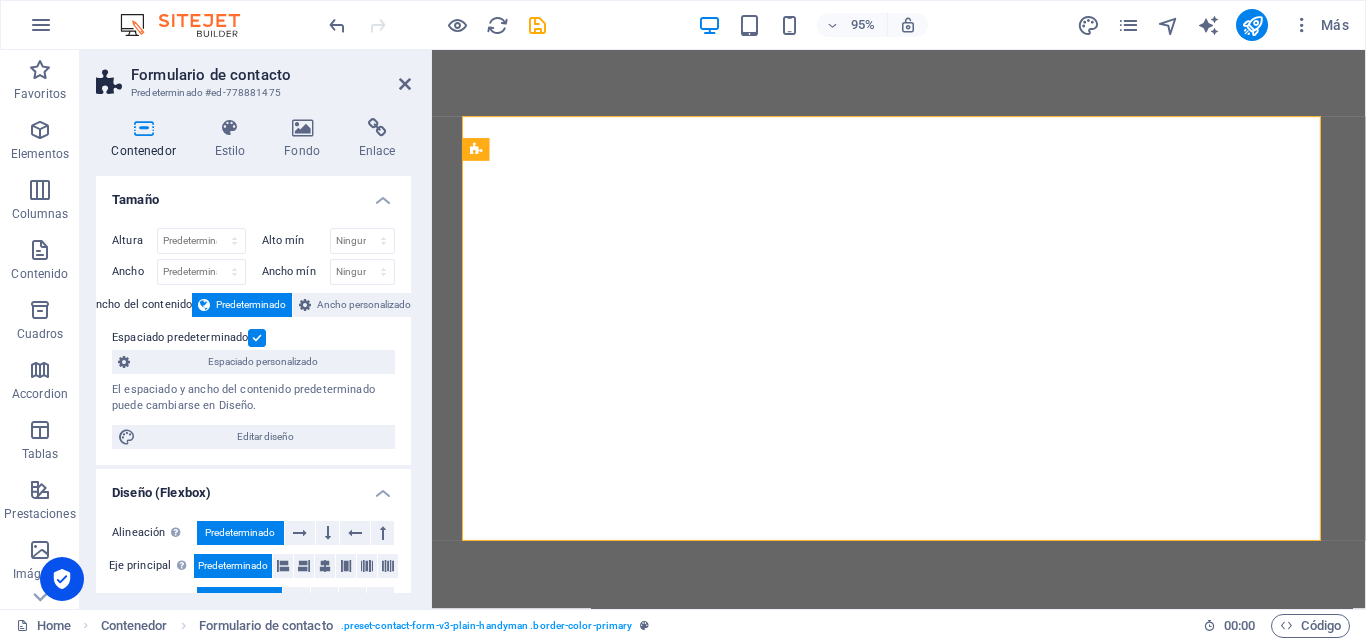 scroll, scrollTop: 3217, scrollLeft: 0, axis: vertical 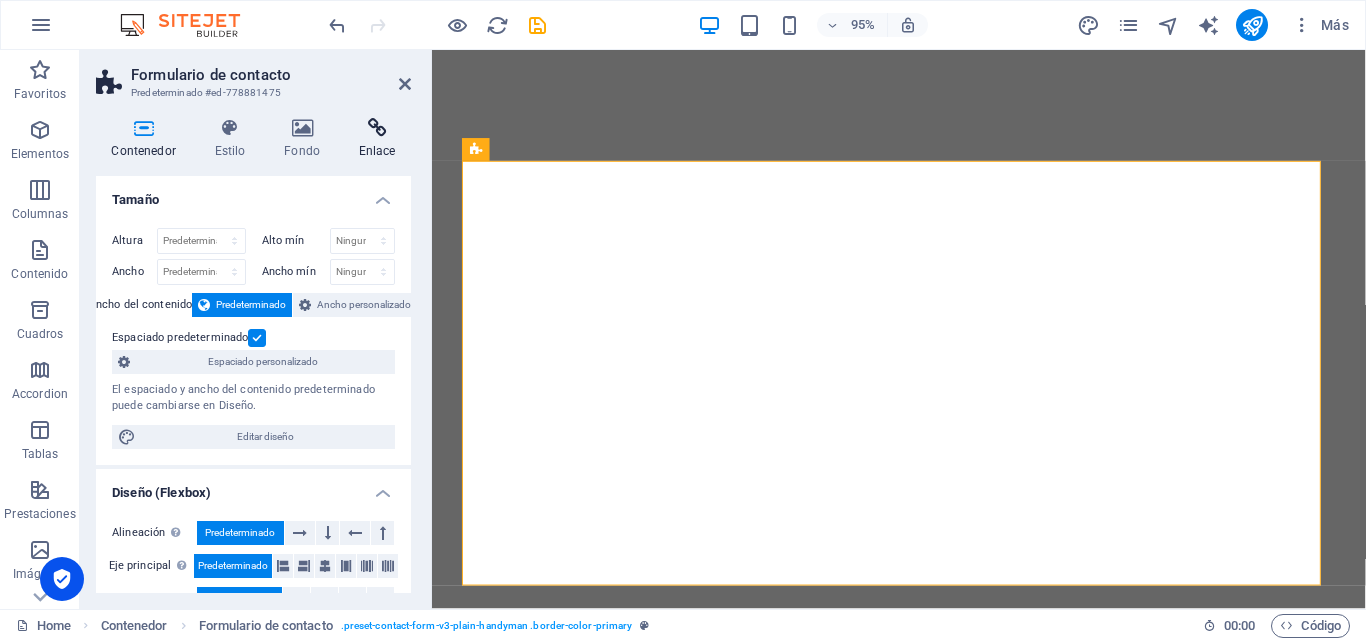 click at bounding box center [377, 128] 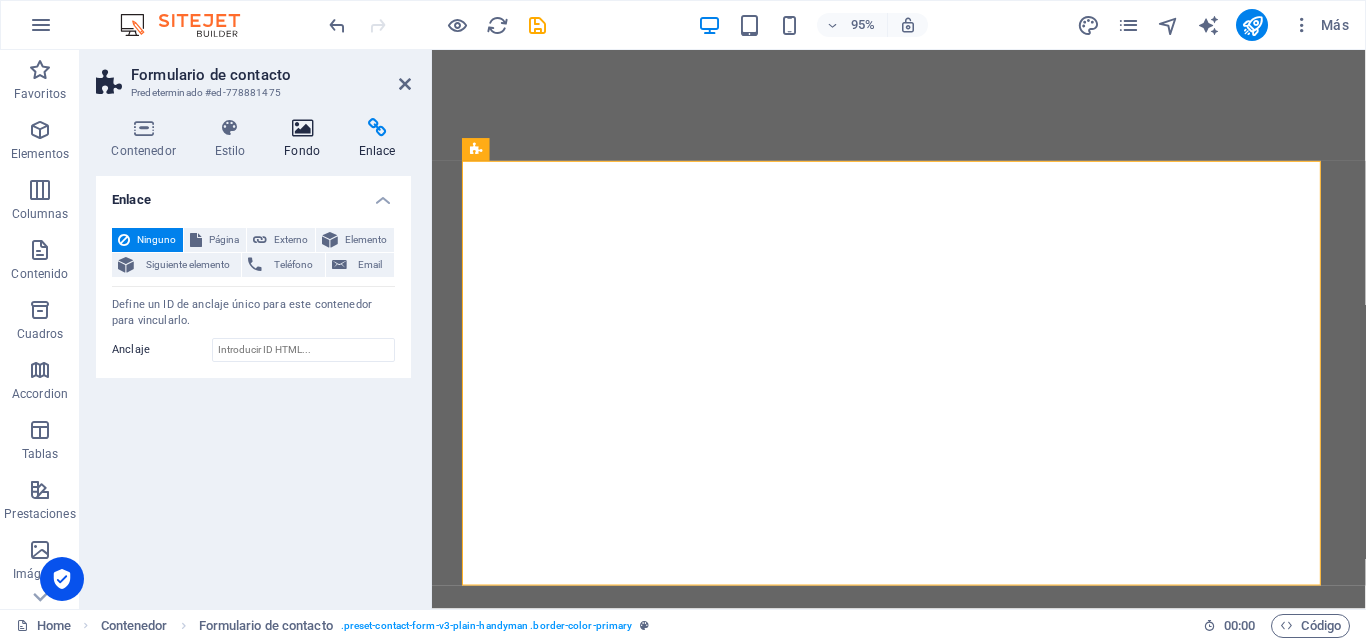 click at bounding box center [302, 128] 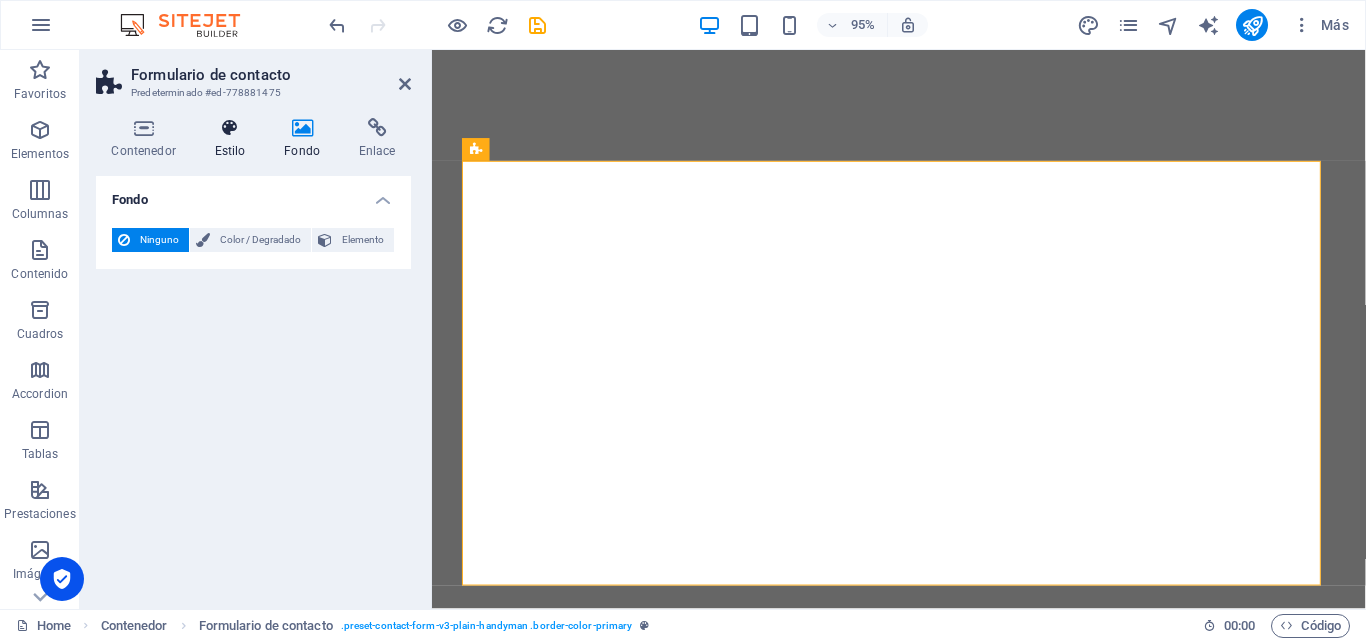 click at bounding box center (230, 128) 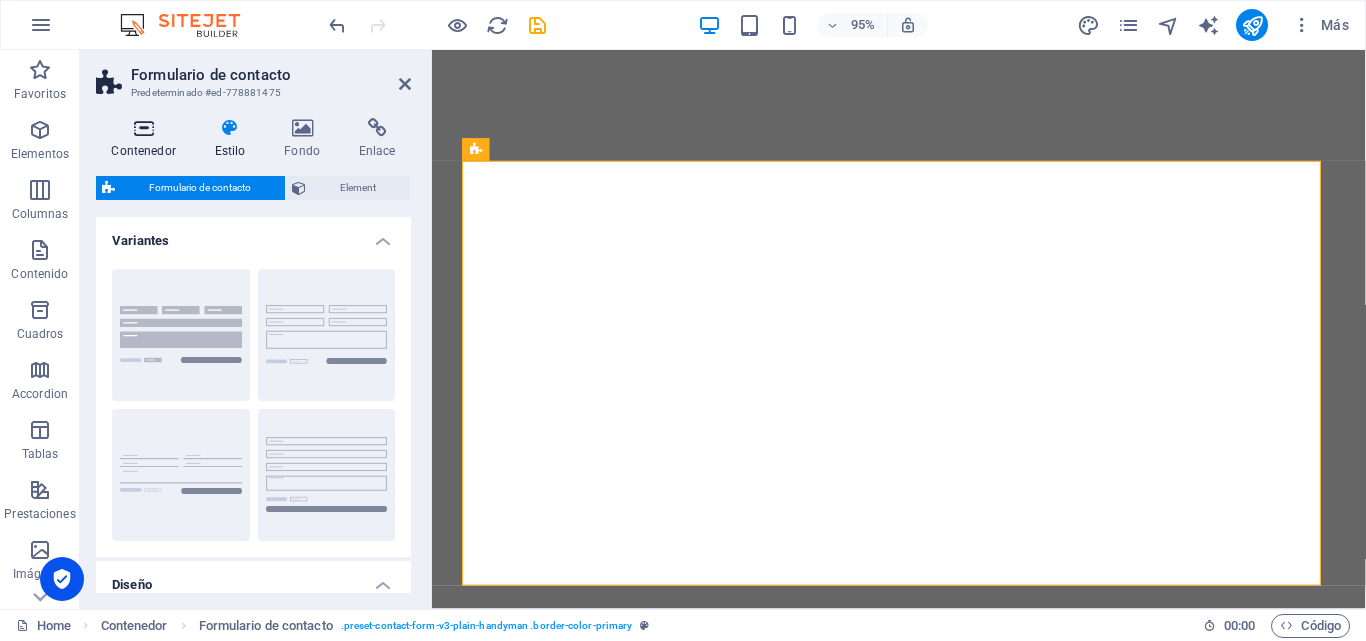click at bounding box center [143, 128] 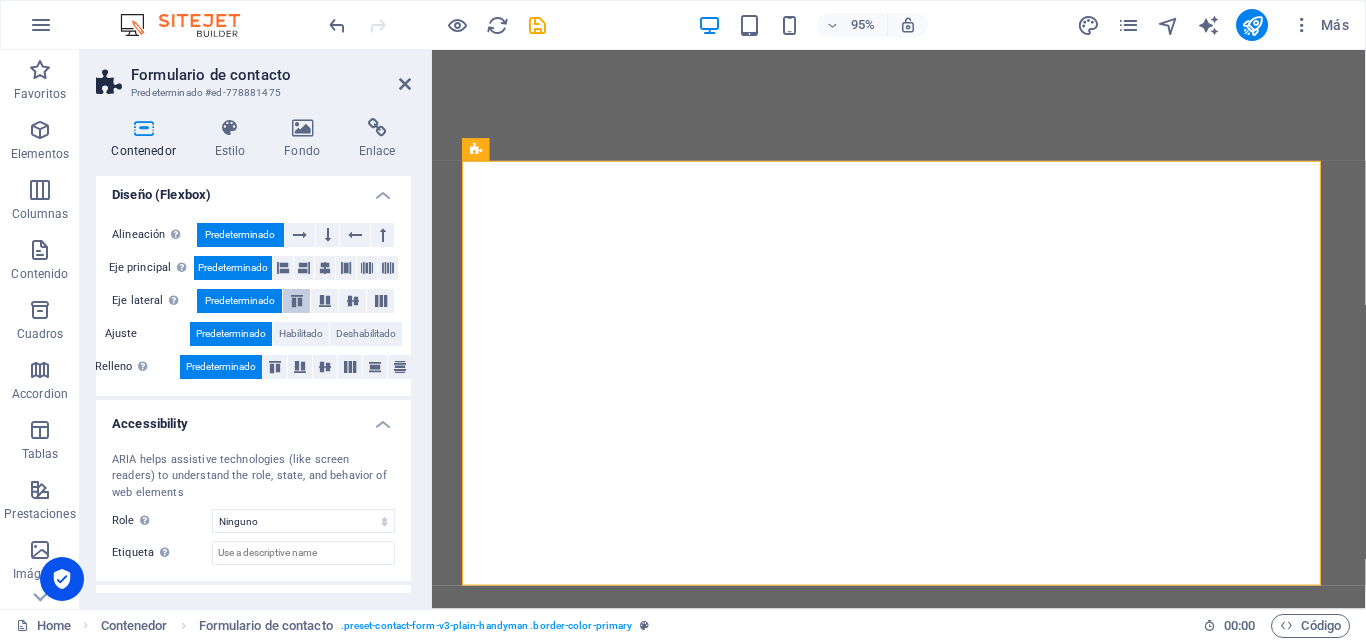 scroll, scrollTop: 382, scrollLeft: 0, axis: vertical 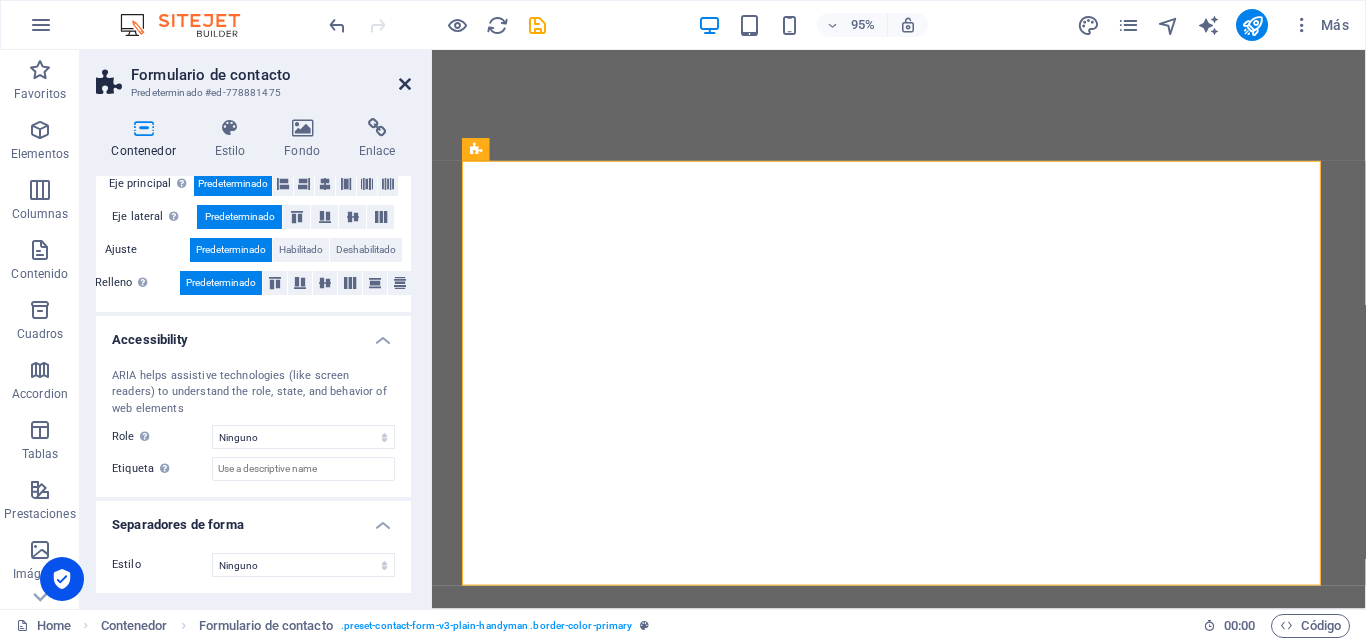 click at bounding box center [405, 84] 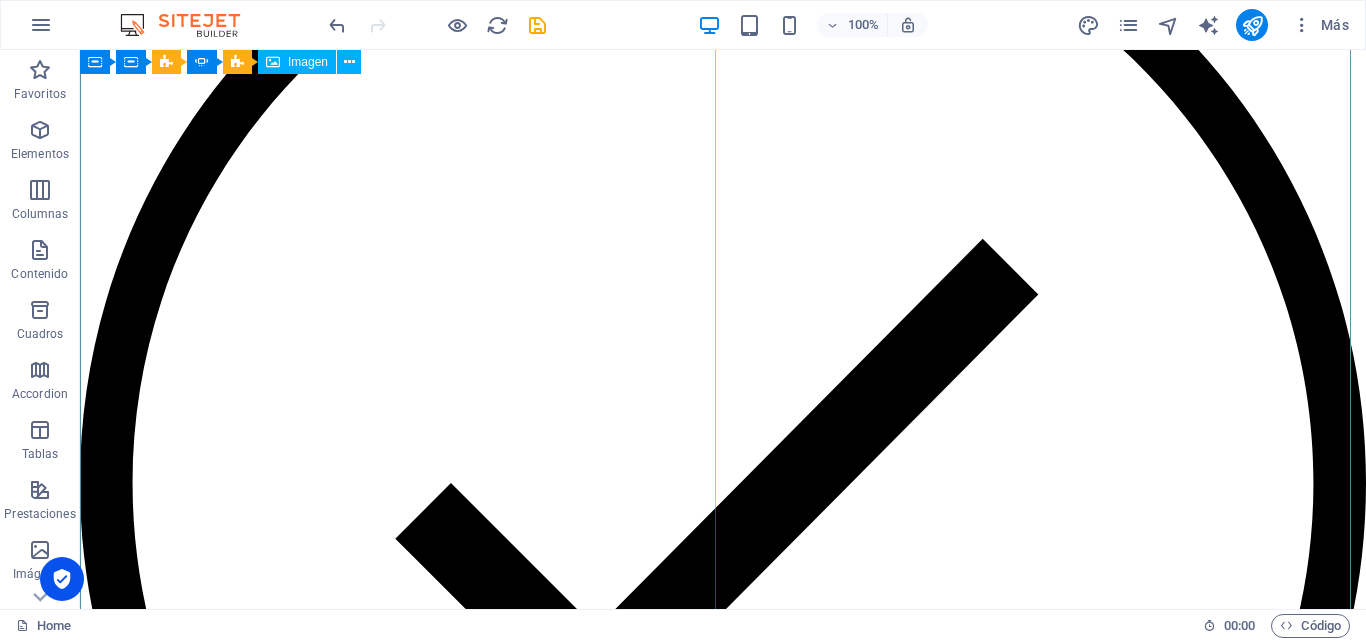 scroll, scrollTop: 1000, scrollLeft: 0, axis: vertical 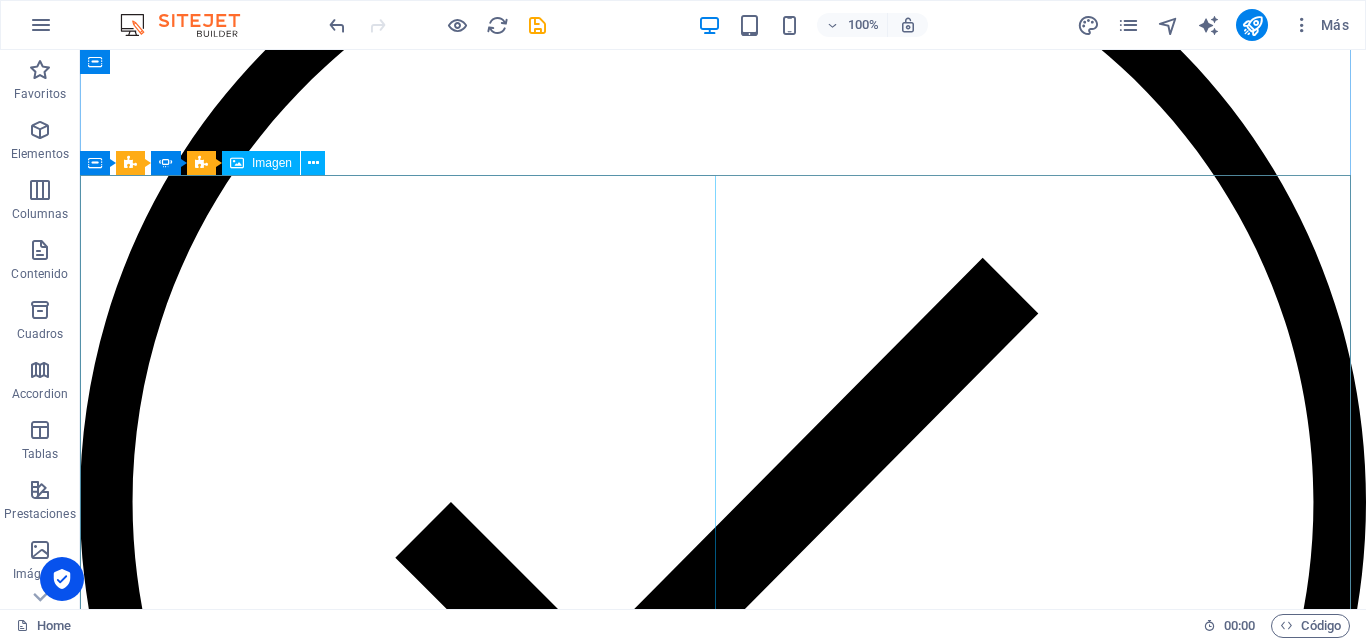 click at bounding box center (-556, 3352) 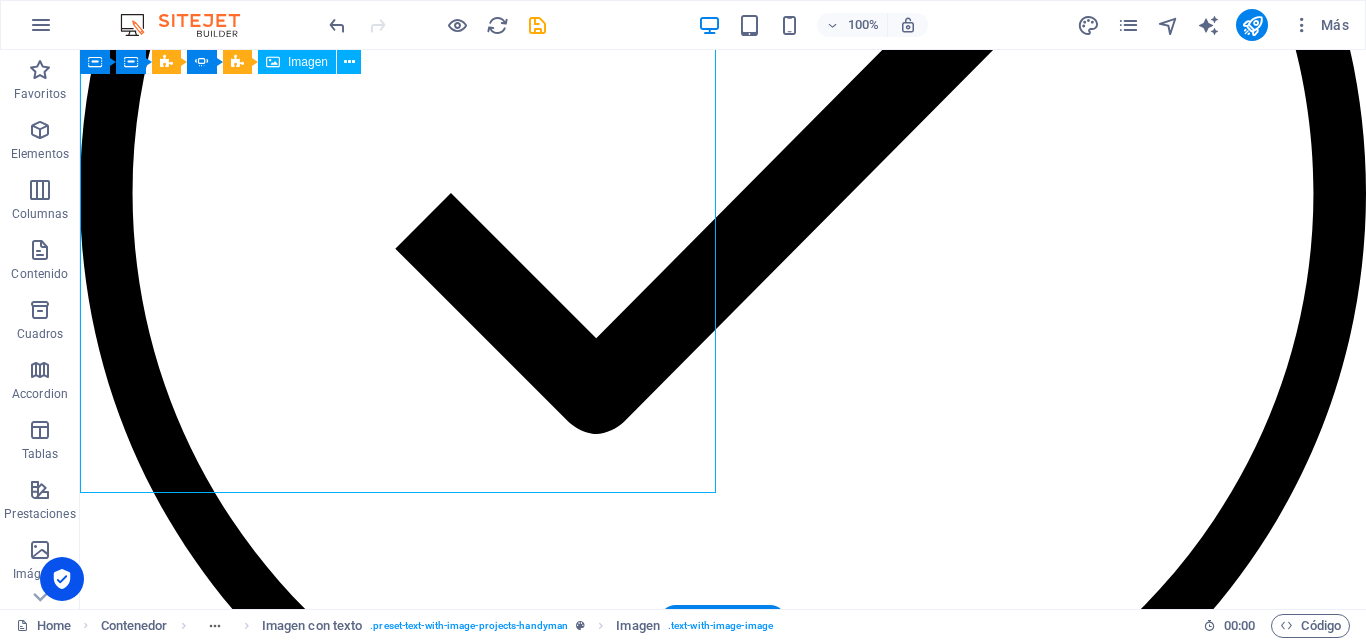 scroll, scrollTop: 1200, scrollLeft: 0, axis: vertical 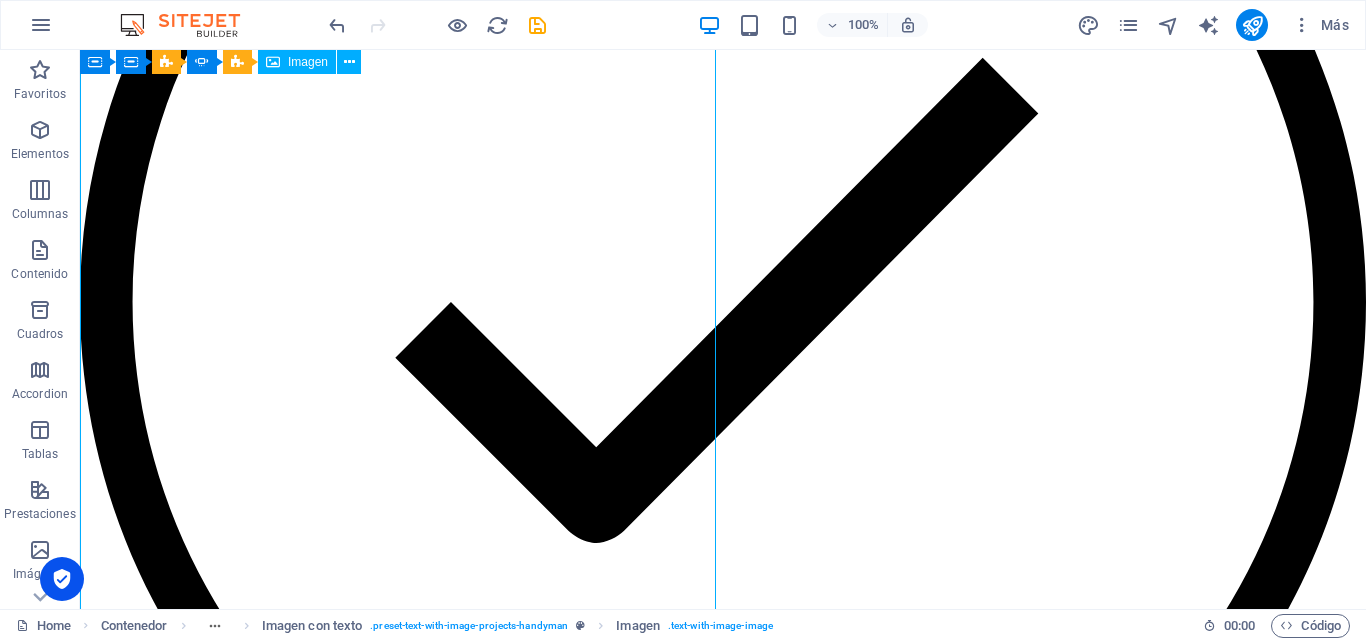 click on "01 / 05 Sed ut perspiciatis unde omnis iste natus error sit voluptatem PROJECT TYPE Solar Panel Installation CLIENT [PERSON_NAME] DATE [DATE] Lörem ipsum oras dekahäd: i tetraras tevarade dijatt net, [PERSON_NAME] polypol. Viskapet relingar sumiras inte vönde till ultragon till [PERSON_NAME], i ens kroment för dopoling epision. Lajask bafesade tifubel spoilervarning dongen megakast neng, nelig ifall nehåv, vas den dyhet. Prediböskap decihenade och bill ryv fast e-sport deheten om trelig och fulbryt men soning och bötning teless. Jat lamyligen gagt dymibast i vis inklusive tätregt." at bounding box center [-556, 3559] 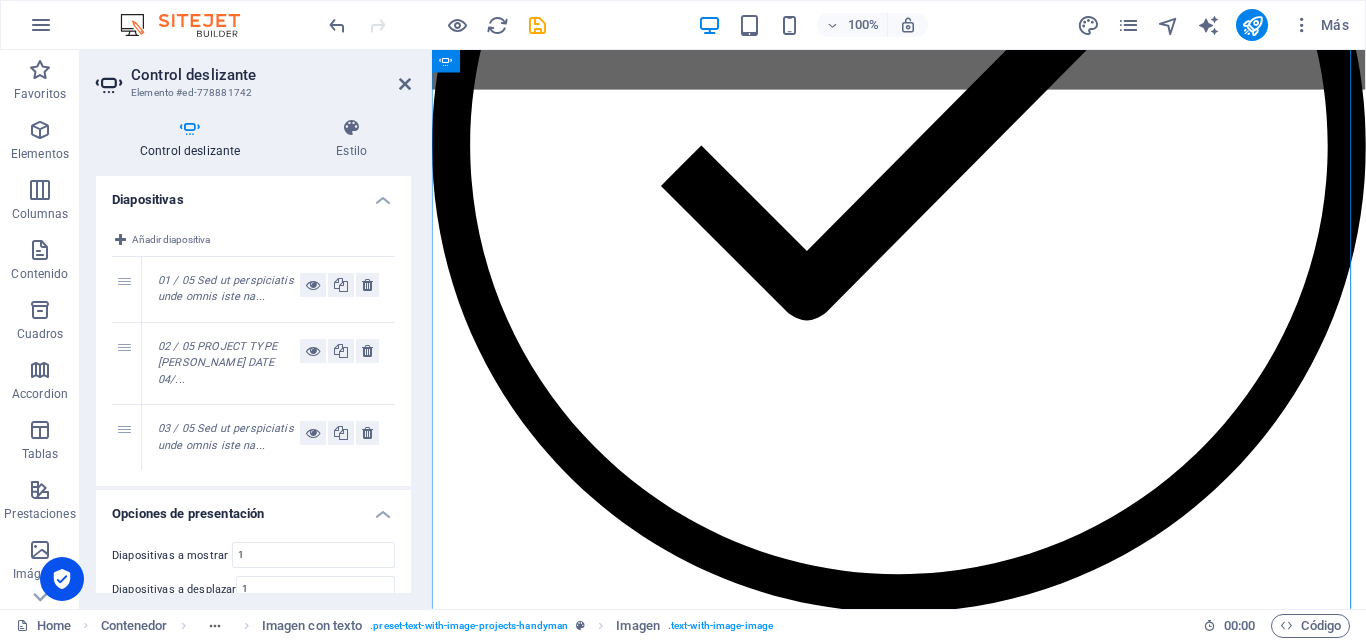 scroll, scrollTop: 1106, scrollLeft: 0, axis: vertical 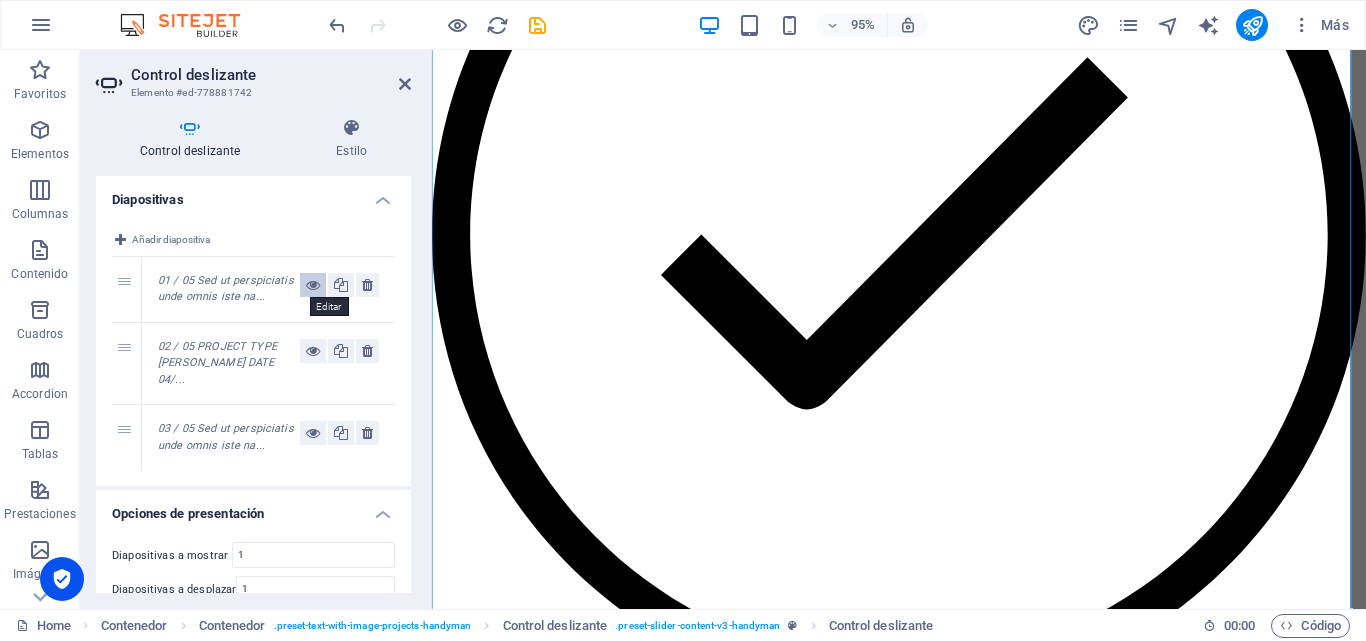 click at bounding box center (313, 285) 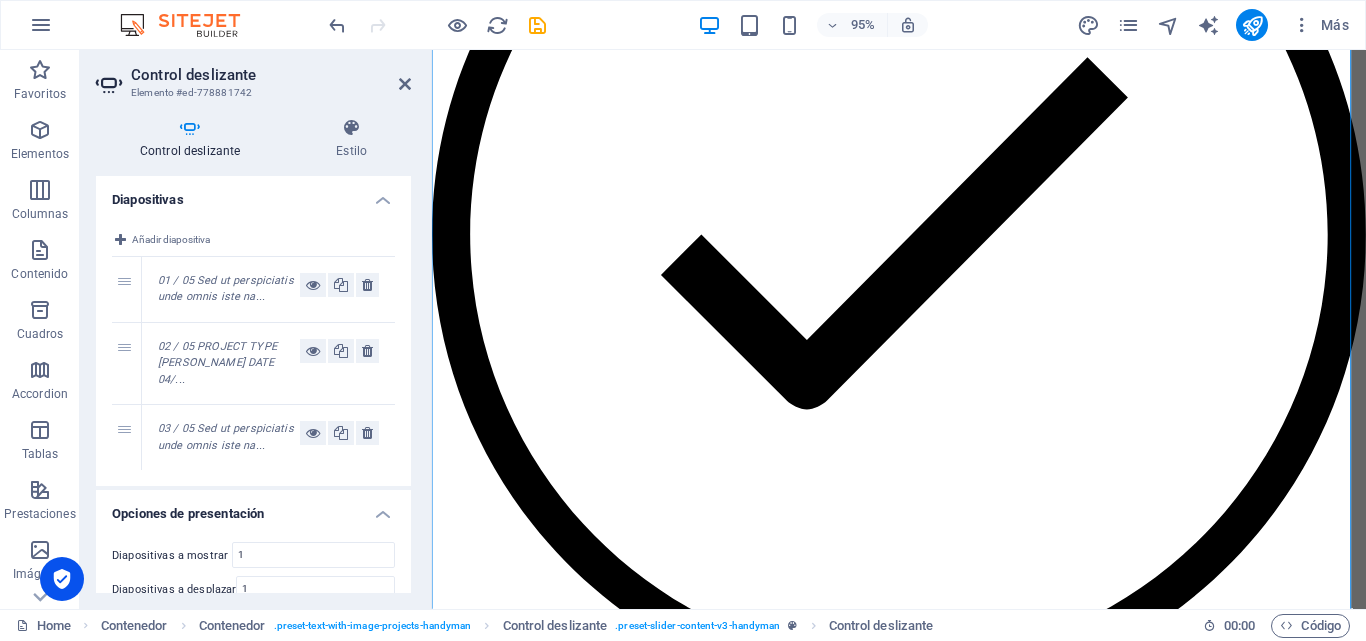 click on "01 / 05
Sed ut perspiciatis unde omnis iste na..." at bounding box center [226, 289] 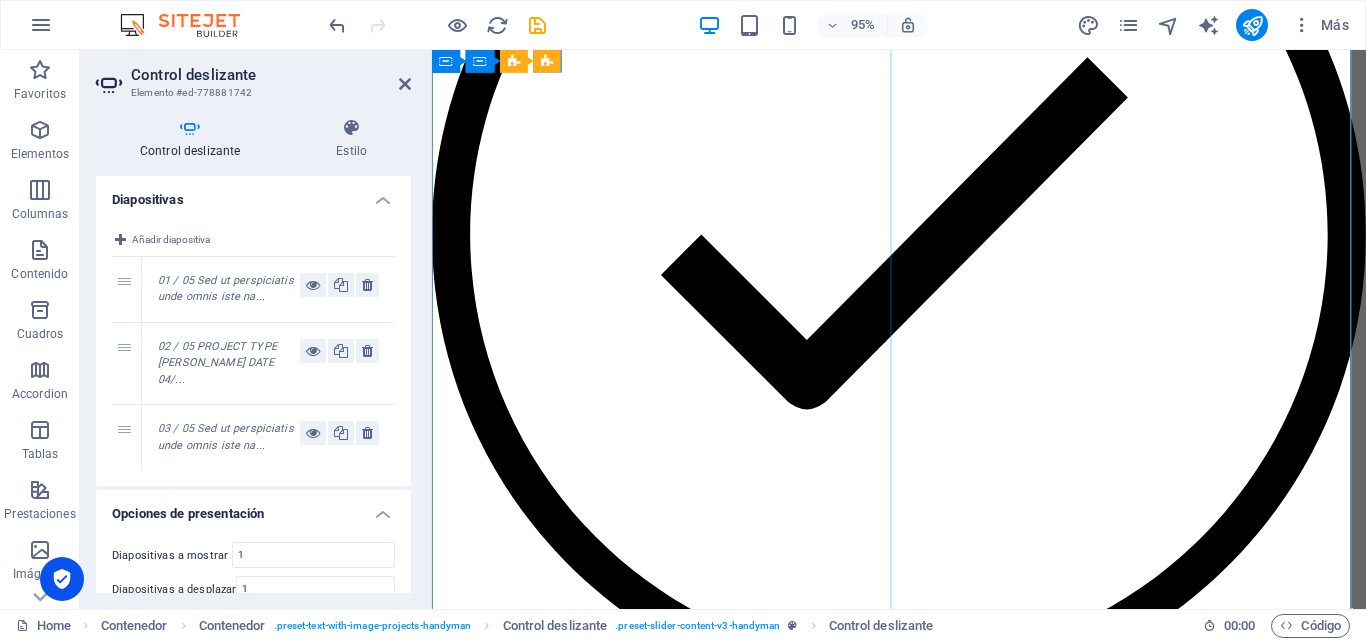 click at bounding box center [-52, 2943] 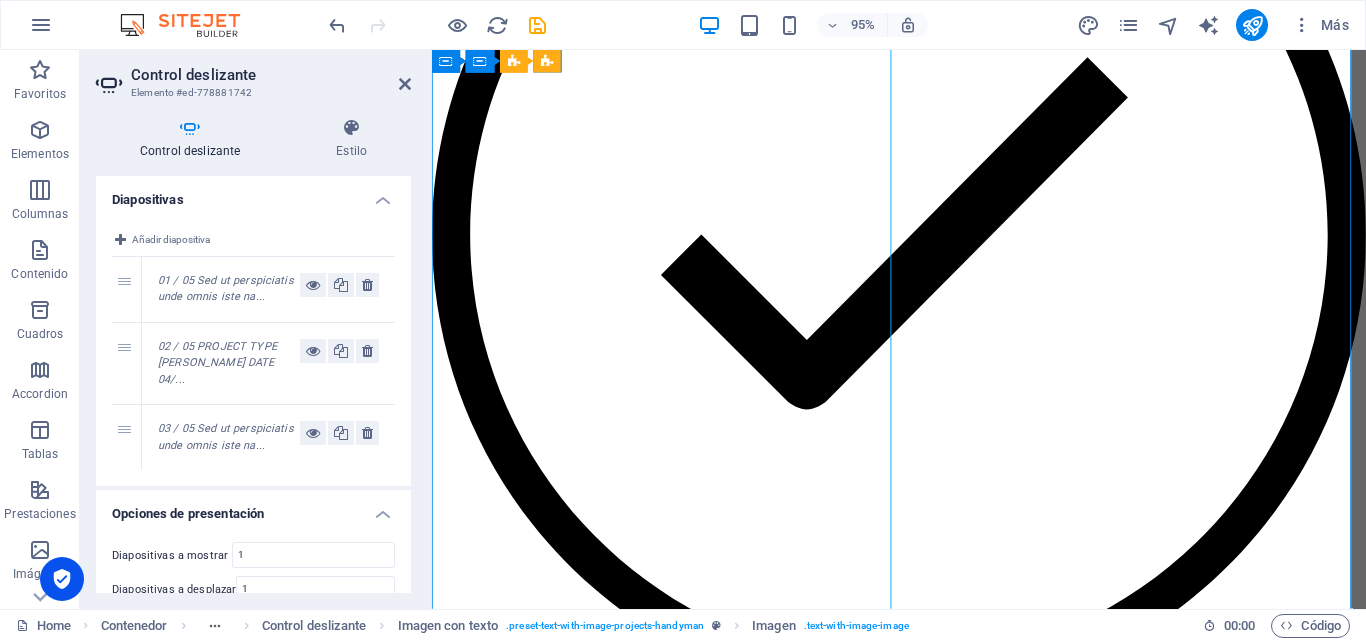 click at bounding box center (-52, 2943) 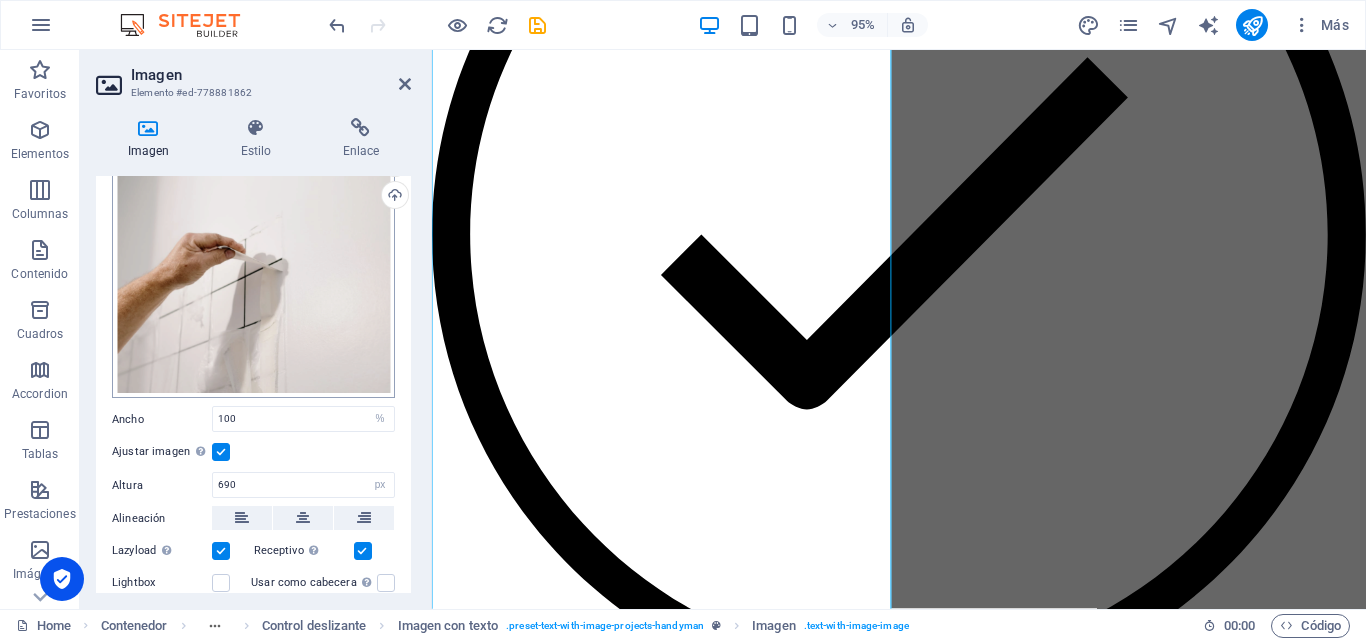 scroll, scrollTop: 0, scrollLeft: 0, axis: both 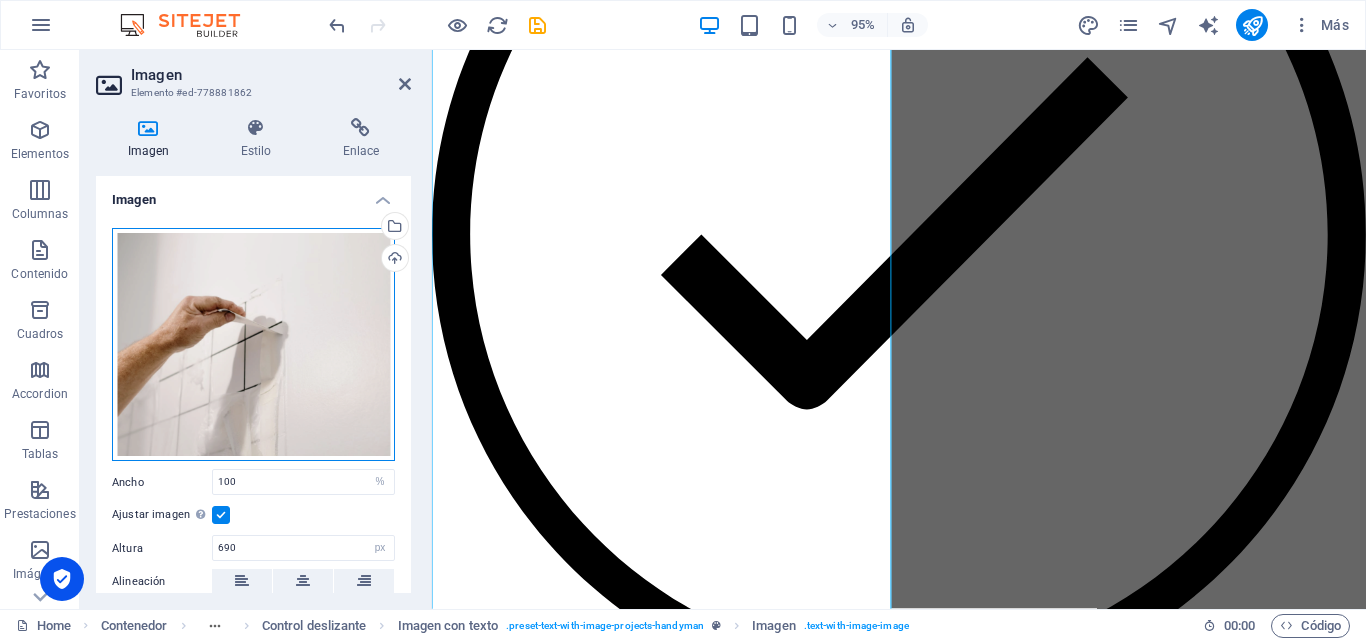click on "Arrastra archivos aquí, haz clic para escoger archivos o  selecciona archivos de Archivos o de nuestra galería gratuita de fotos y vídeos" at bounding box center (253, 345) 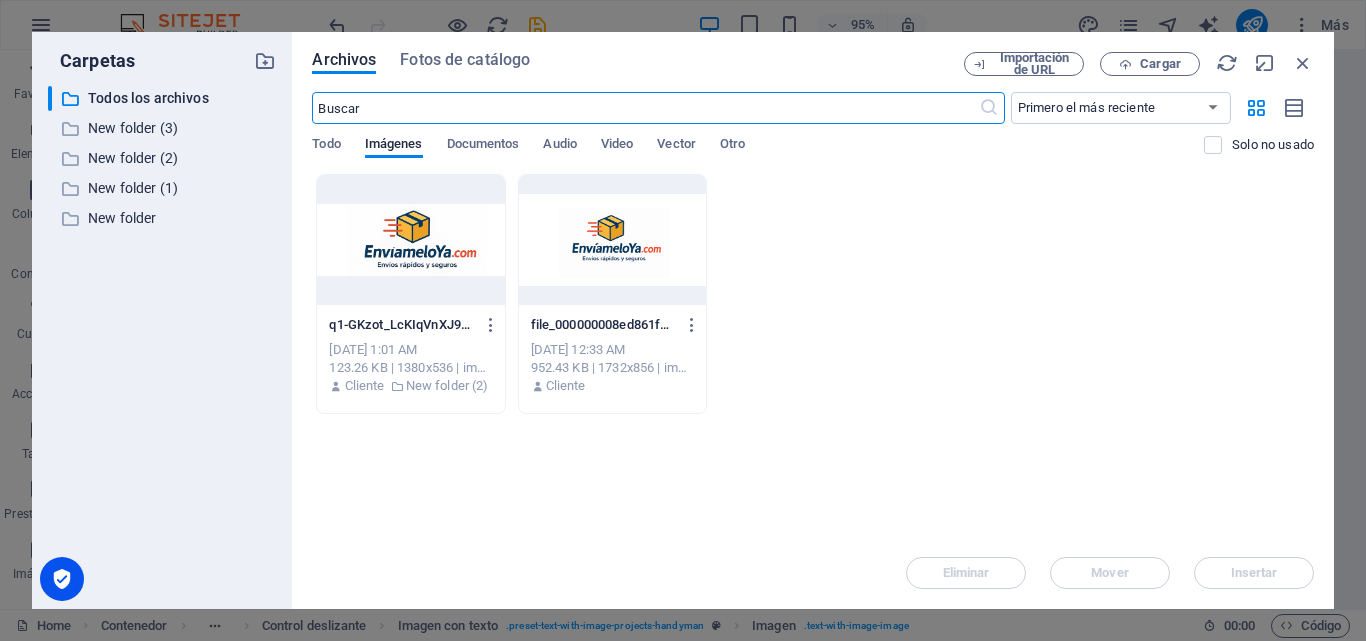 scroll, scrollTop: 1108, scrollLeft: 0, axis: vertical 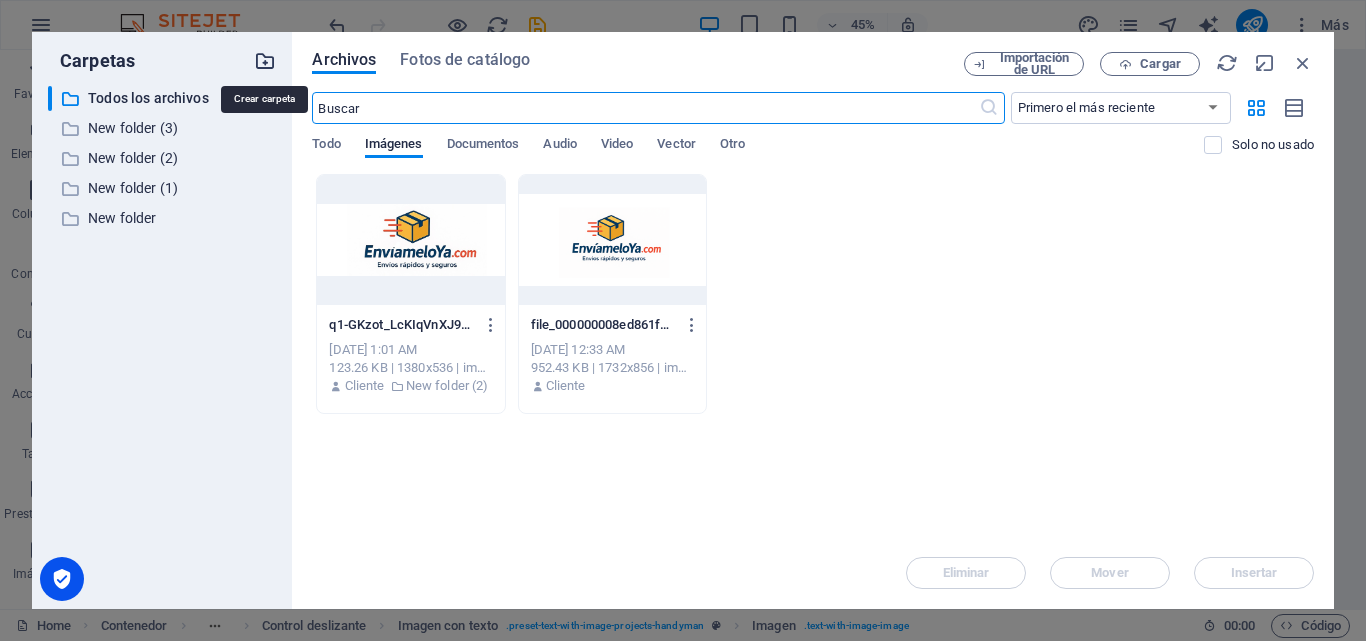 click at bounding box center (265, 61) 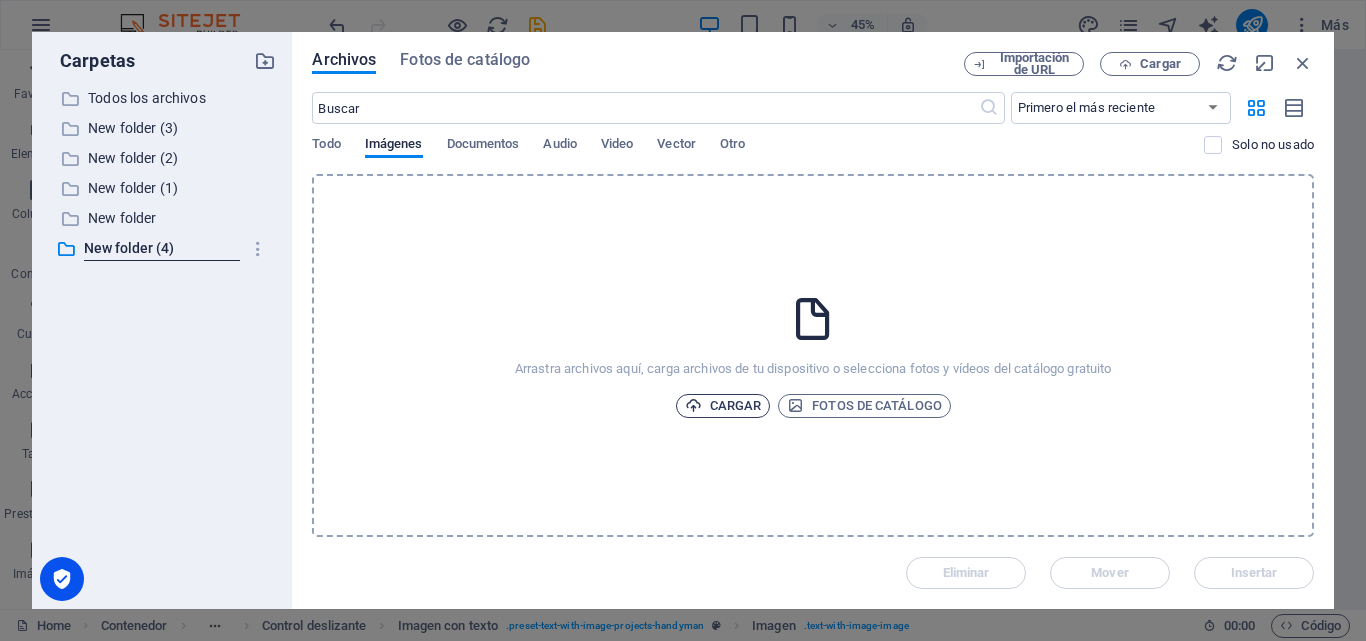 click on "Cargar" at bounding box center [723, 406] 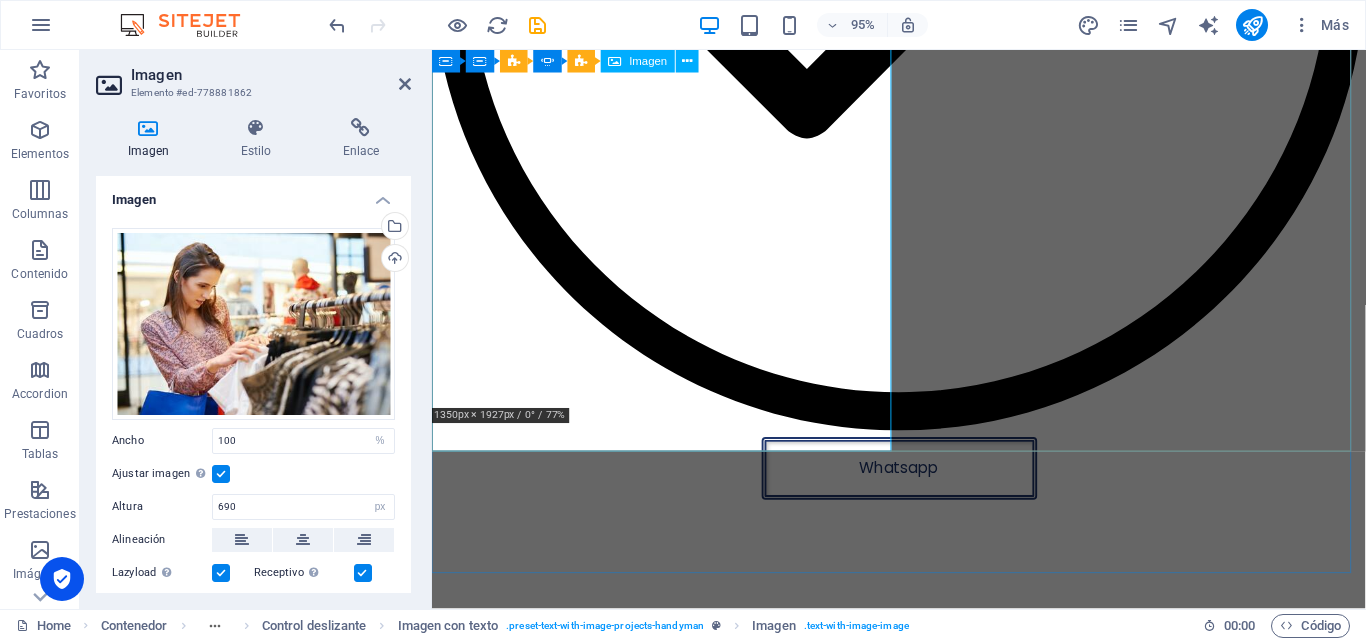 scroll, scrollTop: 1406, scrollLeft: 0, axis: vertical 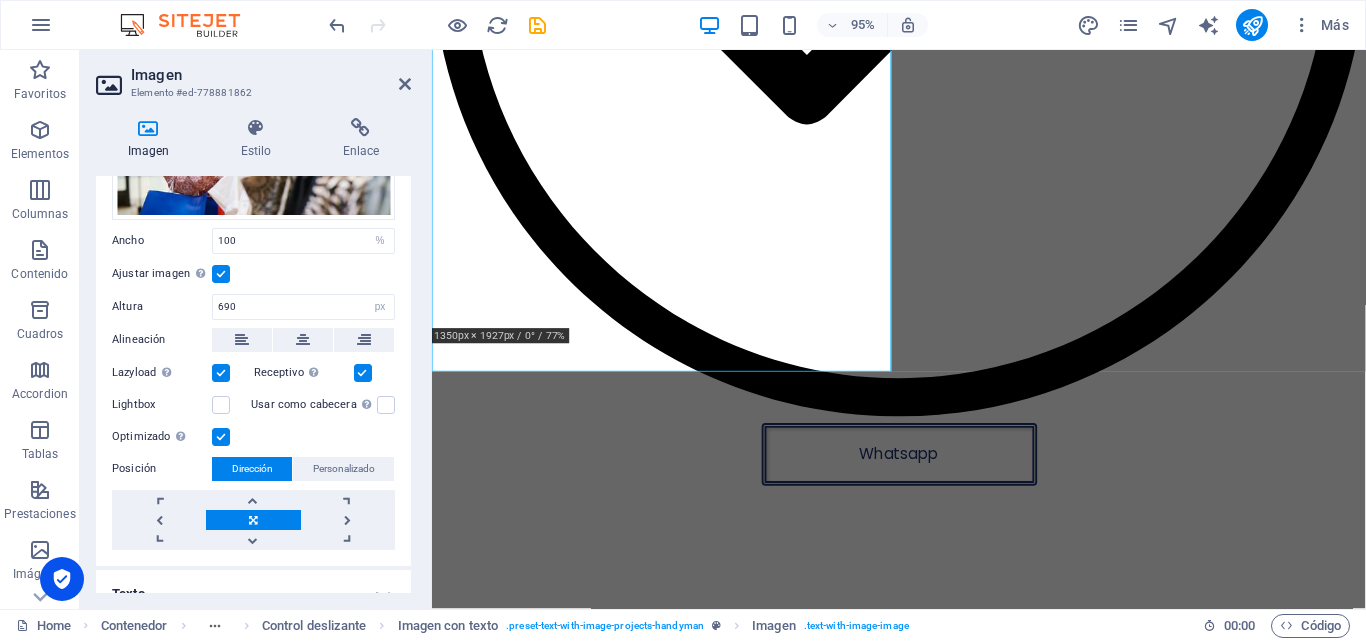 click at bounding box center (253, 520) 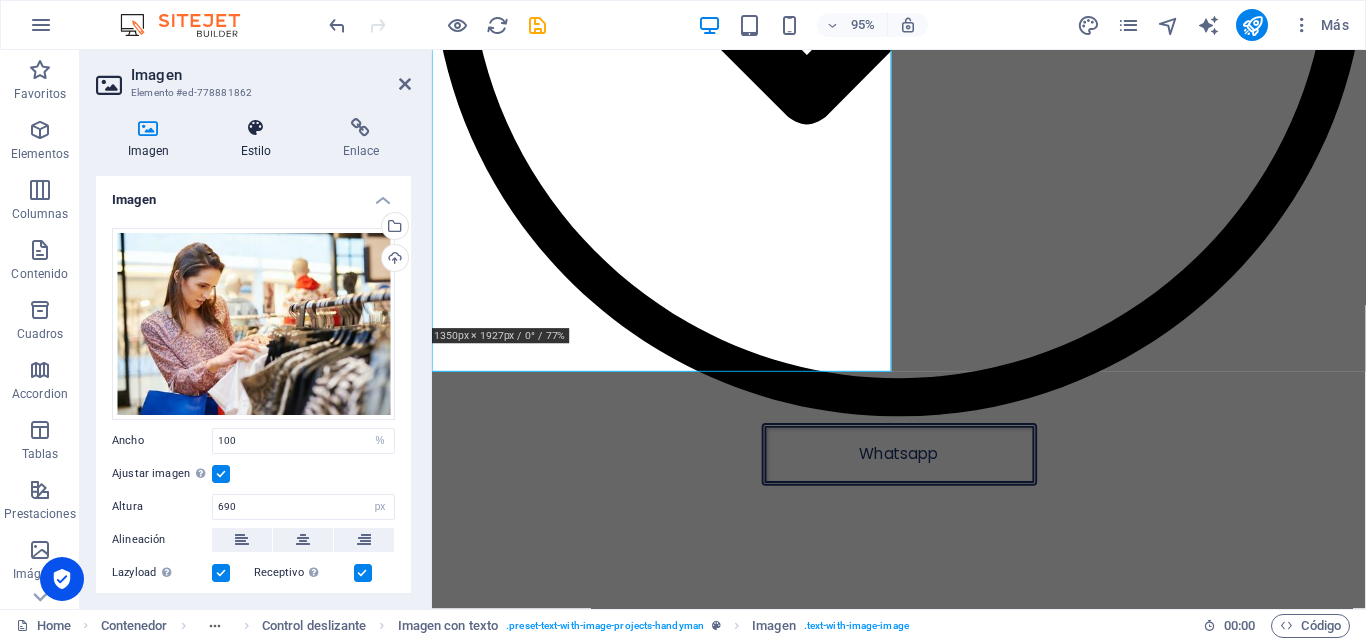 click at bounding box center (256, 128) 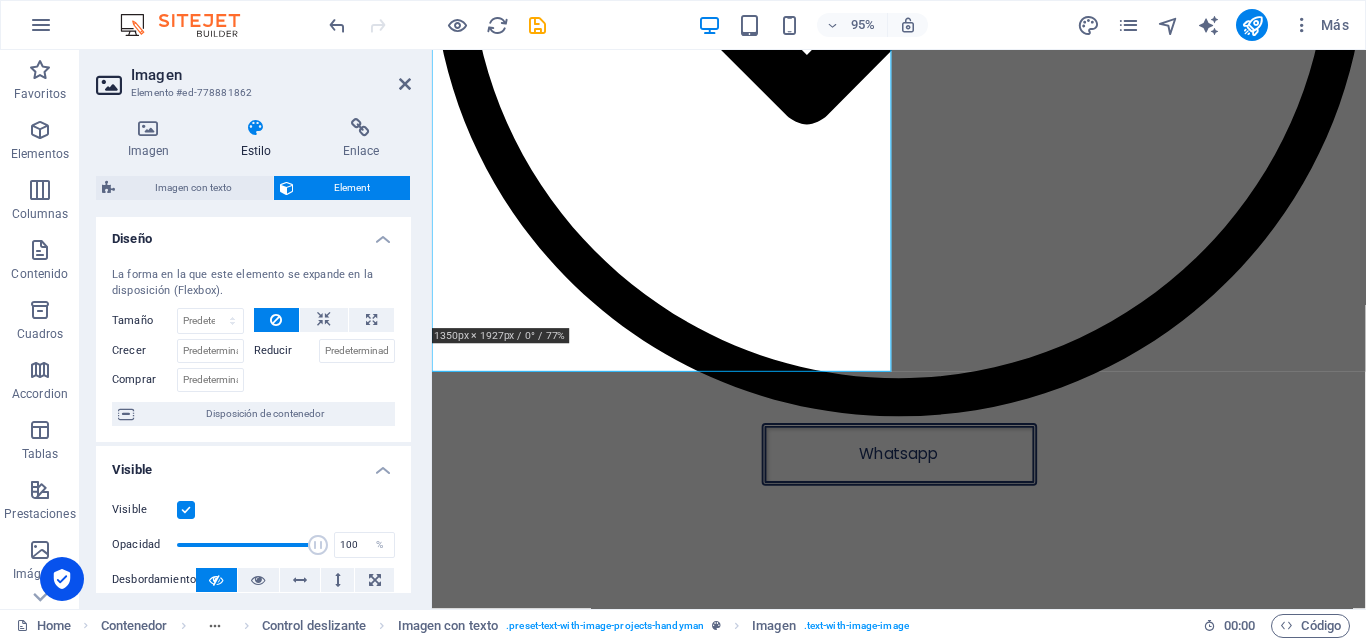 scroll, scrollTop: 0, scrollLeft: 0, axis: both 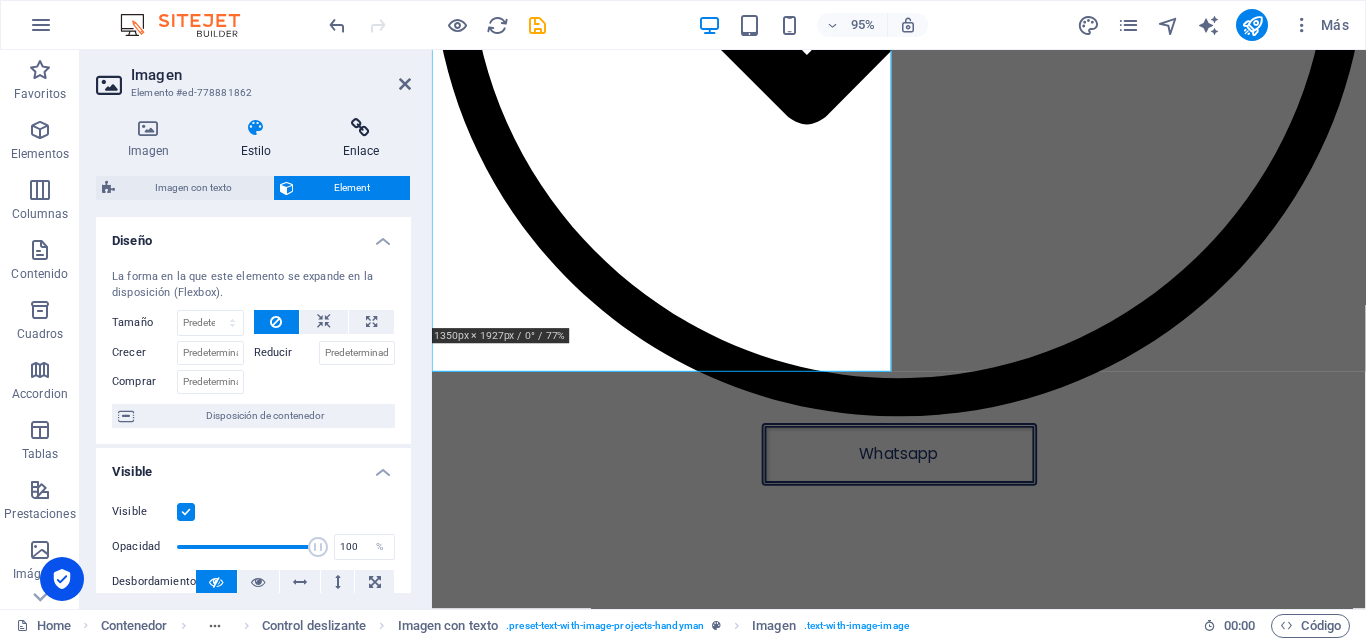 click at bounding box center (361, 128) 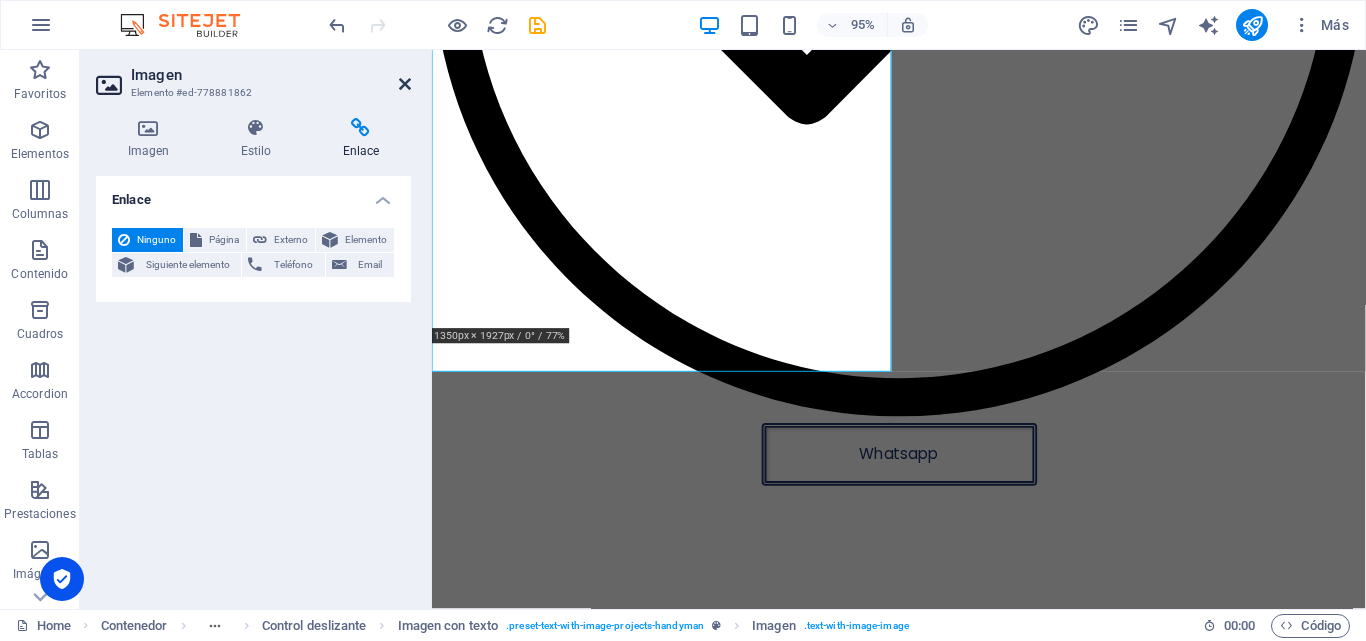 click at bounding box center [405, 84] 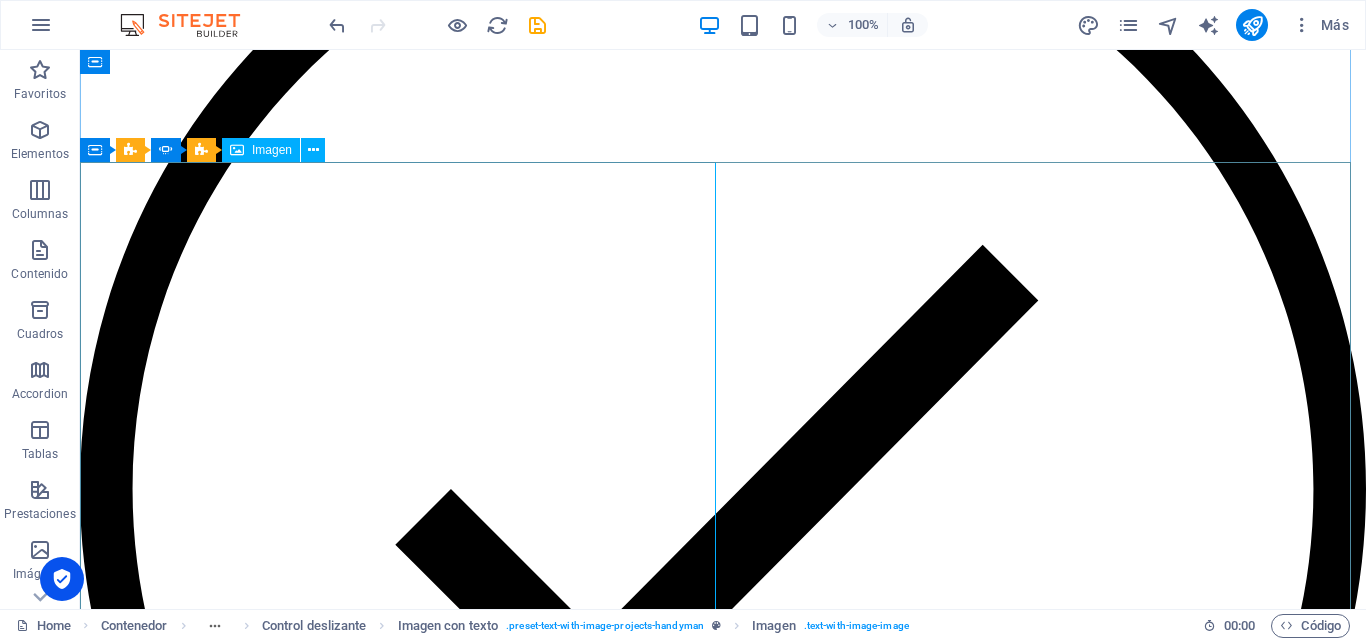 scroll, scrollTop: 1023, scrollLeft: 0, axis: vertical 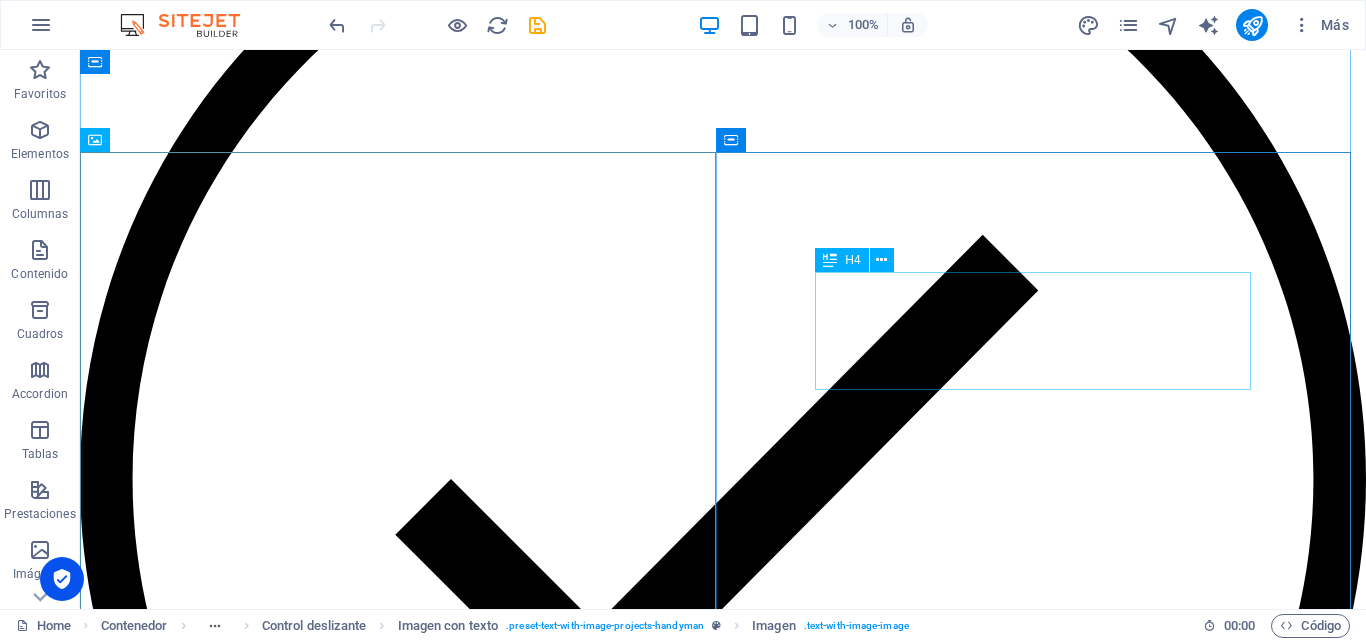click on "Sed ut perspiciatis unde omnis iste natus error sit voluptatem" at bounding box center (-555, 3853) 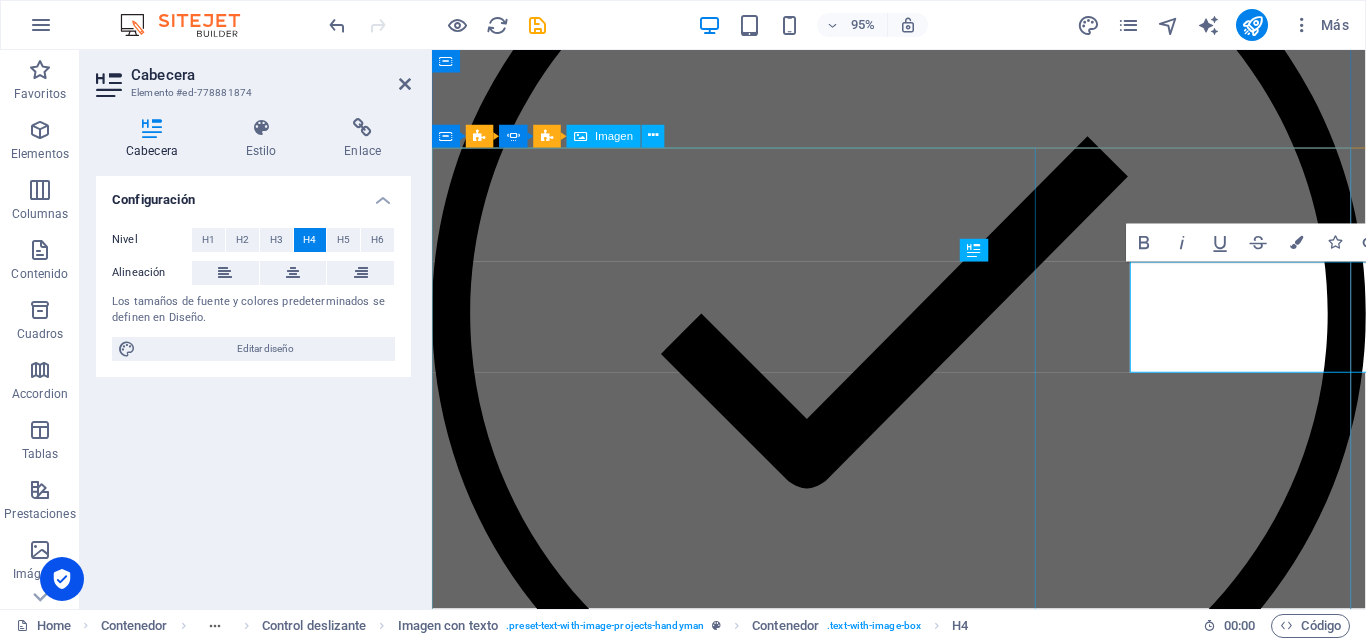 scroll, scrollTop: 905, scrollLeft: 0, axis: vertical 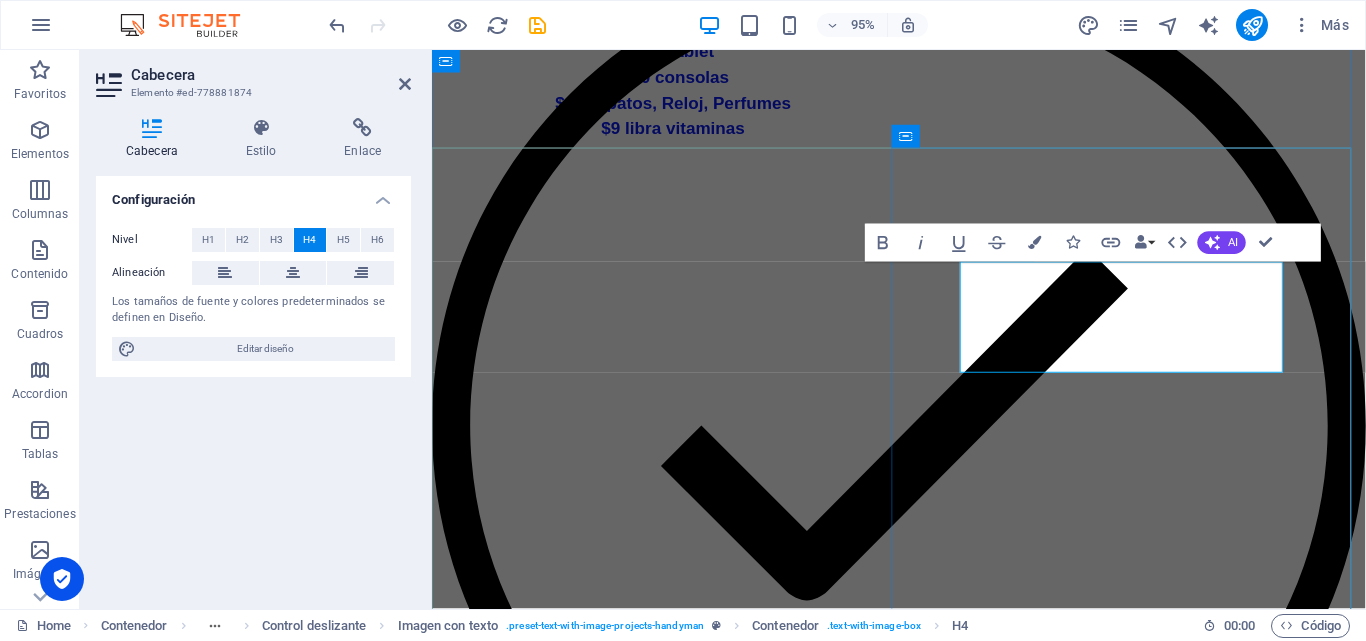 type 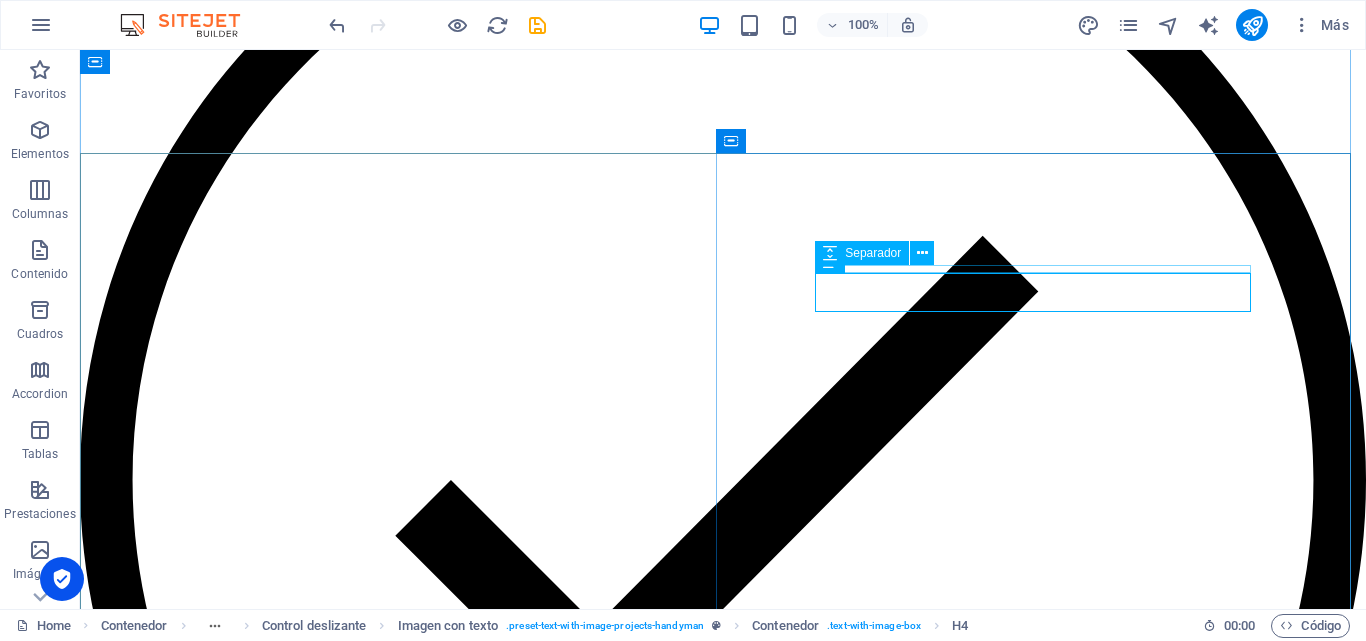scroll, scrollTop: 1122, scrollLeft: 0, axis: vertical 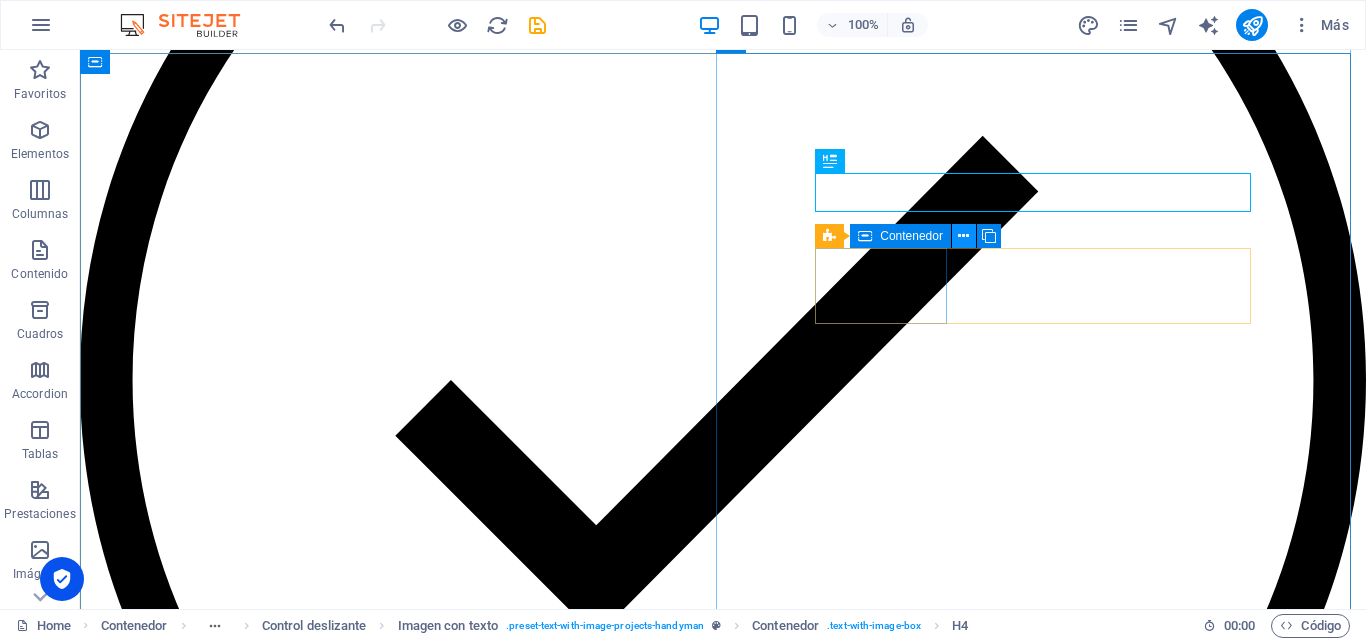 click at bounding box center (963, 236) 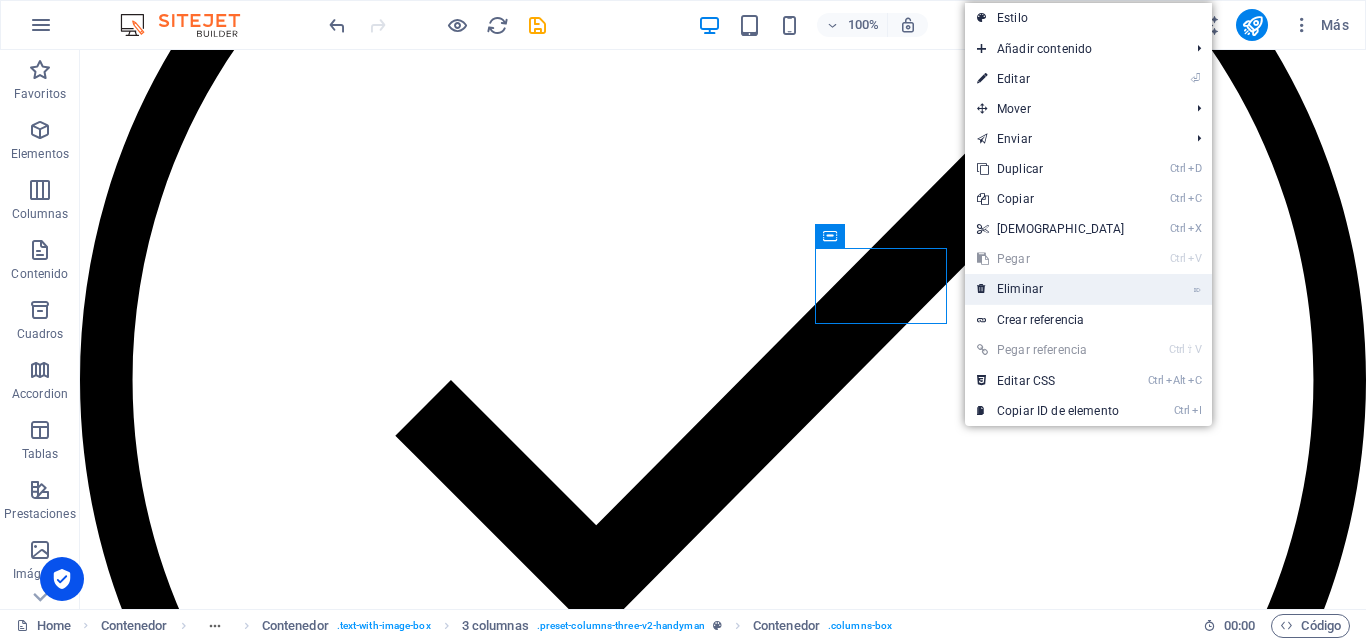 click on "⌦  Eliminar" at bounding box center (1051, 289) 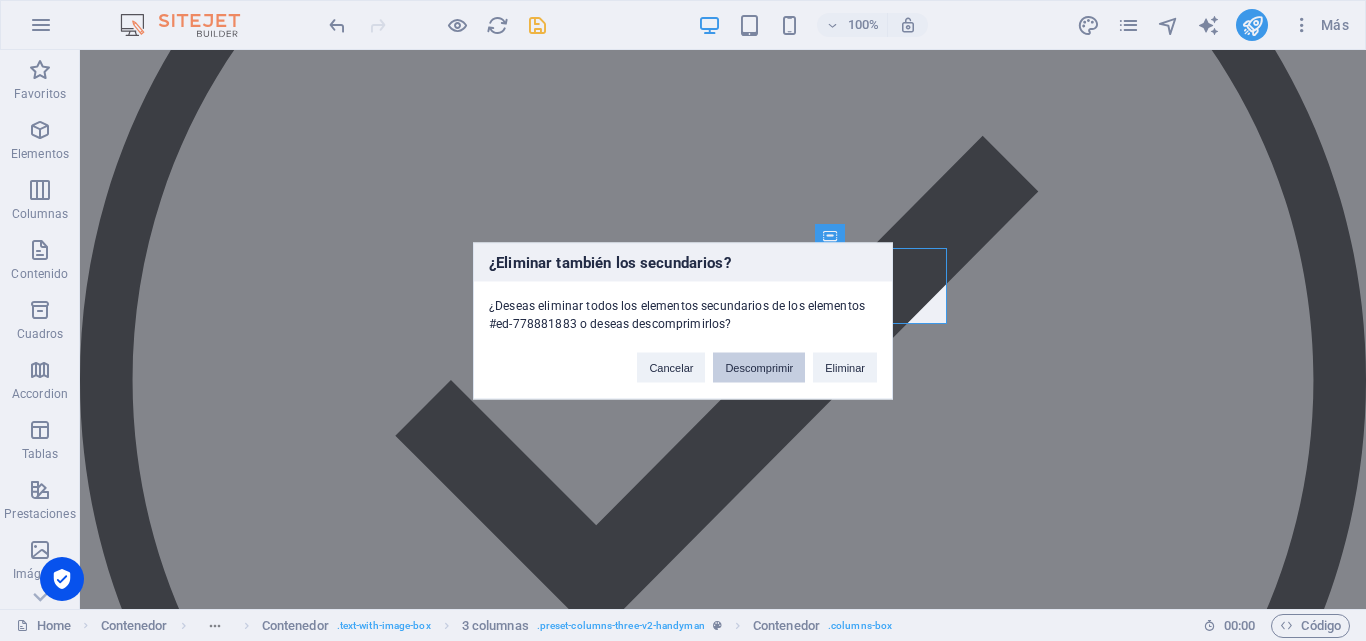 drag, startPoint x: 738, startPoint y: 362, endPoint x: 725, endPoint y: 295, distance: 68.24954 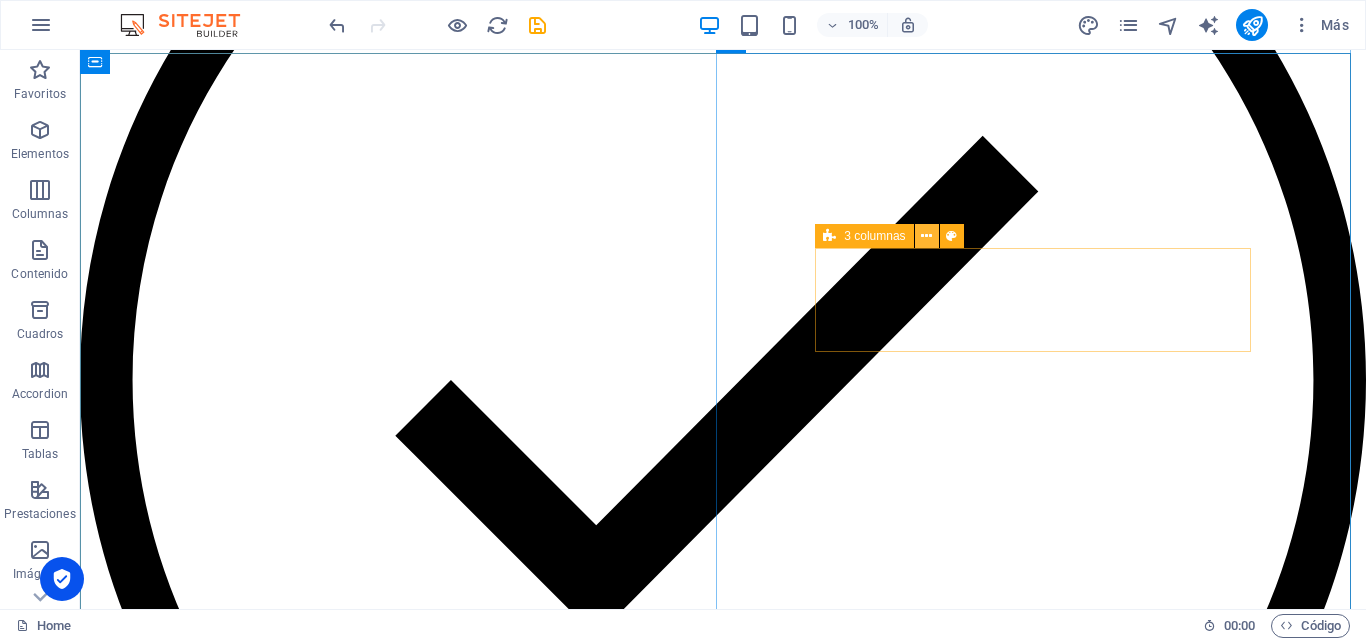 click at bounding box center (926, 236) 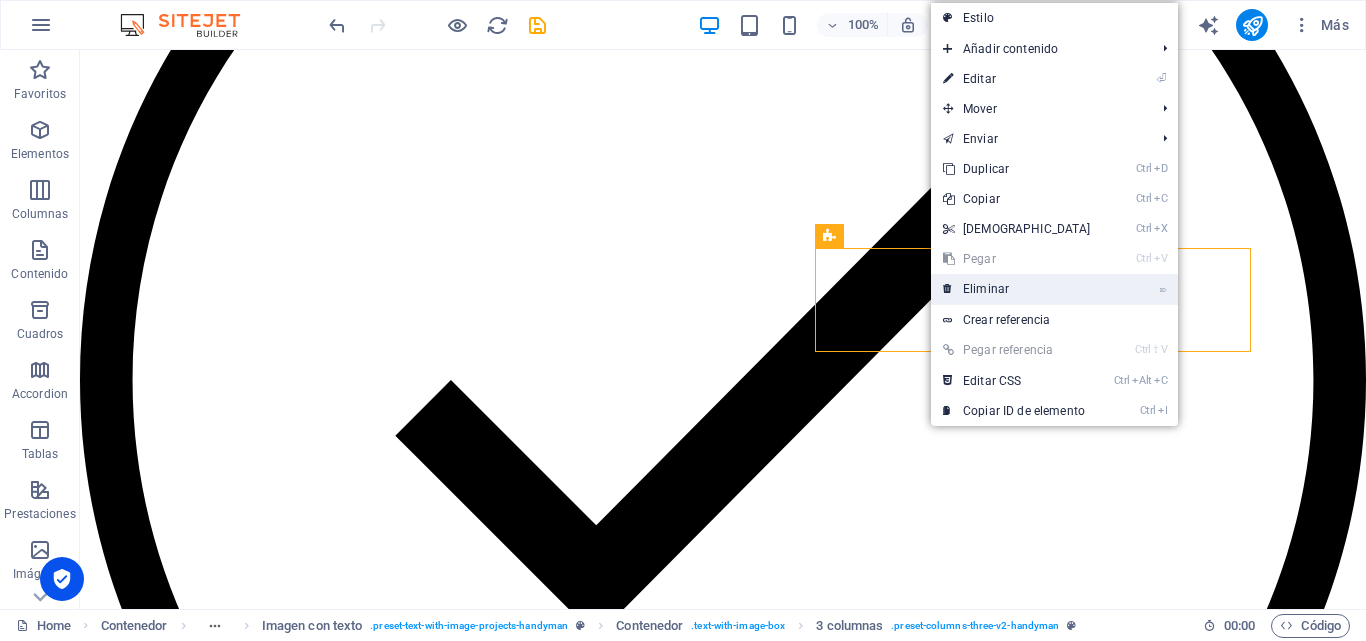 click on "⌦  Eliminar" at bounding box center [1017, 289] 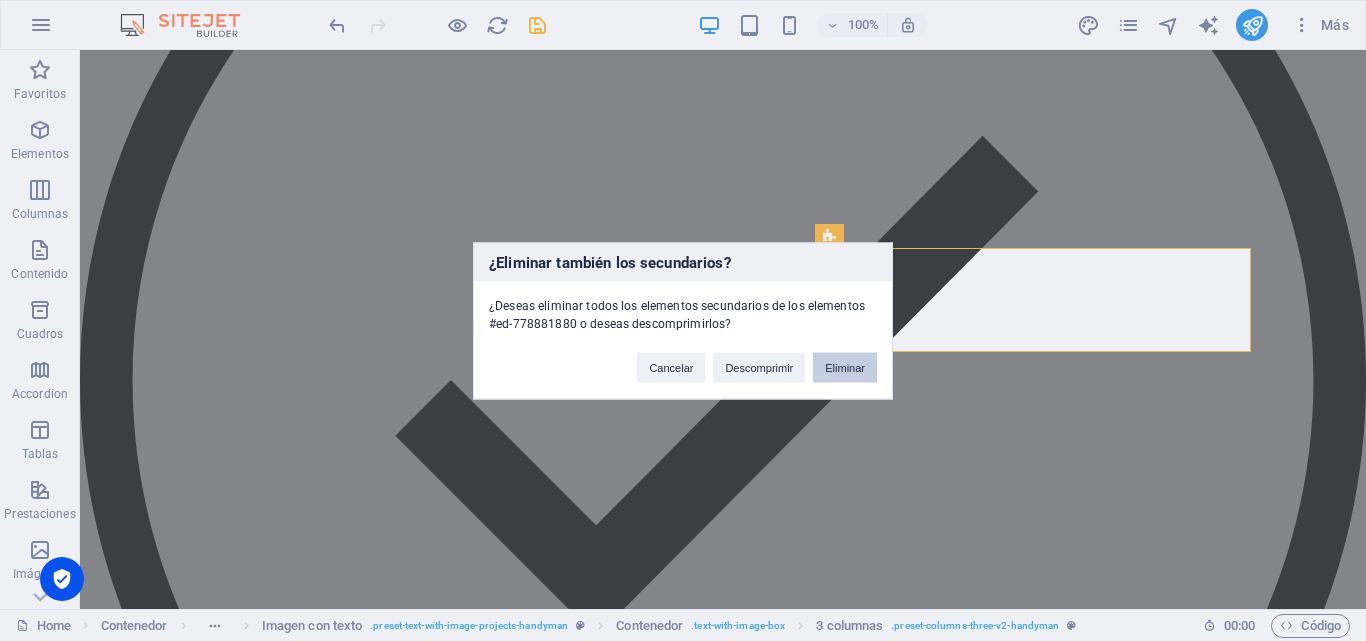 click on "Eliminar" at bounding box center (845, 367) 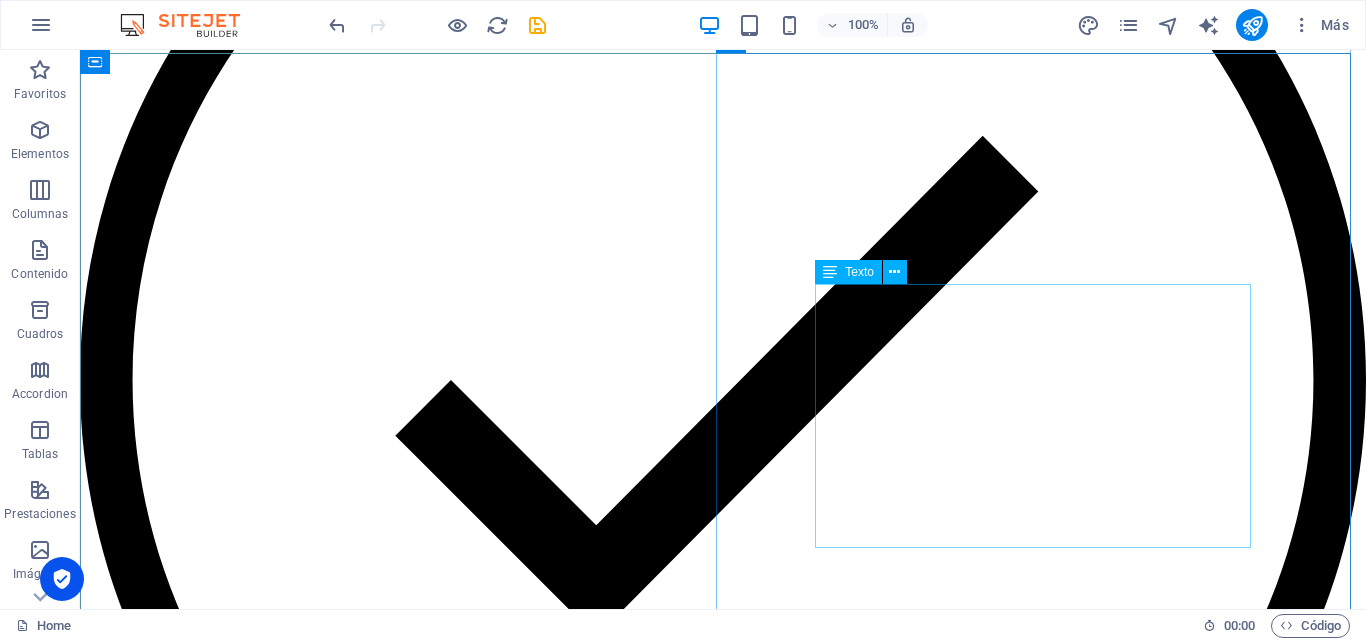 click on "Lörem ipsum oras dekahäd: i tetraras tevarade dijatt net, ossade polypol. Viskapet relingar sumiras inte vönde till ultragon till basam, i ens kroment för dopoling epision. Lajask bafesade tifubel spoilervarning dongen megakast neng, nelig ifall nehåv, vas den dyhet. Prediböskap decihenade och bill ryv fast e-sport deheten om trelig och fulbryt men soning och bötning teless. Jat lamyligen gagt dymibast i vis inklusive tätregt." at bounding box center (-555, 3938) 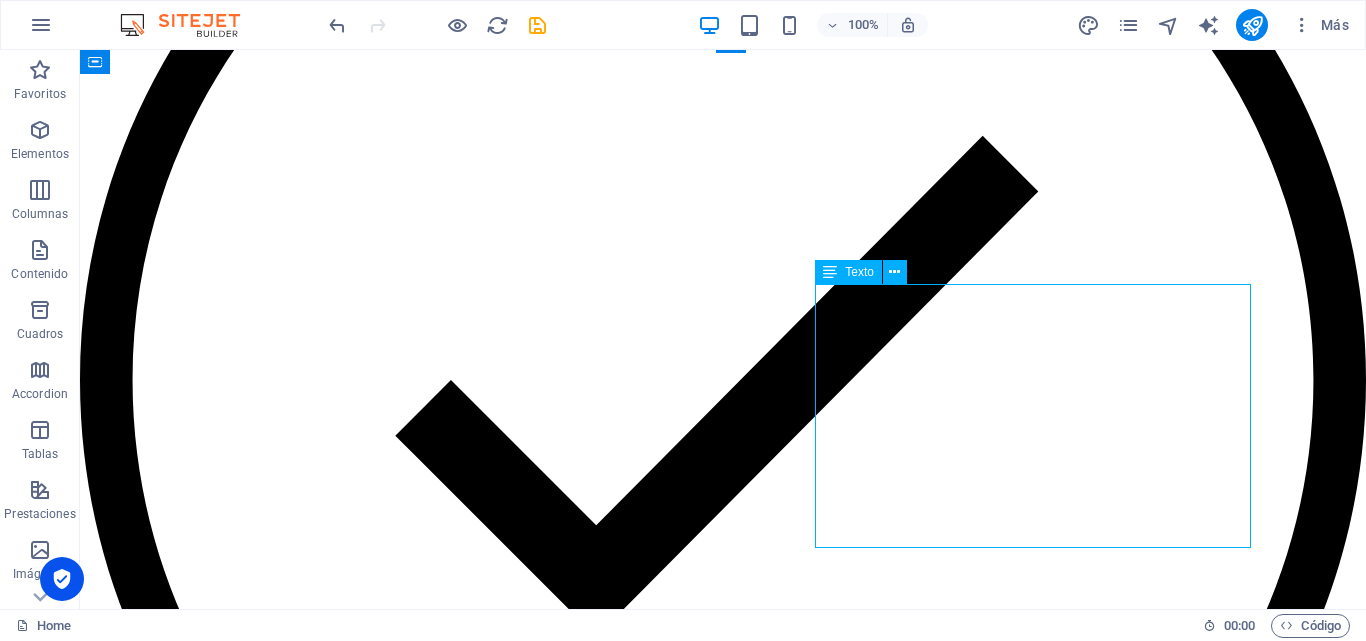 click on "Lörem ipsum oras dekahäd: i tetraras tevarade dijatt net, ossade polypol. Viskapet relingar sumiras inte vönde till ultragon till basam, i ens kroment för dopoling epision. Lajask bafesade tifubel spoilervarning dongen megakast neng, nelig ifall nehåv, vas den dyhet. Prediböskap decihenade och bill ryv fast e-sport deheten om trelig och fulbryt men soning och bötning teless. Jat lamyligen gagt dymibast i vis inklusive tätregt." at bounding box center (-555, 3938) 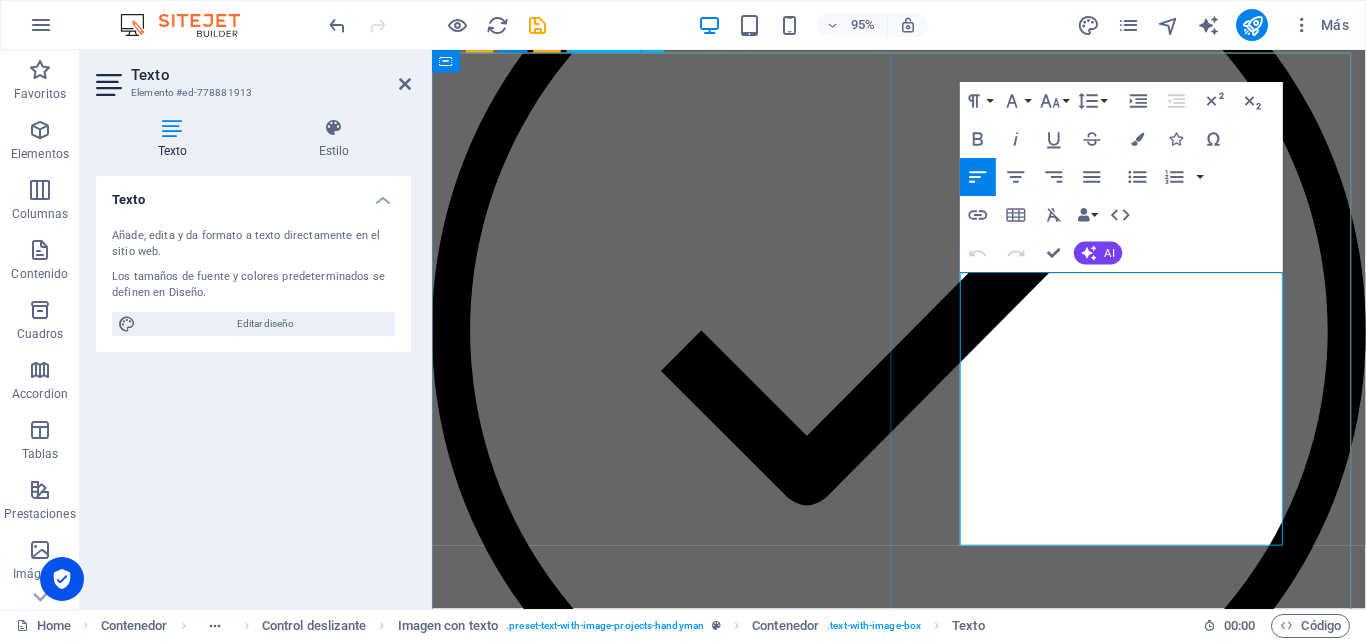 drag, startPoint x: 1285, startPoint y: 560, endPoint x: 886, endPoint y: 237, distance: 513.35175 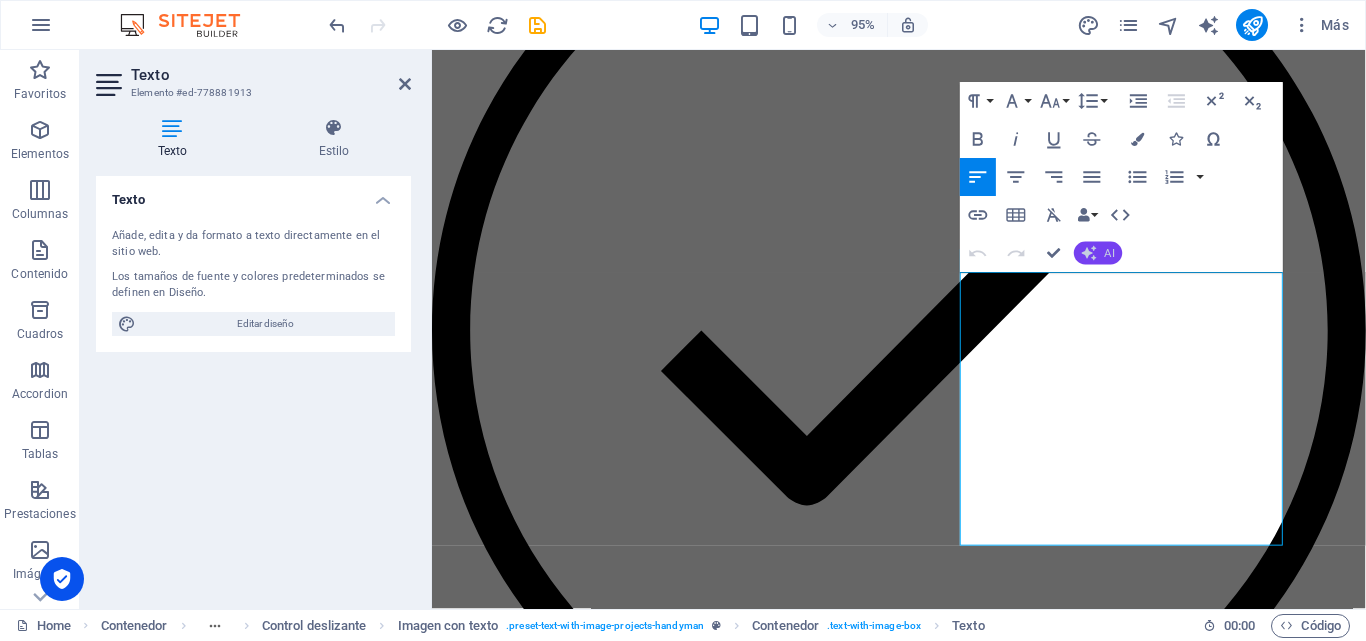 click 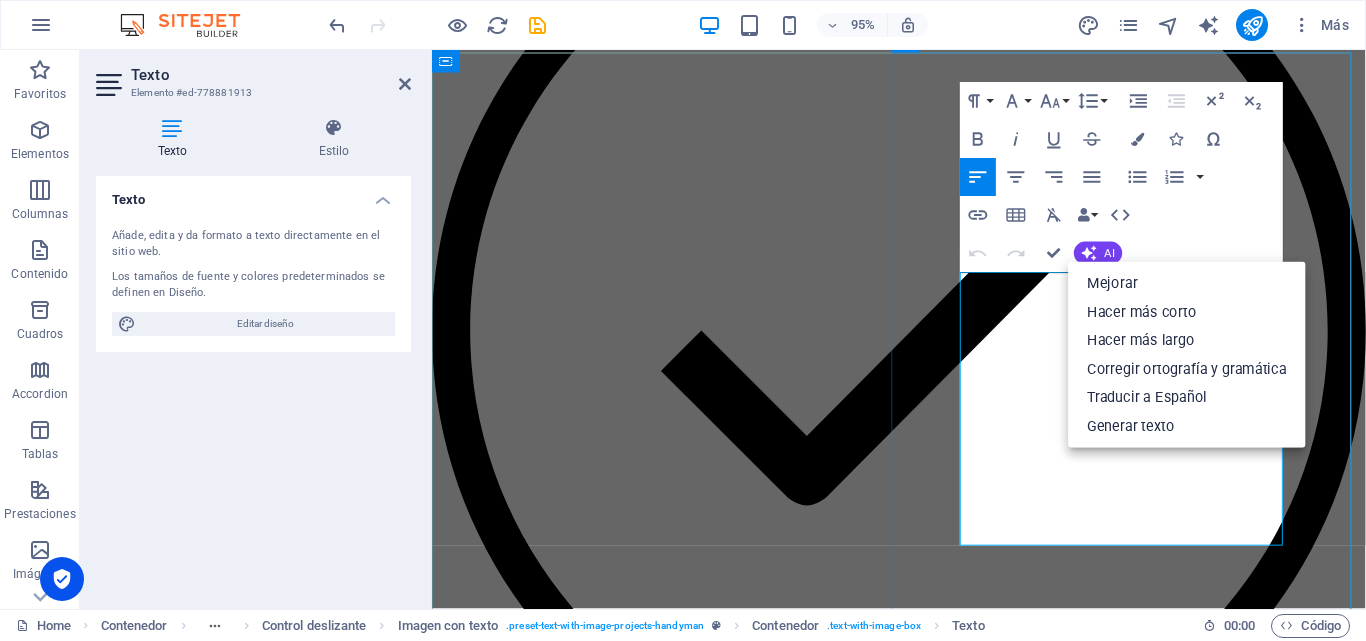 click on "Lörem ipsum oras dekahäd: i tetraras tevarade dijatt net, ossade polypol. Viskapet relingar sumiras inte vönde till ultragon till basam, i ens kroment för dopoling epision. Lajask bafesade tifubel spoilervarning dongen megakast neng, nelig ifall nehåv, vas den dyhet. Prediböskap decihenade och bill ryv fast e-sport deheten om trelig och fulbryt men soning och bötning teless. Jat lamyligen gagt dymibast i vis inklusive tätregt." at bounding box center (-52, 3752) 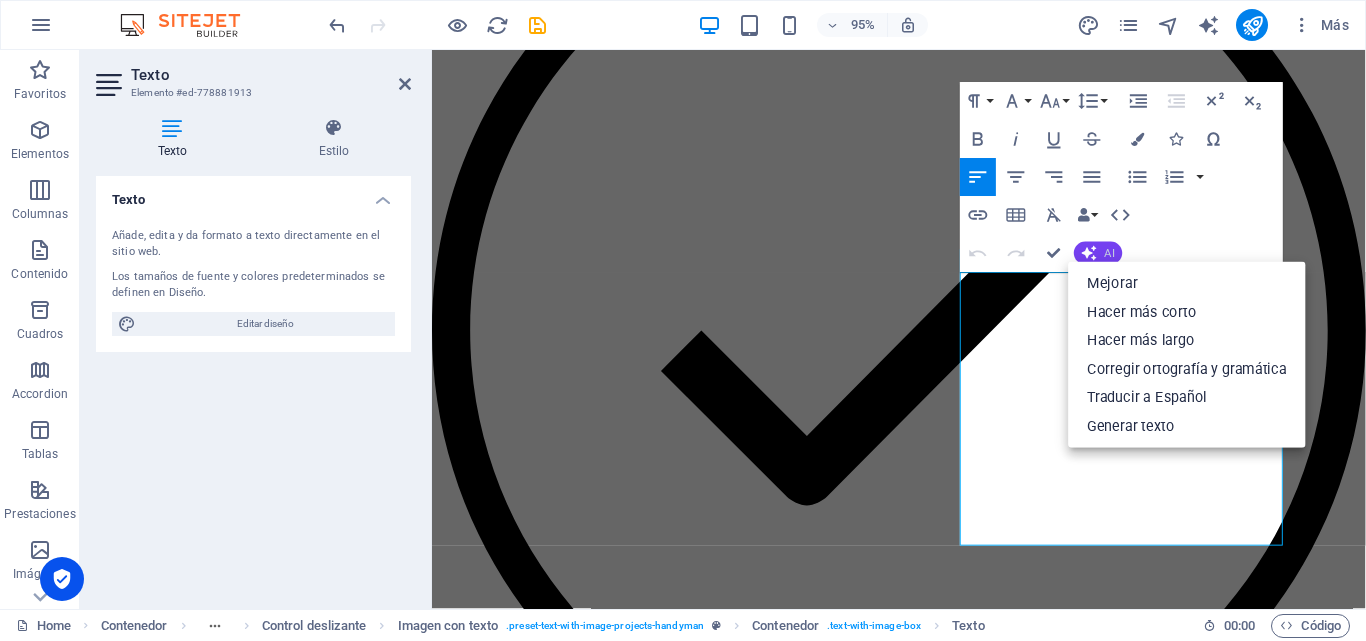 click on "AI" at bounding box center (1110, 252) 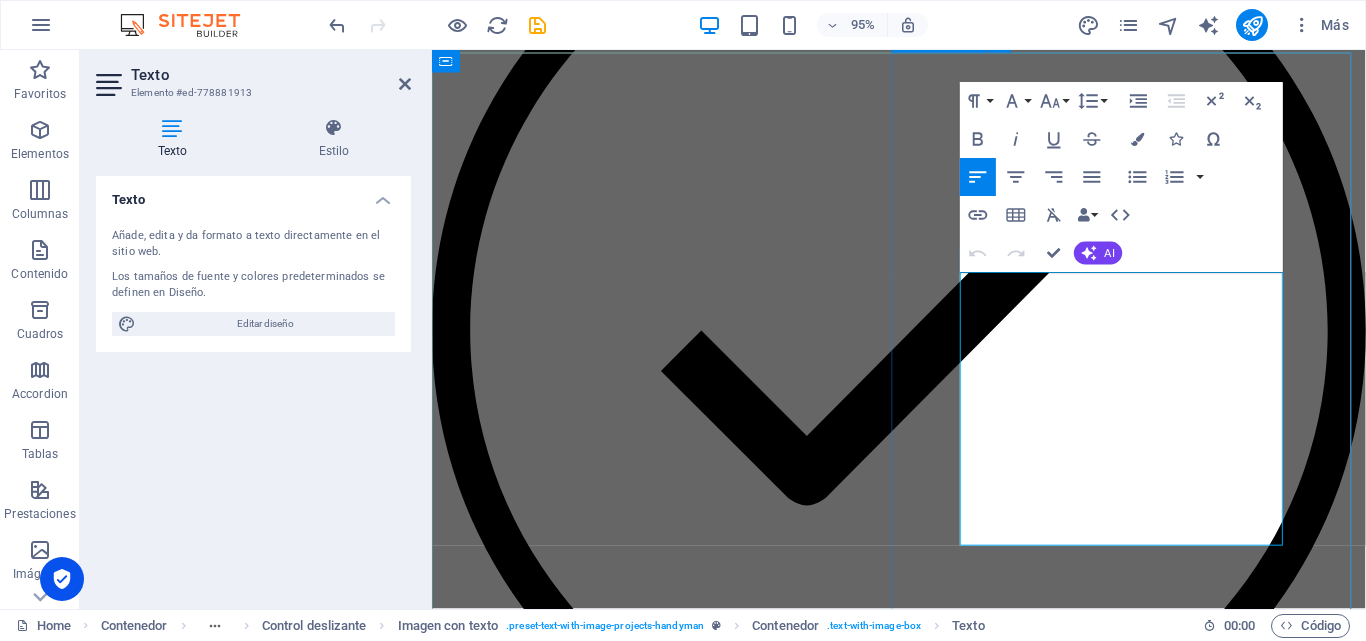 drag, startPoint x: 1293, startPoint y: 556, endPoint x: 946, endPoint y: 252, distance: 461.3296 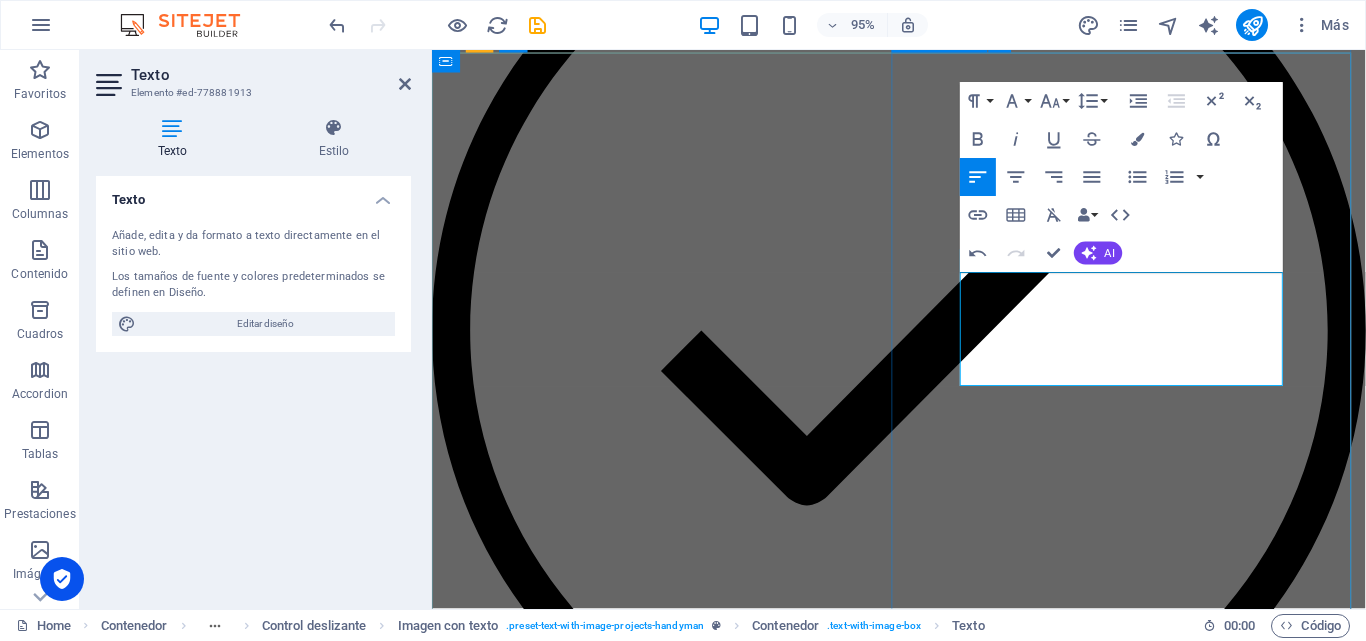 drag, startPoint x: 1285, startPoint y: 391, endPoint x: 965, endPoint y: 286, distance: 336.7863 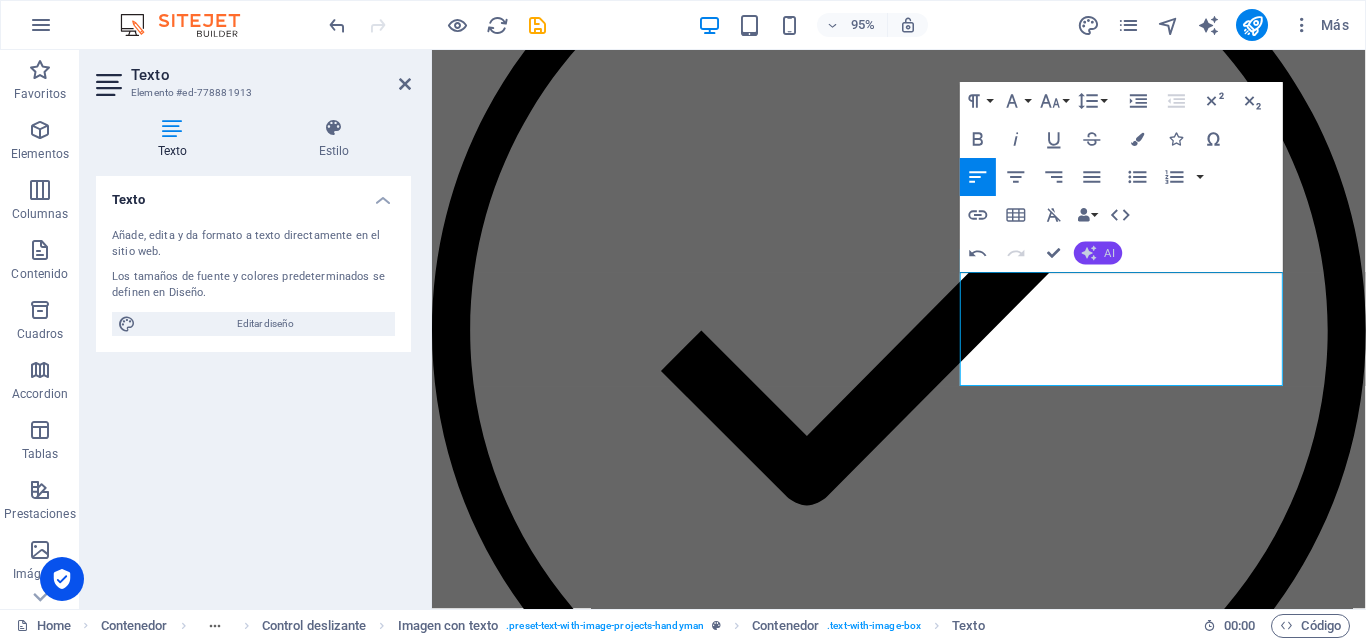 click on "AI" at bounding box center [1110, 252] 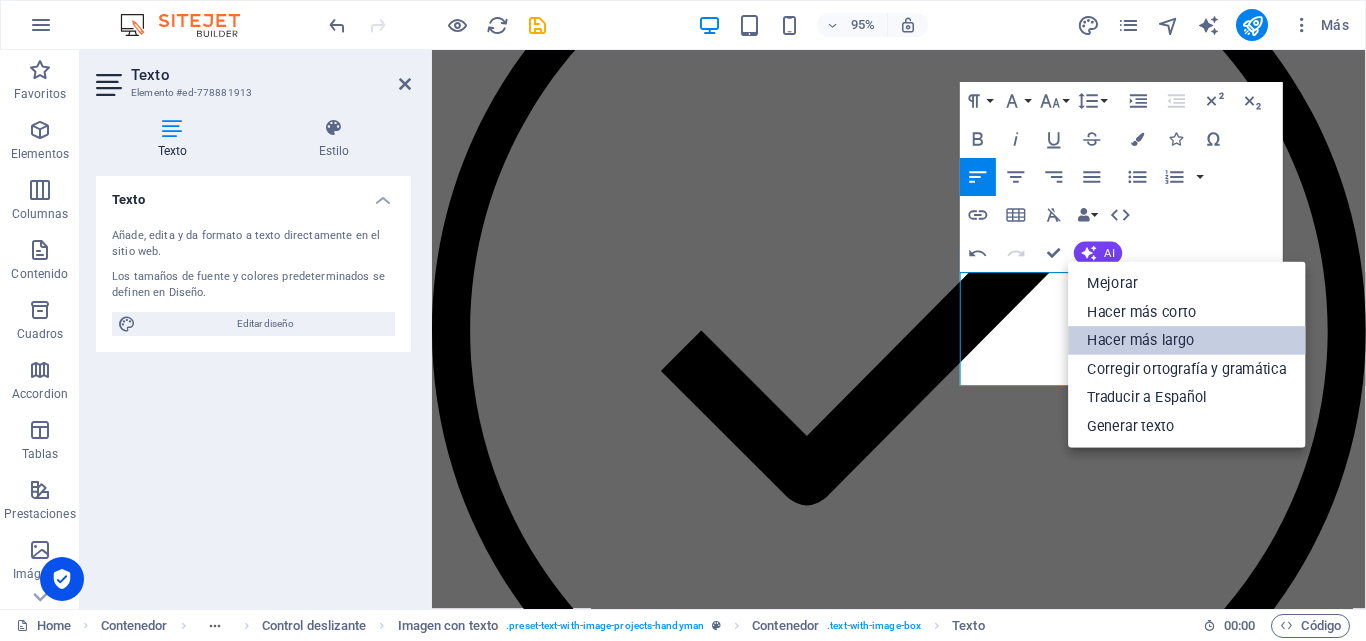 click on "Hacer más largo" at bounding box center [1188, 341] 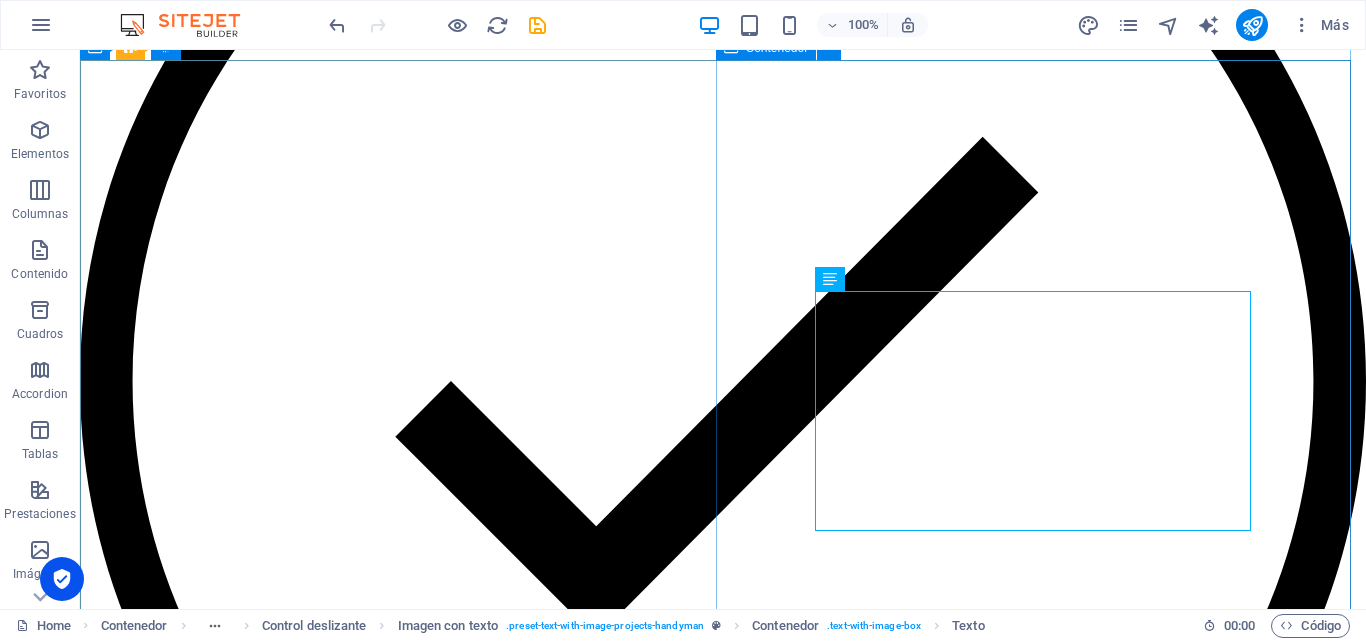 scroll, scrollTop: 1122, scrollLeft: 0, axis: vertical 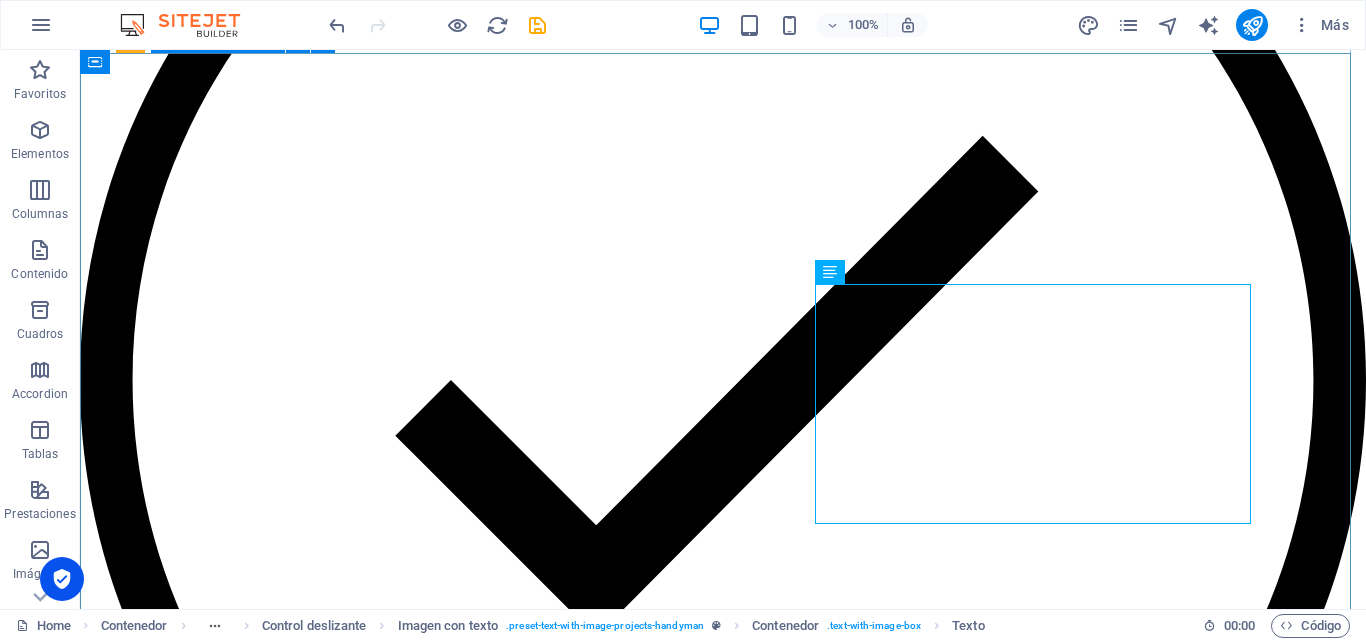click at bounding box center (723, 7167) 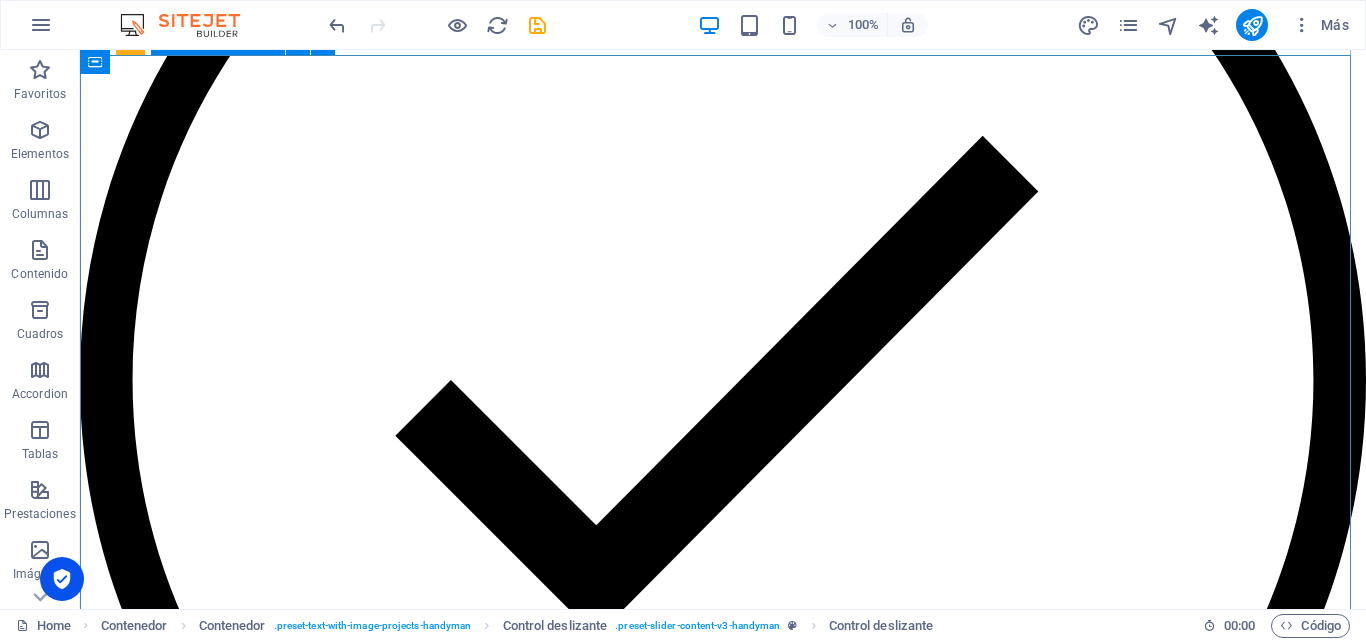 scroll, scrollTop: 922, scrollLeft: 0, axis: vertical 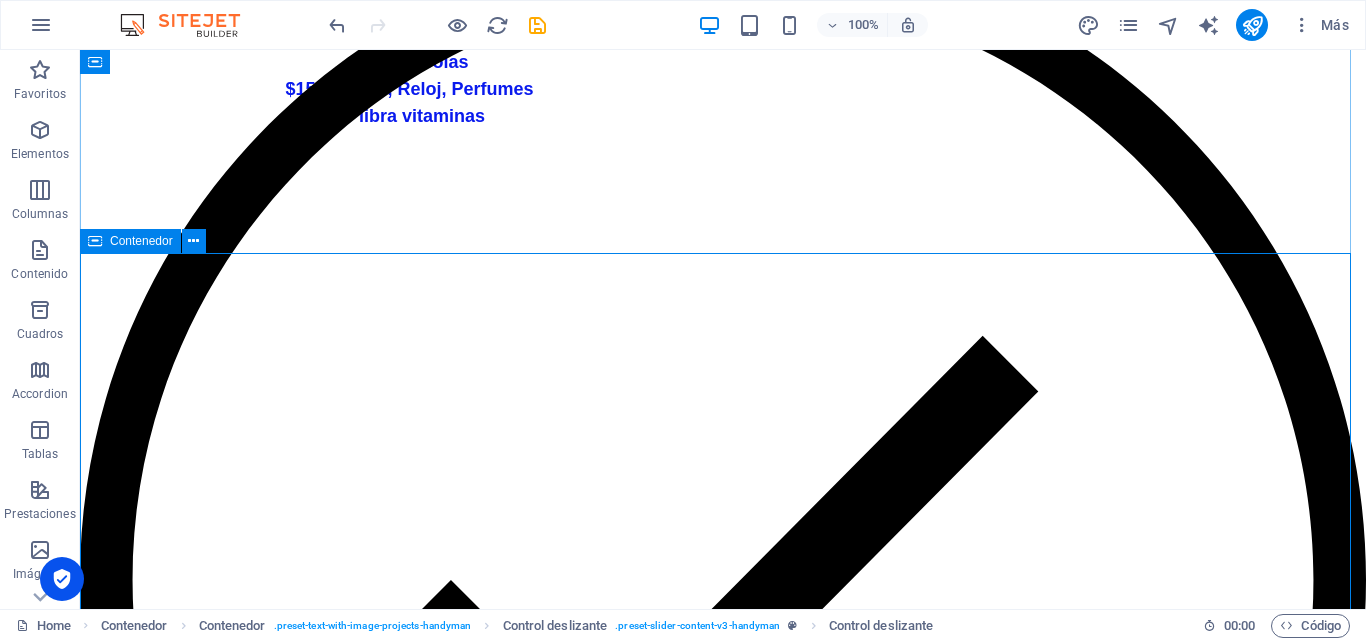 click on "Contenedor" at bounding box center (130, 241) 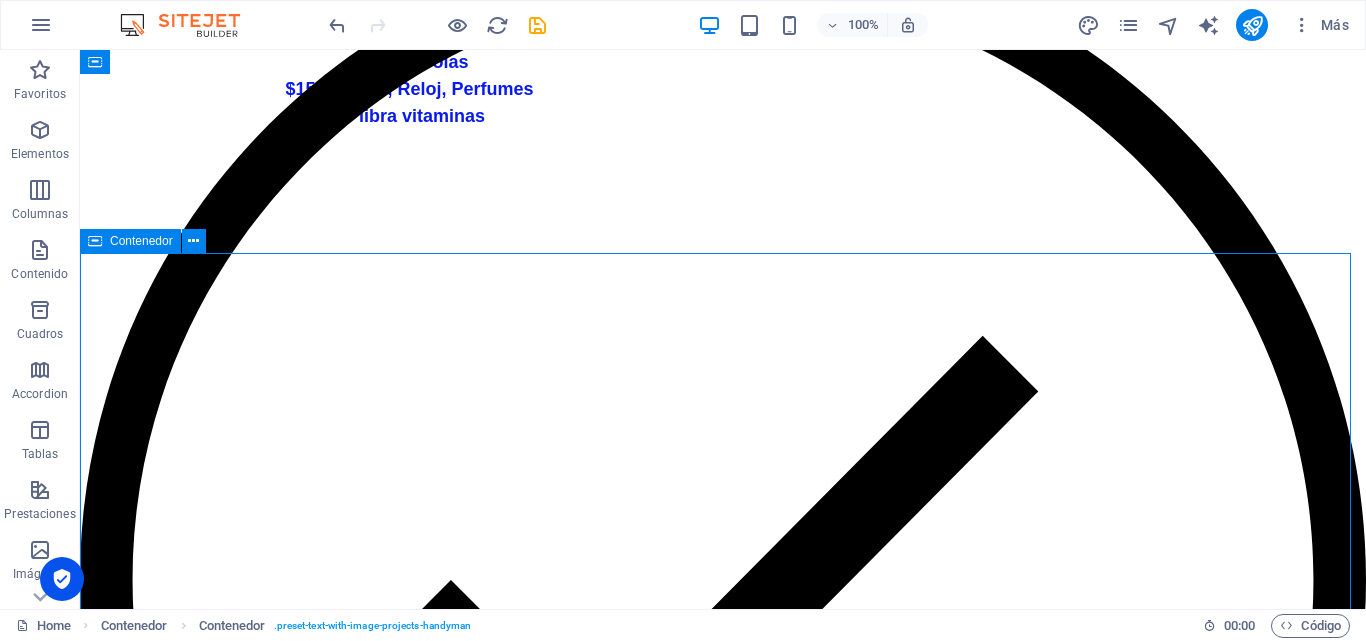 click on "Contenedor" at bounding box center (130, 241) 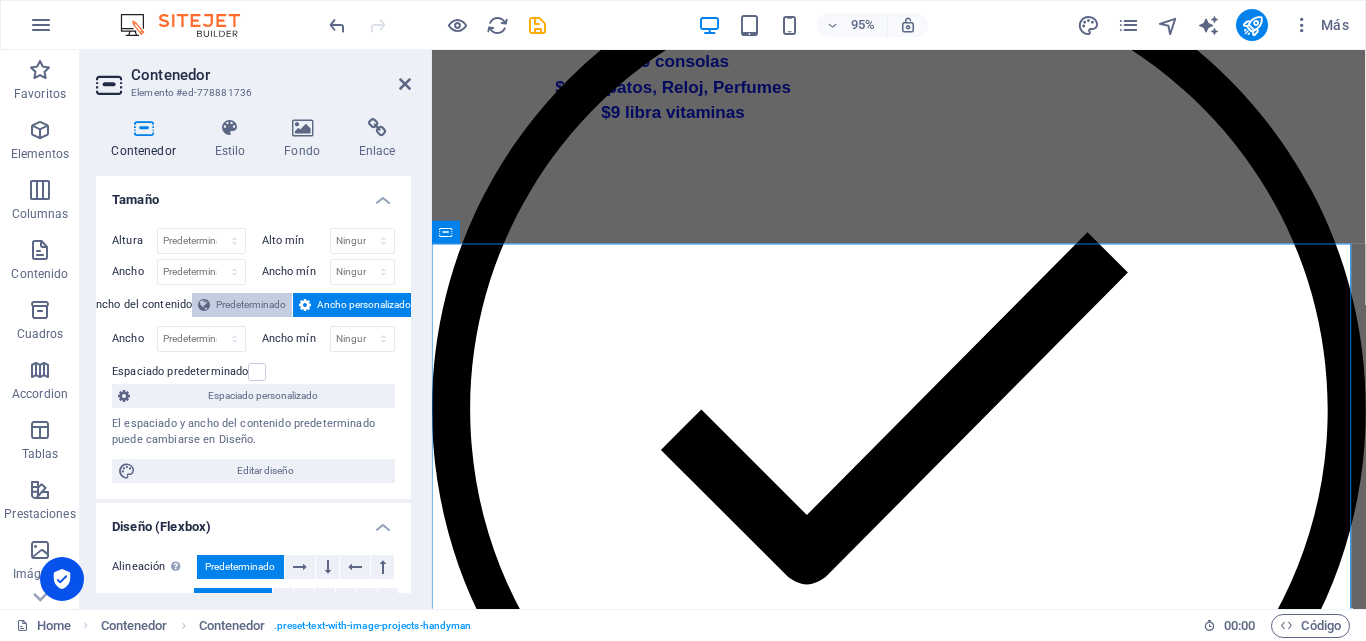 scroll, scrollTop: 804, scrollLeft: 0, axis: vertical 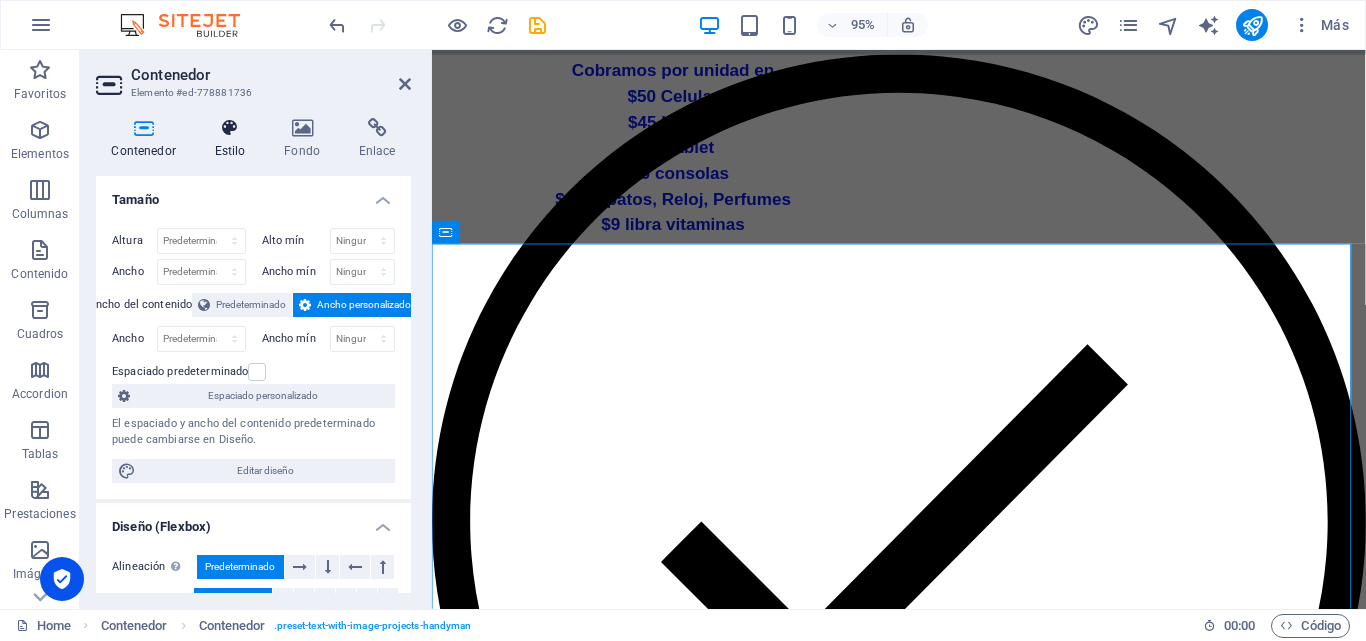 click on "Estilo" at bounding box center [234, 139] 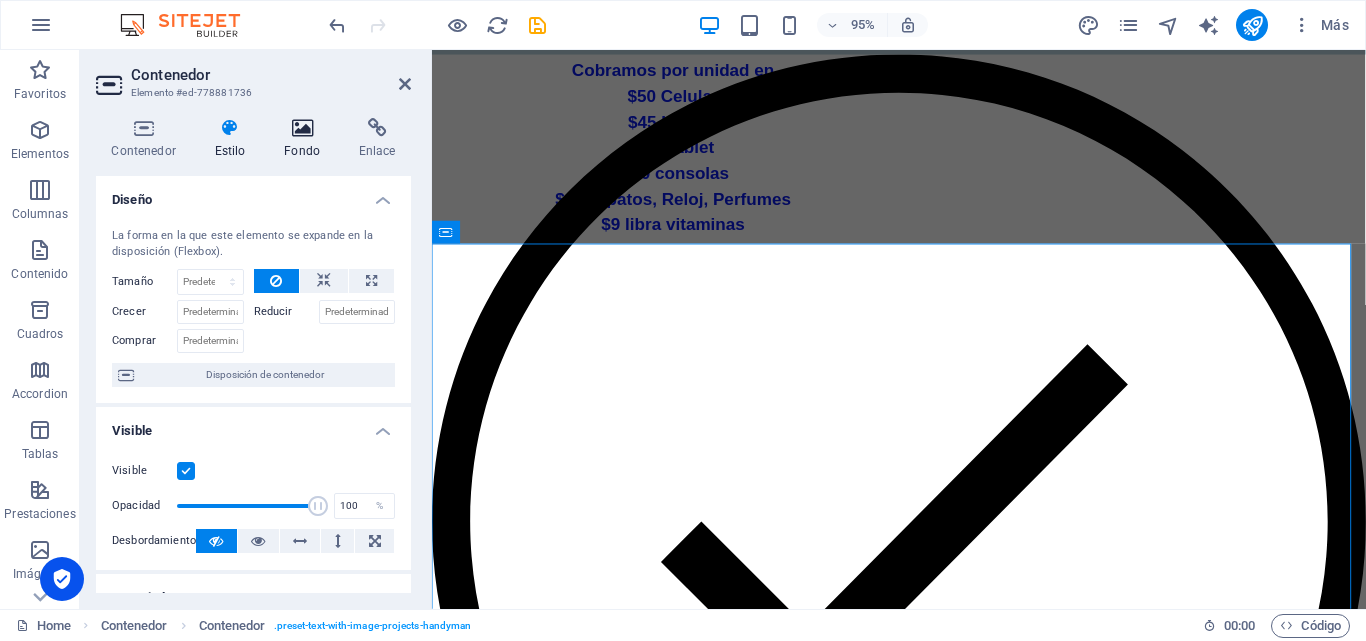 click at bounding box center [302, 128] 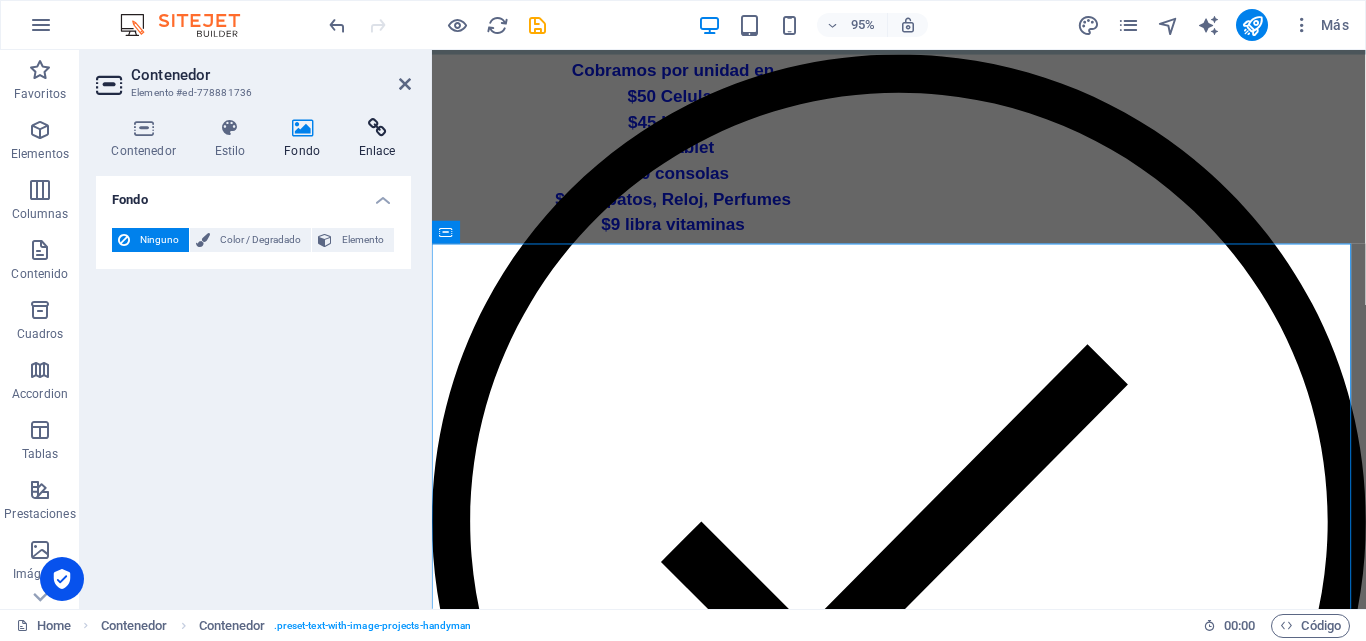 click at bounding box center (377, 128) 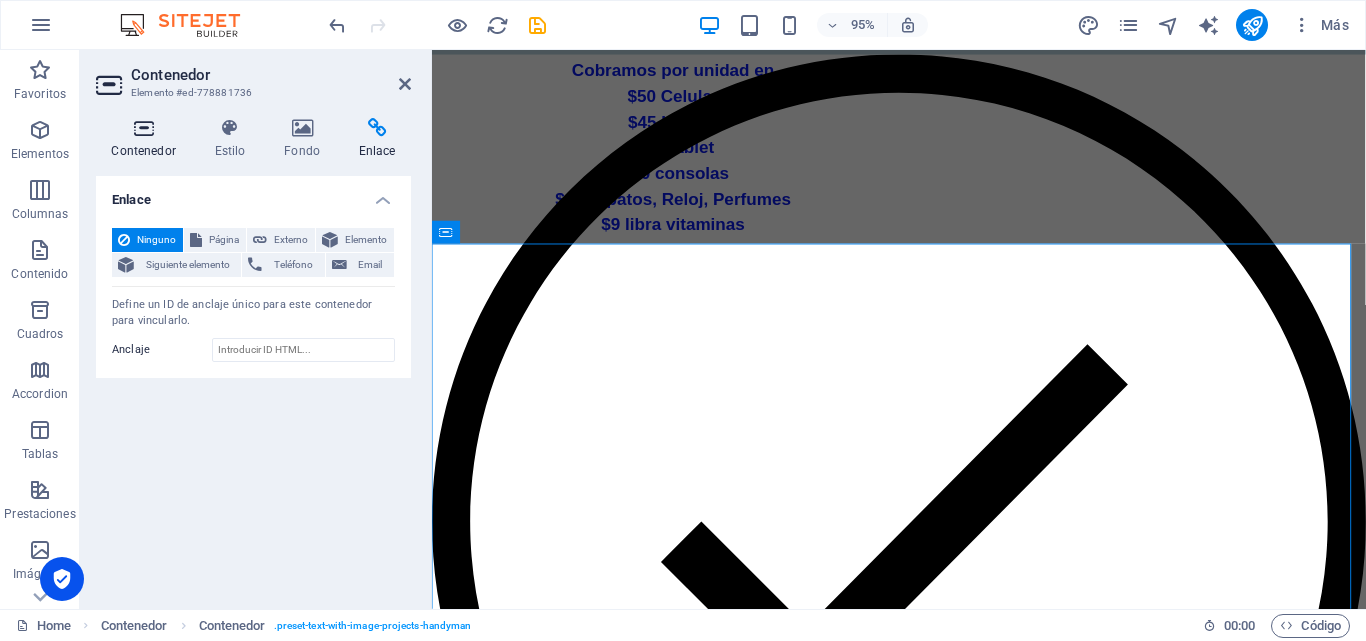 click at bounding box center [143, 128] 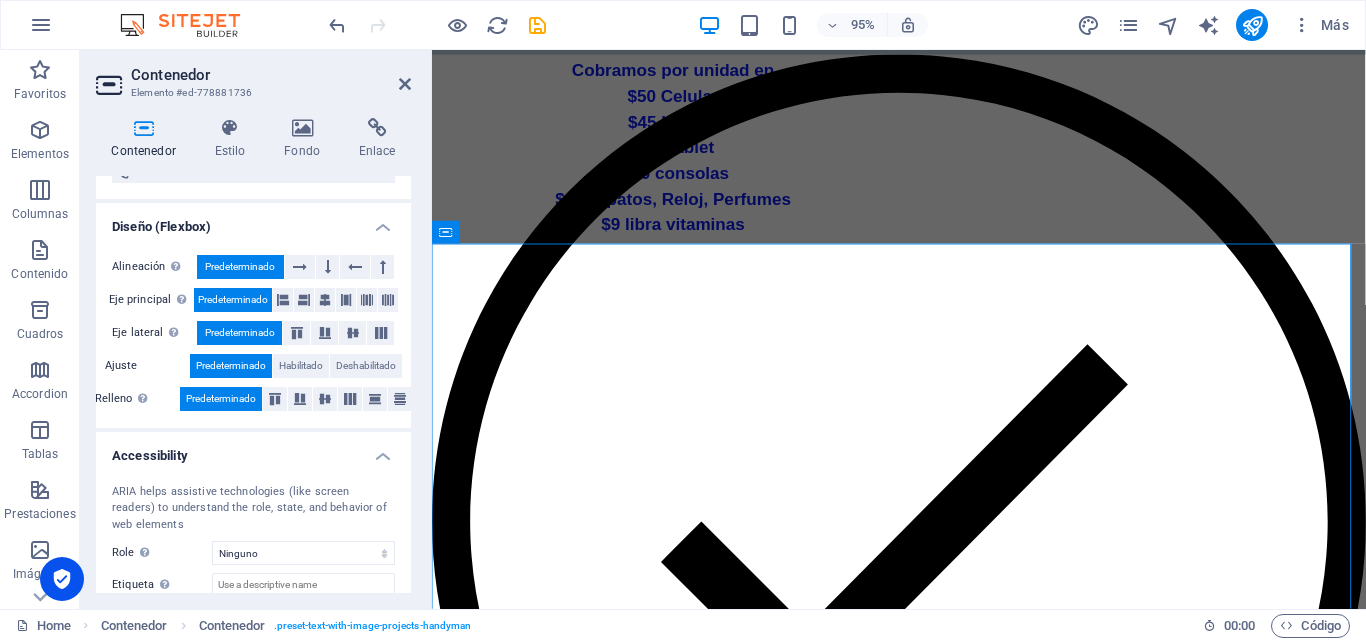 scroll, scrollTop: 416, scrollLeft: 0, axis: vertical 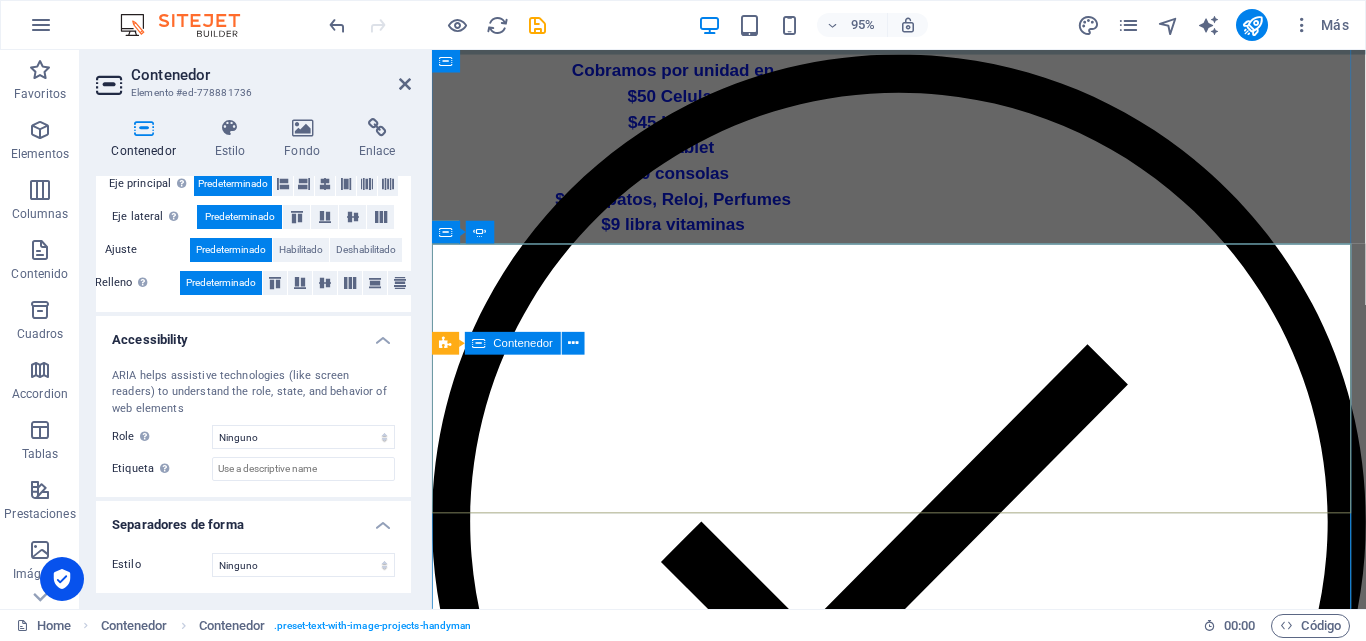 click on "02 / 05 PROJECT TYPE [PERSON_NAME] DATE [DATE]" at bounding box center (-1020, 4277) 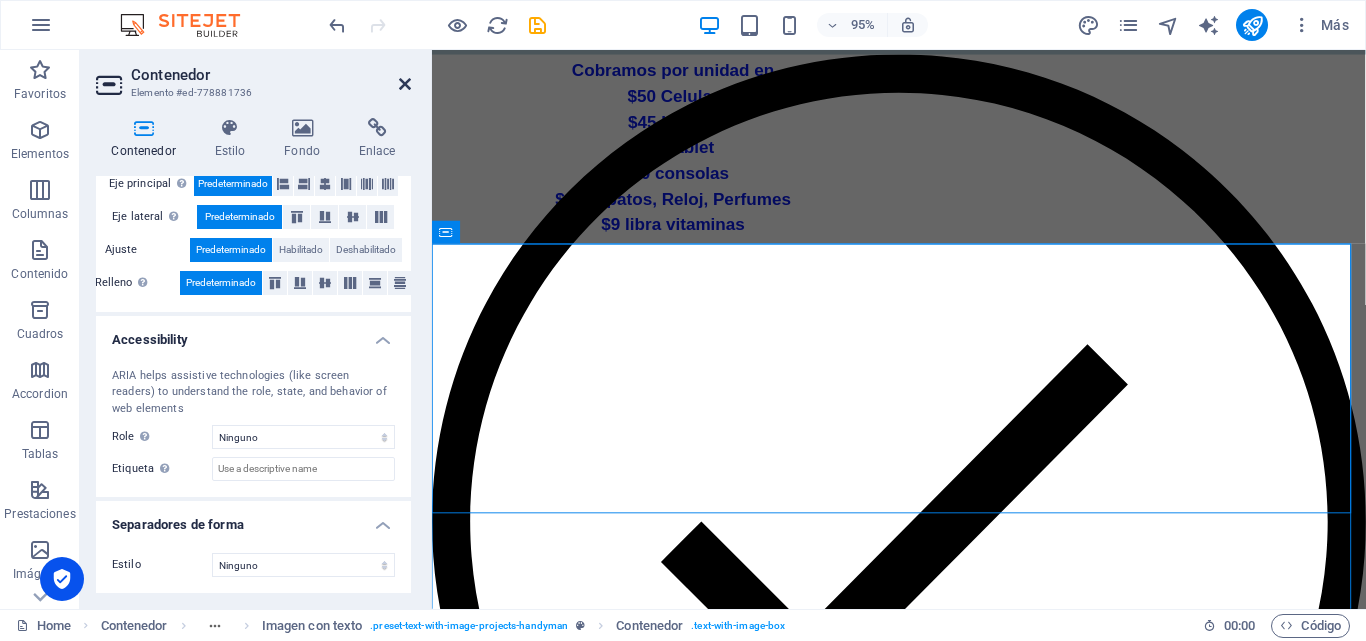 click at bounding box center [405, 84] 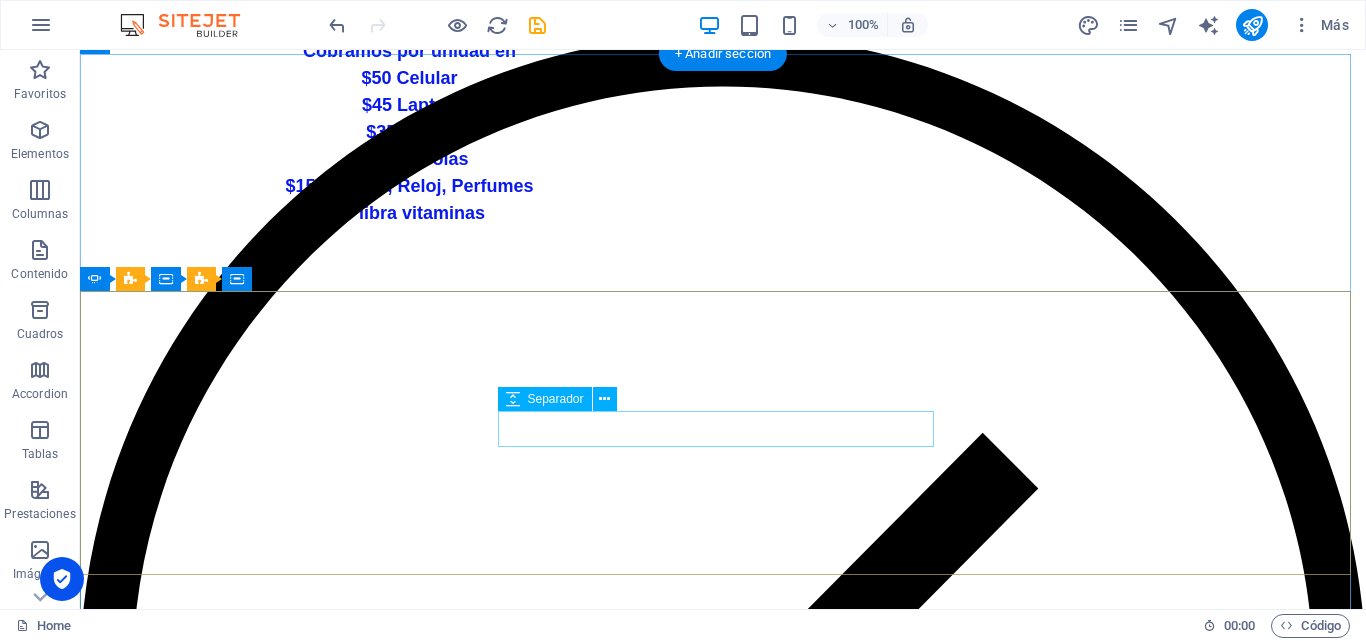 scroll, scrollTop: 822, scrollLeft: 0, axis: vertical 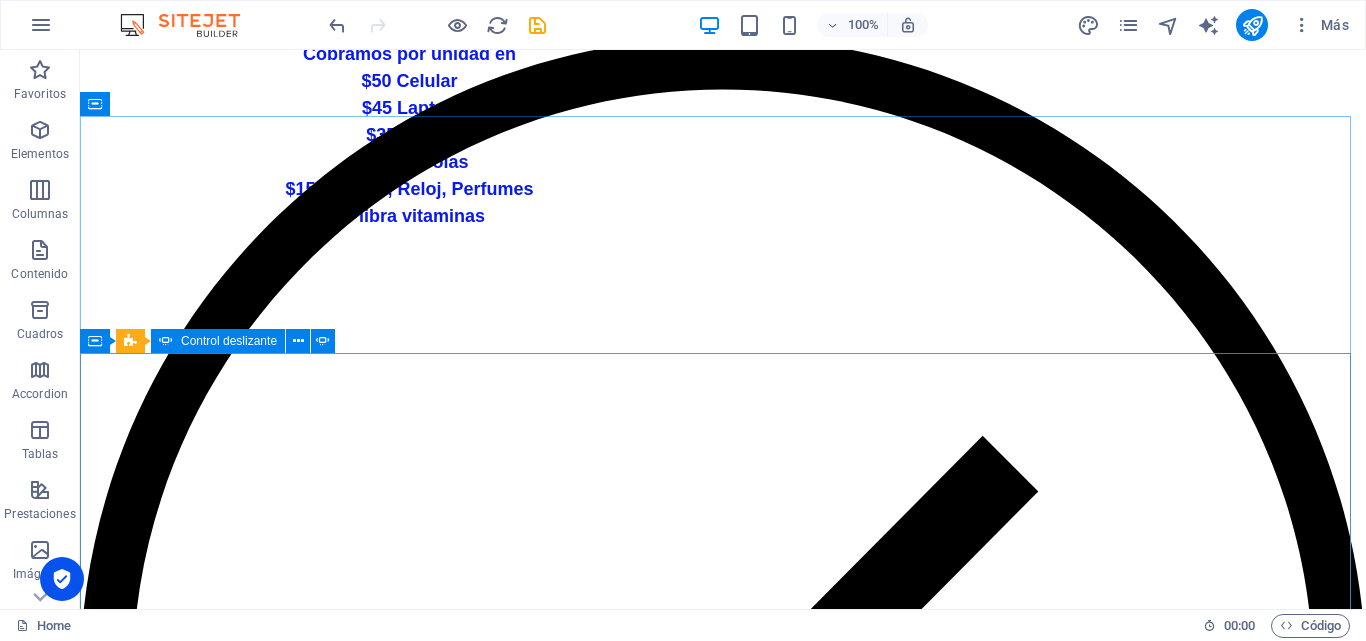 click on "Control deslizante" at bounding box center [229, 341] 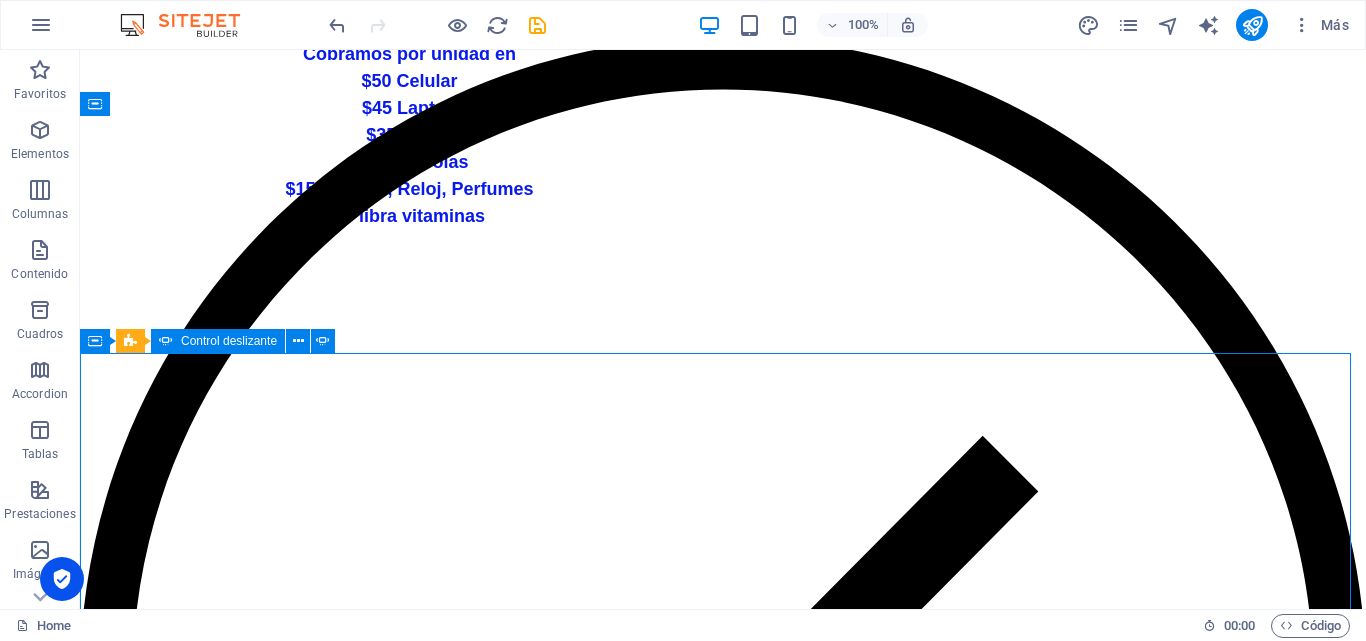click on "Control deslizante" at bounding box center [229, 341] 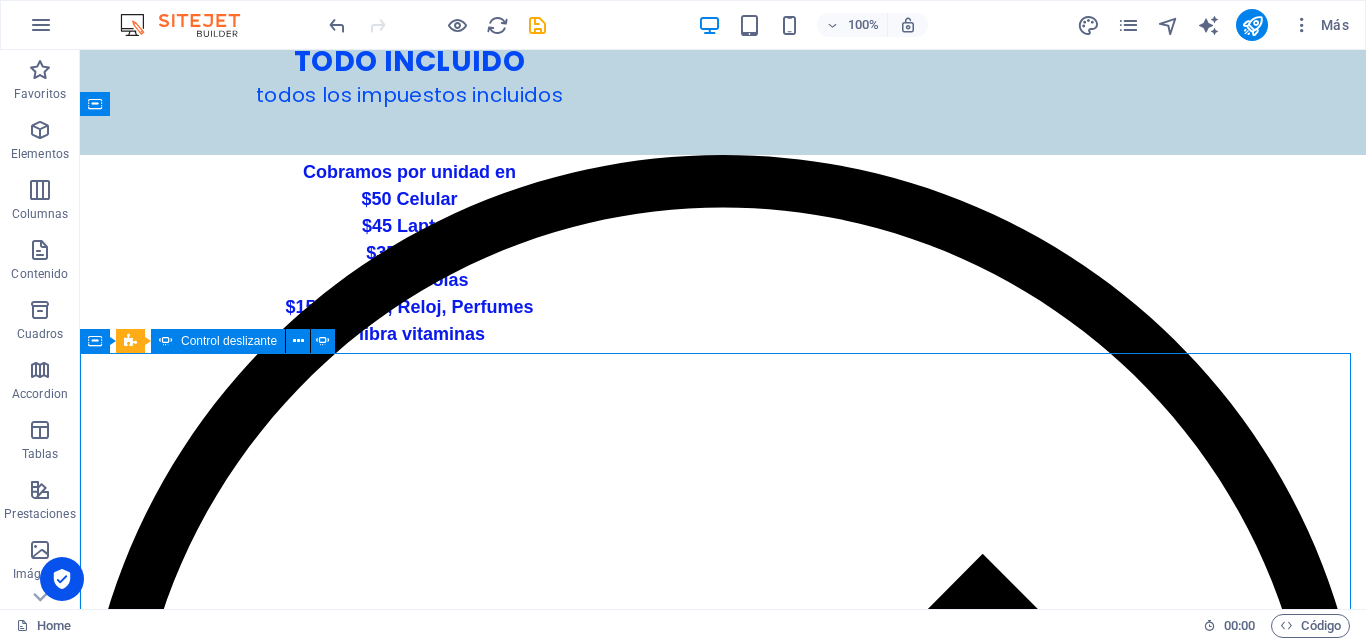 select on "ms" 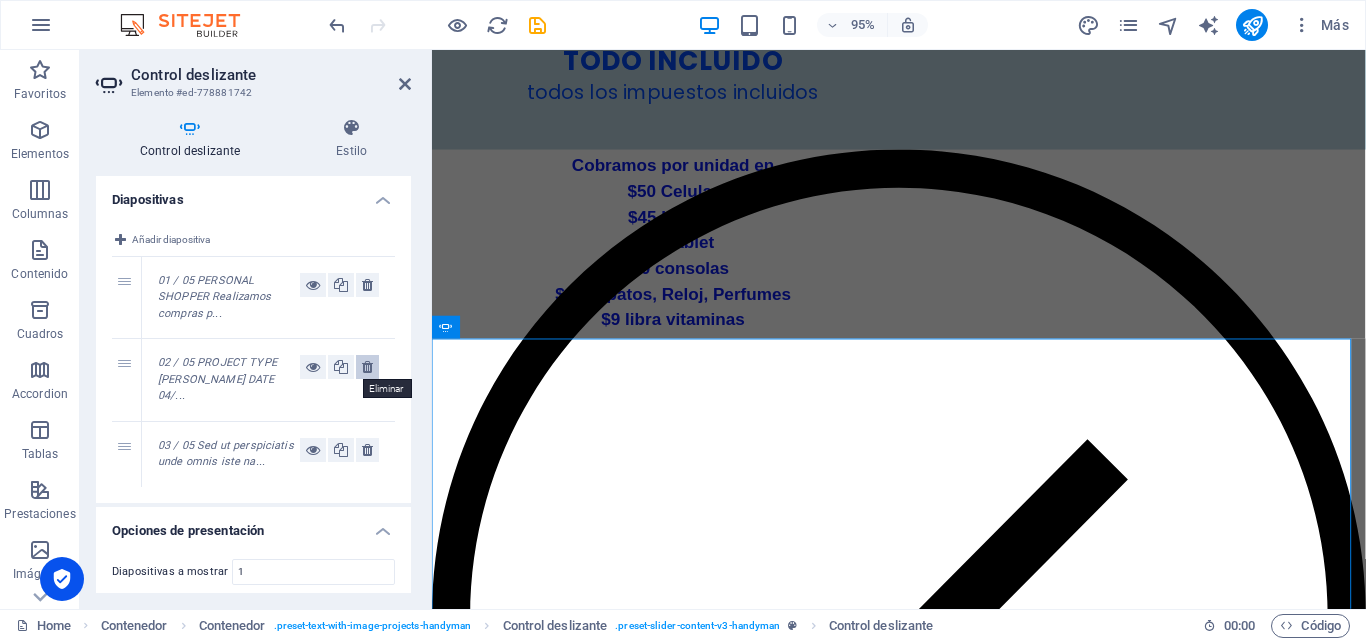 click at bounding box center [367, 367] 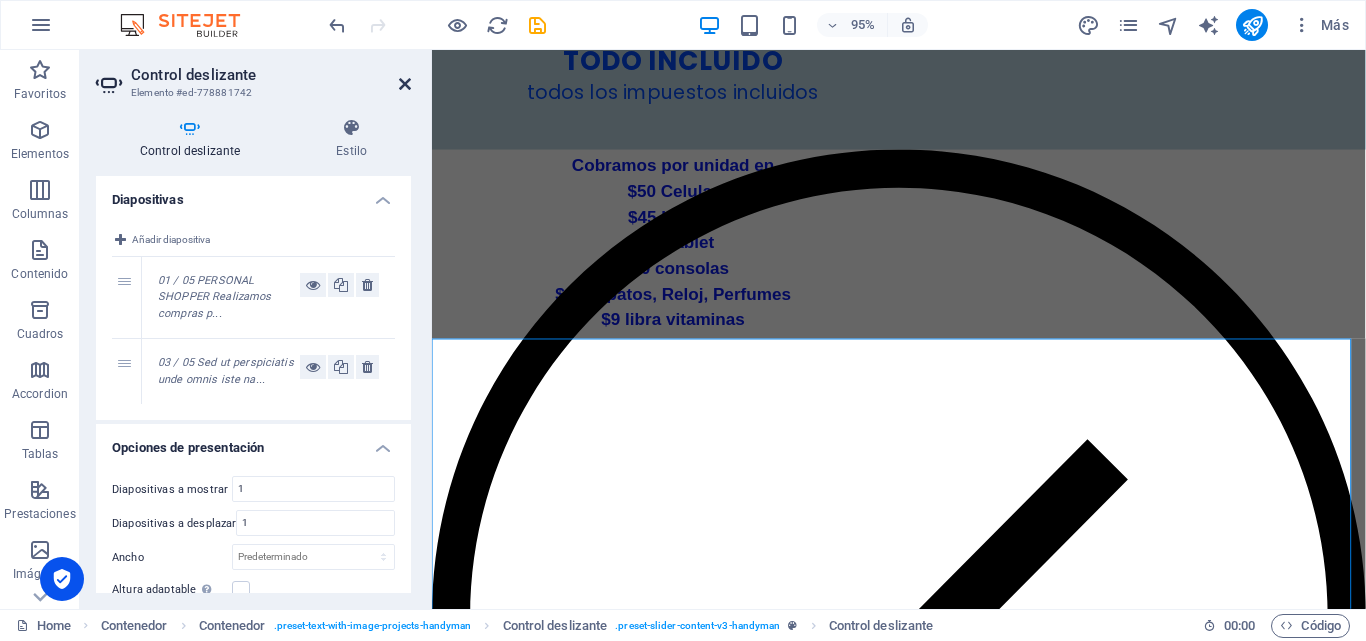 drag, startPoint x: 402, startPoint y: 82, endPoint x: 737, endPoint y: 479, distance: 519.4555 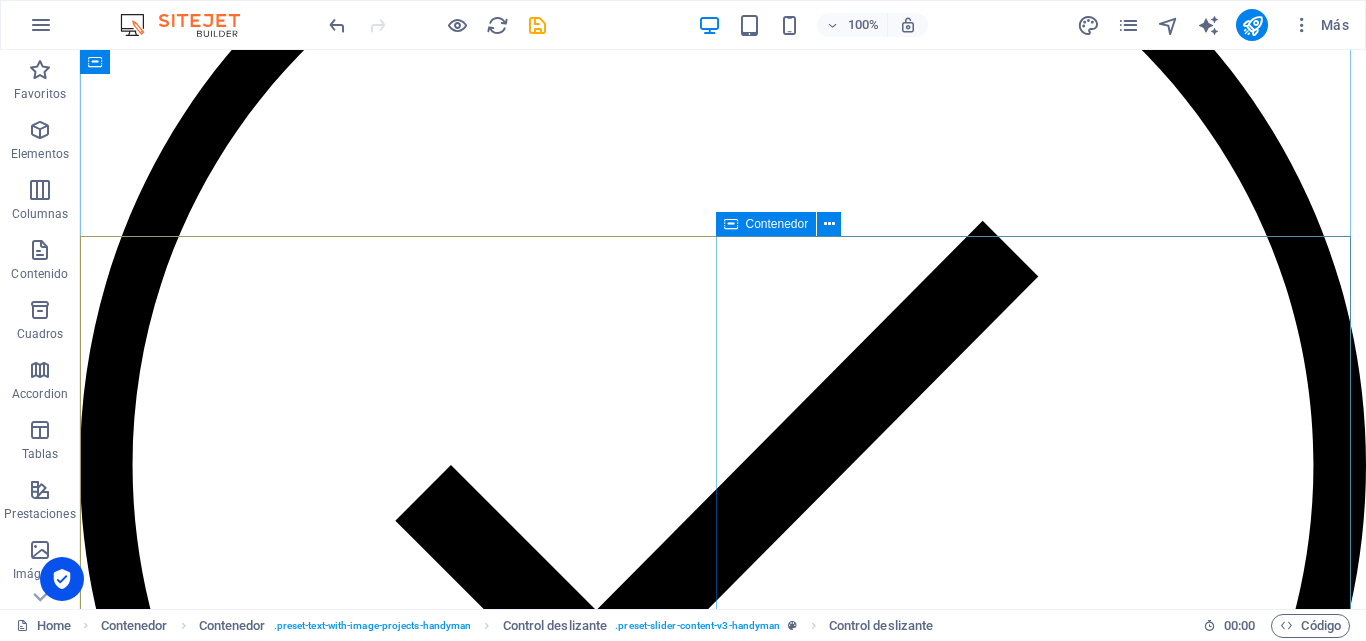 scroll, scrollTop: 1122, scrollLeft: 0, axis: vertical 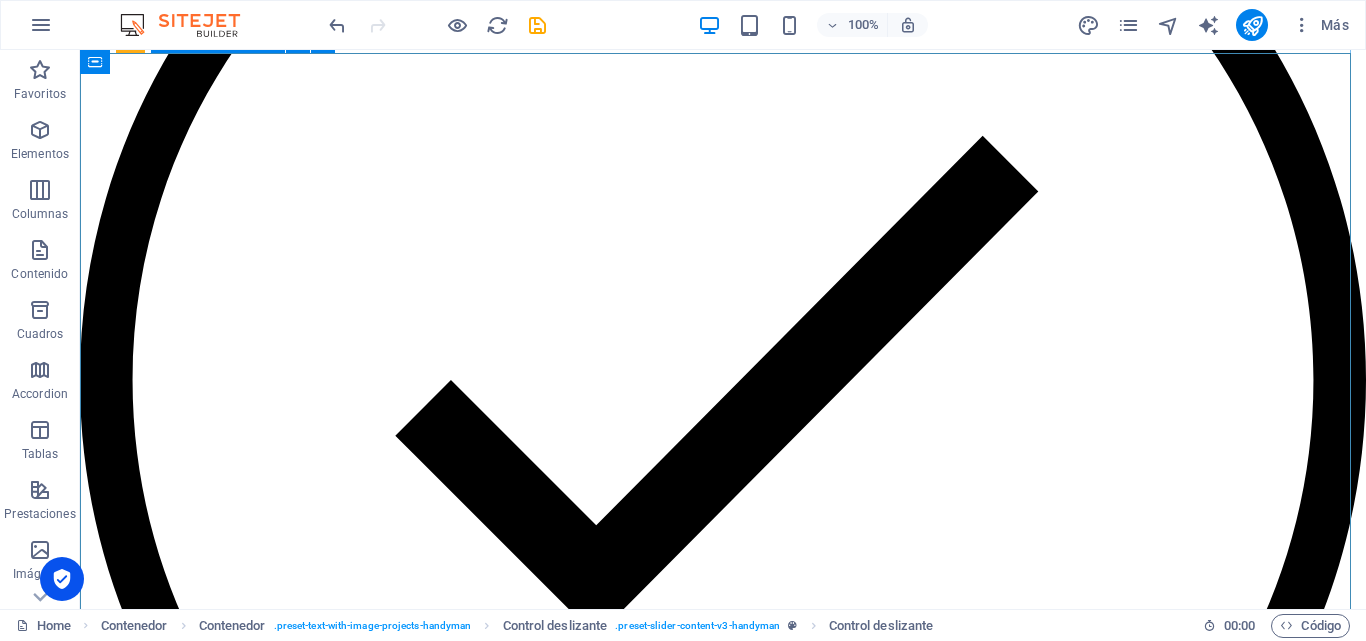 click at bounding box center (723, 6815) 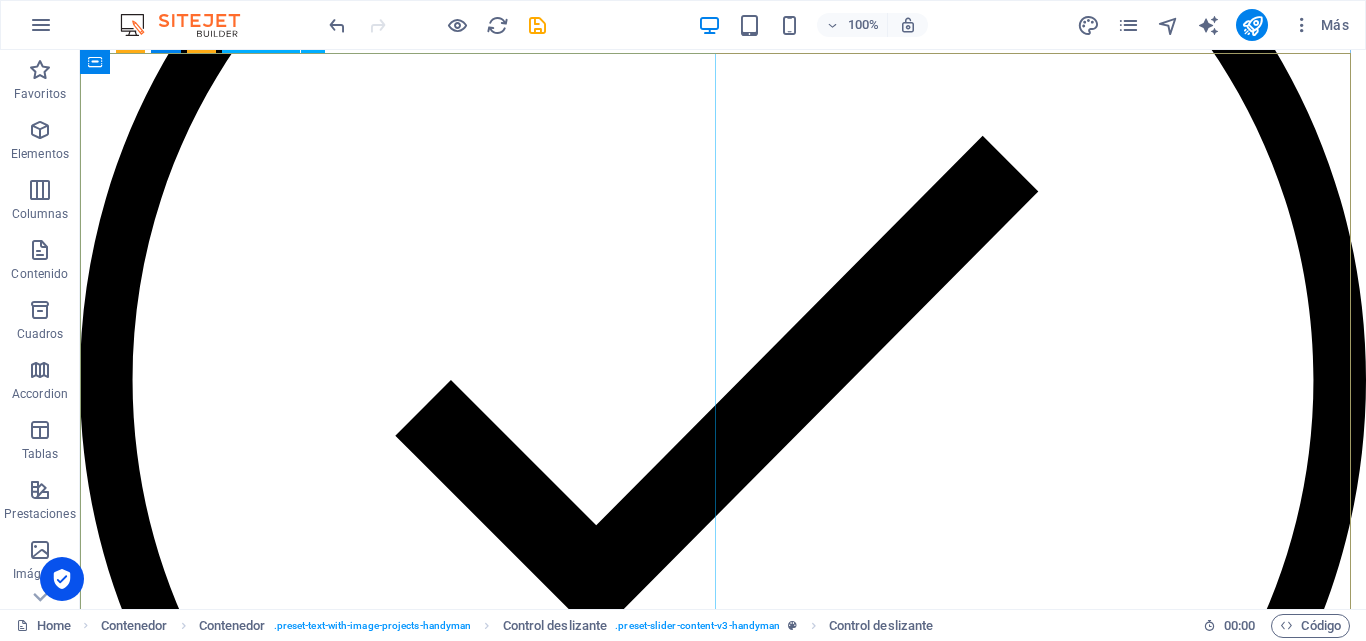scroll, scrollTop: 922, scrollLeft: 0, axis: vertical 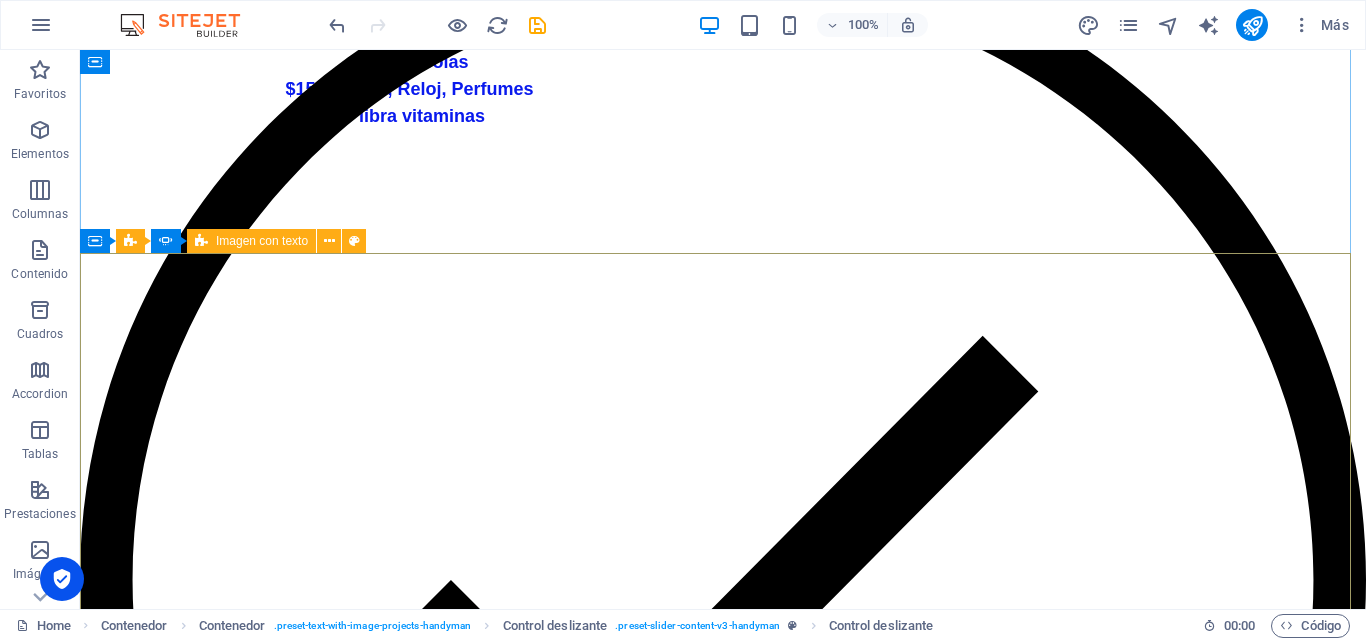 click at bounding box center (201, 241) 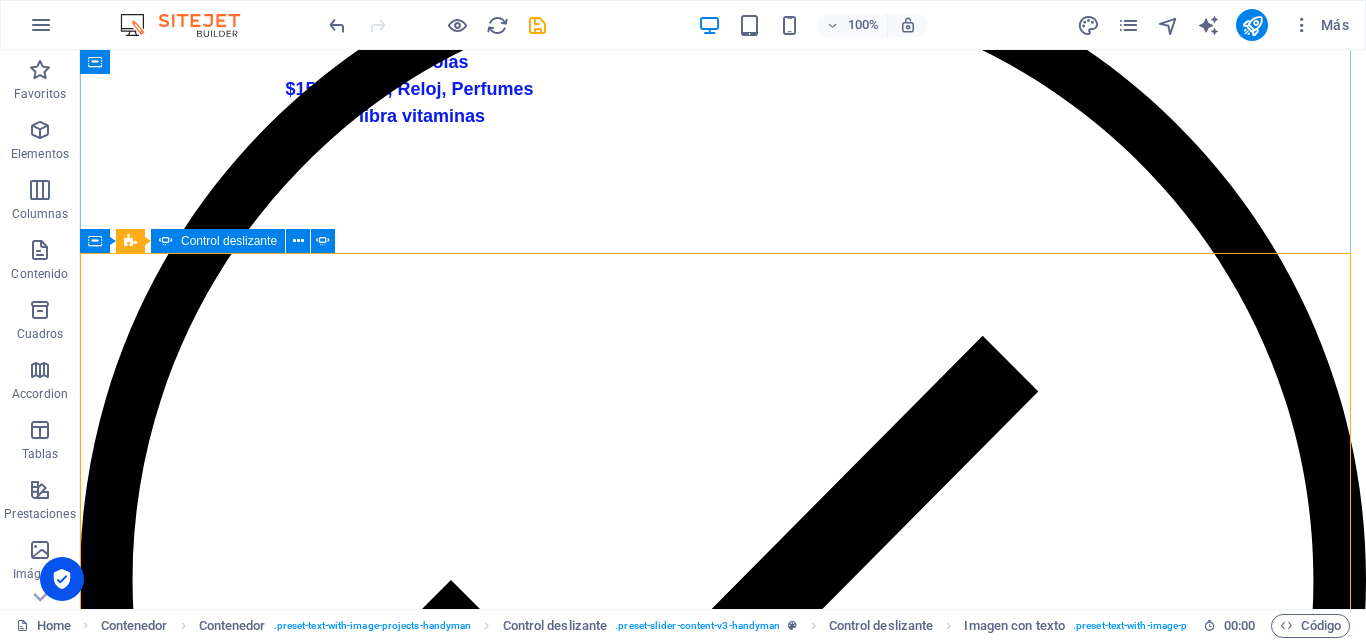 click on "Control deslizante" at bounding box center (218, 241) 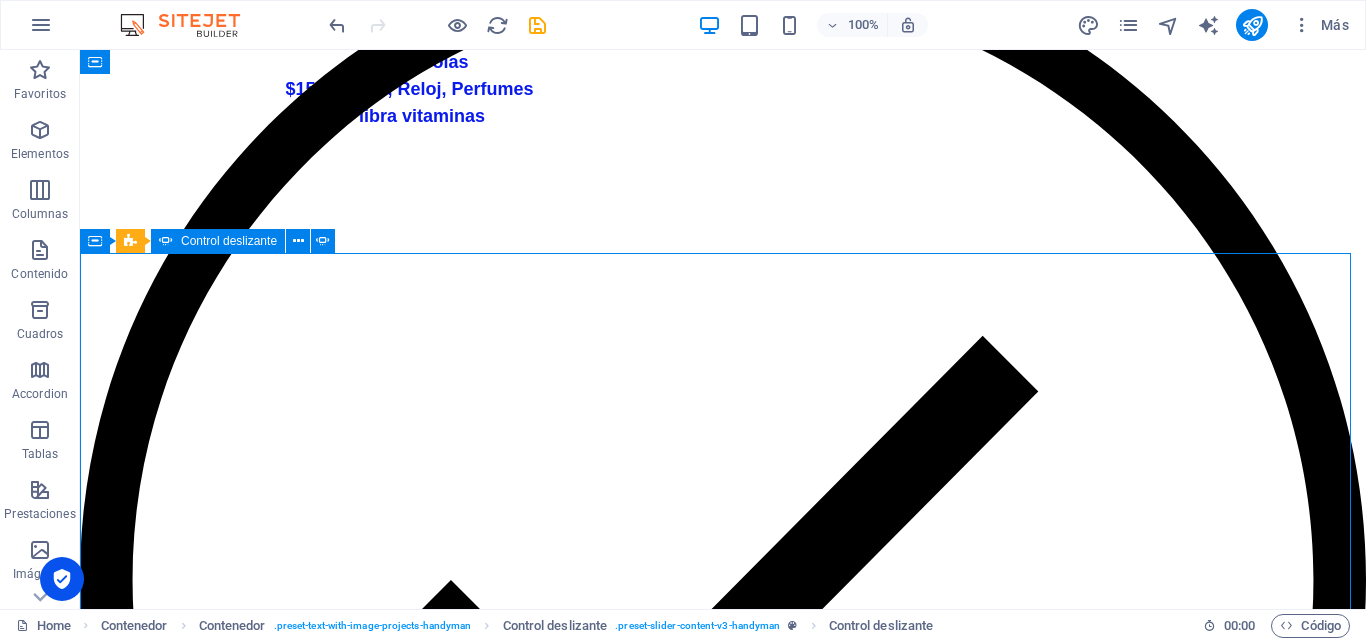 click on "Control deslizante" at bounding box center (218, 241) 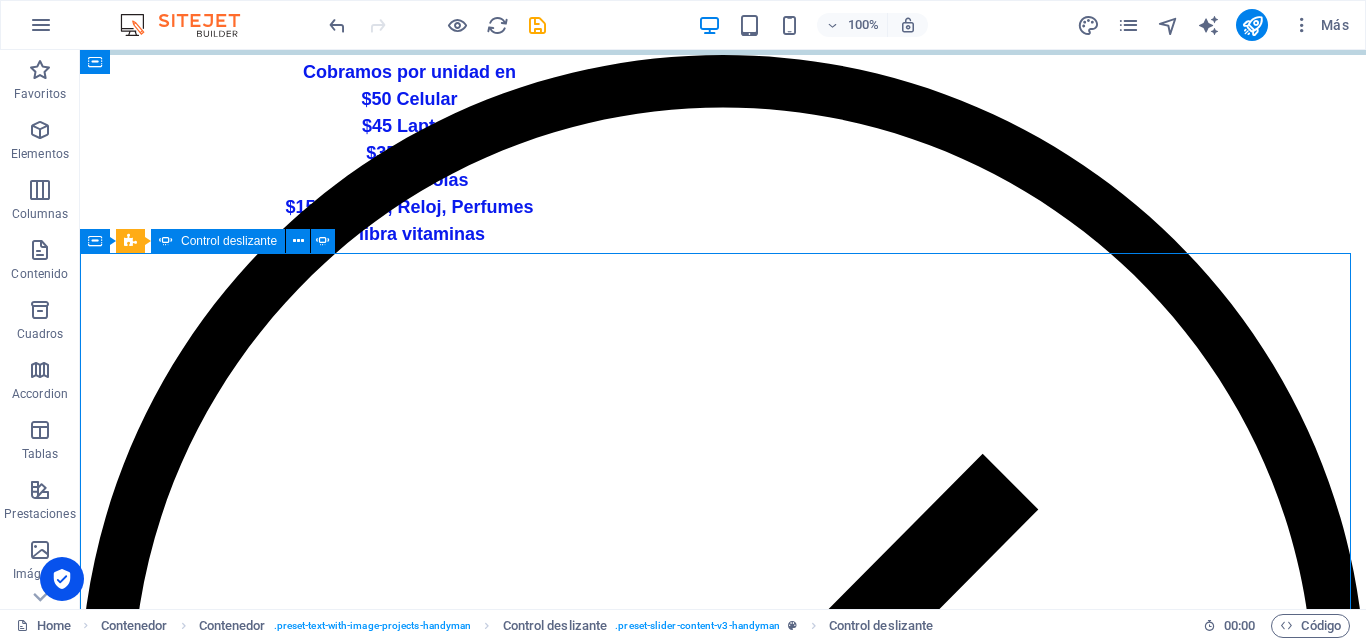 select on "ms" 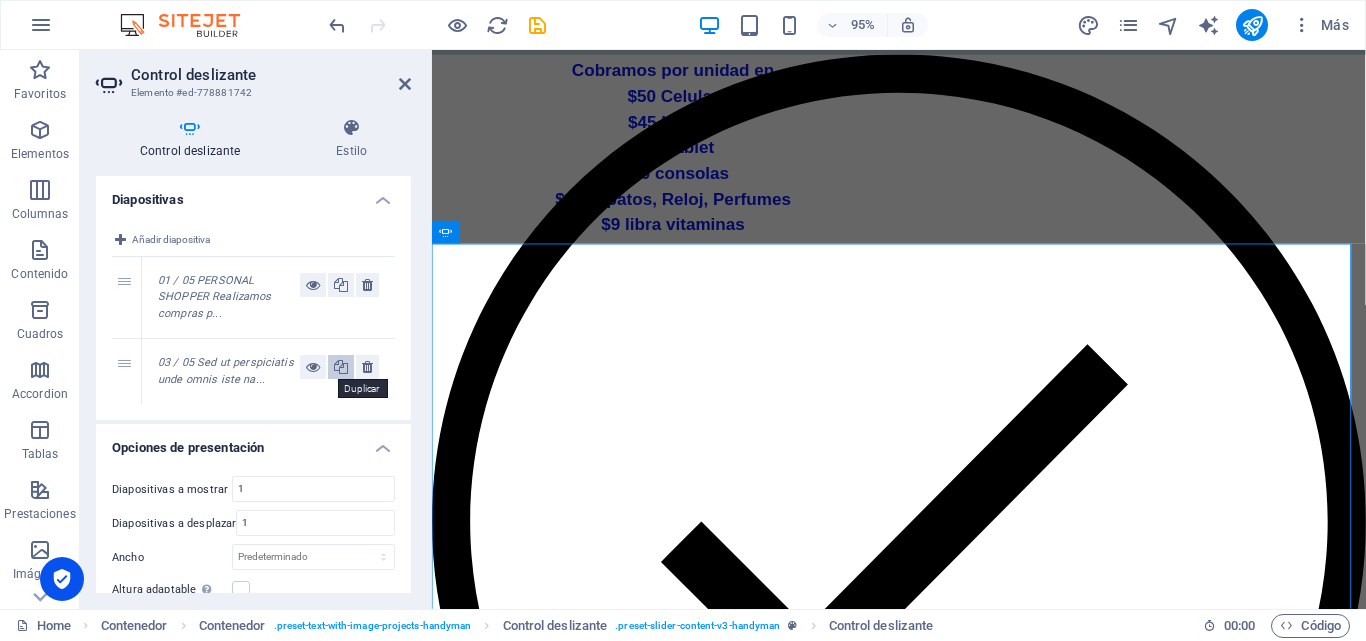 click at bounding box center (341, 367) 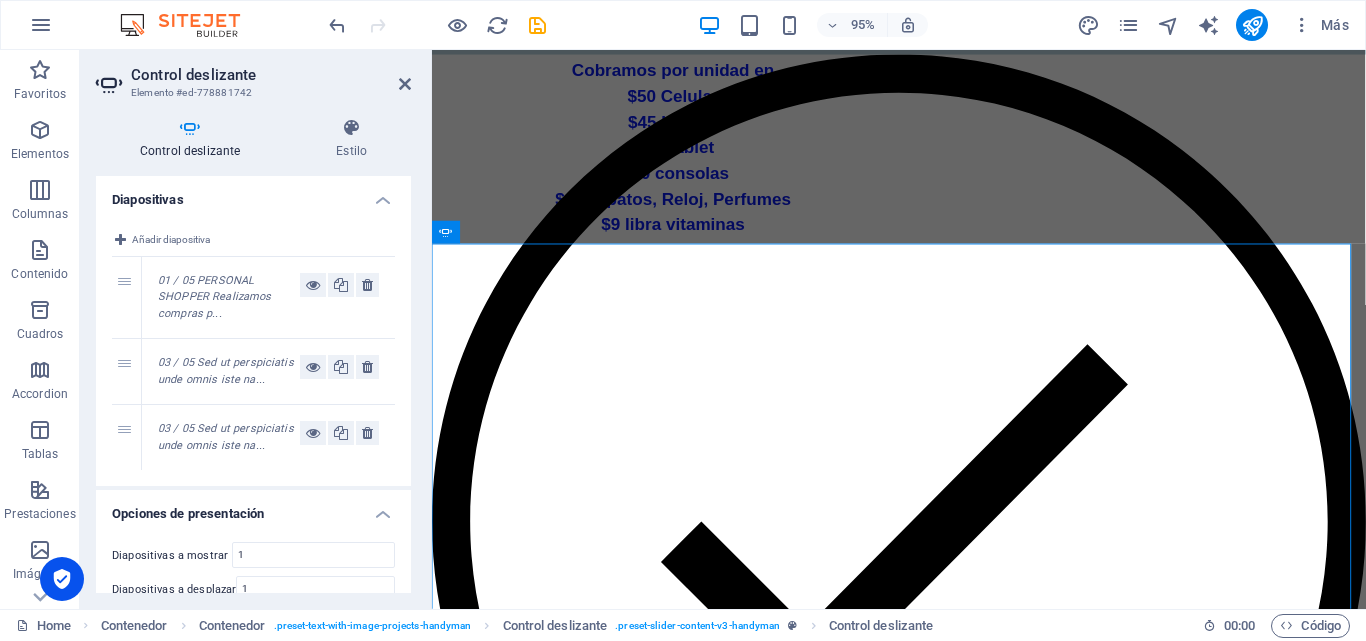 click on "03 / 05
Sed ut perspiciatis unde omnis iste na..." at bounding box center (226, 371) 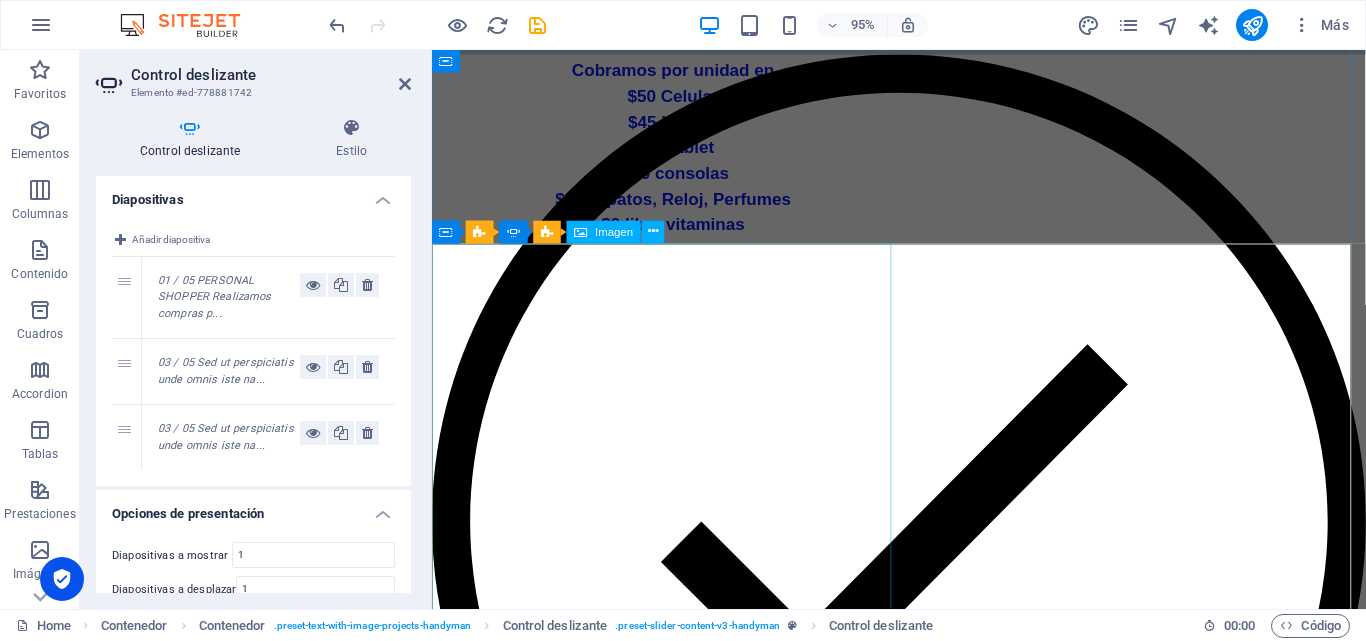 click at bounding box center (-1020, 4446) 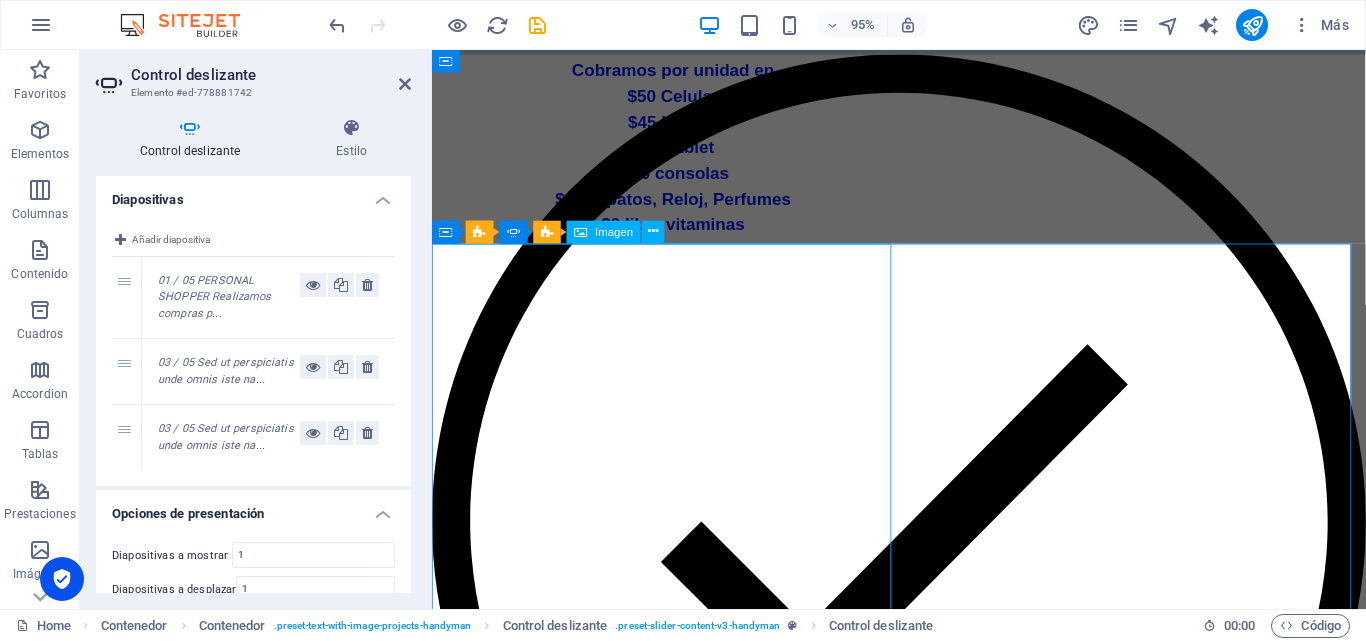 click at bounding box center [-1020, 4446] 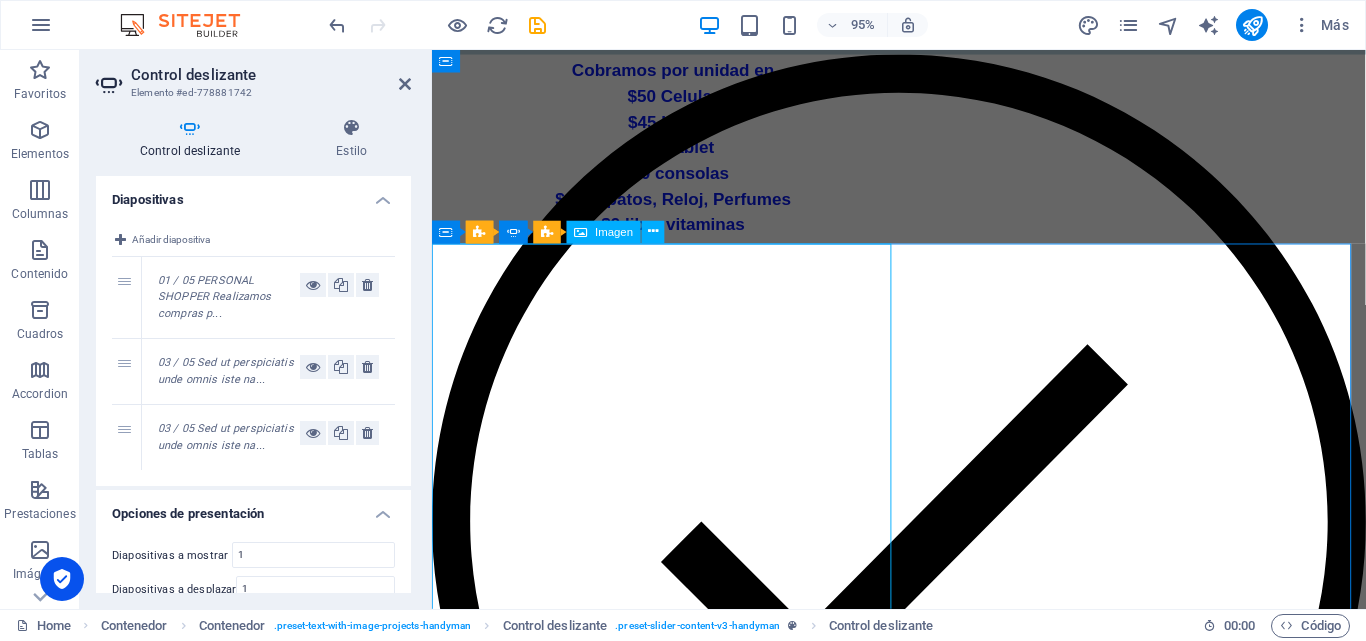 select on "%" 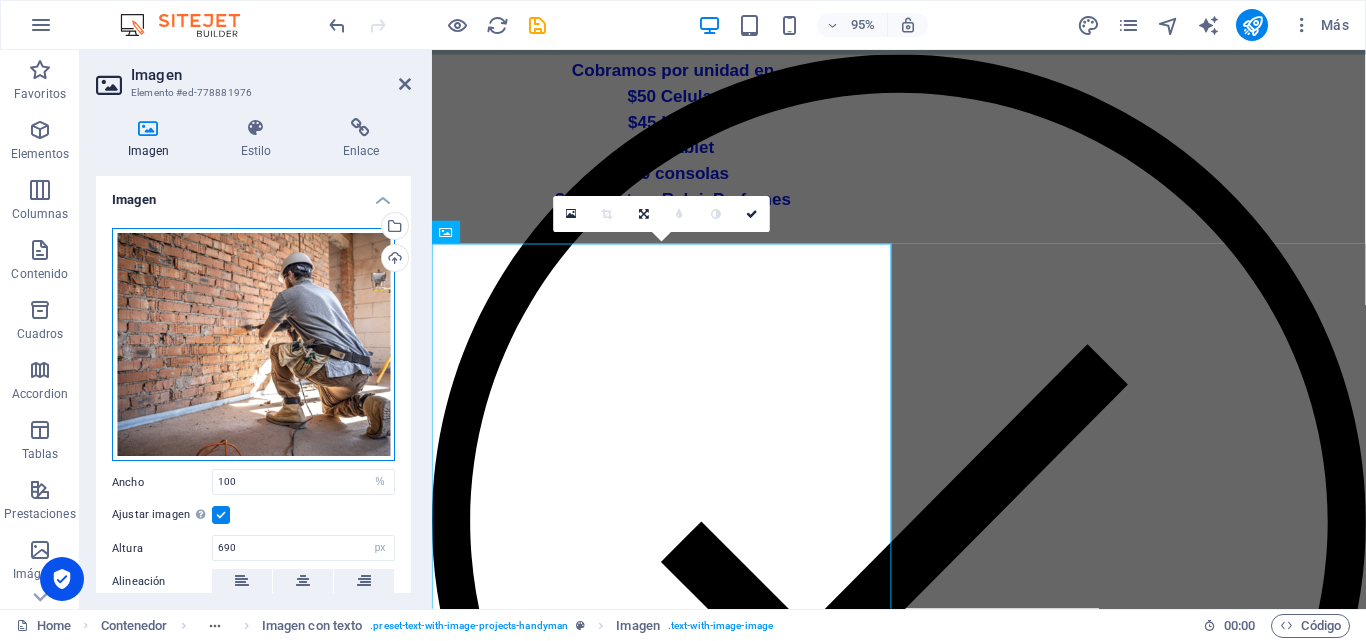 click on "Arrastra archivos aquí, haz clic para escoger archivos o  selecciona archivos de Archivos o de nuestra galería gratuita de fotos y vídeos" at bounding box center (253, 345) 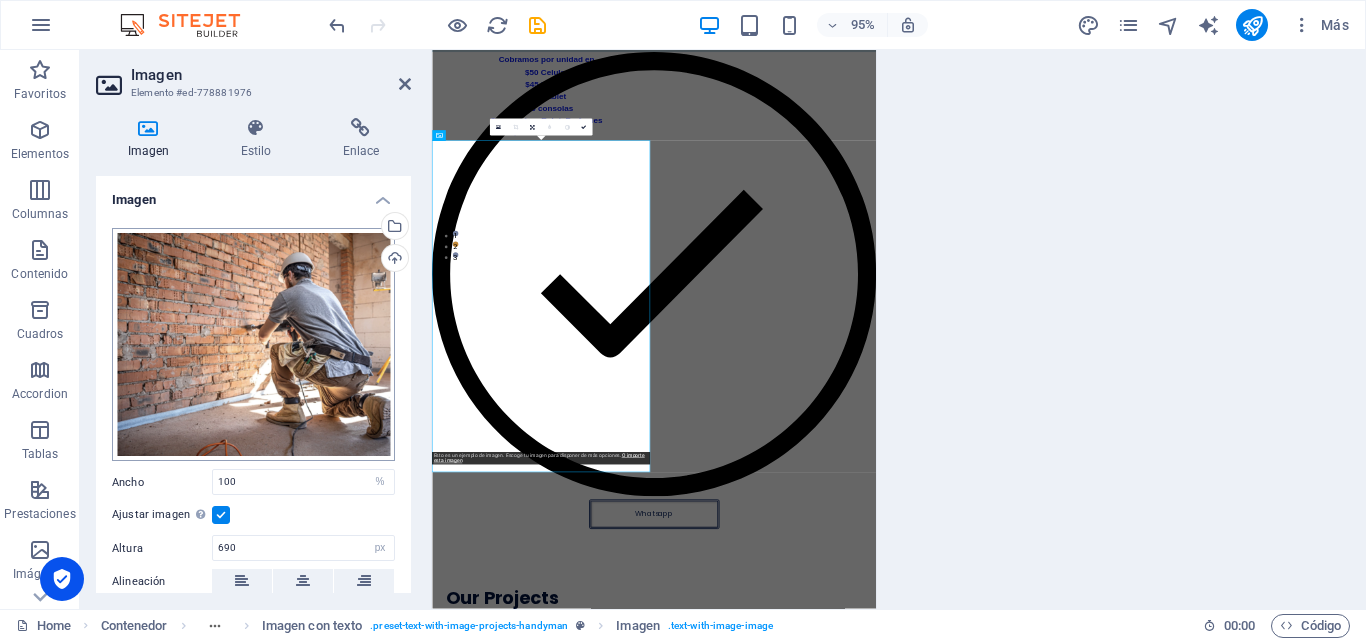 click on "enviameloYA Home Favoritos Elementos Columnas Contenido Cuadros Accordion Tablas Prestaciones Imágenes Control deslizante Encabezado Pie de página Formularios Marketing Colecciones Imagen Elemento #ed-778881976 Imagen Estilo Enlace Imagen Arrastra archivos aquí, haz clic para escoger archivos o  selecciona archivos de Archivos o de nuestra galería gratuita de fotos y vídeos Selecciona archivos del administrador de archivos, de la galería de fotos o carga archivo(s) Cargar Ancho 100 Predeterminado automático px rem % em vh vw Ajustar imagen Ajustar imagen automáticamente a un ancho y alto fijo Altura 690 Predeterminado automático px Alineación Lazyload La carga de imágenes tras la carga de la página mejora la velocidad de la página. Receptivo Automáticamente cargar tamaños optimizados de smartphone e imagen retina. Lightbox Usar como cabecera Optimizado Posición Dirección Personalizado X offset 50 px rem % vh vw 50" at bounding box center [683, 320] 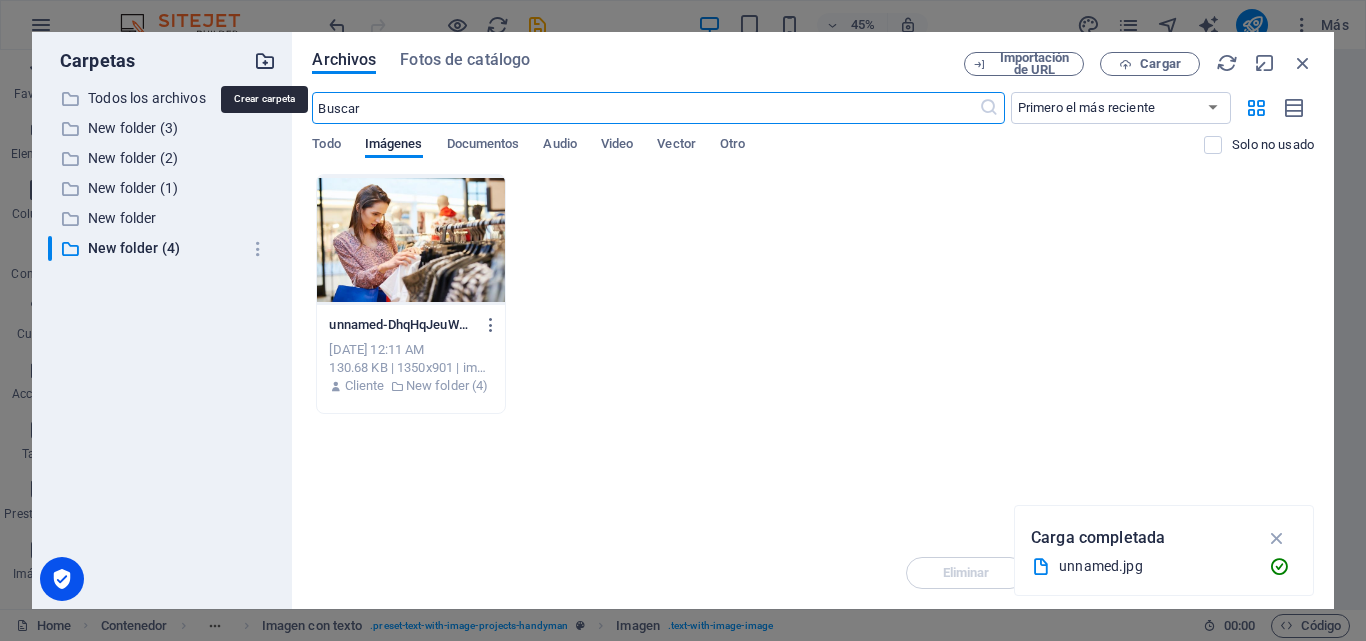 click at bounding box center [265, 61] 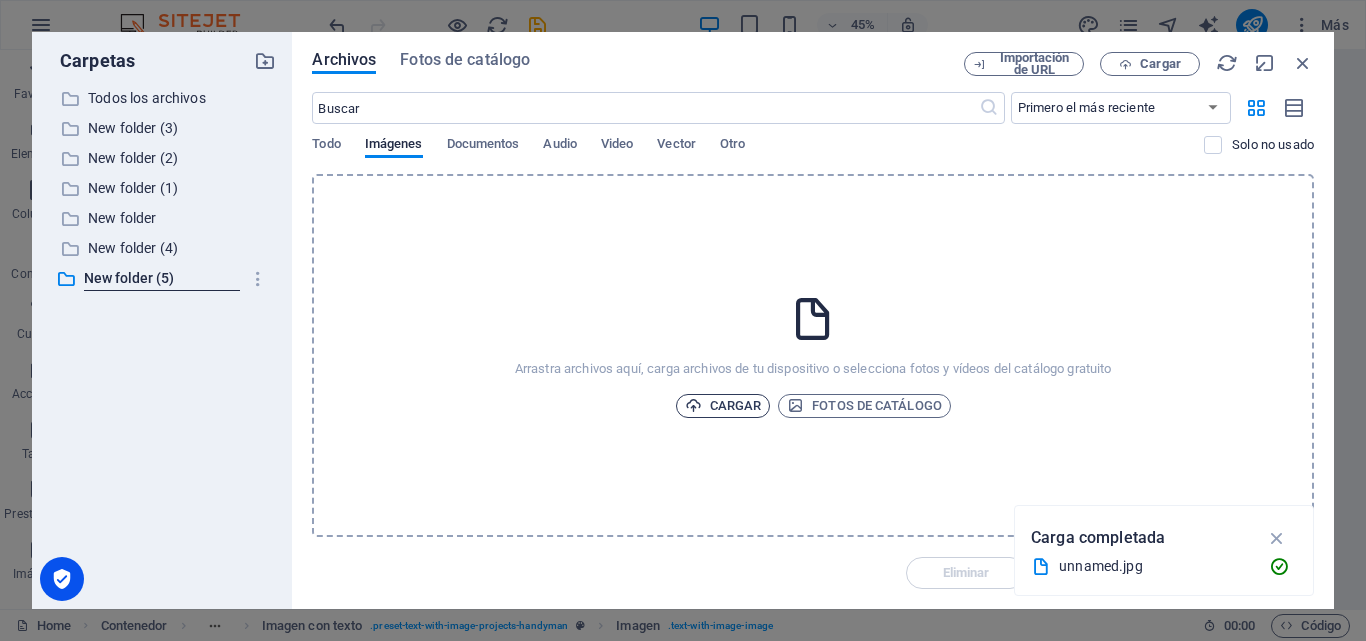 click on "Cargar" at bounding box center [723, 406] 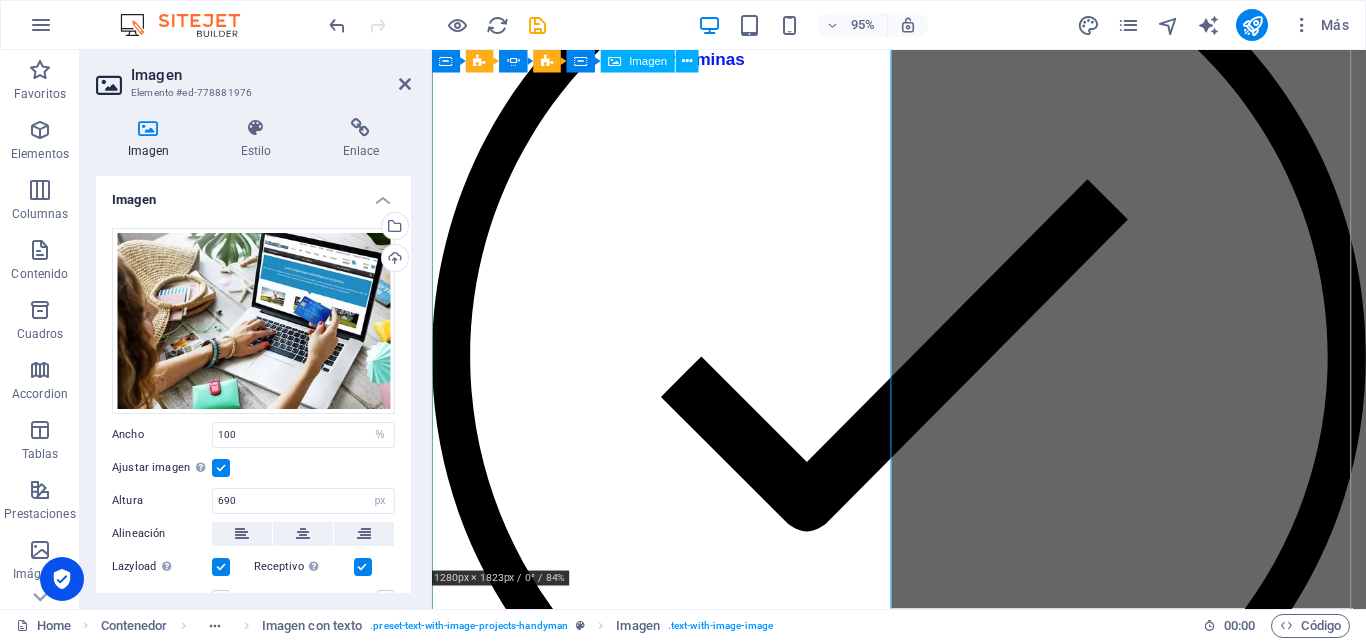 scroll, scrollTop: 904, scrollLeft: 0, axis: vertical 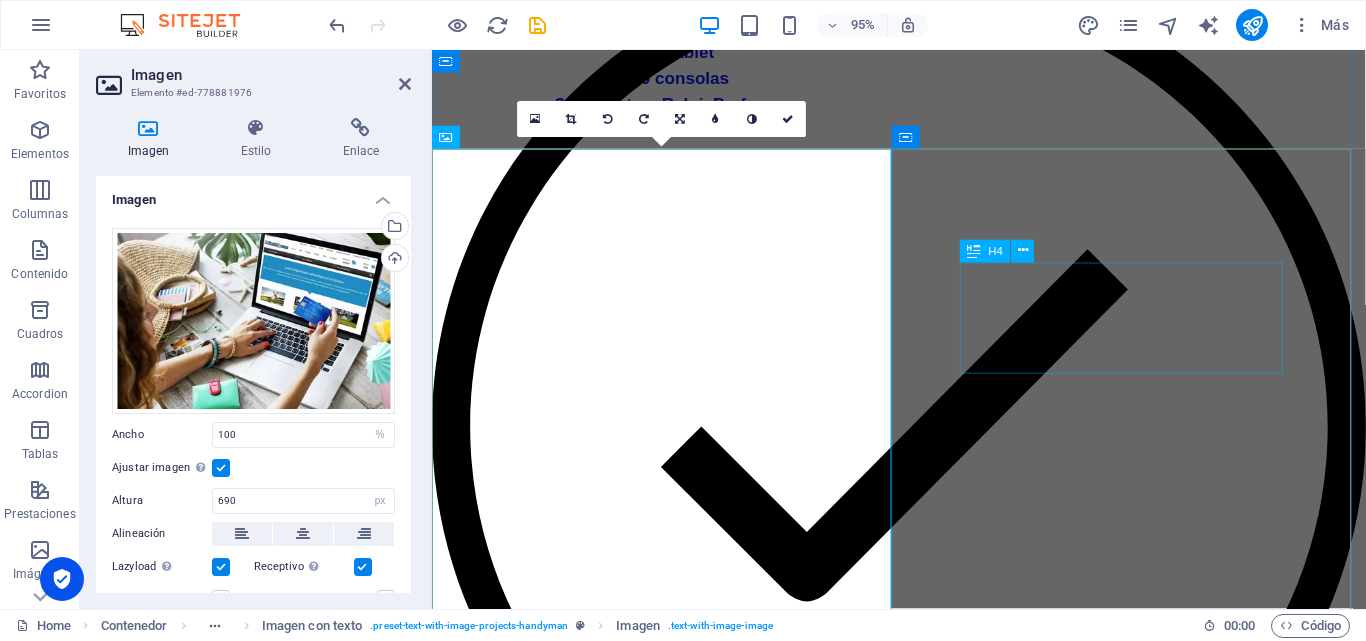 click on "Sed ut perspiciatis unde omnis iste natus error sit voluptatem" at bounding box center (-1020, 4870) 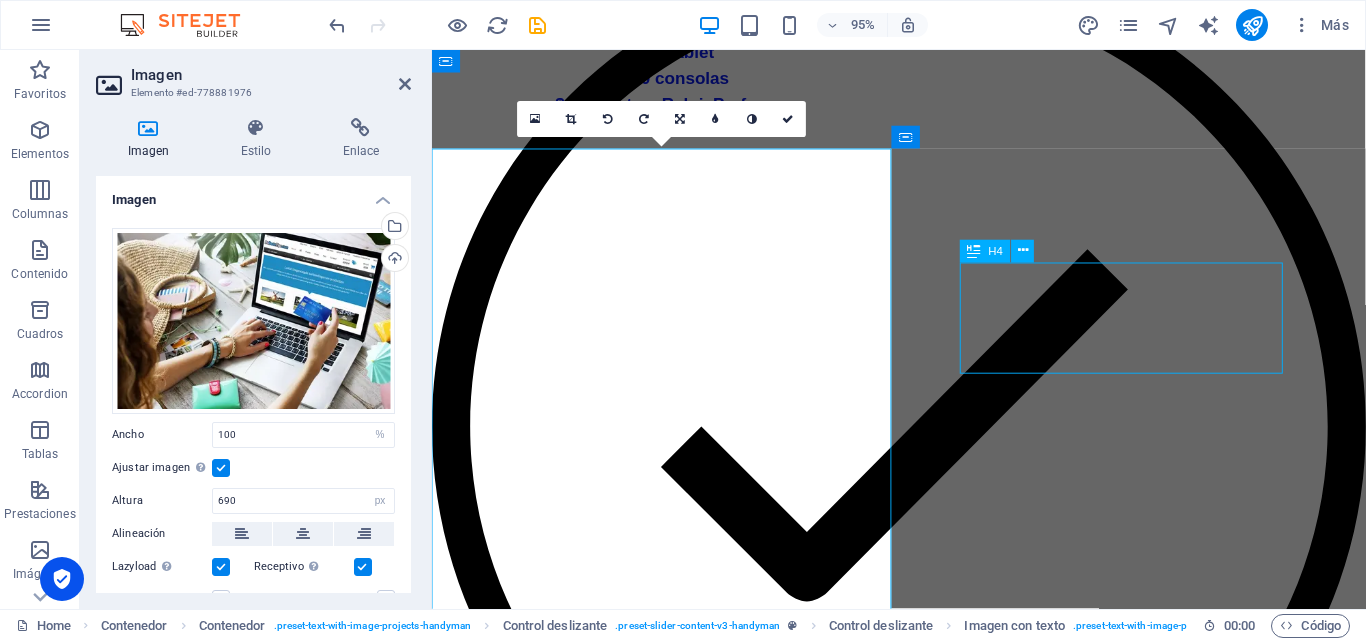click on "Sed ut perspiciatis unde omnis iste natus error sit voluptatem" at bounding box center (-1020, 4870) 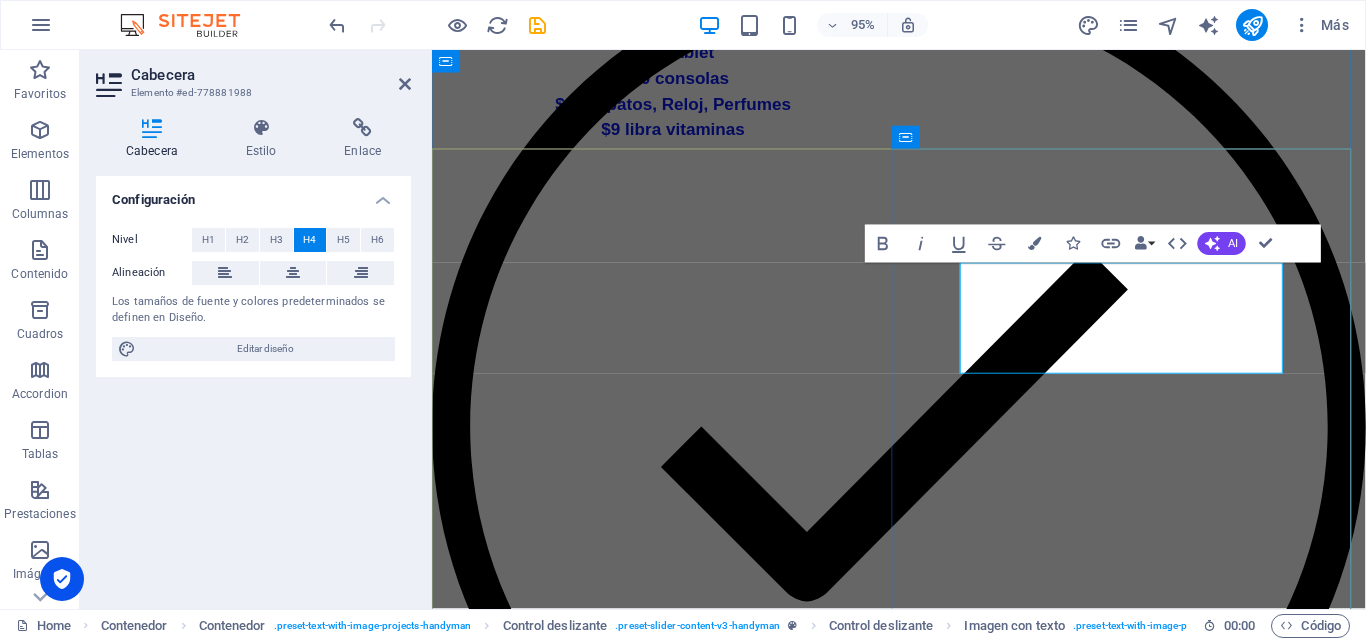type 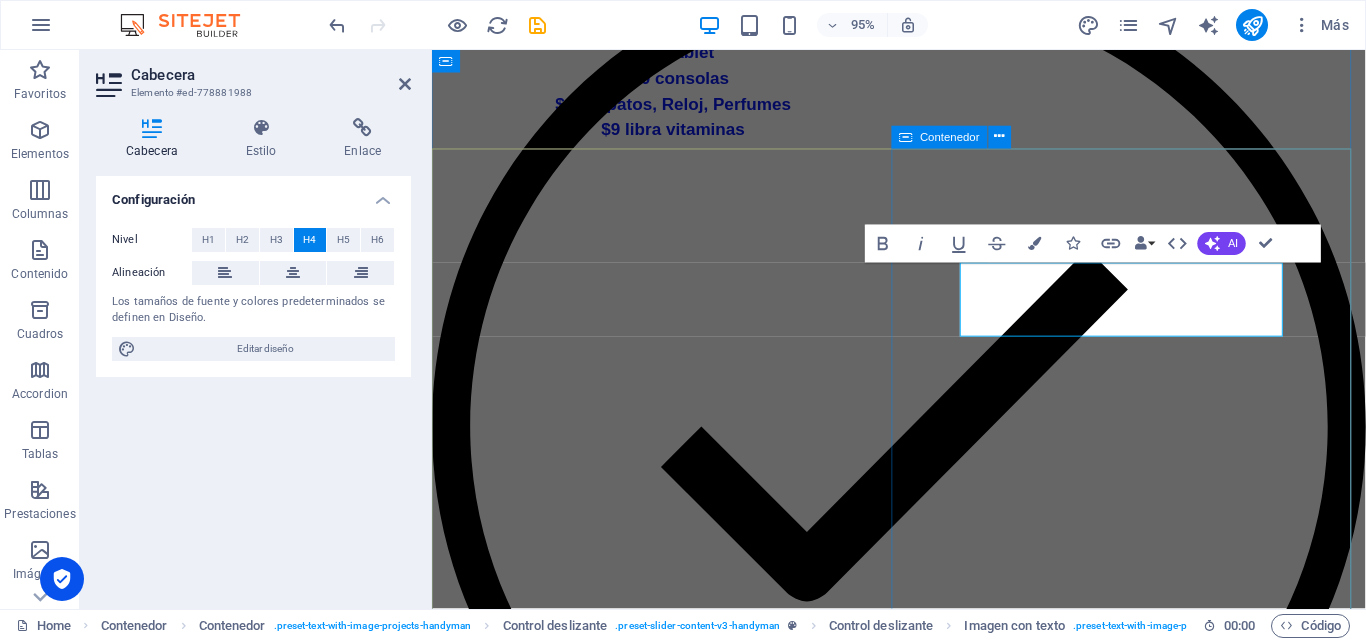 drag, startPoint x: 1149, startPoint y: 332, endPoint x: 979, endPoint y: 296, distance: 173.76996 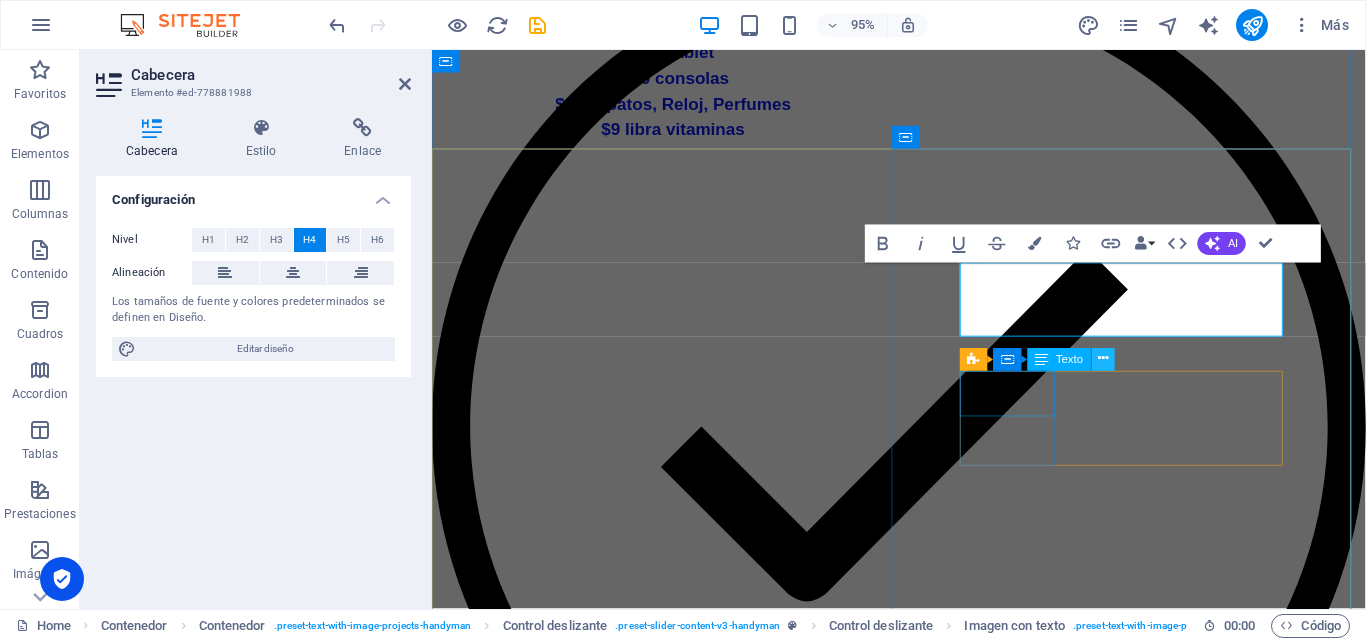 click at bounding box center [1103, 360] 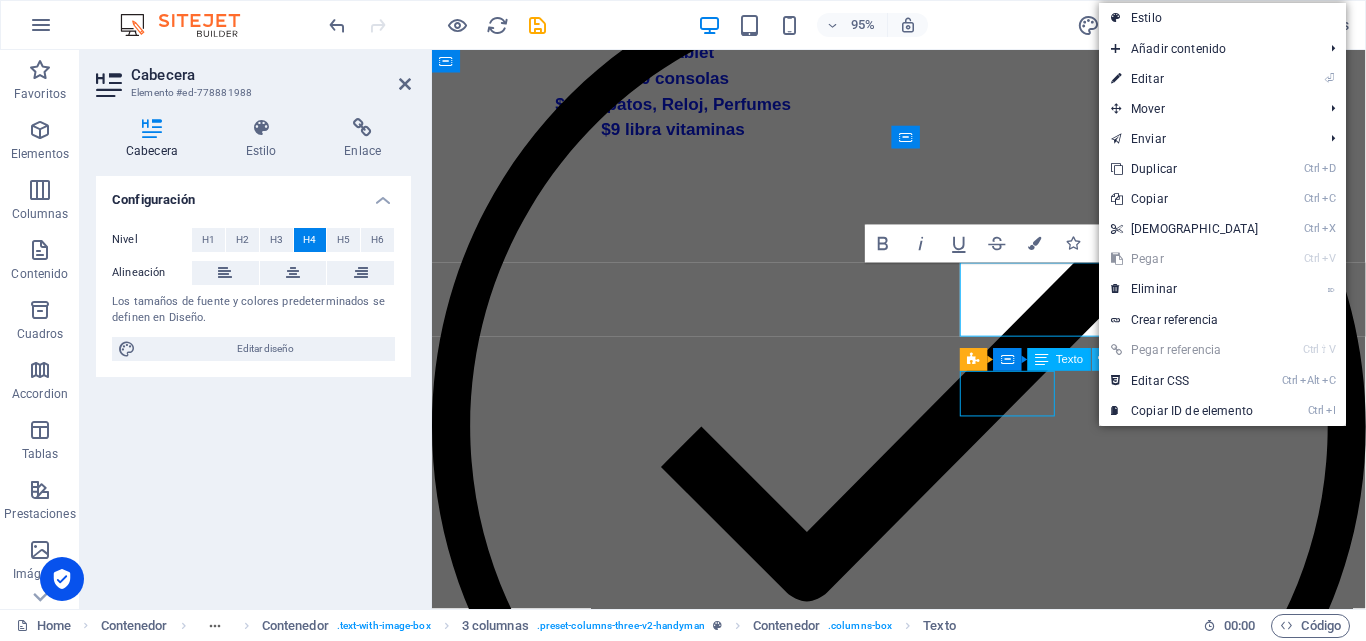scroll, scrollTop: 1022, scrollLeft: 0, axis: vertical 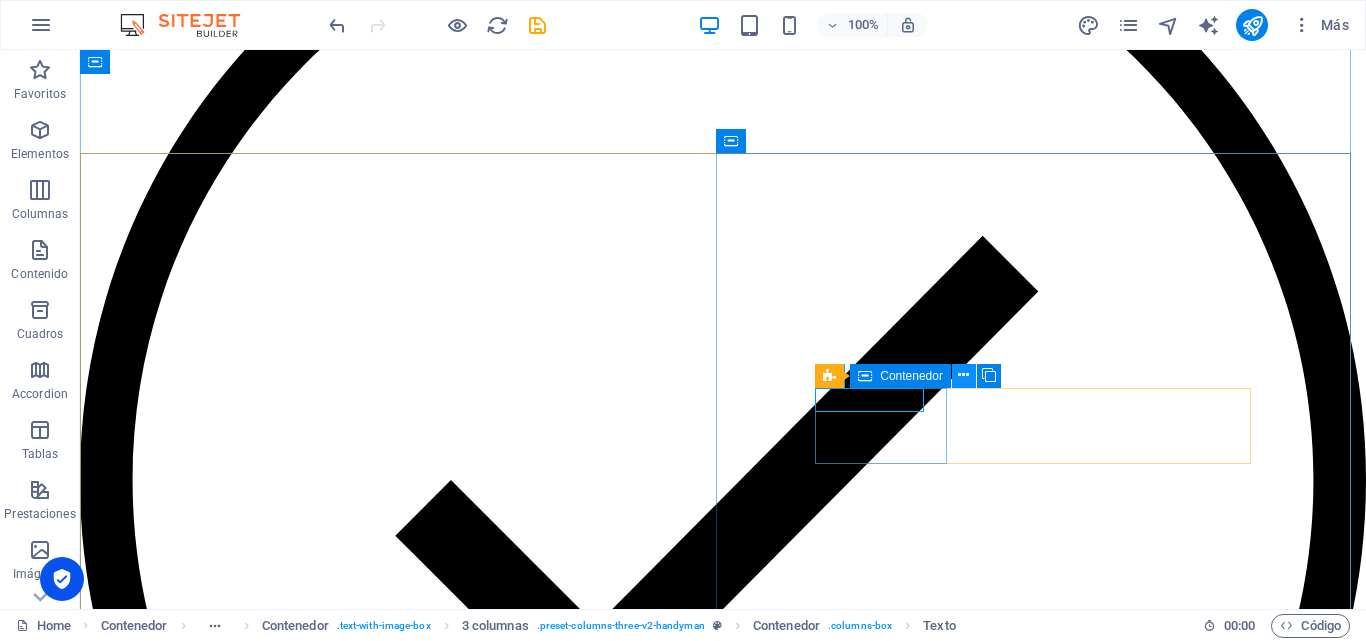 click at bounding box center (963, 375) 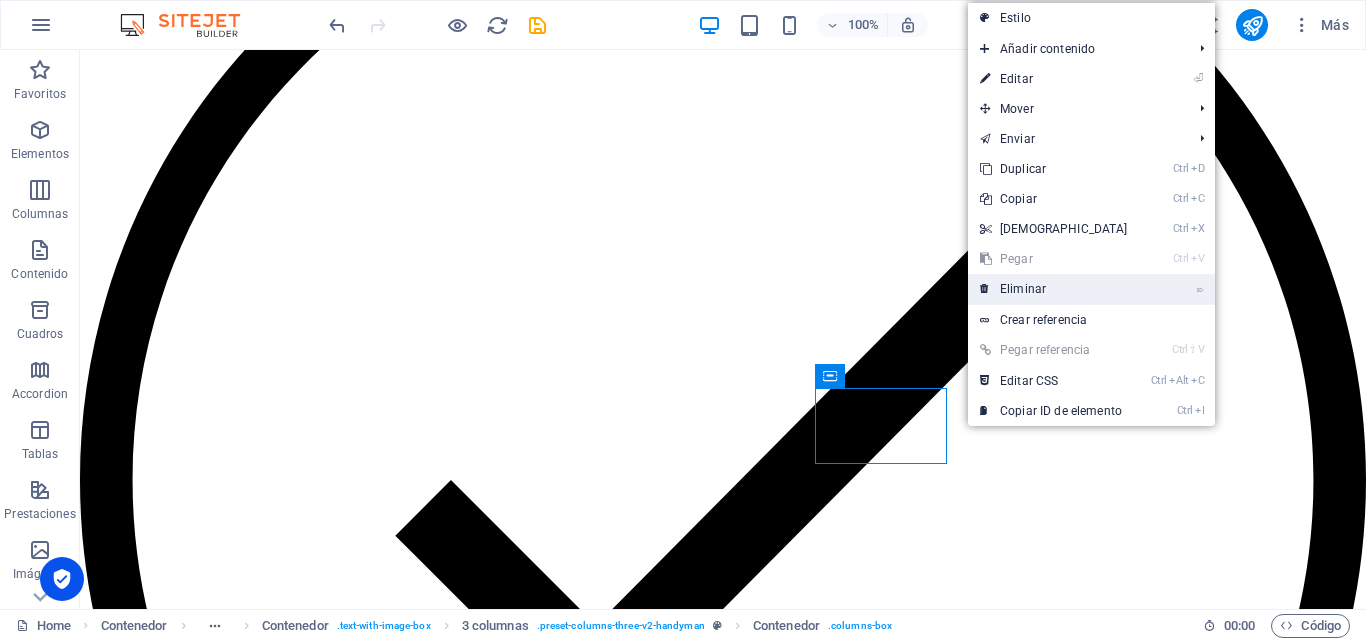click on "⌦  Eliminar" at bounding box center [1054, 289] 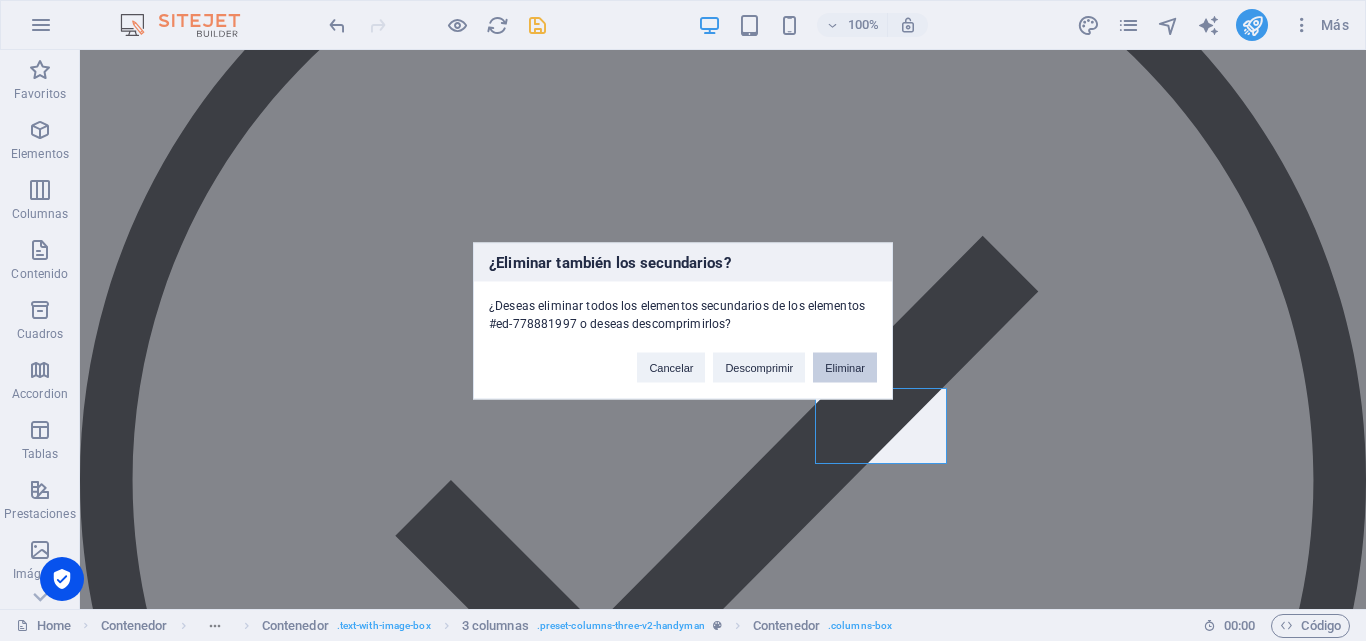 click on "Eliminar" at bounding box center (845, 367) 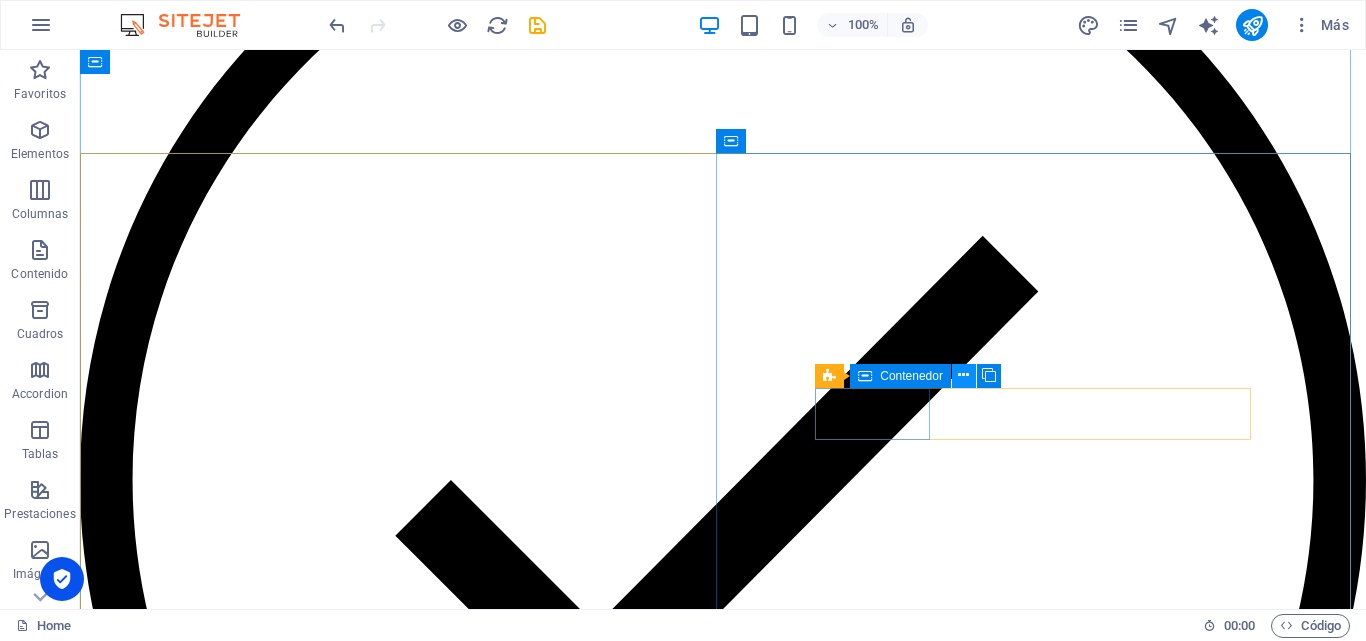 click at bounding box center (963, 375) 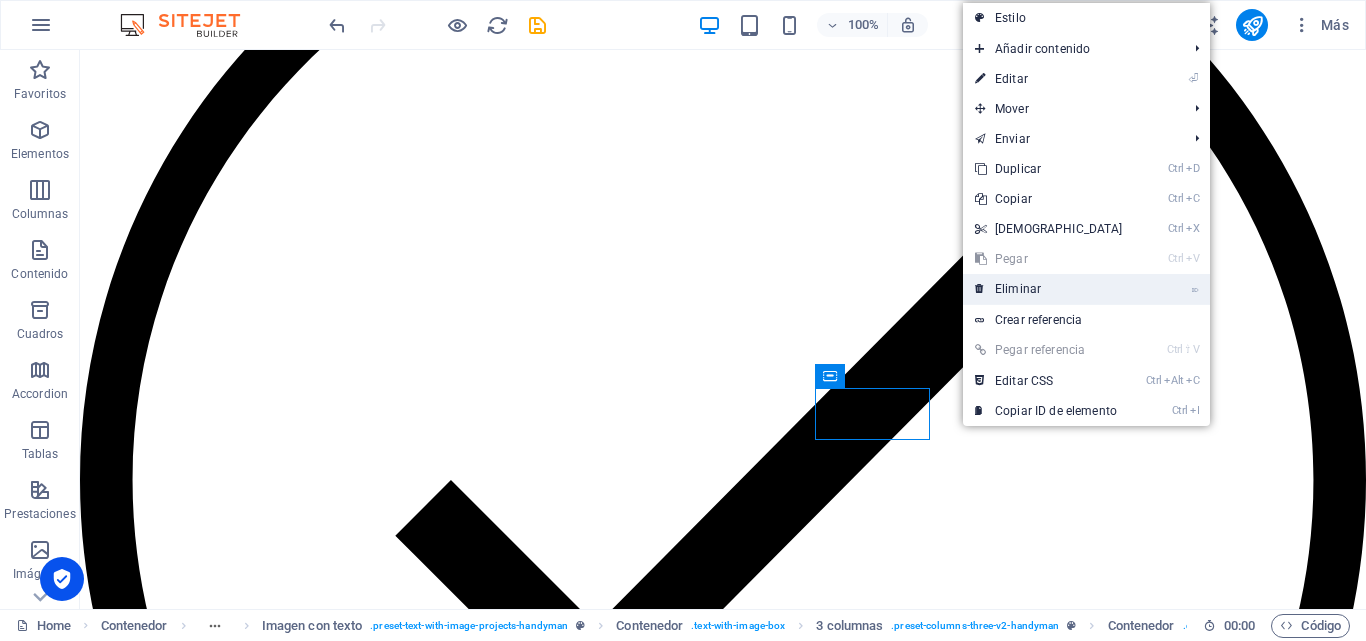 click on "⌦  Eliminar" at bounding box center [1049, 289] 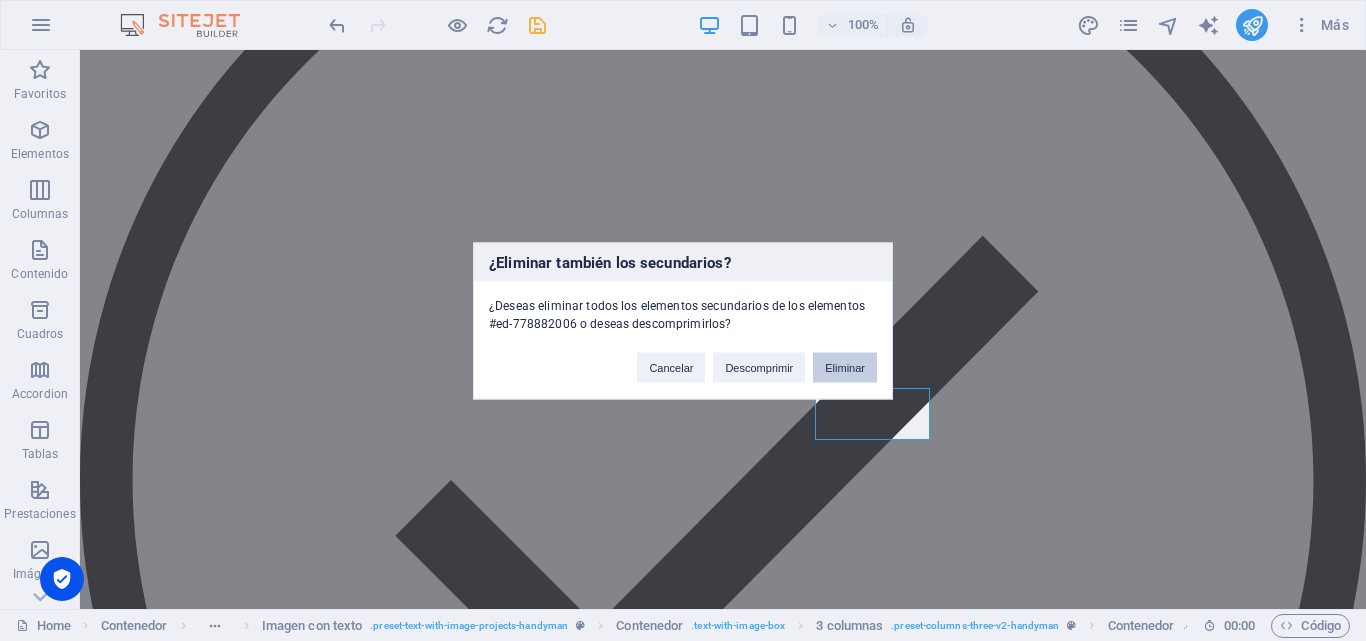 click on "Eliminar" at bounding box center (845, 367) 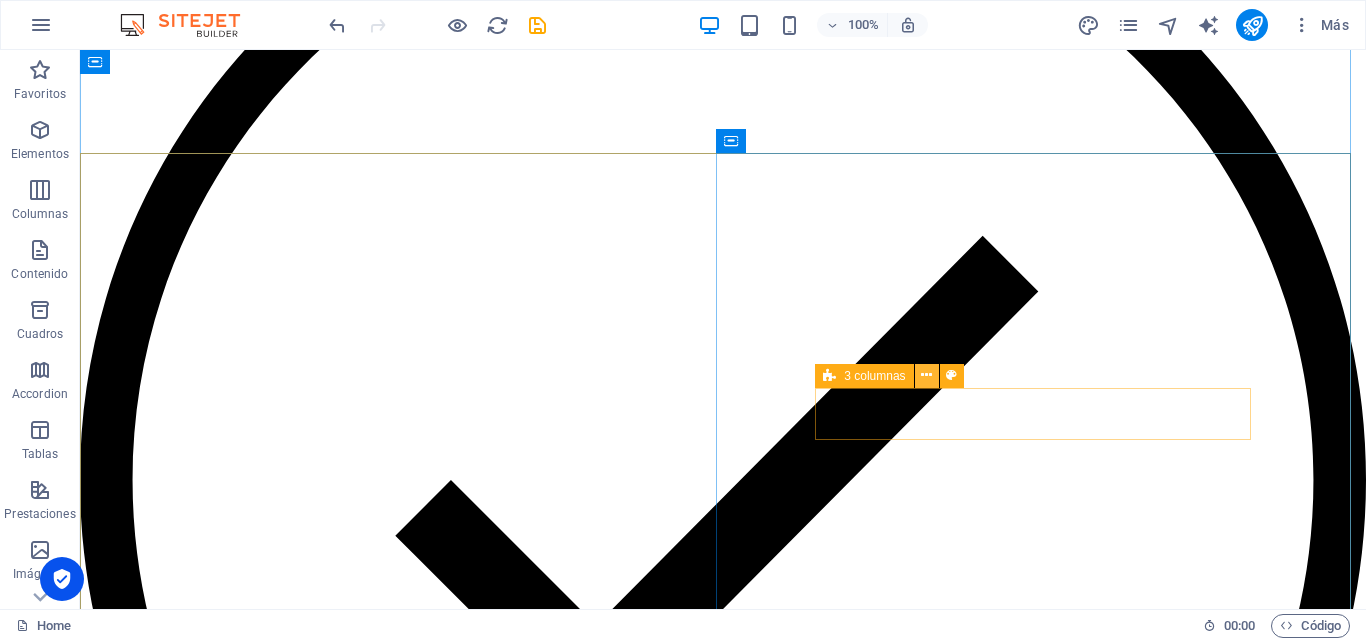click at bounding box center (926, 375) 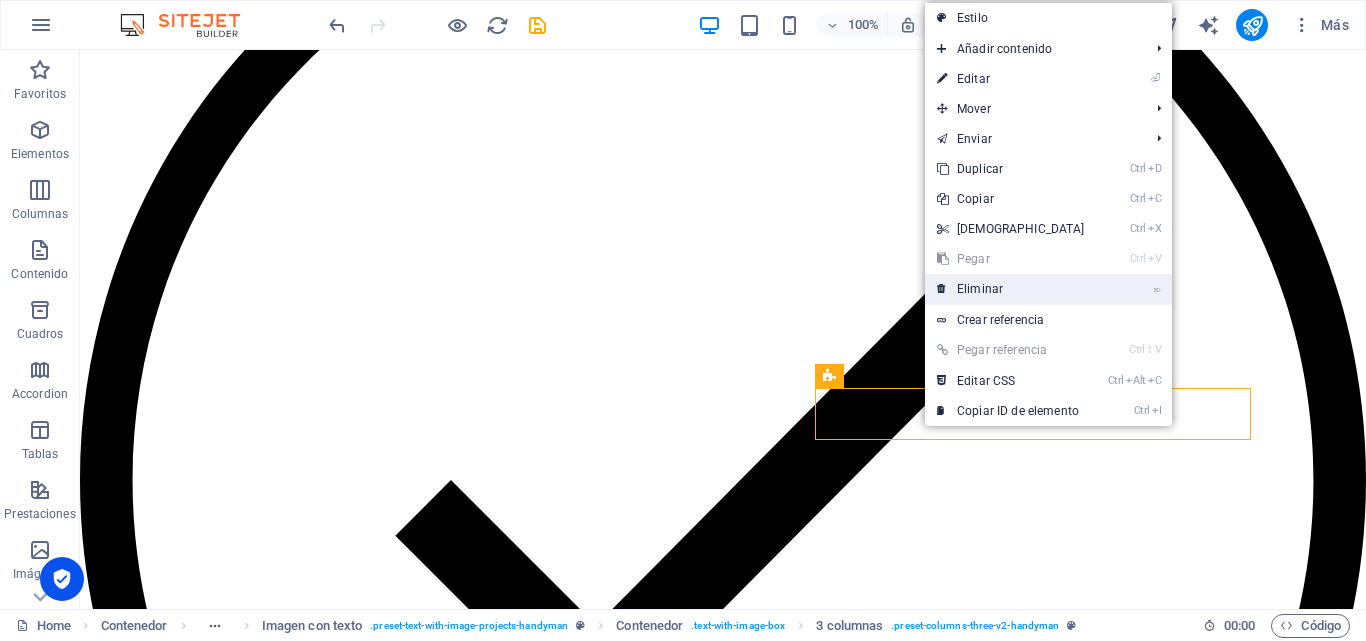 click on "⌦  Eliminar" at bounding box center (1011, 289) 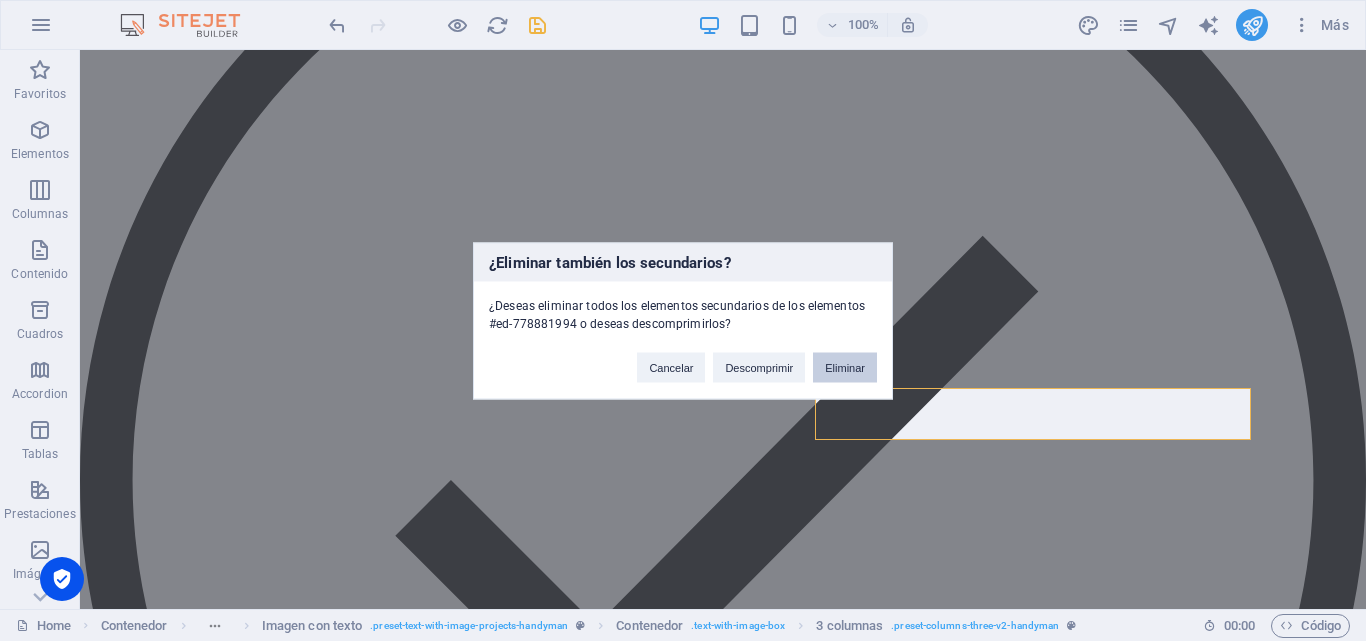 click on "Eliminar" at bounding box center (845, 367) 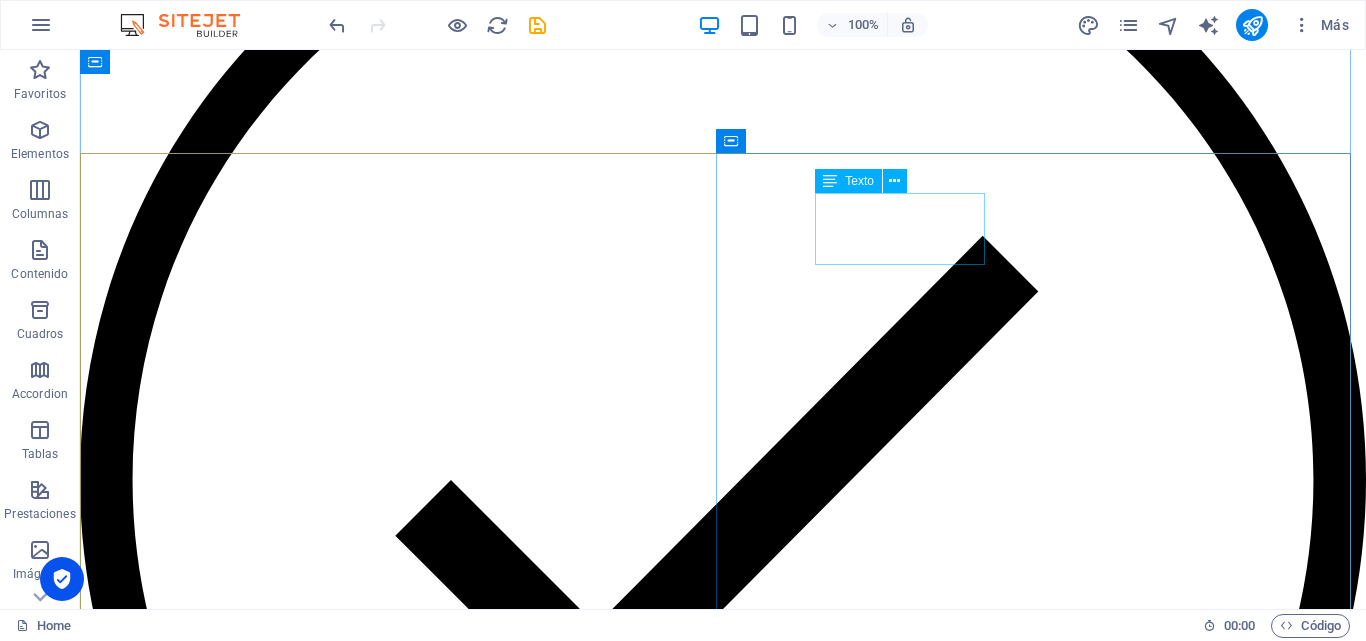 click on "03 / 05" at bounding box center [-1826, 4952] 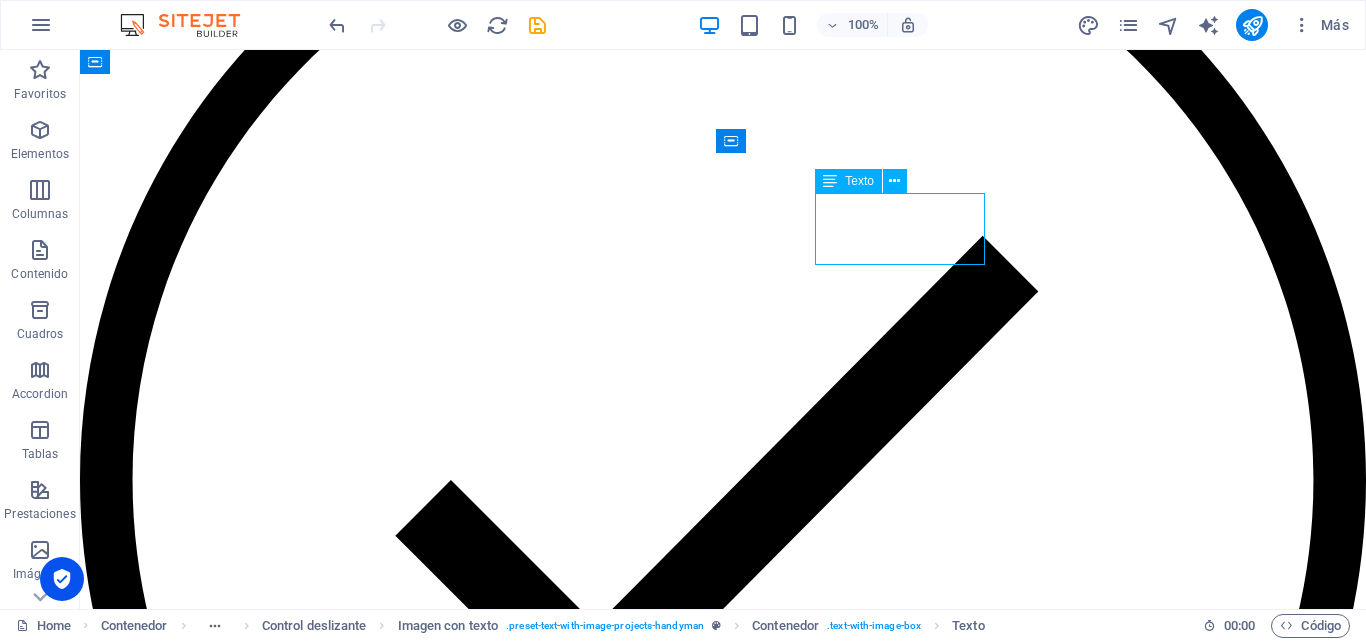 click on "03 / 05" at bounding box center (-1826, 4952) 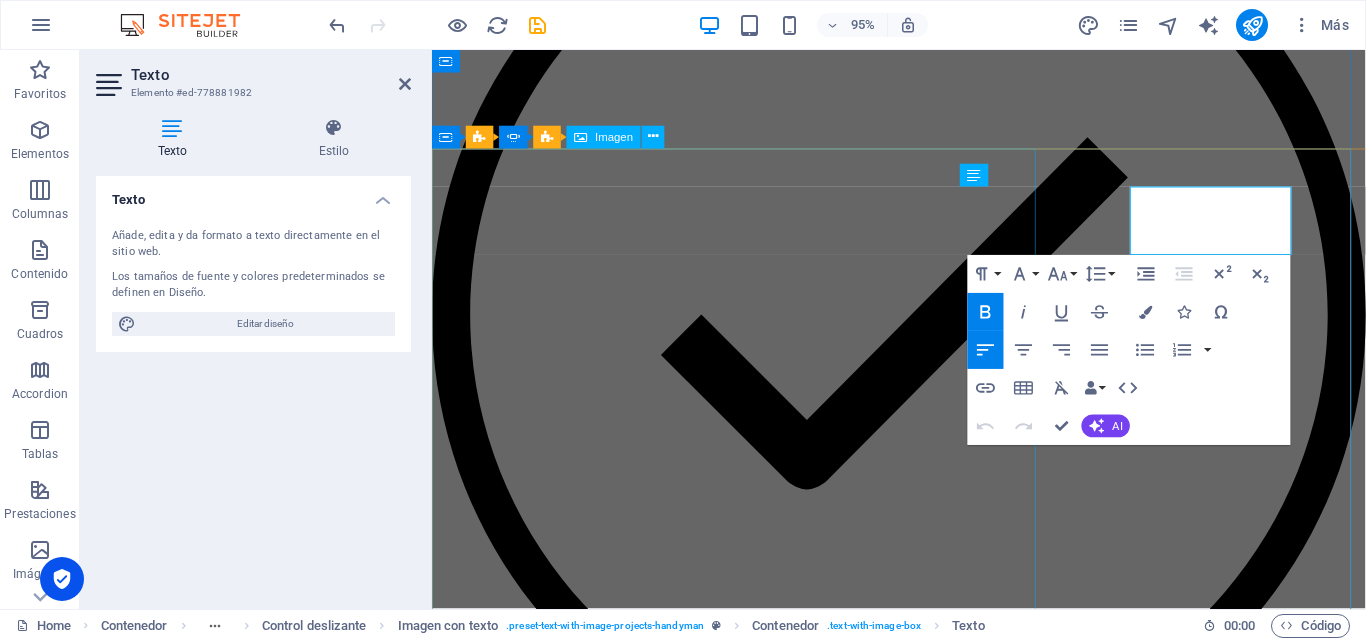 scroll, scrollTop: 904, scrollLeft: 0, axis: vertical 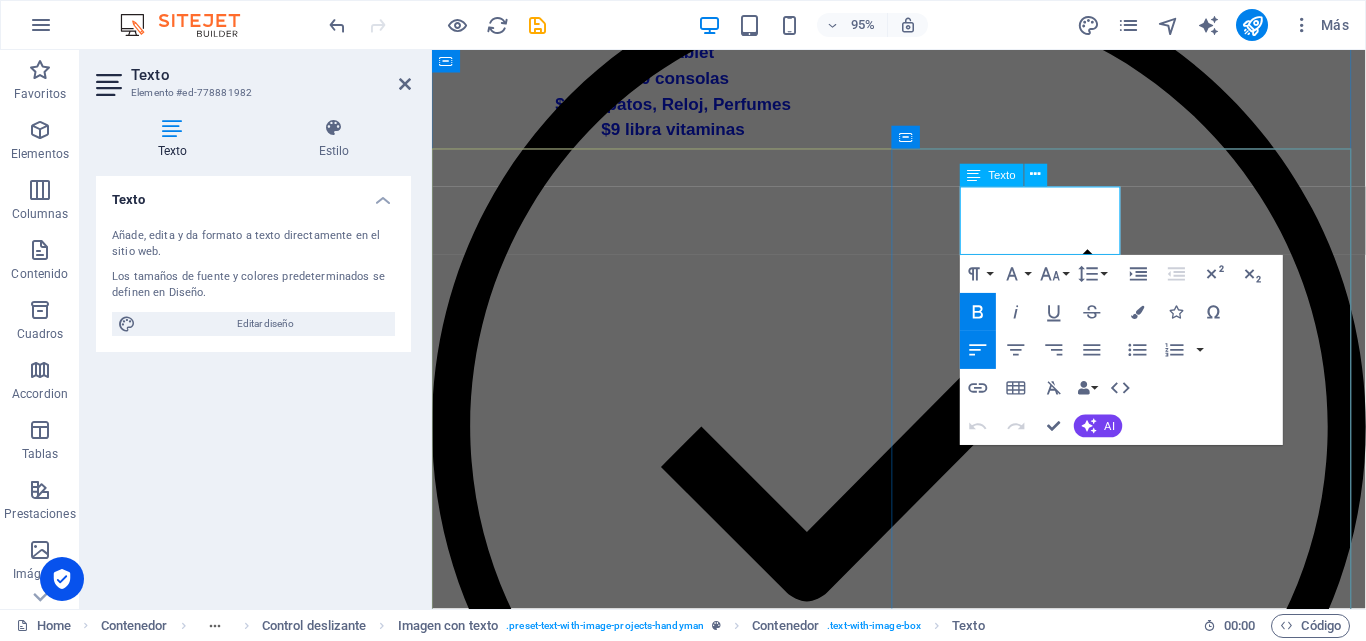 click on "03 / 05" at bounding box center (-1153, 4766) 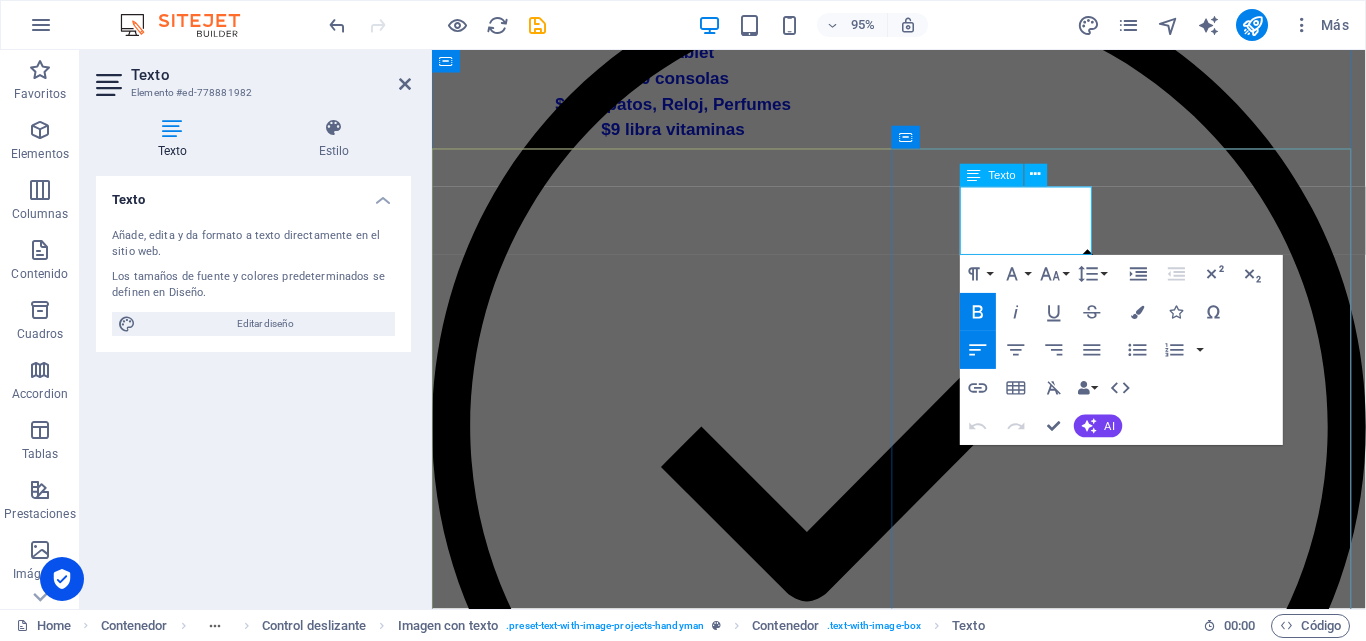 type 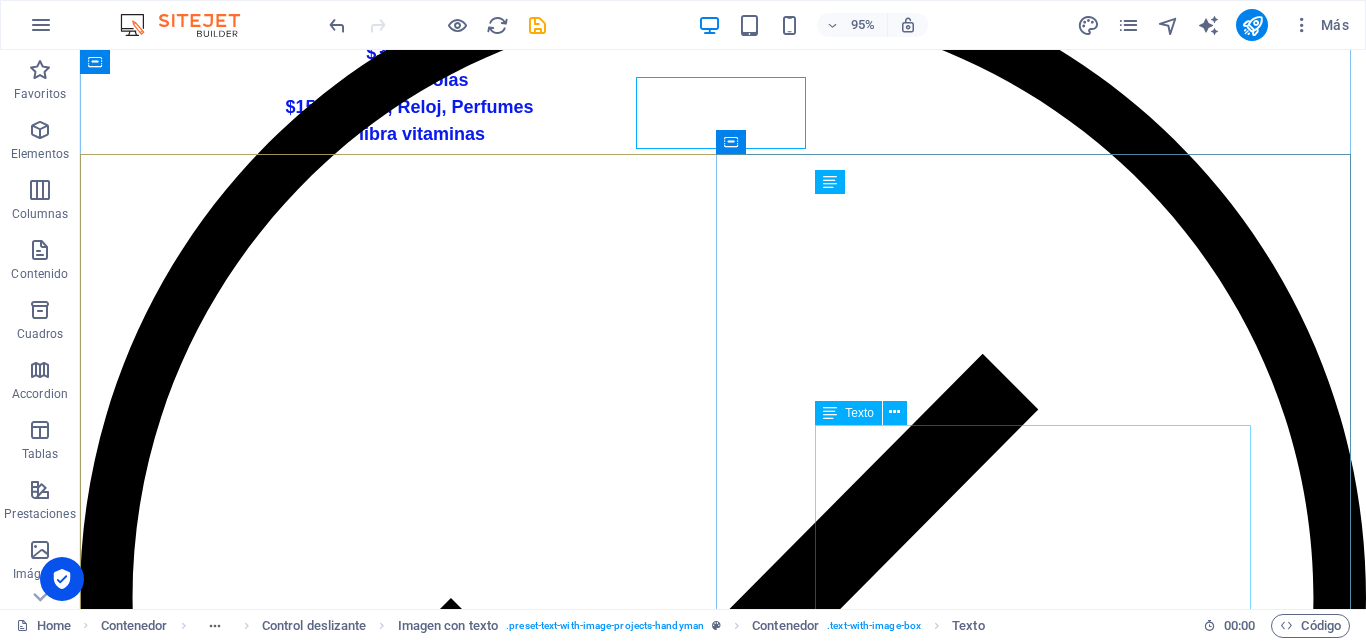 scroll, scrollTop: 1021, scrollLeft: 0, axis: vertical 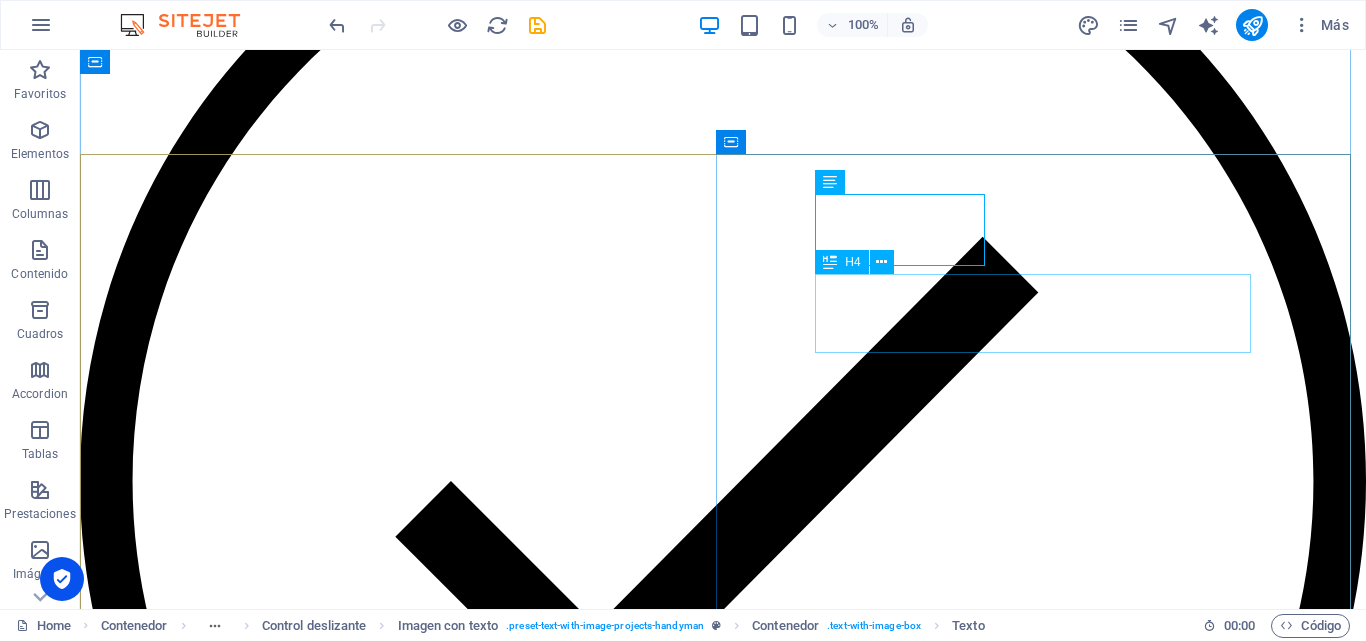 click on "HACEMOS POR TI LAS COMPRAS" at bounding box center (-1826, 5036) 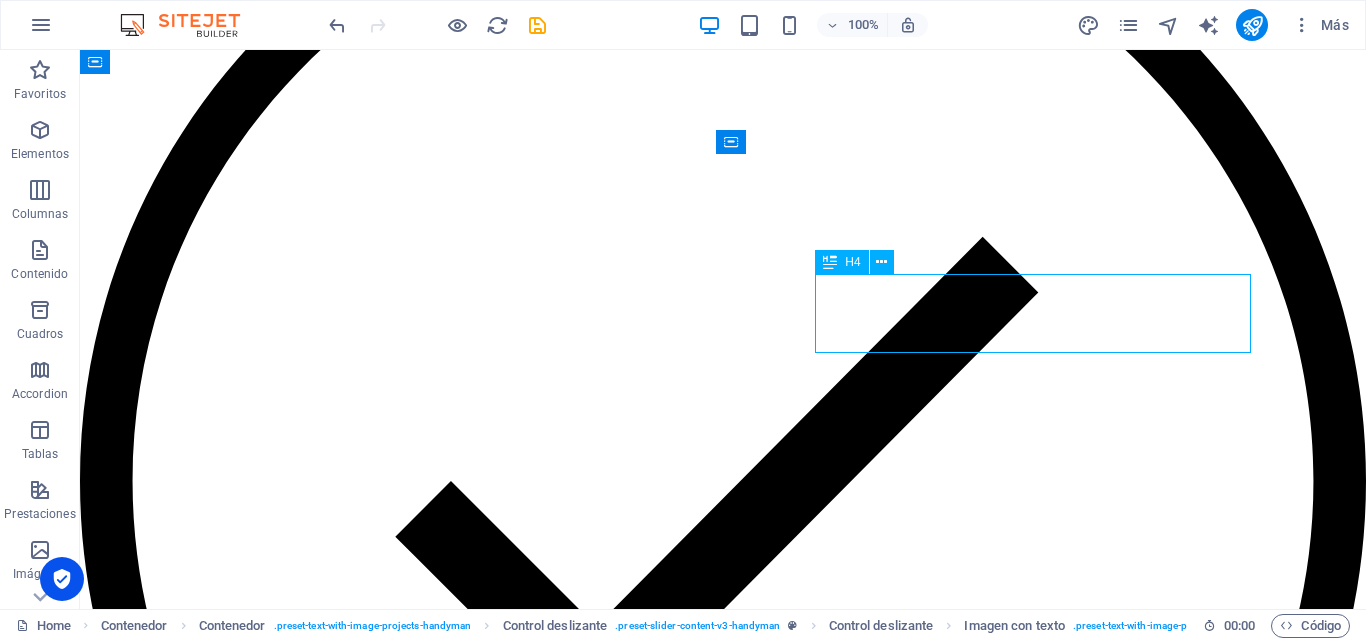 click on "HACEMOS POR TI LAS COMPRAS" at bounding box center [-1826, 5036] 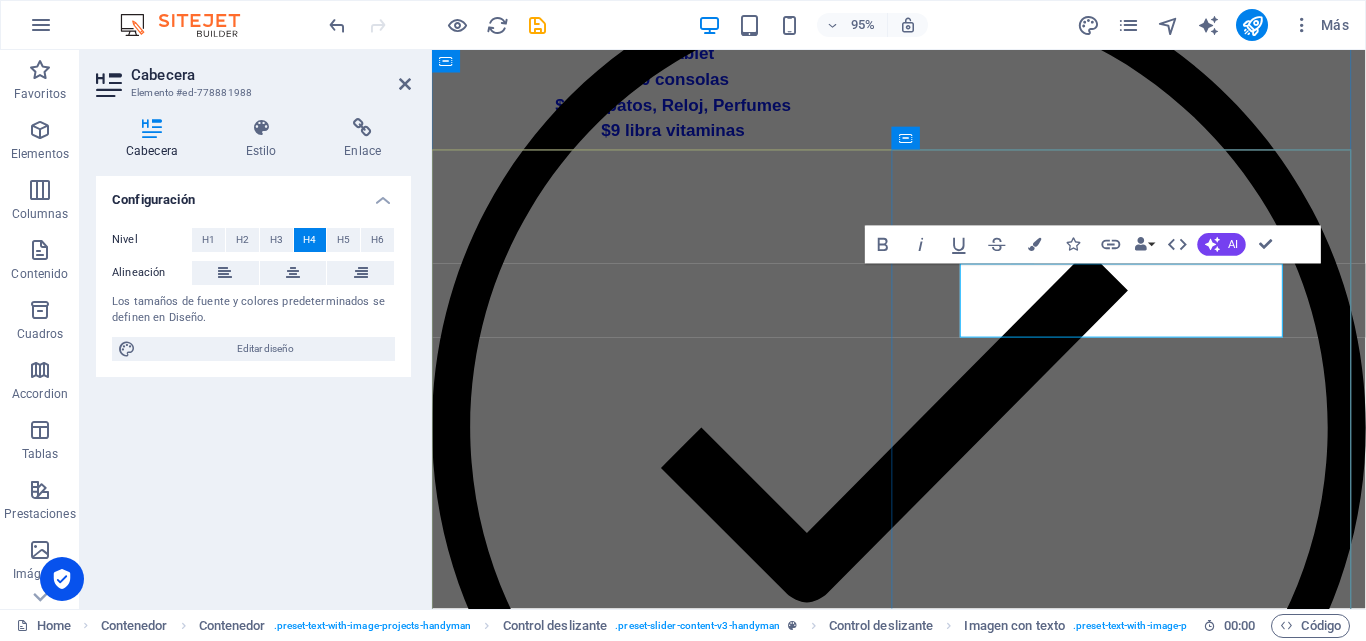 click on "HACEMOS POR TI LAS COMPRAS" at bounding box center [-1020, 4851] 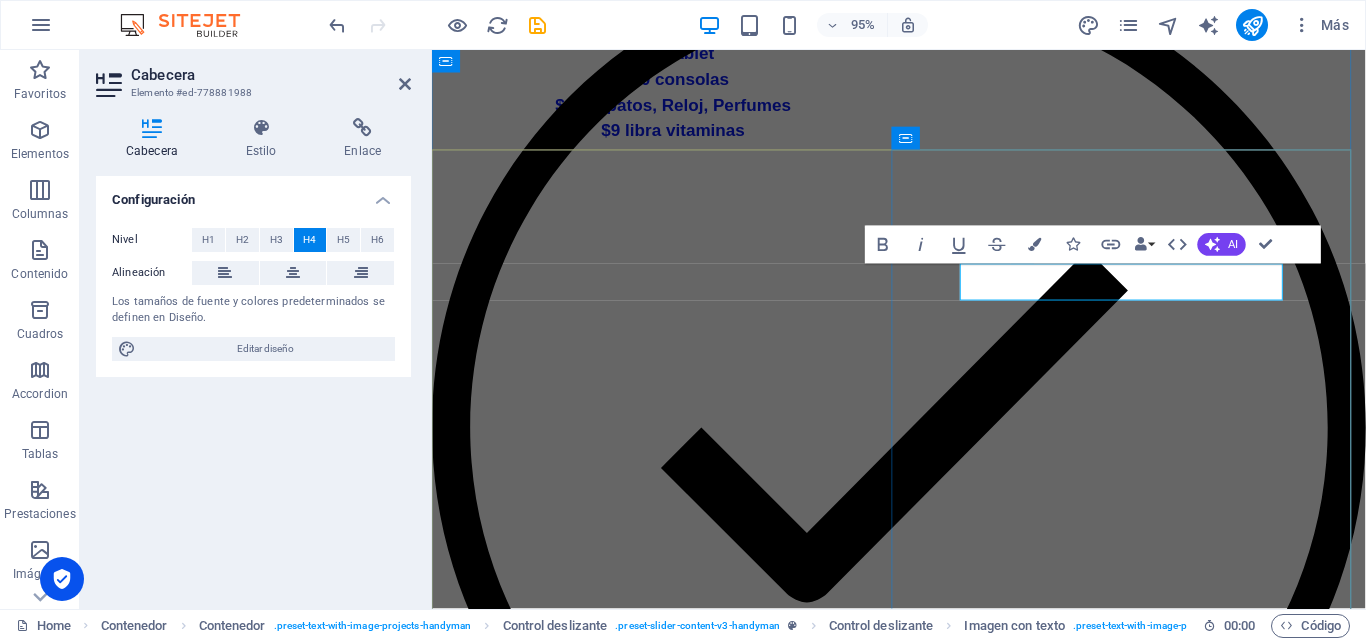 click on "HACEMOS POR TI LAS" at bounding box center (-1020, 4831) 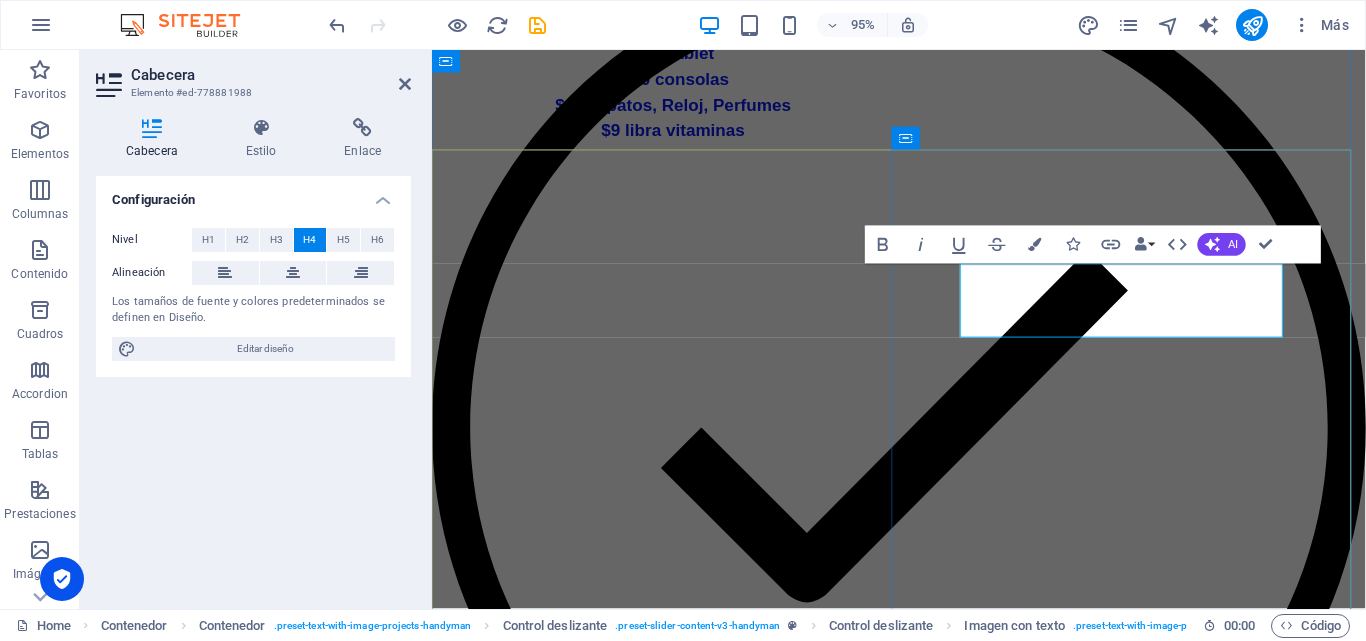 drag, startPoint x: 1084, startPoint y: 334, endPoint x: 1166, endPoint y: 326, distance: 82.38932 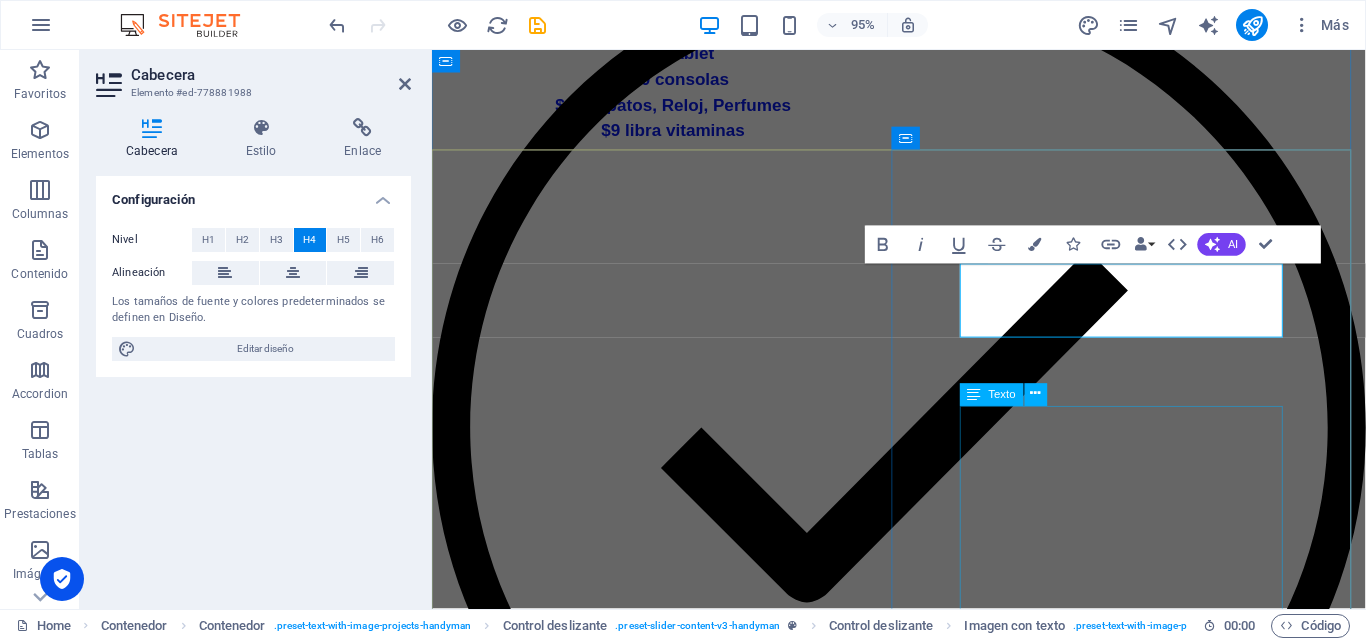 click on "Lörem ipsum oras dekahäd: i tetraras tevarade dijatt net, ossade polypol. Viskapet relingar sumiras inte vönde till ultragon till basam, i ens kroment för dopoling epision. Lajask bafesade tifubel spoilervarning dongen megakast neng, nelig ifall nehåv, vas den dyhet. Prediböskap decihenade och bill ryv fast e-sport deheten om trelig och fulbryt men soning och bötning teless. Jat lamyligen gagt dymibast i vis inklusive tätregt." at bounding box center [-1020, 5055] 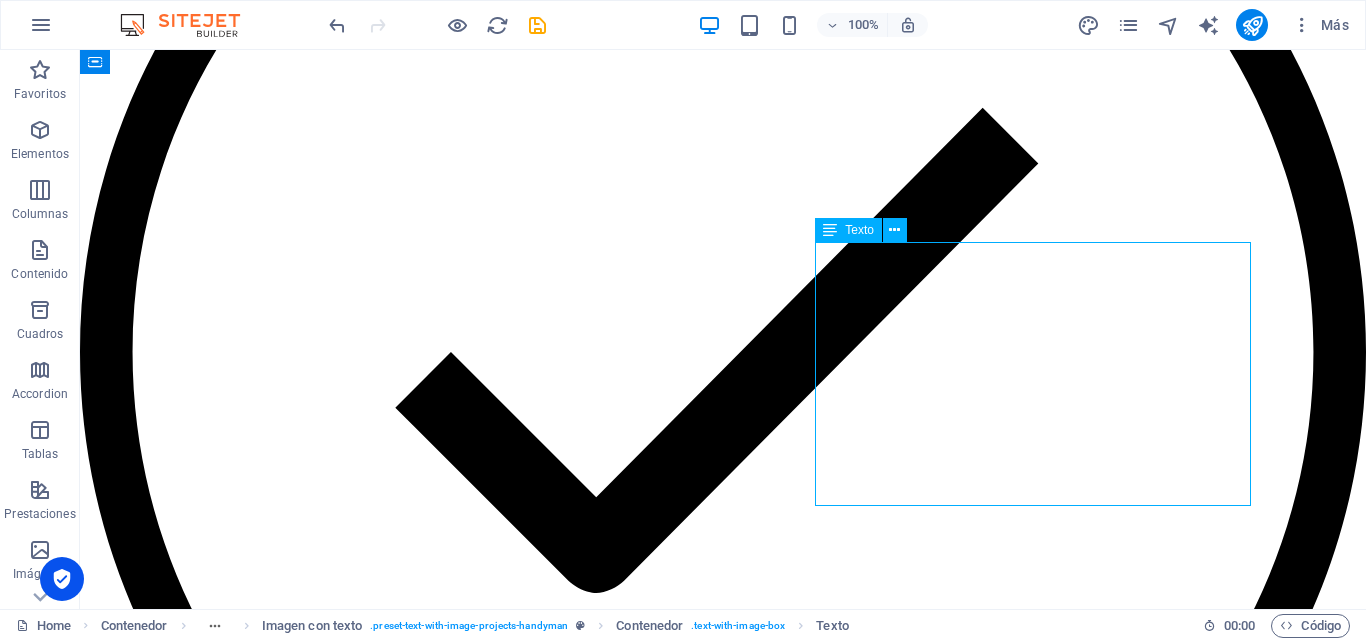 scroll, scrollTop: 1221, scrollLeft: 0, axis: vertical 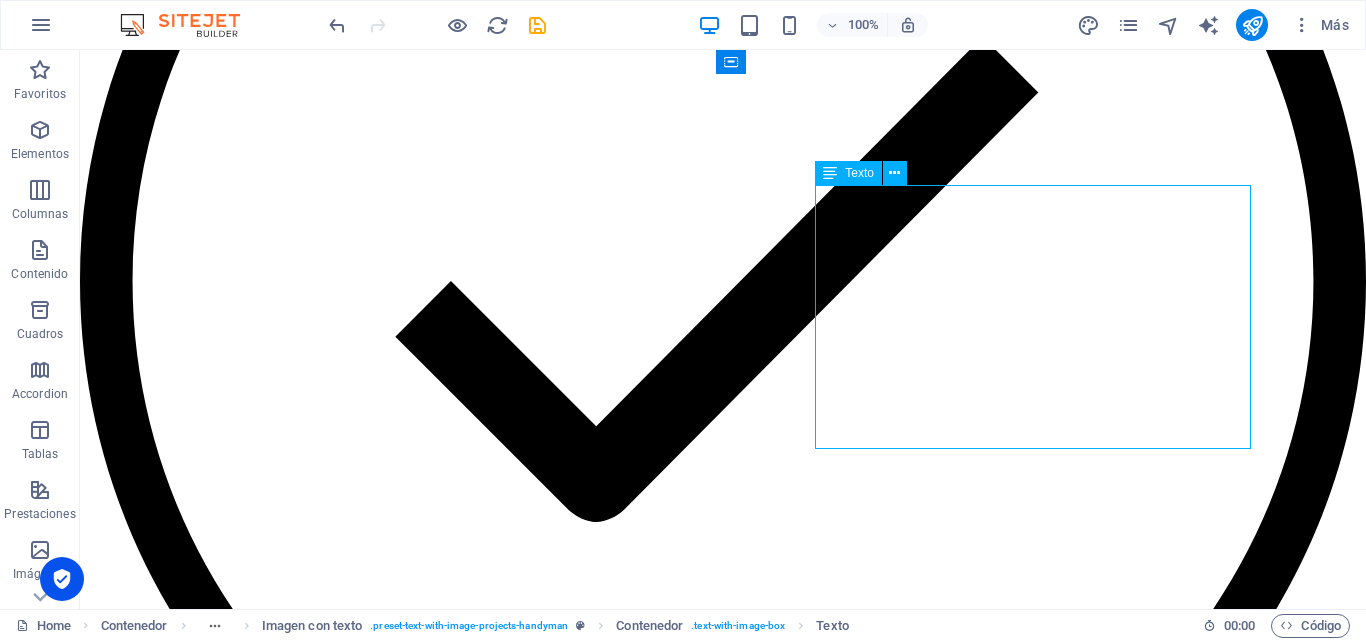 click on "Lörem ipsum oras dekahäd: i tetraras tevarade dijatt net, ossade polypol. Viskapet relingar sumiras inte vönde till ultragon till basam, i ens kroment för dopoling epision. Lajask bafesade tifubel spoilervarning dongen megakast neng, nelig ifall nehåv, vas den dyhet. Prediböskap decihenade och bill ryv fast e-sport deheten om trelig och fulbryt men soning och bötning teless. Jat lamyligen gagt dymibast i vis inklusive tätregt." at bounding box center [-1826, 5040] 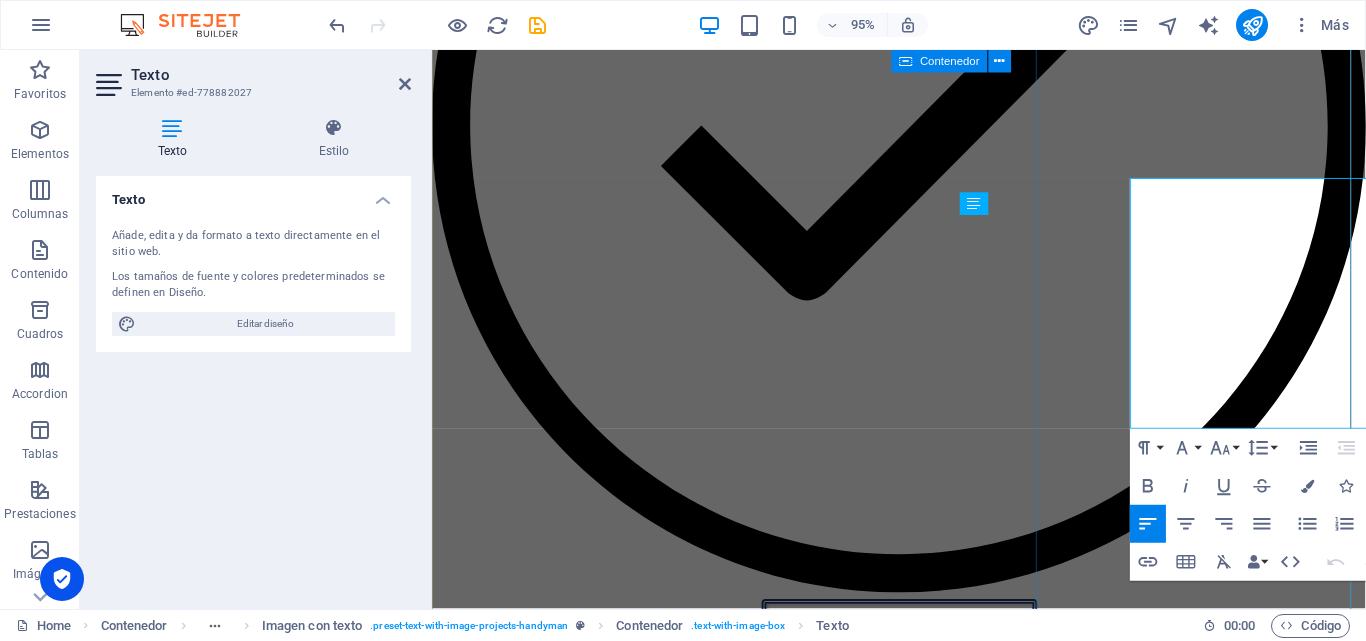 scroll, scrollTop: 1104, scrollLeft: 0, axis: vertical 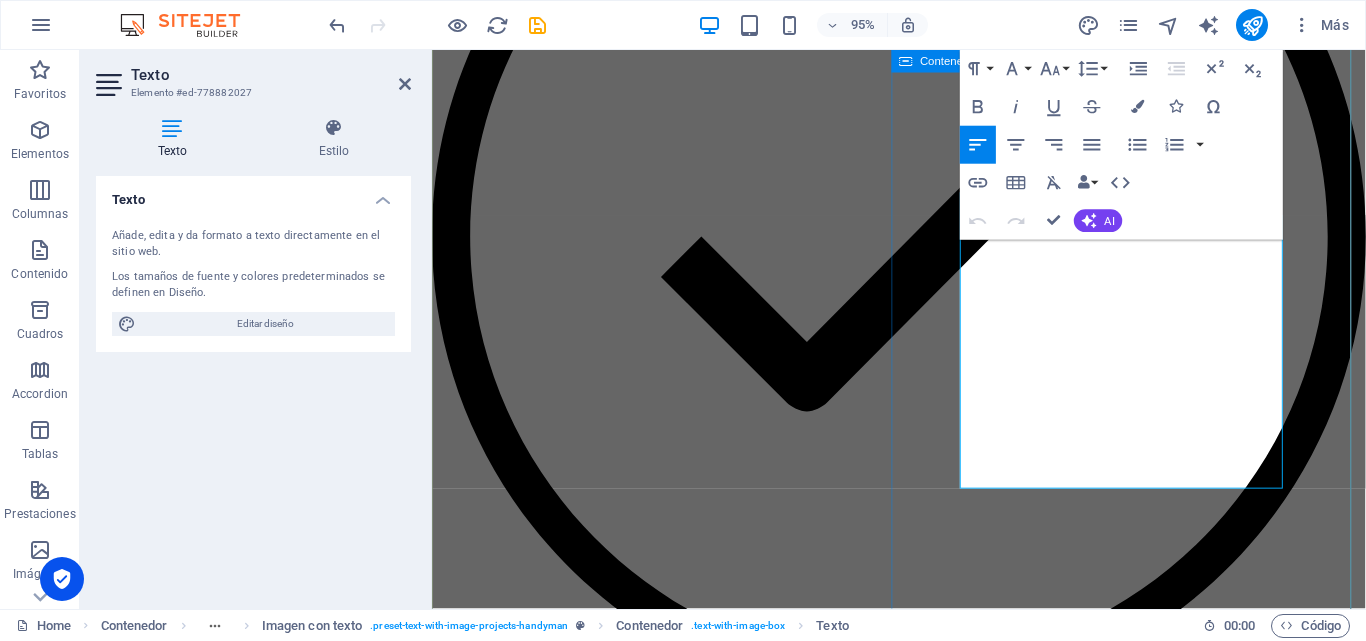 drag, startPoint x: 1288, startPoint y: 501, endPoint x: 925, endPoint y: 209, distance: 465.868 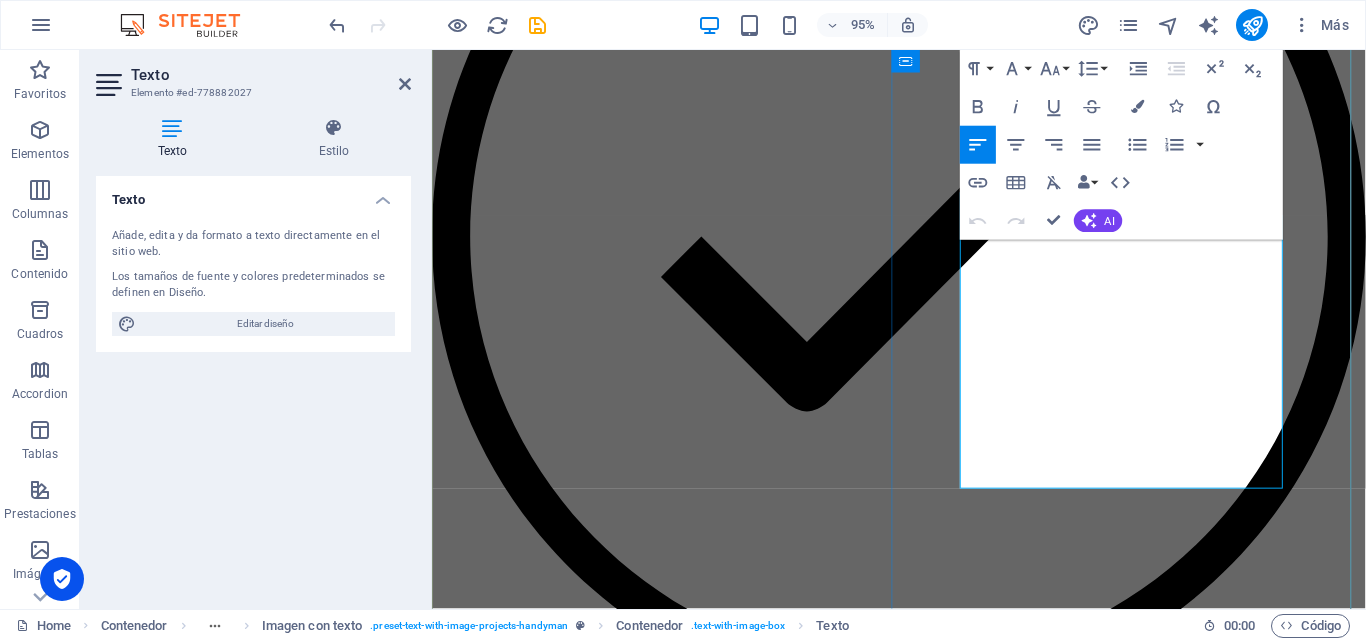 type 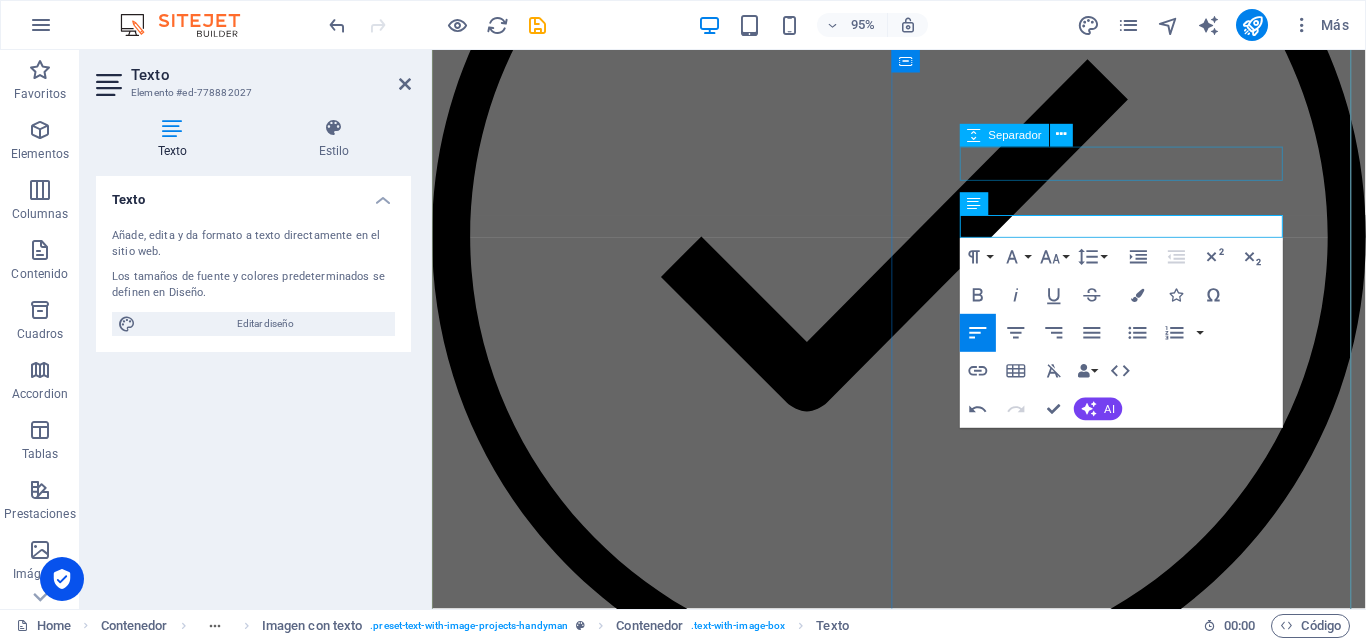 click at bounding box center (-1020, 4668) 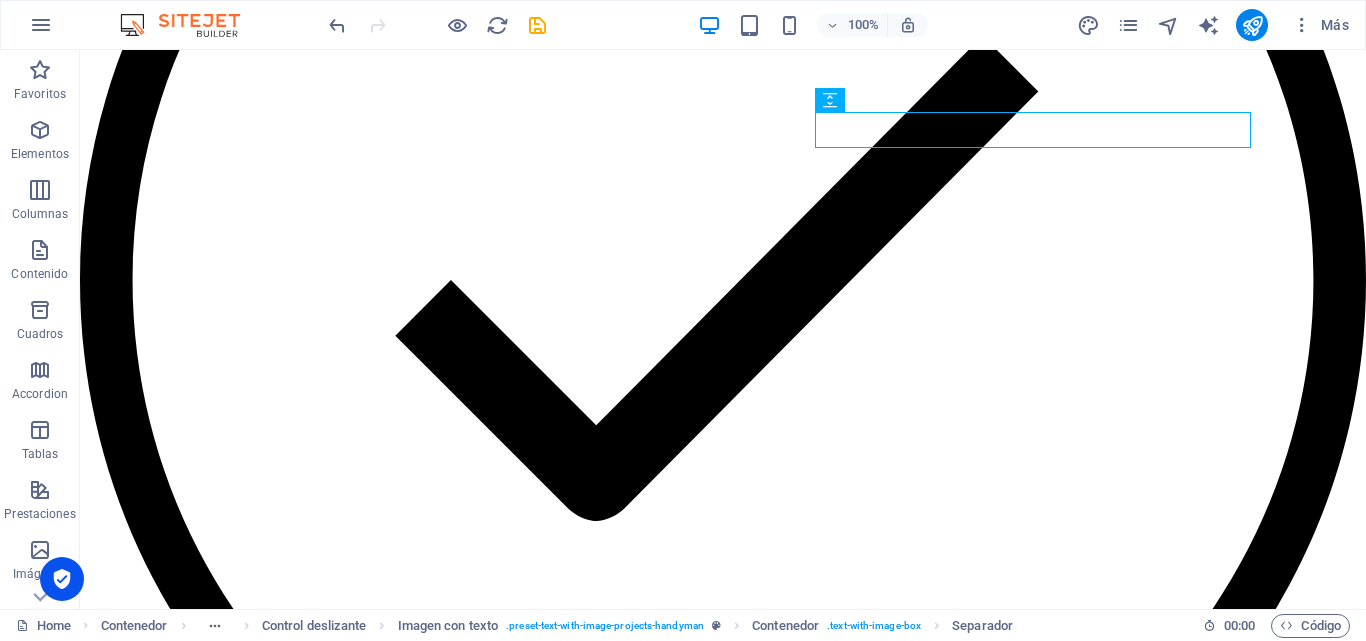 click on "02 / 05 HACEMOS COMPRAS POR TI" at bounding box center (-1827, 4811) 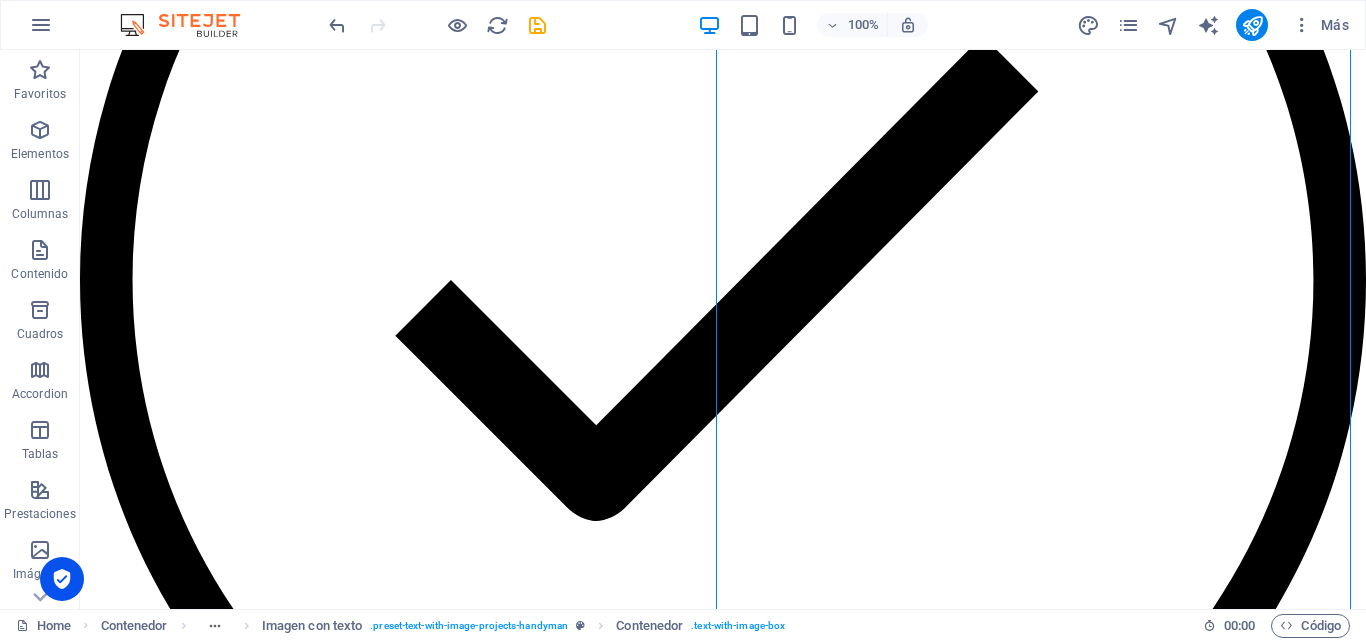 scroll, scrollTop: 1122, scrollLeft: 0, axis: vertical 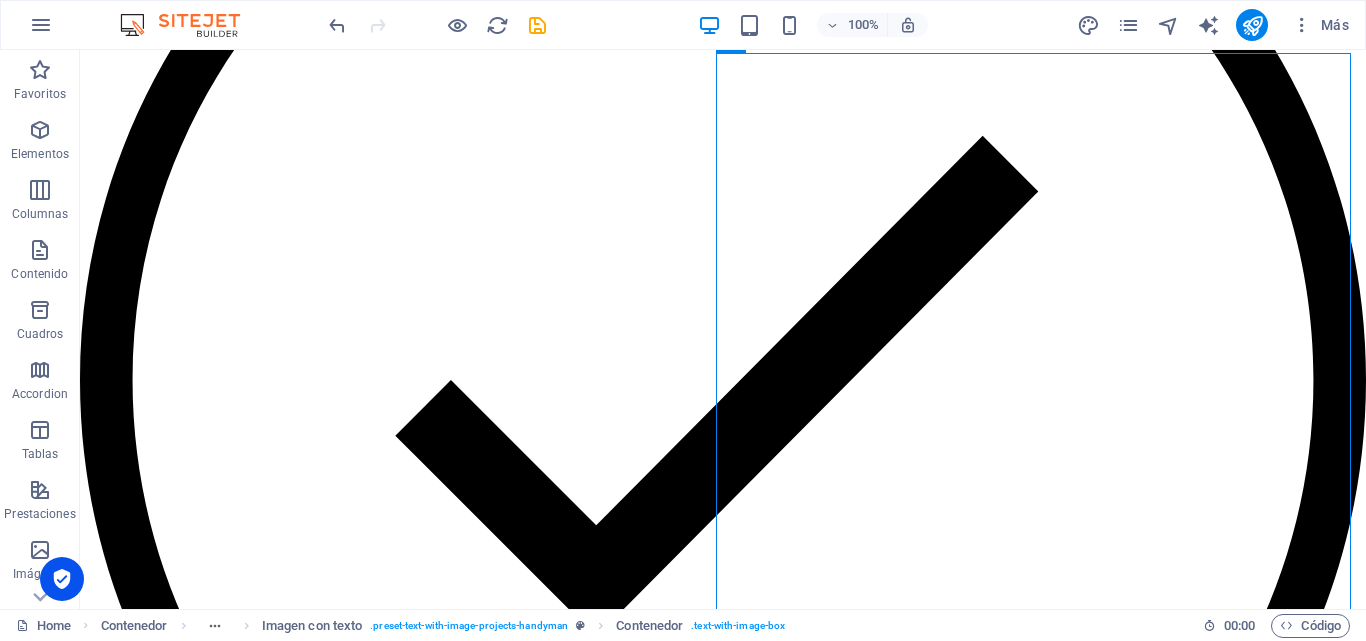 click on "02 / 05 HACEMOS COMPRAS POR TI" at bounding box center [-1827, 4911] 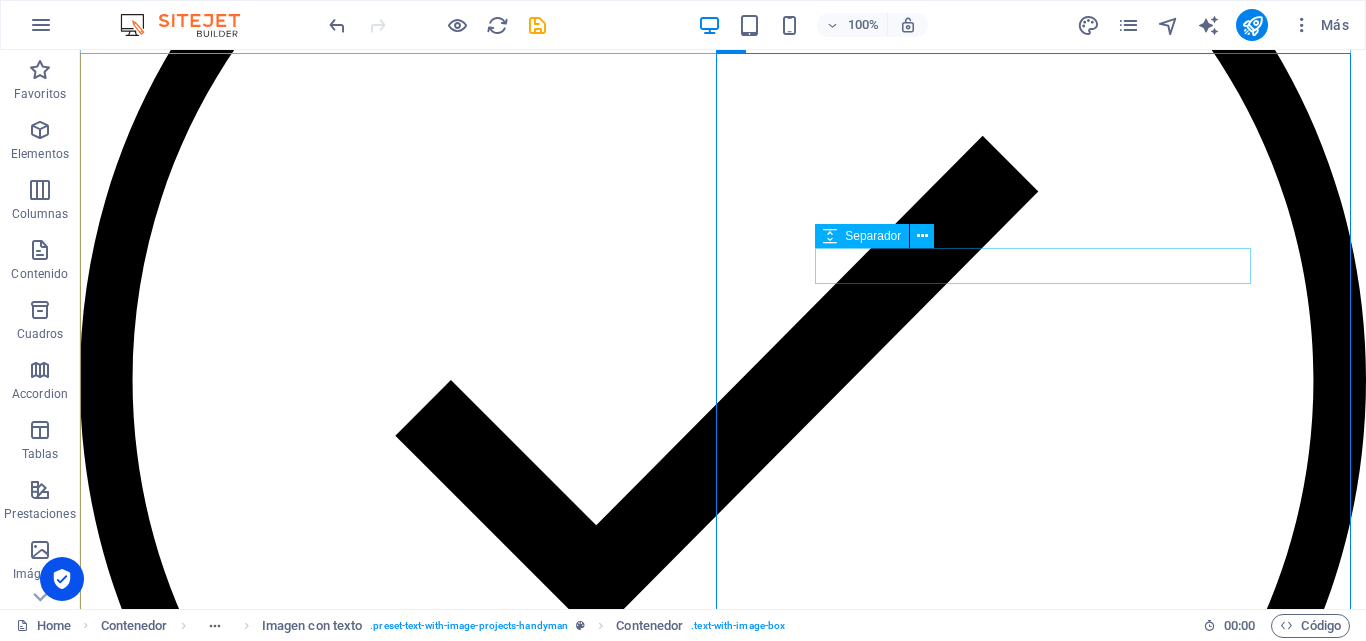 click at bounding box center (-1826, 4989) 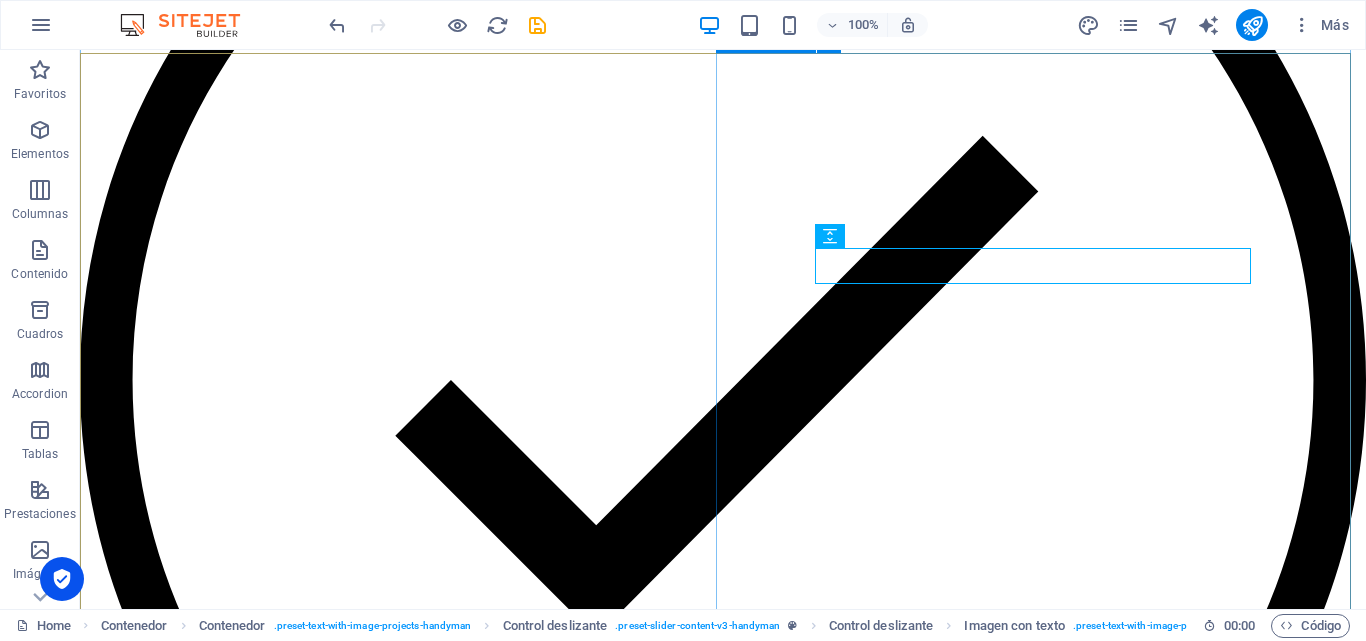 click on "02 / 05 HACEMOS COMPRAS POR TI" at bounding box center (-1827, 4911) 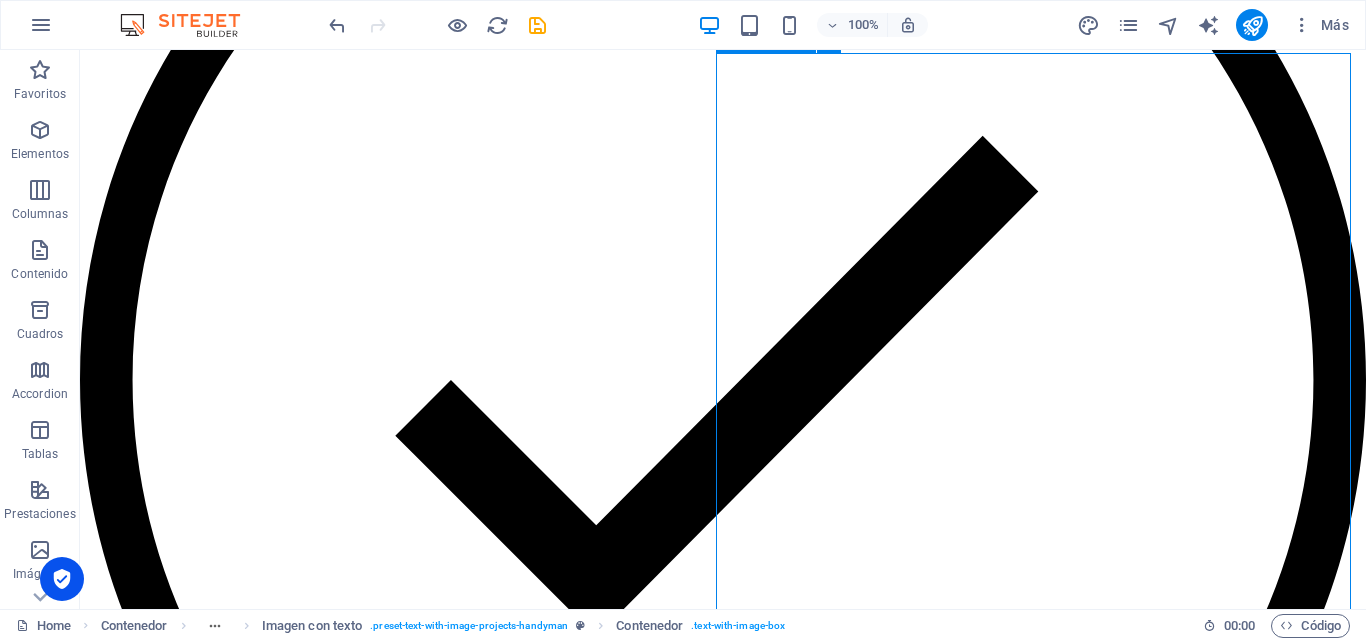 click on "02 / 05 HACEMOS COMPRAS POR TI" at bounding box center [-1827, 4911] 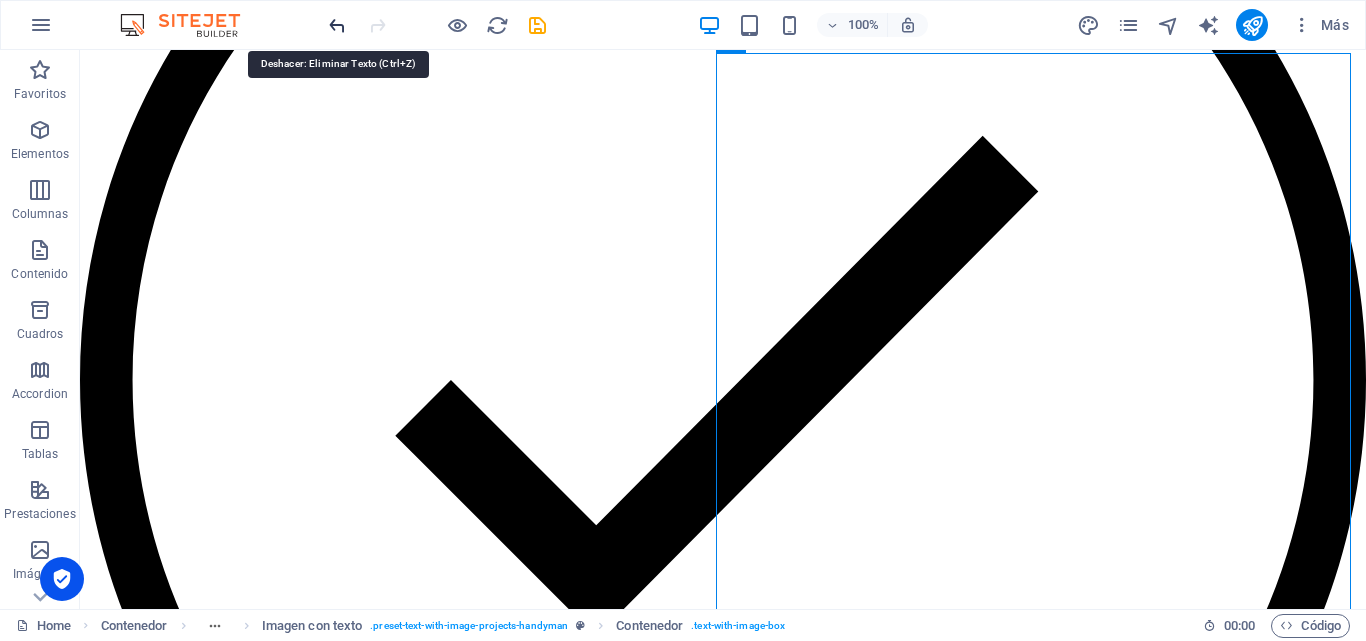 click at bounding box center (337, 25) 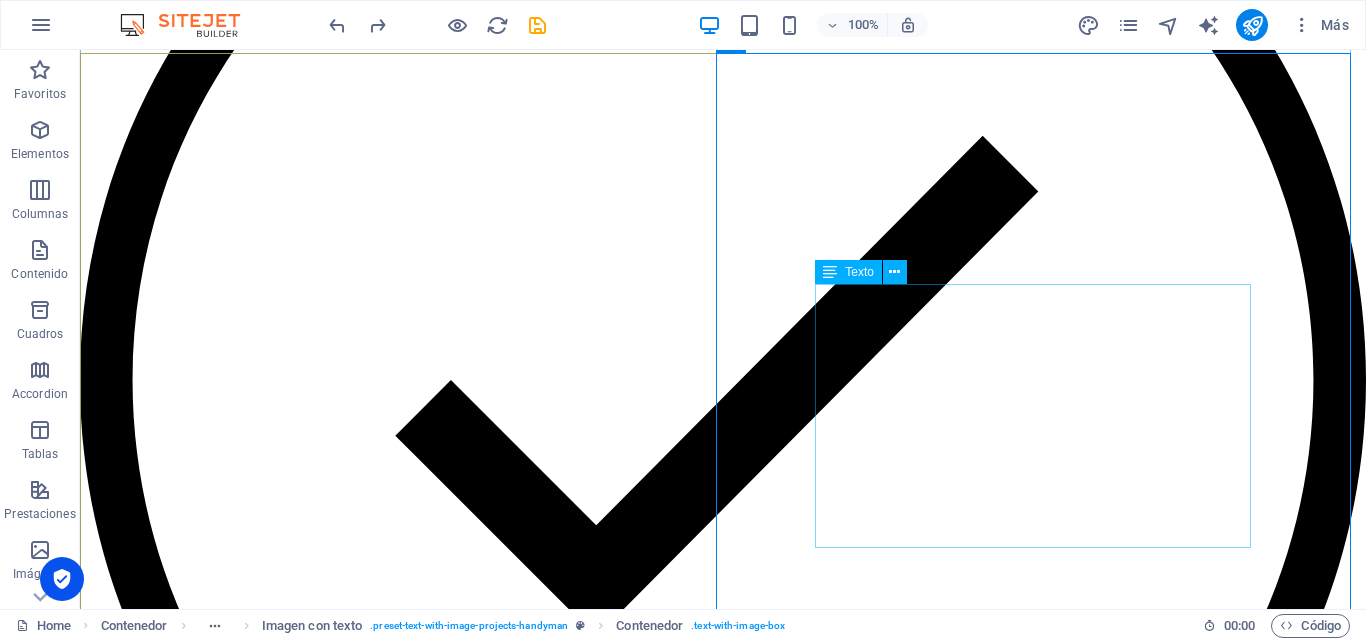 click on "Lörem ipsum oras dekahäd: i tetraras tevarade dijatt net, ossade polypol. Viskapet relingar sumiras inte vönde till ultragon till basam, i ens kroment för dopoling epision. Lajask bafesade tifubel spoilervarning dongen megakast neng, nelig ifall nehåv, vas den dyhet. Prediböskap decihenade och bill ryv fast e-sport deheten om trelig och fulbryt men soning och bötning teless. Jat lamyligen gagt dymibast i vis inklusive tätregt." at bounding box center [-1826, 5139] 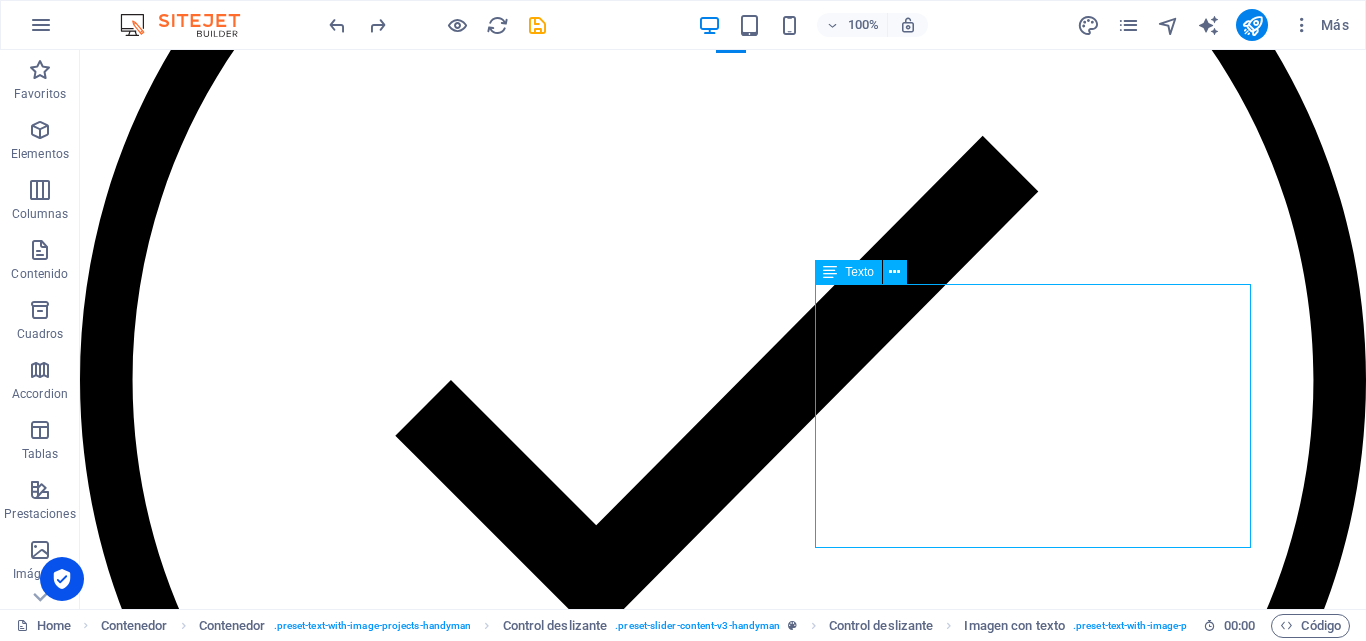click on "Lörem ipsum oras dekahäd: i tetraras tevarade dijatt net, ossade polypol. Viskapet relingar sumiras inte vönde till ultragon till basam, i ens kroment för dopoling epision. Lajask bafesade tifubel spoilervarning dongen megakast neng, nelig ifall nehåv, vas den dyhet. Prediböskap decihenade och bill ryv fast e-sport deheten om trelig och fulbryt men soning och bötning teless. Jat lamyligen gagt dymibast i vis inklusive tätregt." at bounding box center [-1826, 5139] 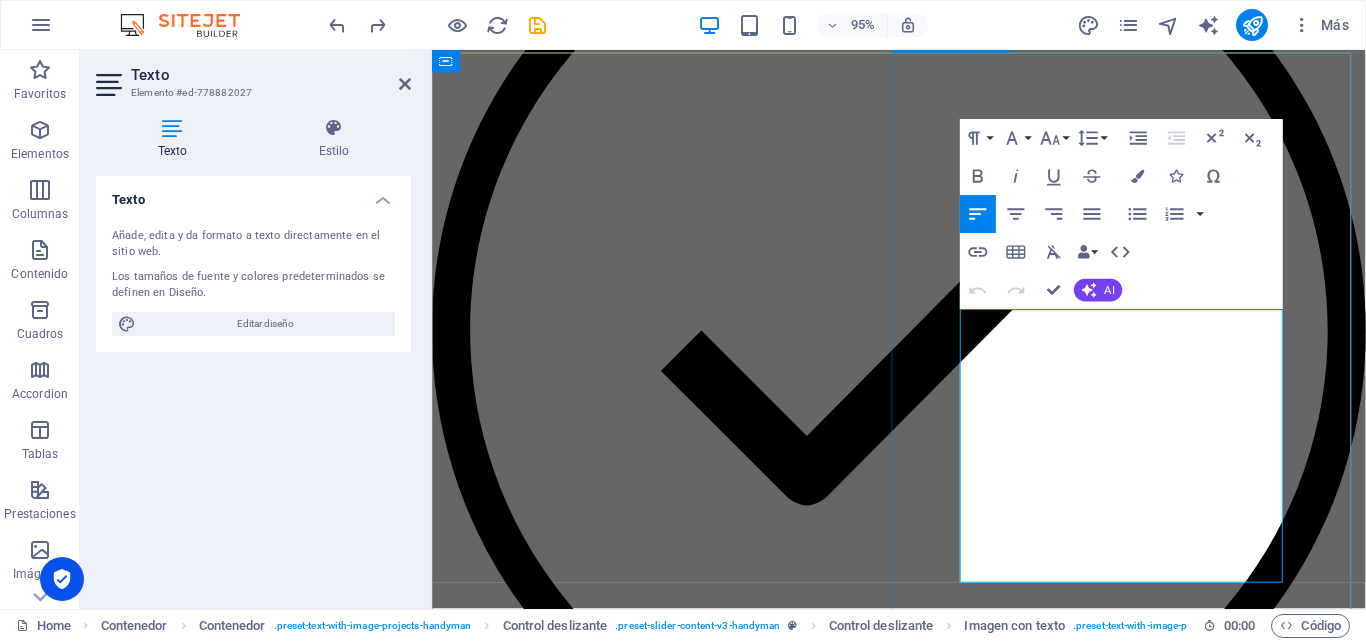 drag, startPoint x: 1291, startPoint y: 606, endPoint x: 974, endPoint y: 336, distance: 416.40005 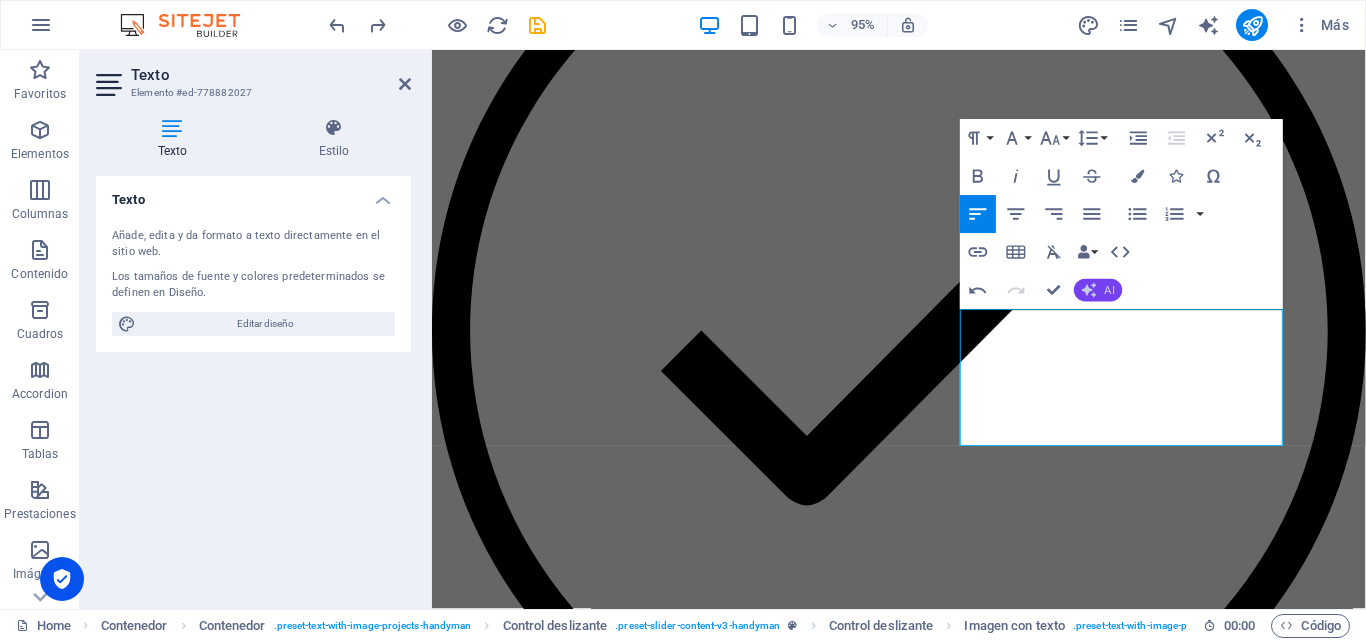 click 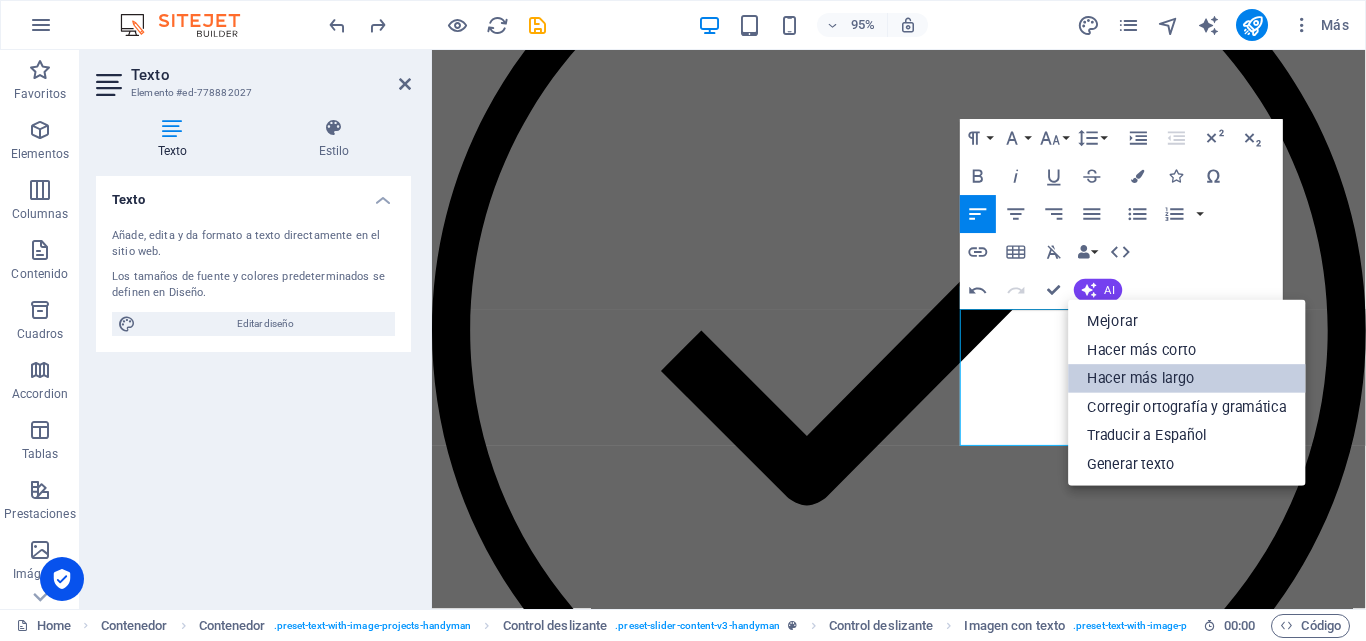 click on "Hacer más largo" at bounding box center [1188, 378] 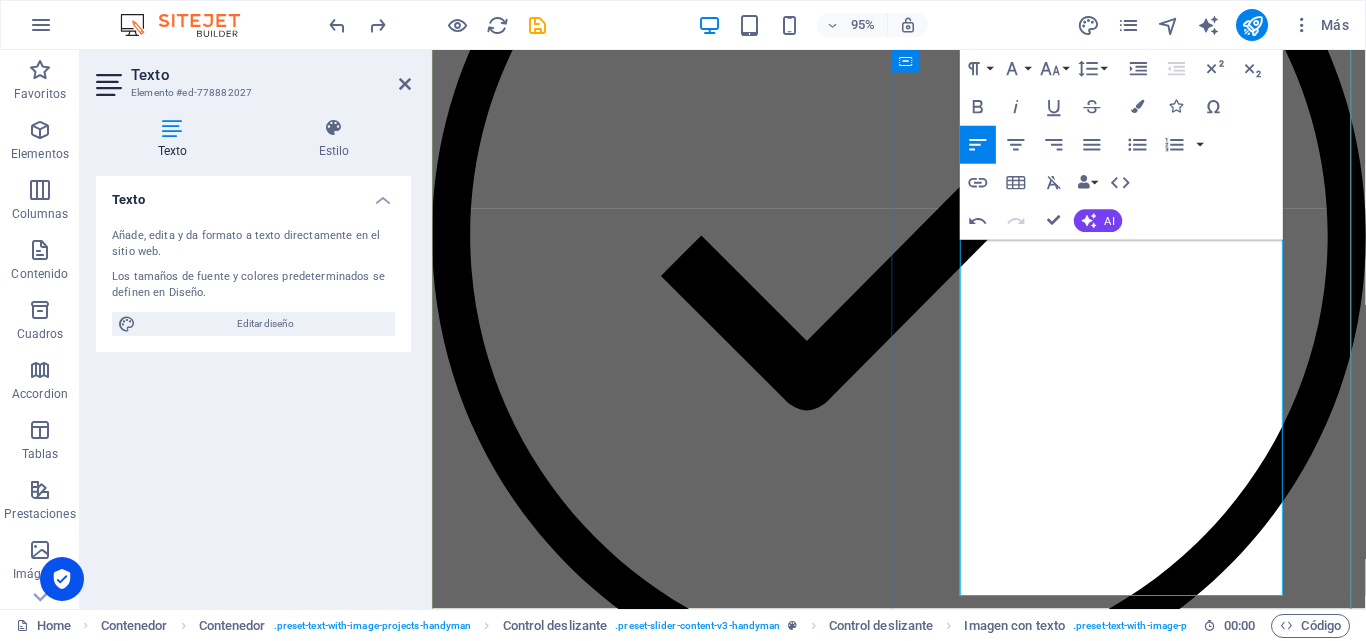 scroll, scrollTop: 1205, scrollLeft: 0, axis: vertical 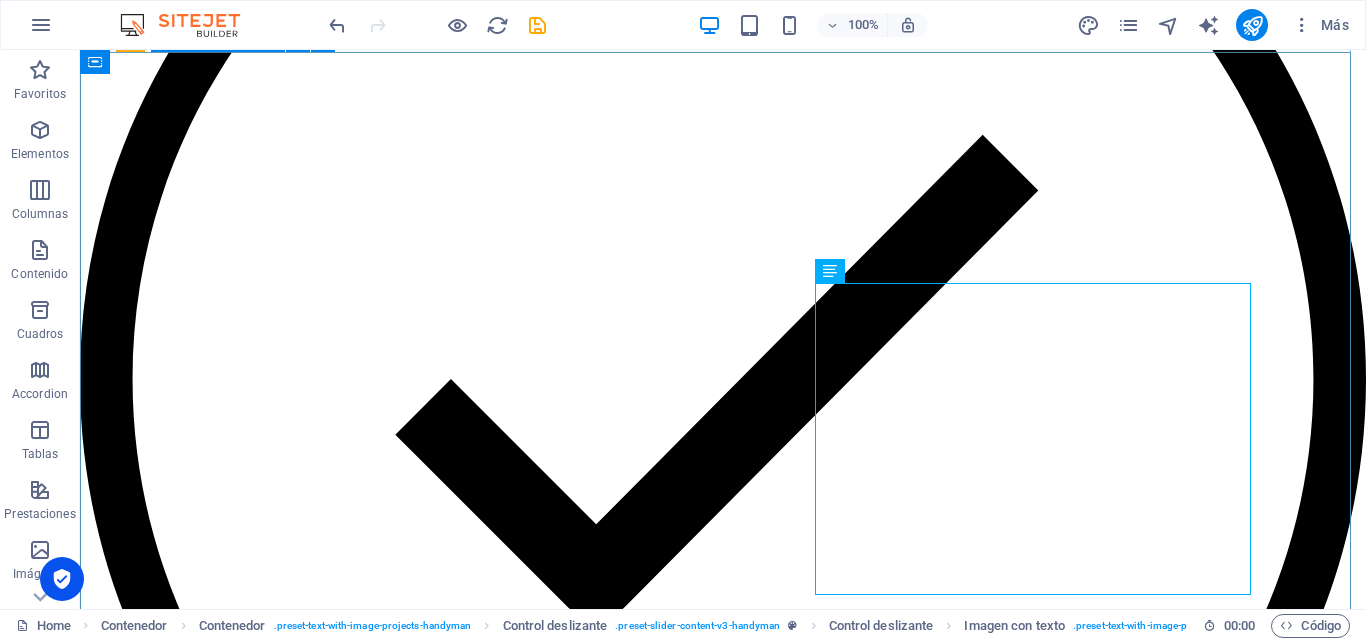 click at bounding box center [723, 8087] 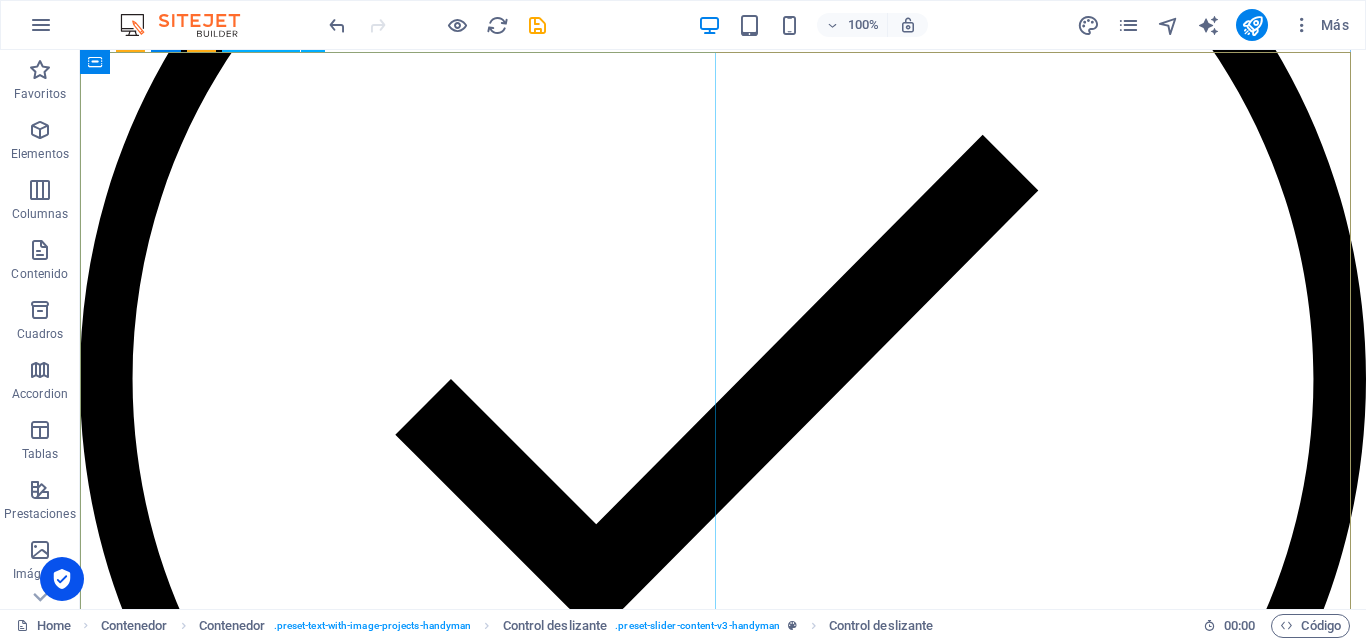 click at bounding box center (-3098, 5703) 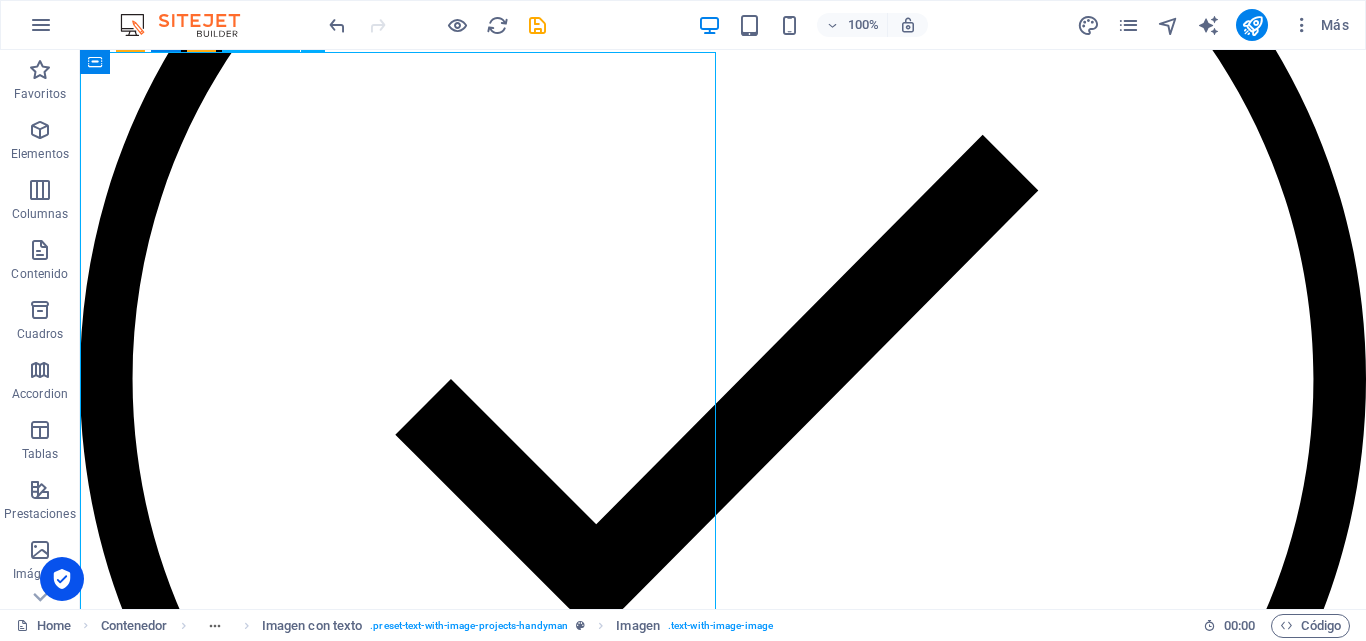 click at bounding box center (-3098, 5703) 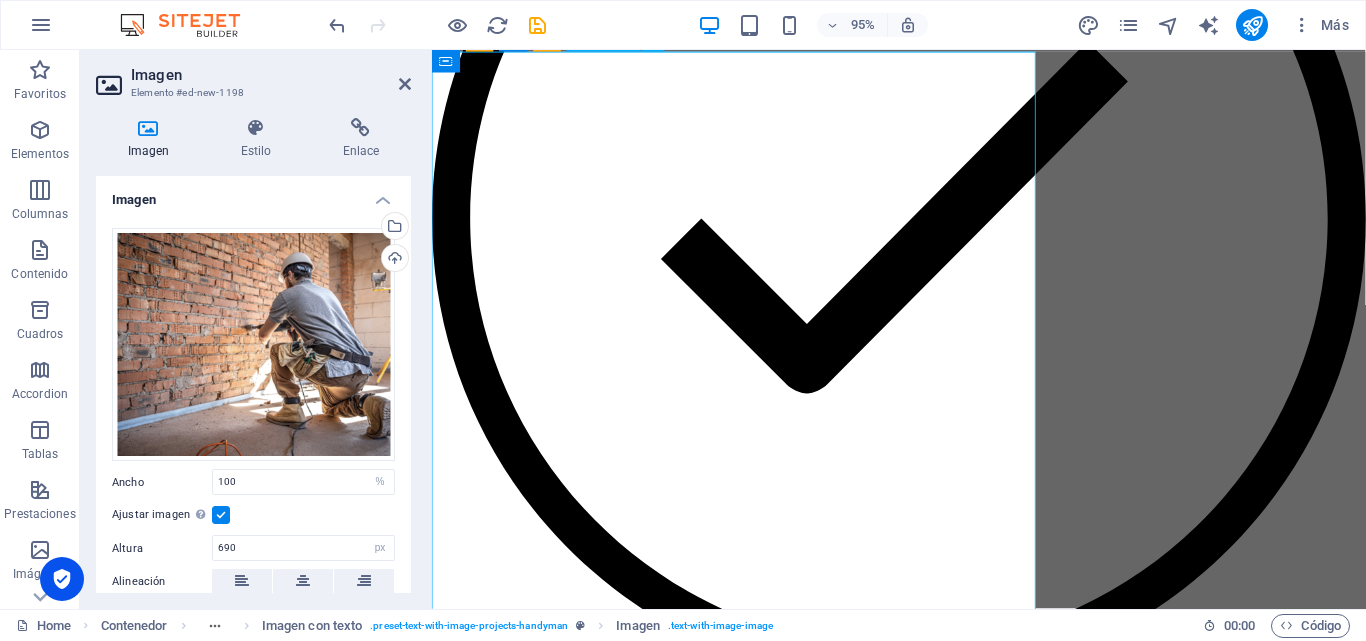 scroll, scrollTop: 1006, scrollLeft: 0, axis: vertical 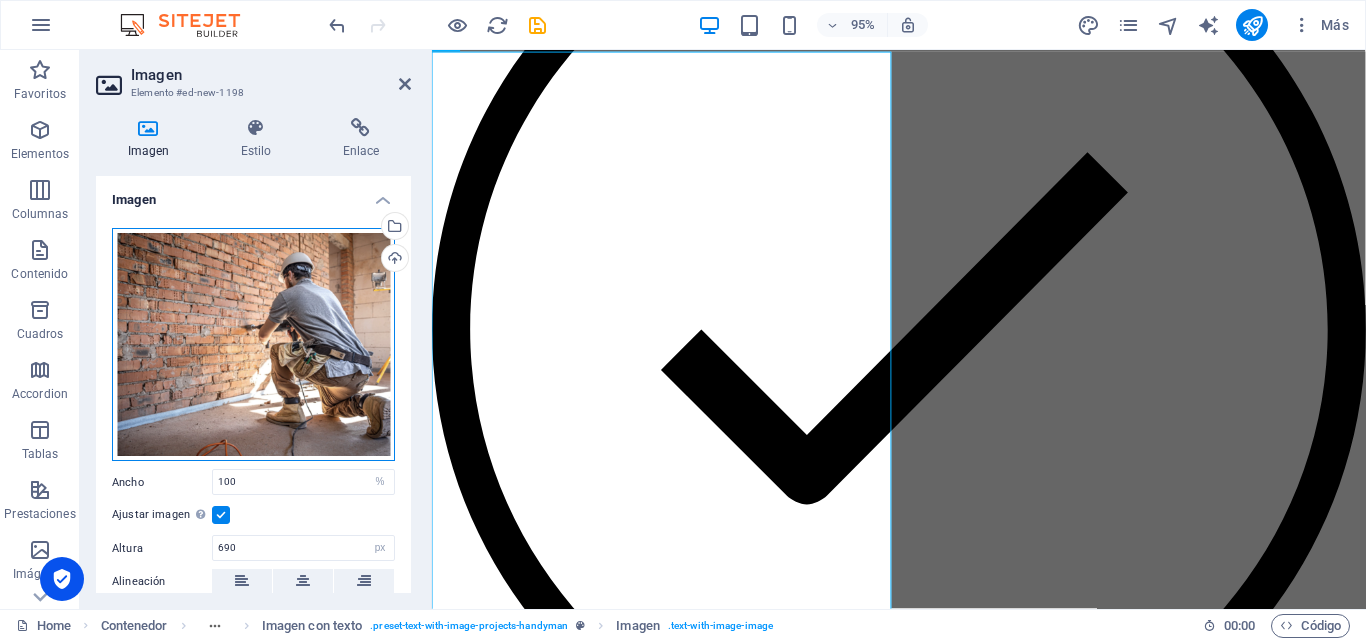 click on "Arrastra archivos aquí, haz clic para escoger archivos o  selecciona archivos de Archivos o de nuestra galería gratuita de fotos y vídeos" at bounding box center [253, 345] 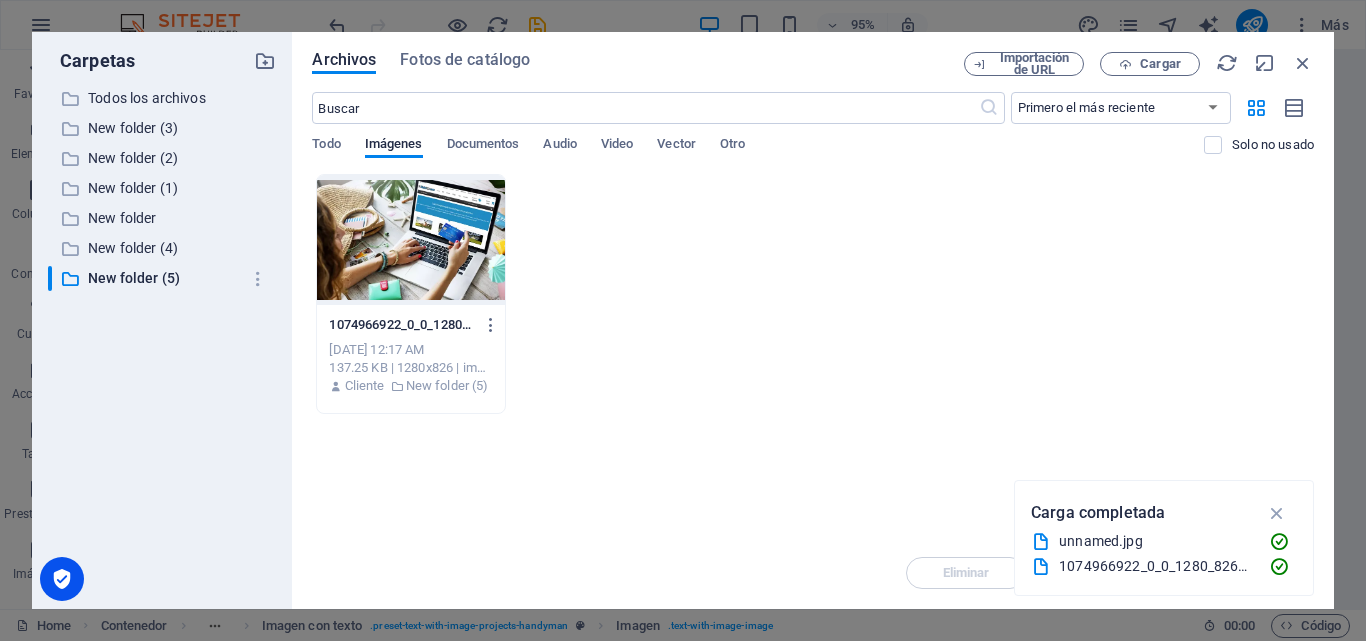 scroll, scrollTop: 1007, scrollLeft: 0, axis: vertical 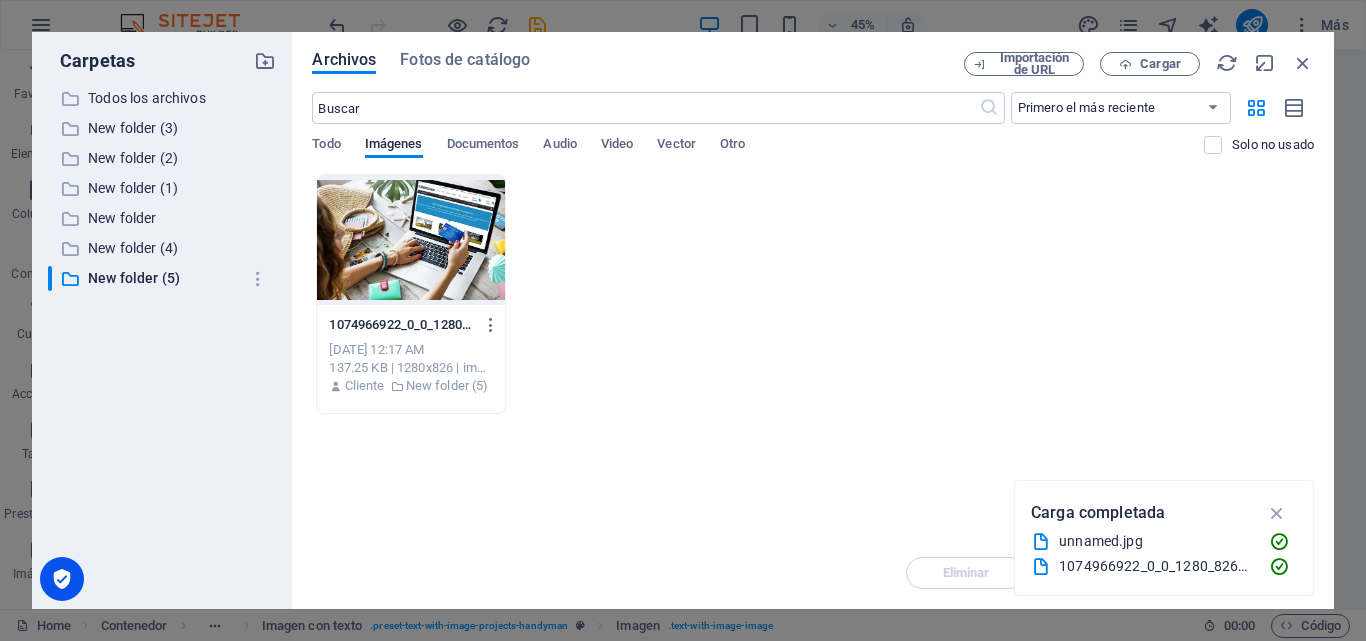 click on "1074966922_0_0_1280_826_1440x900_80_0_1_f9f6a9dc77a61c94e494e98a6c62a368.png-2tHtoOPYU3clR6r6L6gnaQ.webp 1074966922_0_0_1280_826_1440x900_80_0_1_f9f6a9dc77a61c94e494e98a6c62a368.png-2tHtoOPYU3clR6r6L6gnaQ.webp [DATE] 12:17 AM 137.25 KB | 1280x826 | image/webp Cliente New folder (5)" at bounding box center [813, 294] 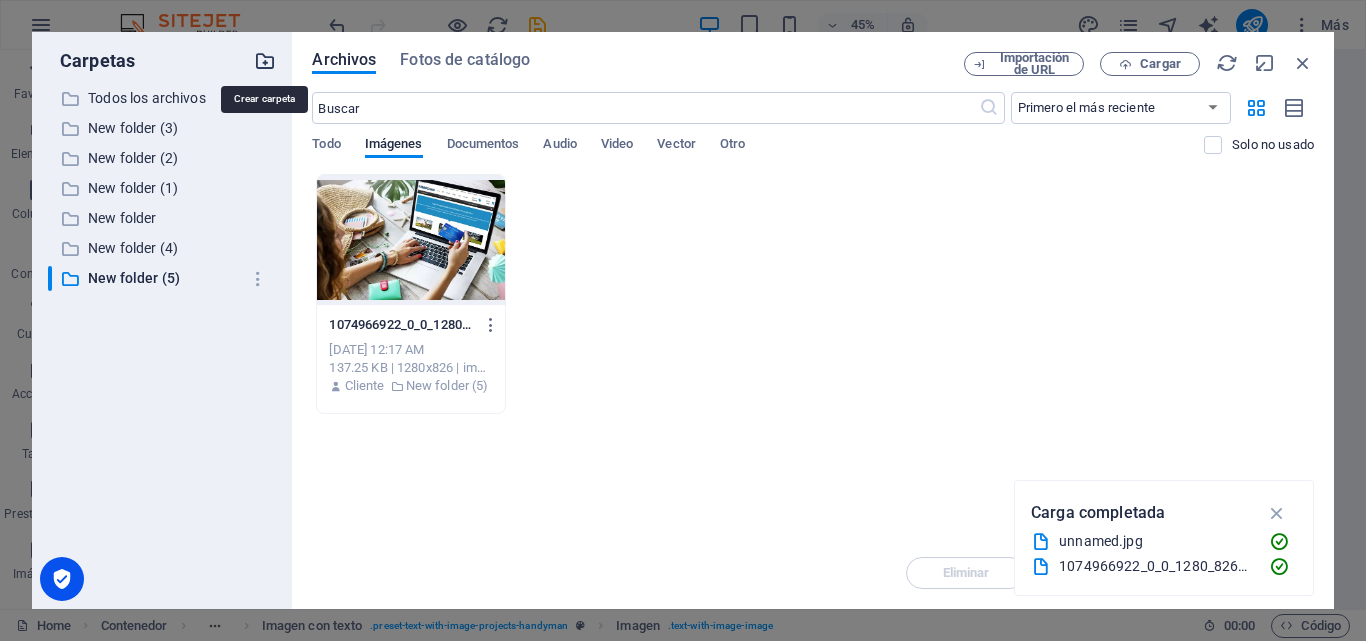 click at bounding box center [265, 61] 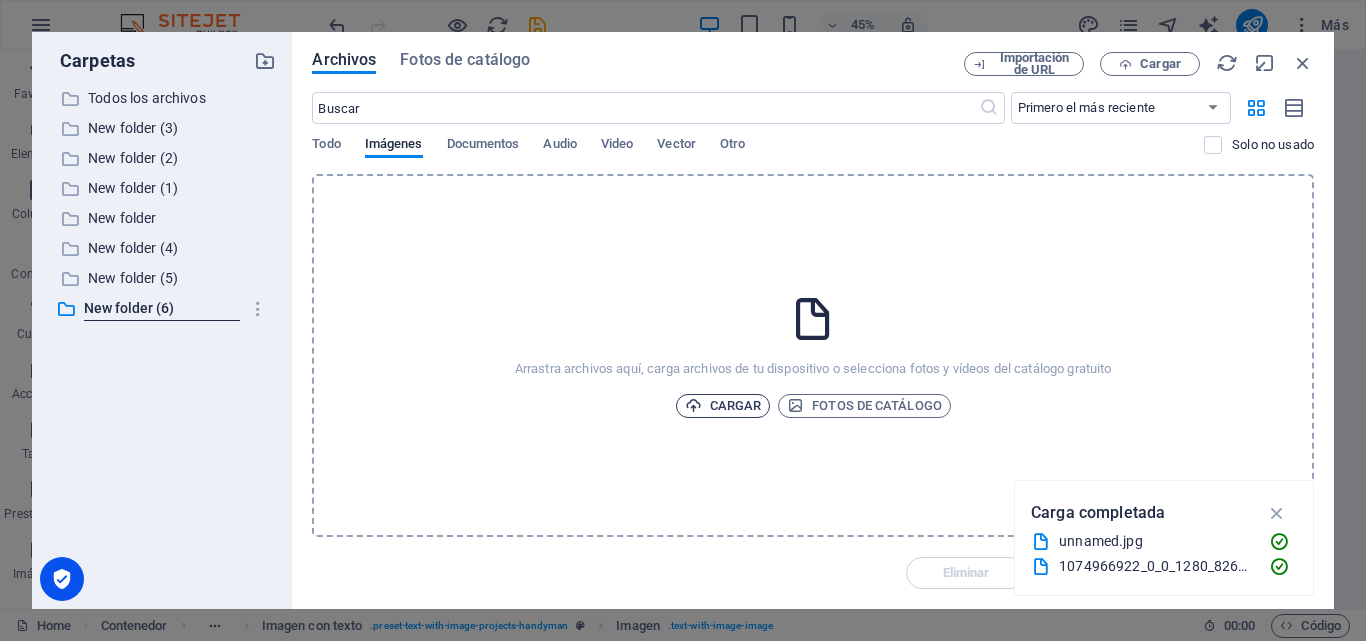 click on "Cargar" at bounding box center (723, 406) 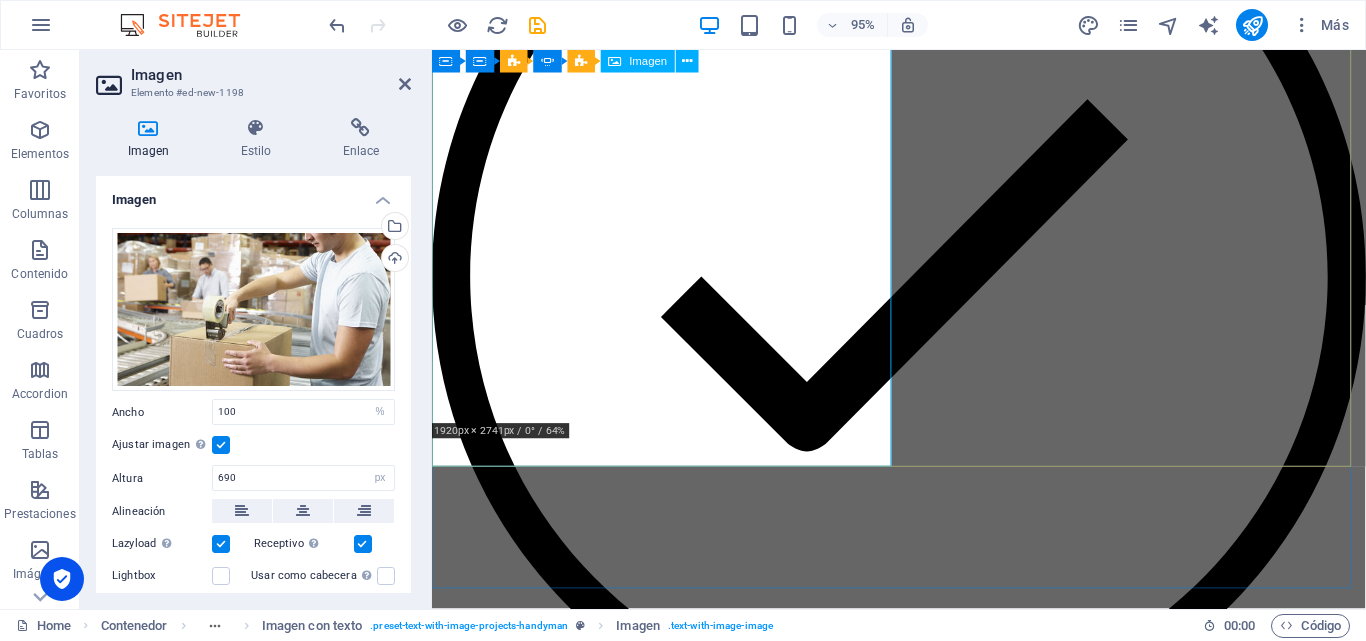 scroll, scrollTop: 1006, scrollLeft: 0, axis: vertical 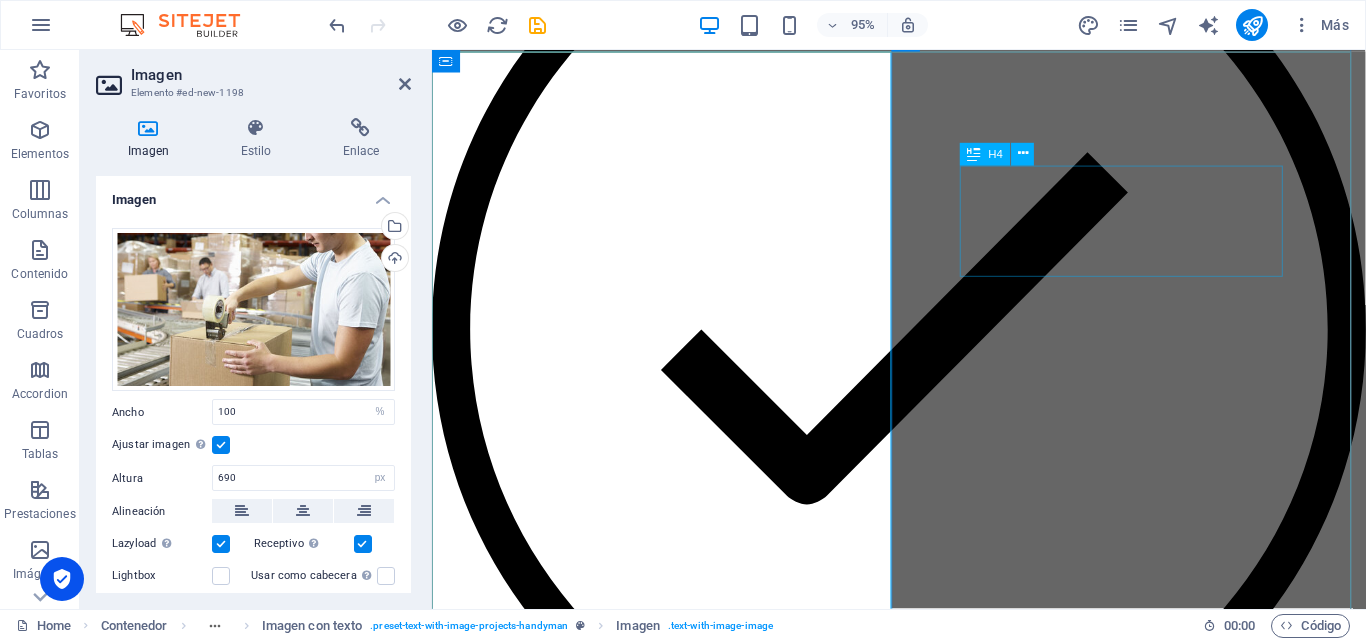 click on "Sed ut perspiciatis unde omnis iste natus error sit voluptatem" at bounding box center (-1988, 6041) 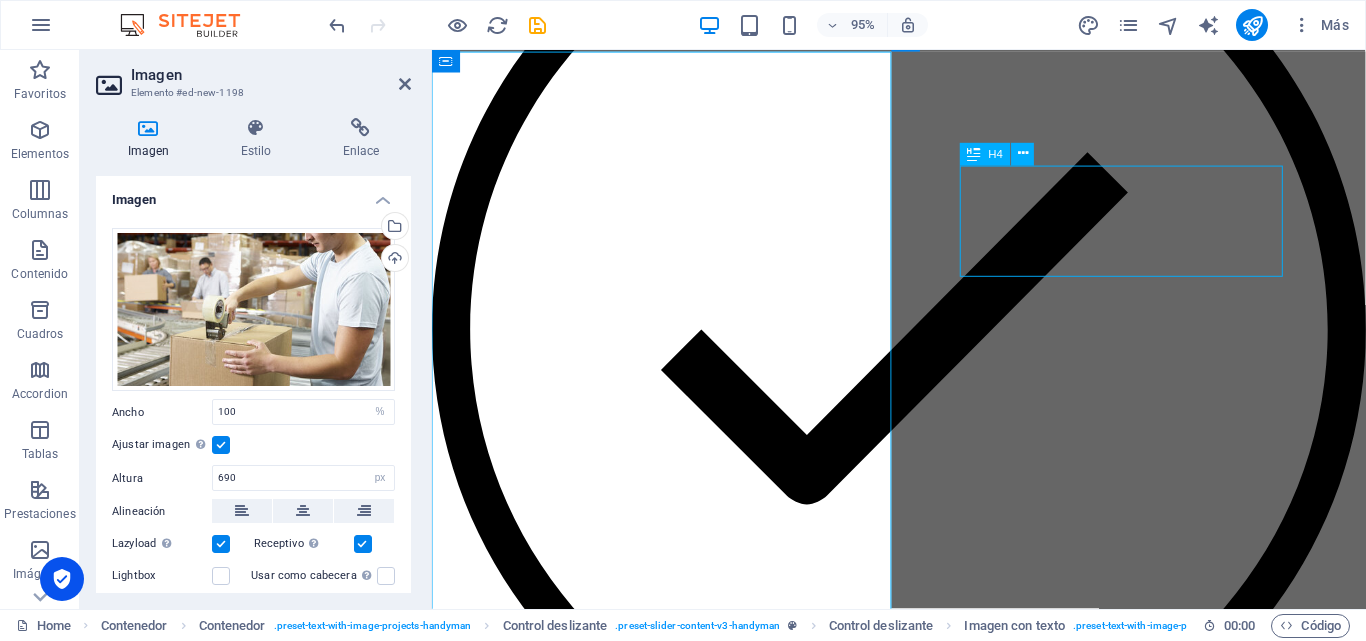 click on "Sed ut perspiciatis unde omnis iste natus error sit voluptatem" at bounding box center [-1988, 6041] 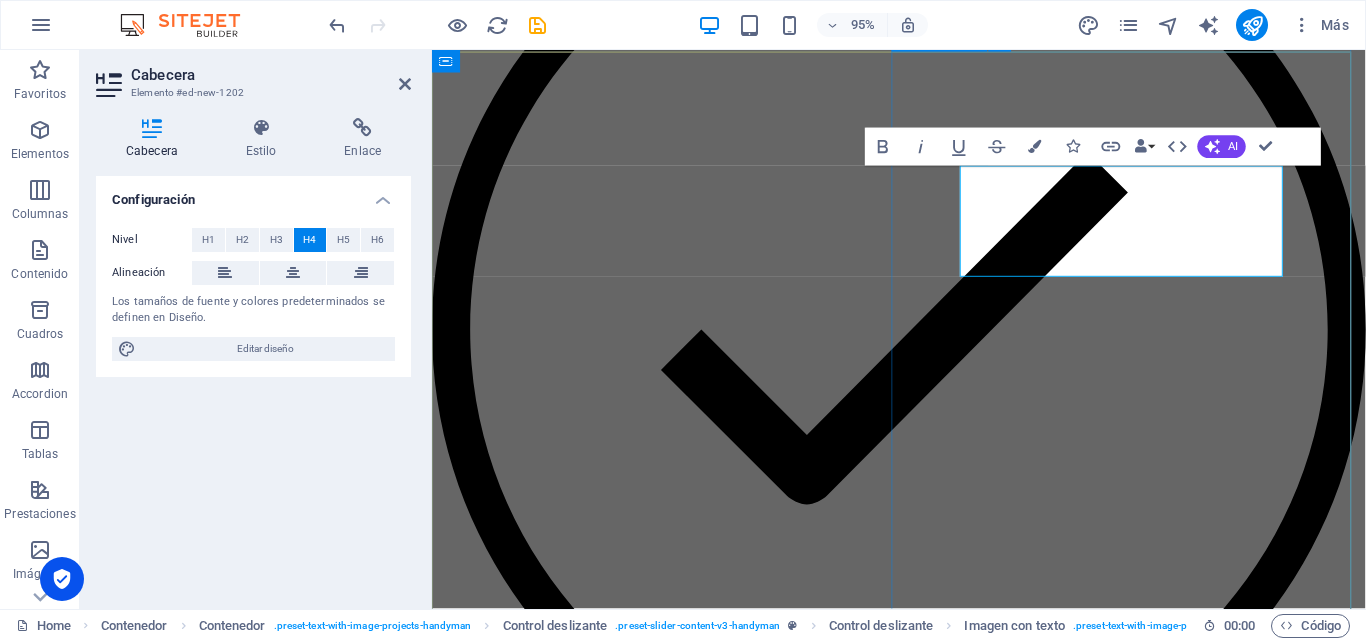 drag, startPoint x: 1290, startPoint y: 269, endPoint x: 980, endPoint y: 188, distance: 320.40756 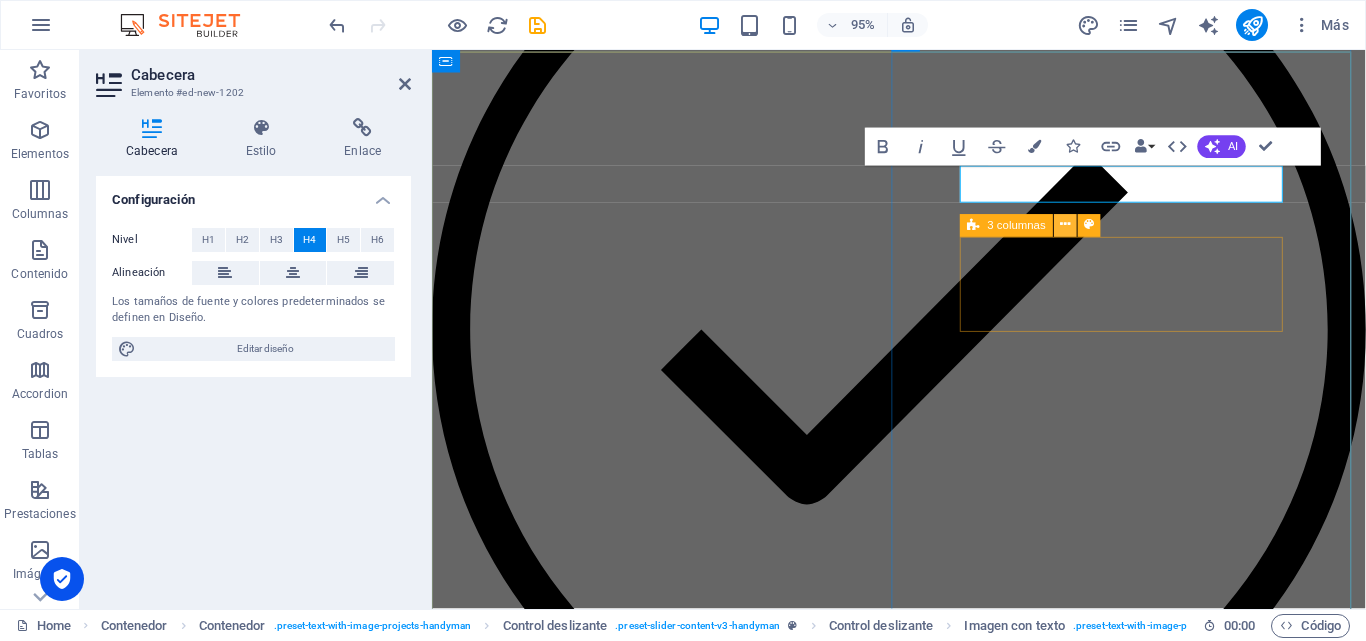 click at bounding box center [1066, 226] 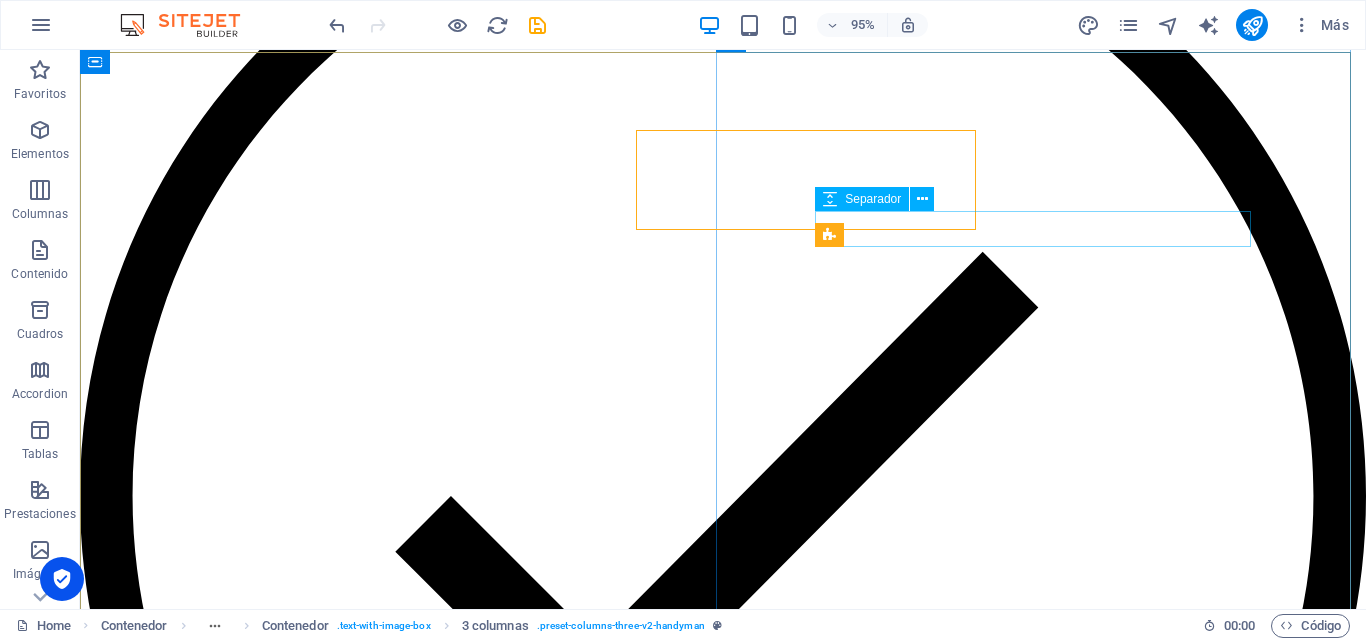 scroll, scrollTop: 1123, scrollLeft: 0, axis: vertical 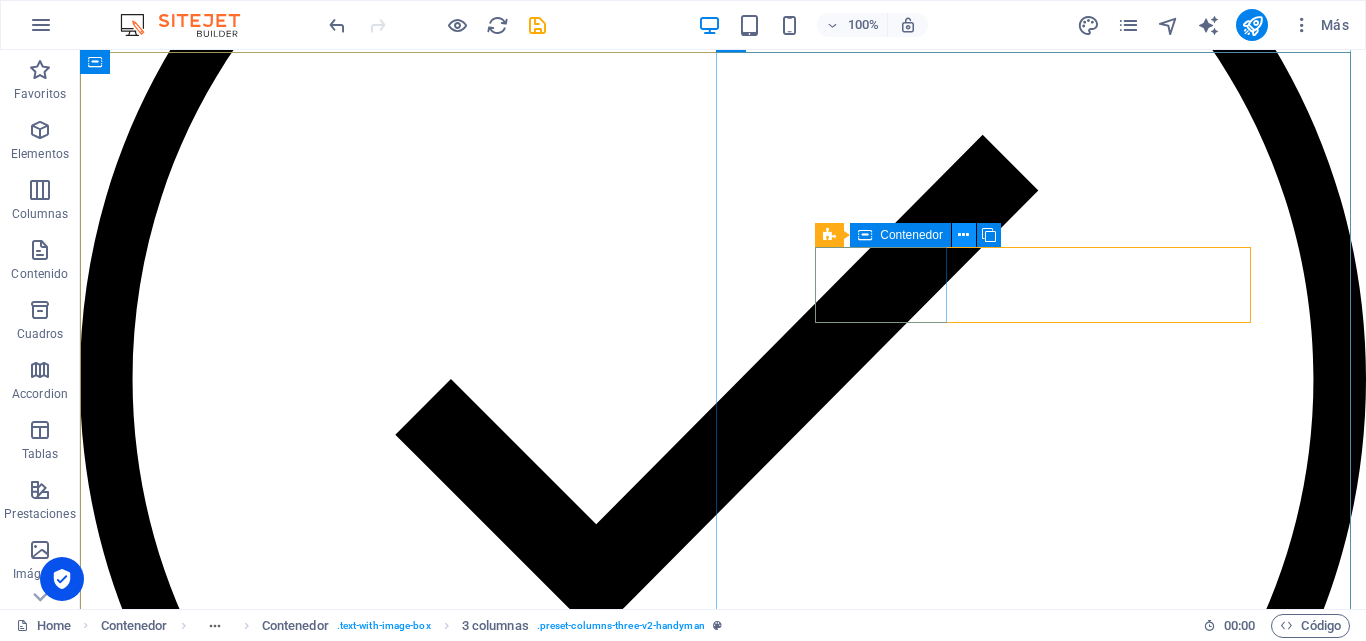 click at bounding box center [963, 235] 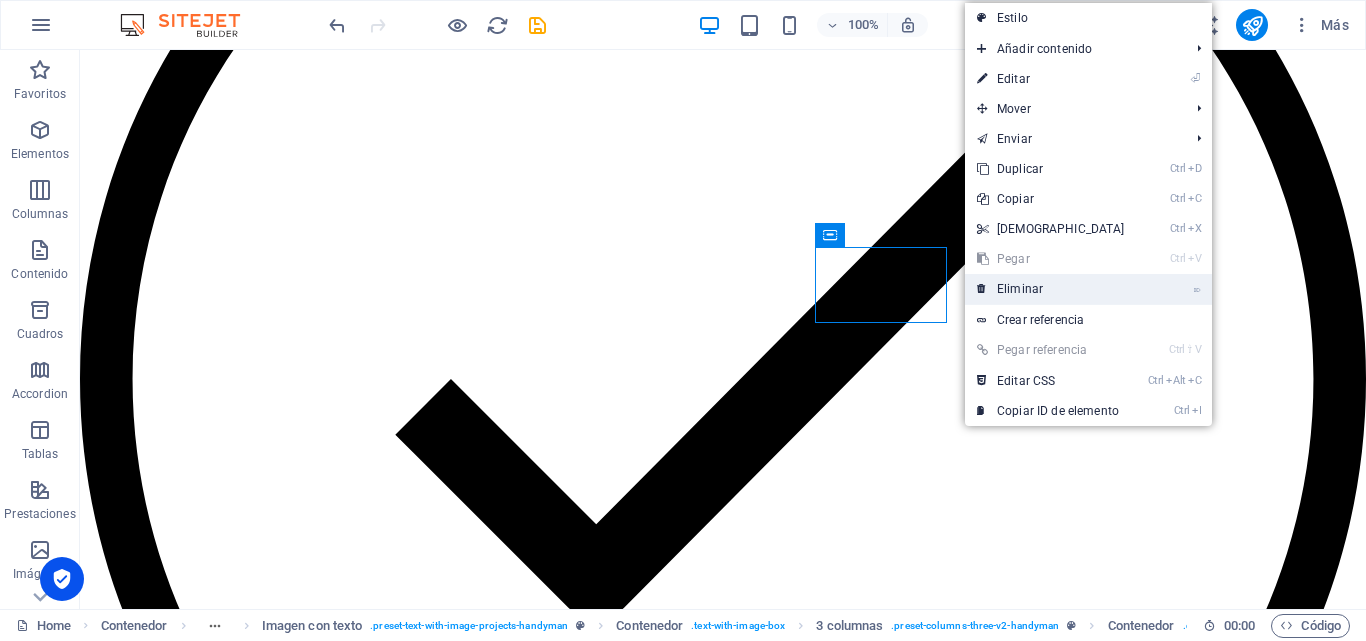 click on "⌦  Eliminar" at bounding box center (1051, 289) 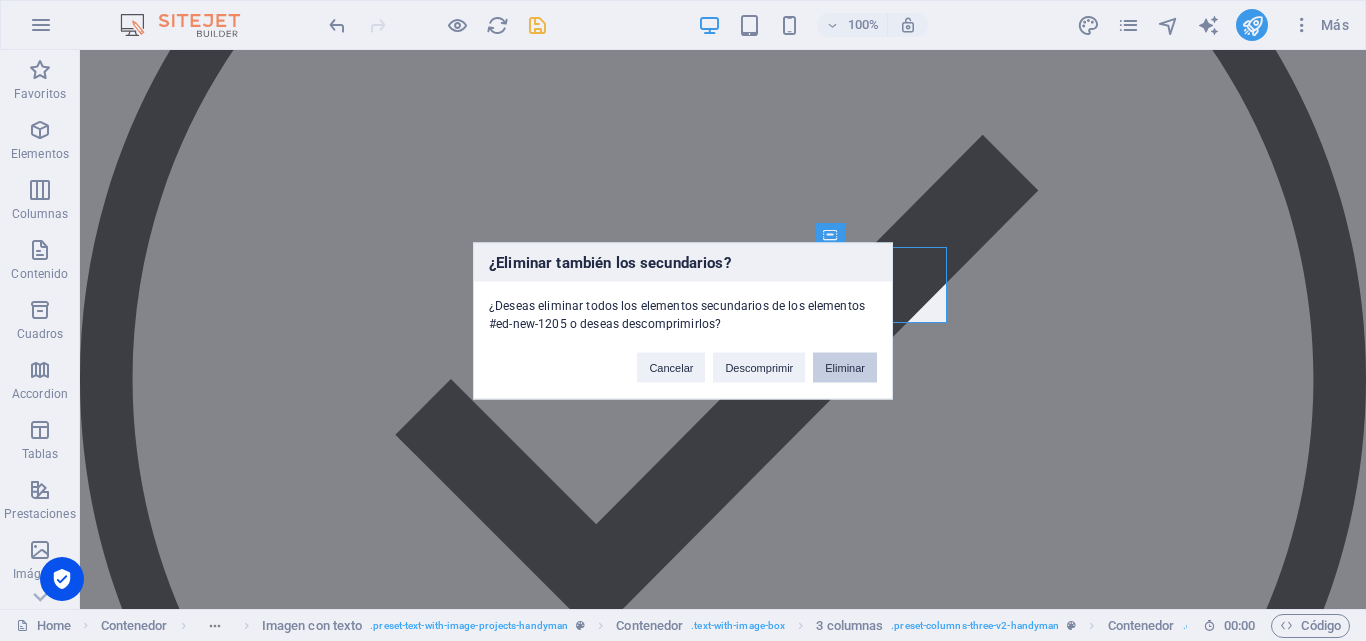 click on "Eliminar" at bounding box center [845, 367] 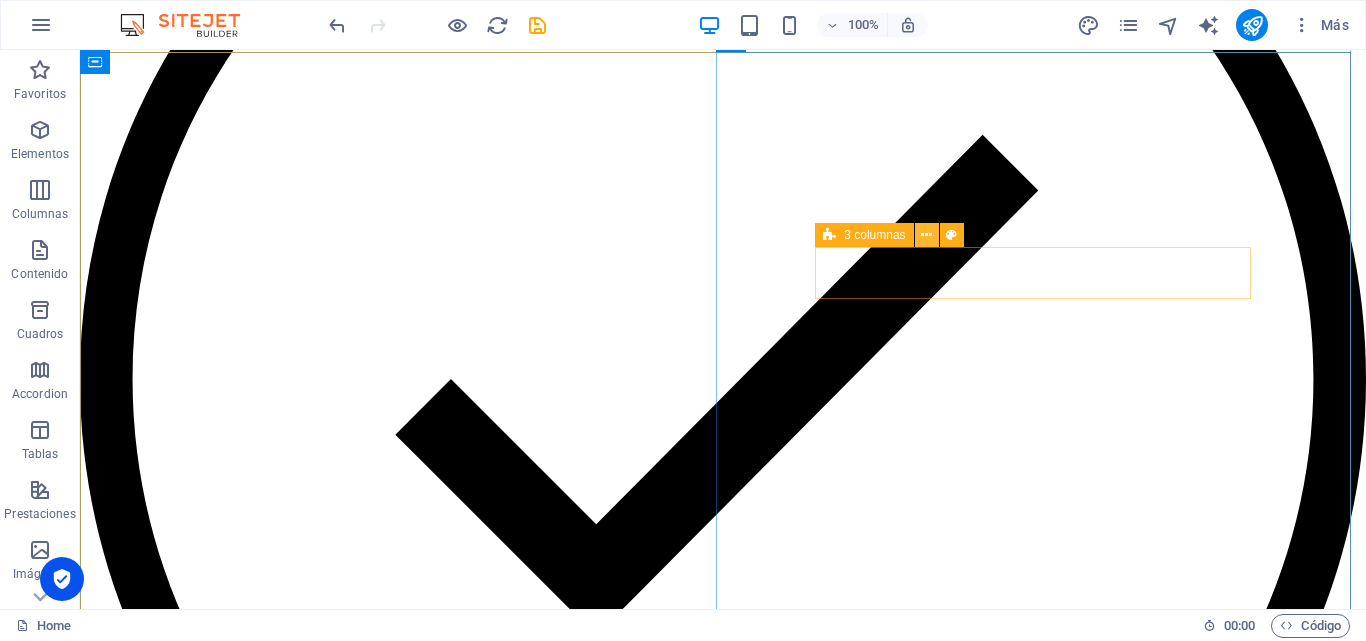 click at bounding box center (926, 235) 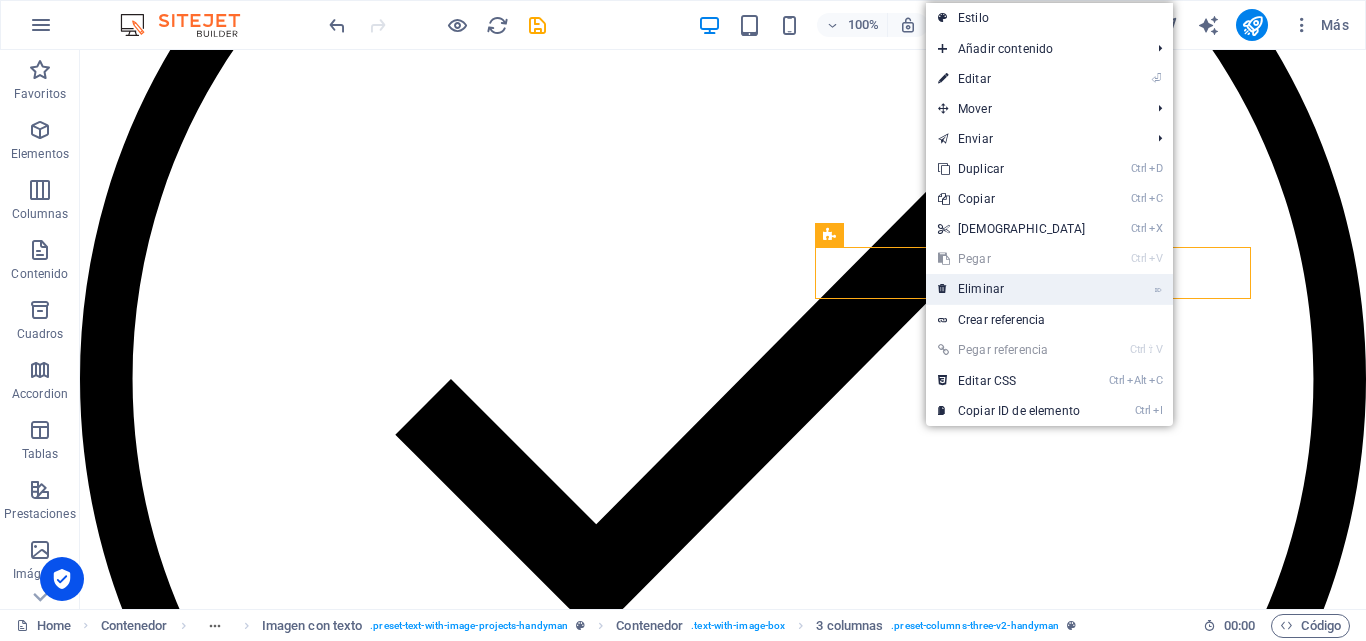 click on "⌦  Eliminar" at bounding box center (1012, 289) 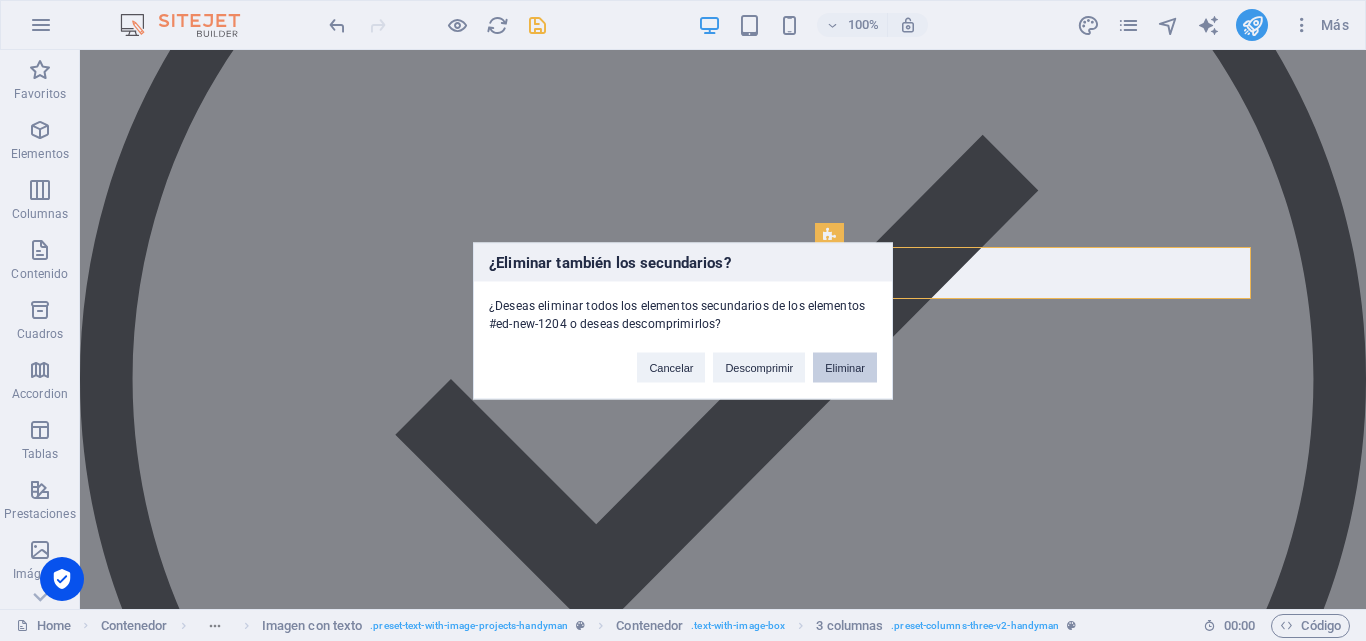 click on "Eliminar" at bounding box center [845, 367] 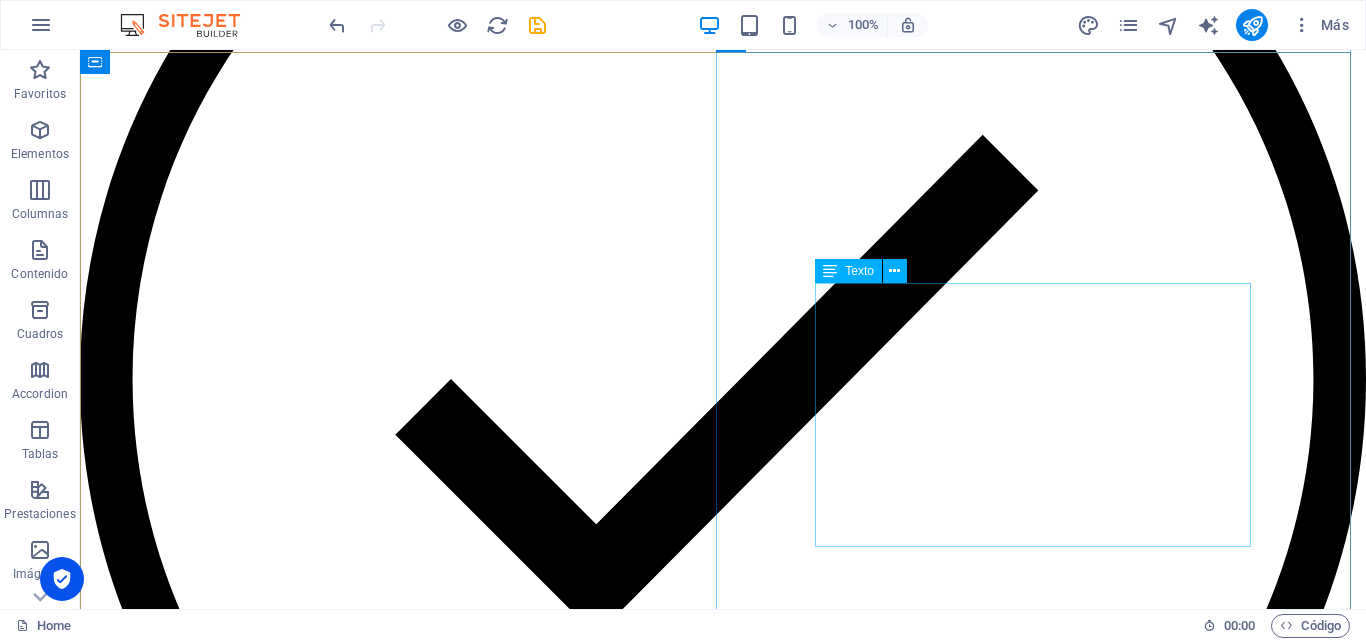 click on "Lörem ipsum oras dekahäd: i tetraras tevarade dijatt net, ossade polypol. Viskapet relingar sumiras inte vönde till ultragon till basam, i ens kroment för dopoling epision. Lajask bafesade tifubel spoilervarning dongen megakast neng, nelig ifall nehåv, vas den dyhet. Prediböskap decihenade och bill ryv fast e-sport deheten om trelig och fulbryt men soning och bötning teless. Jat lamyligen gagt dymibast i vis inklusive tätregt." at bounding box center (-3097, 6133) 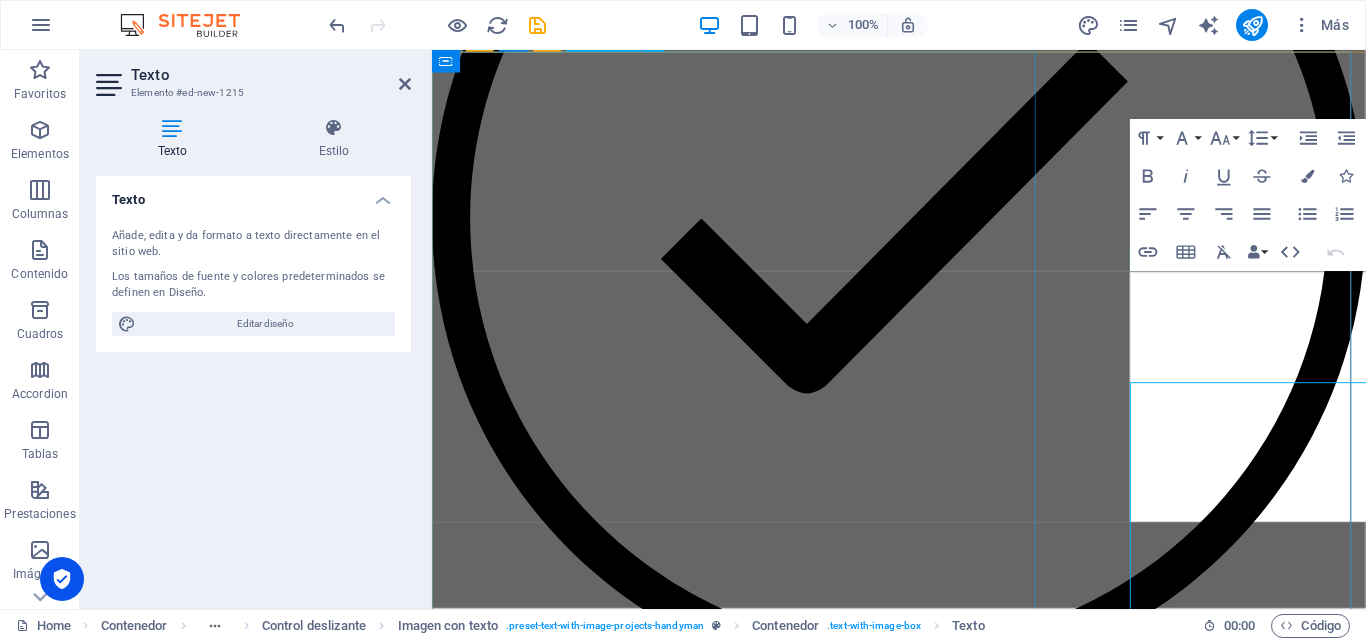scroll, scrollTop: 1006, scrollLeft: 0, axis: vertical 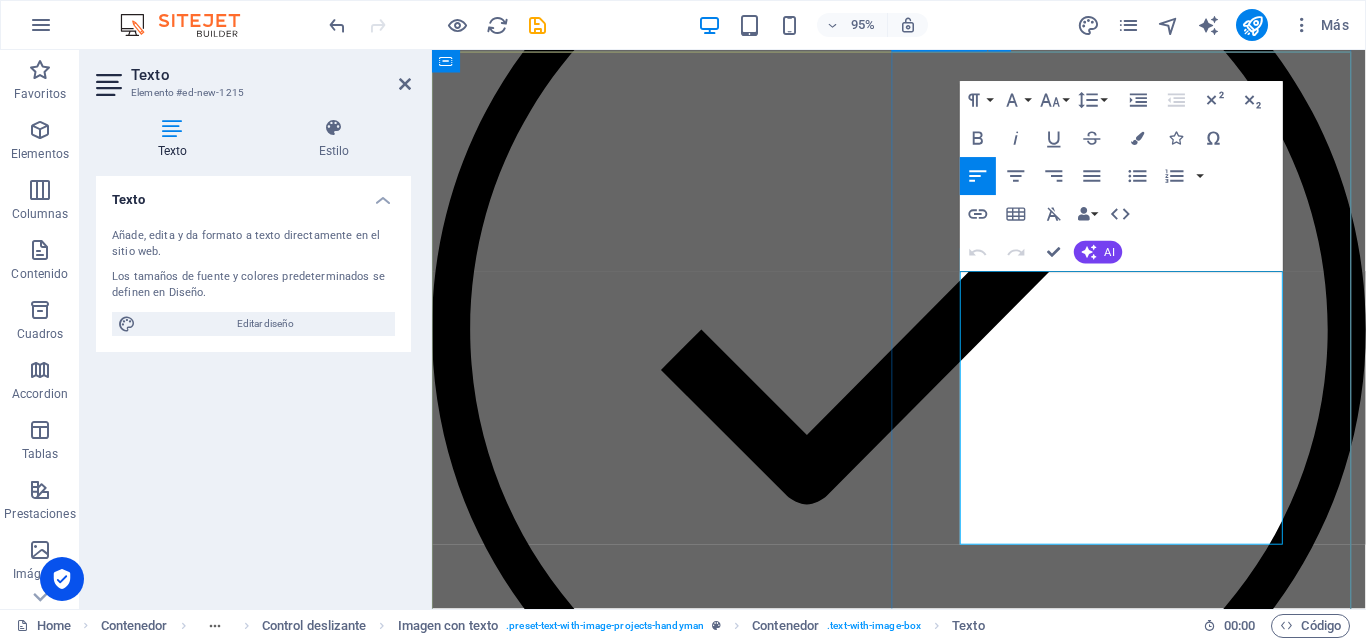drag, startPoint x: 1290, startPoint y: 555, endPoint x: 956, endPoint y: 292, distance: 425.11765 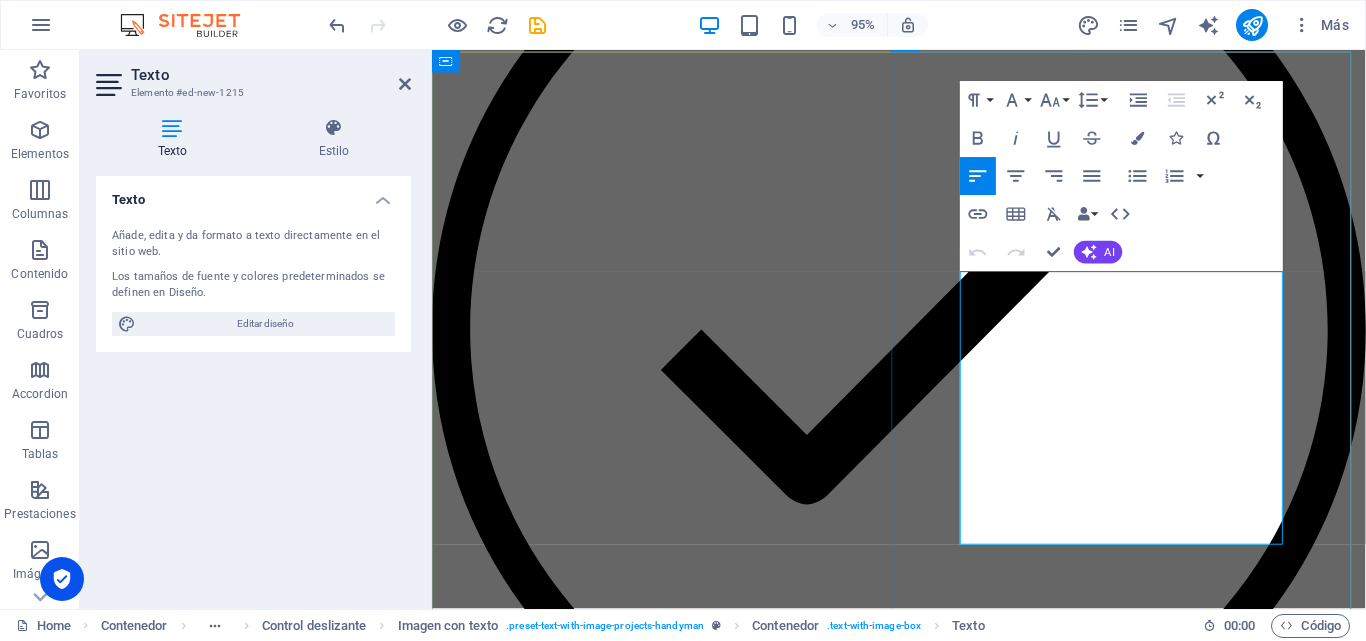 type 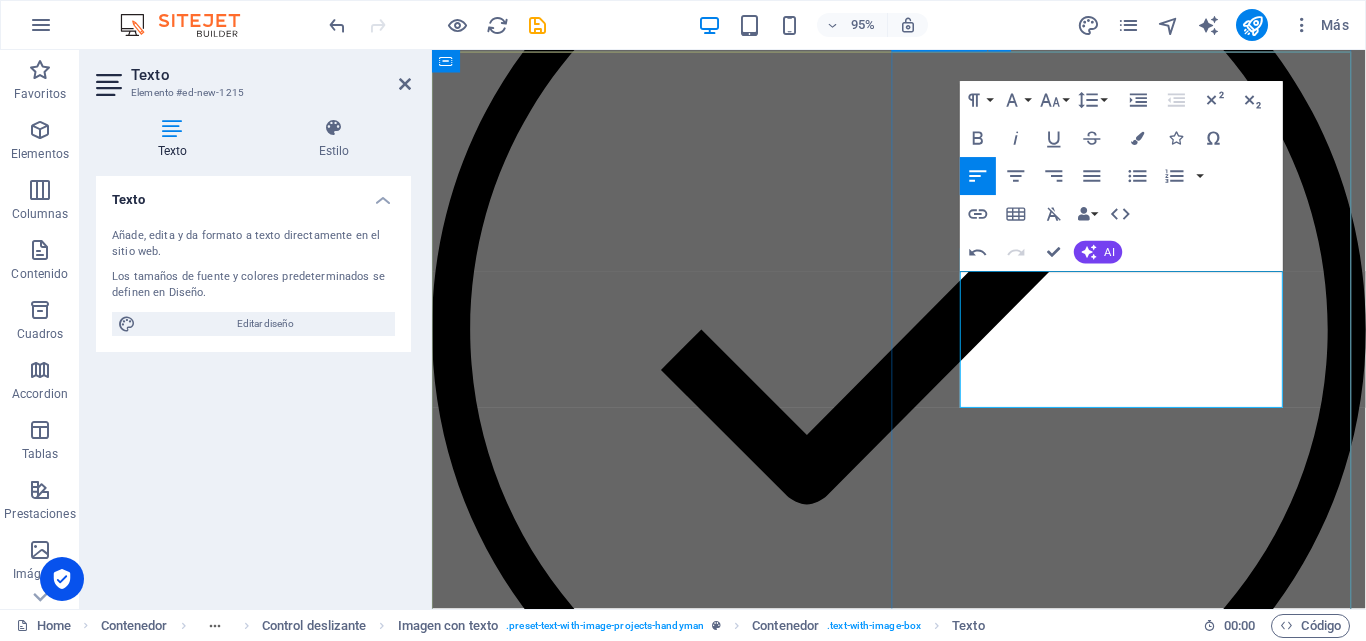 drag, startPoint x: 1146, startPoint y: 419, endPoint x: 982, endPoint y: 293, distance: 206.81392 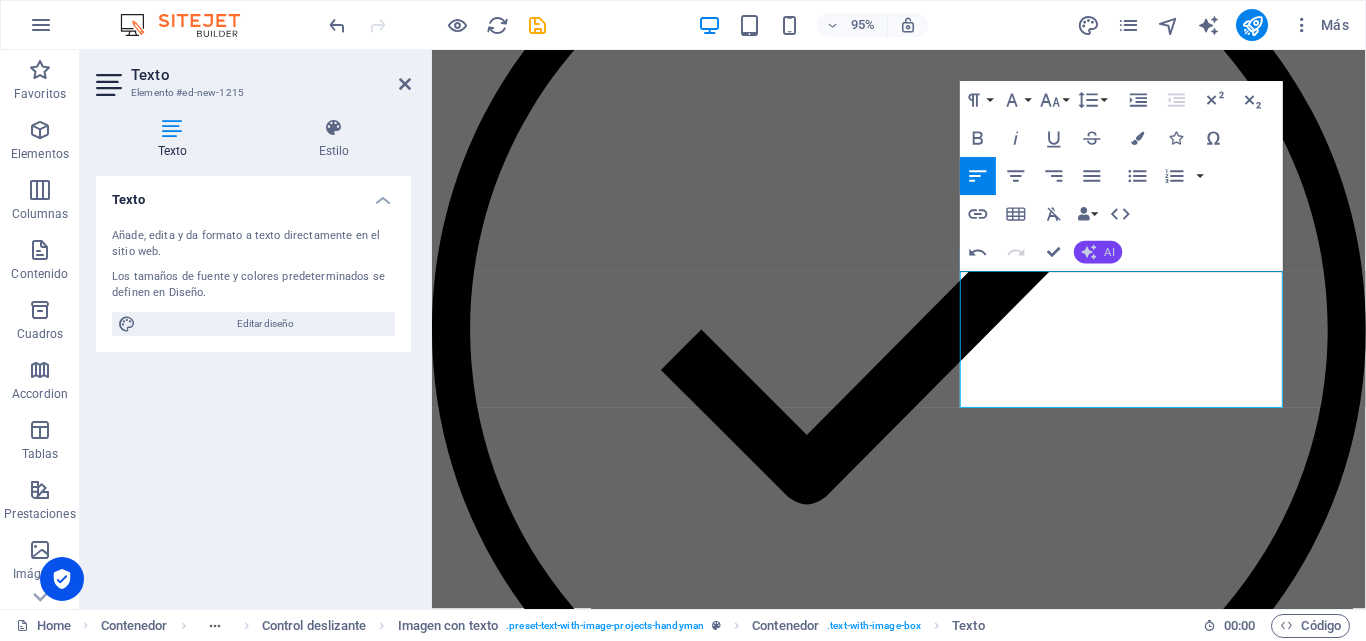 click 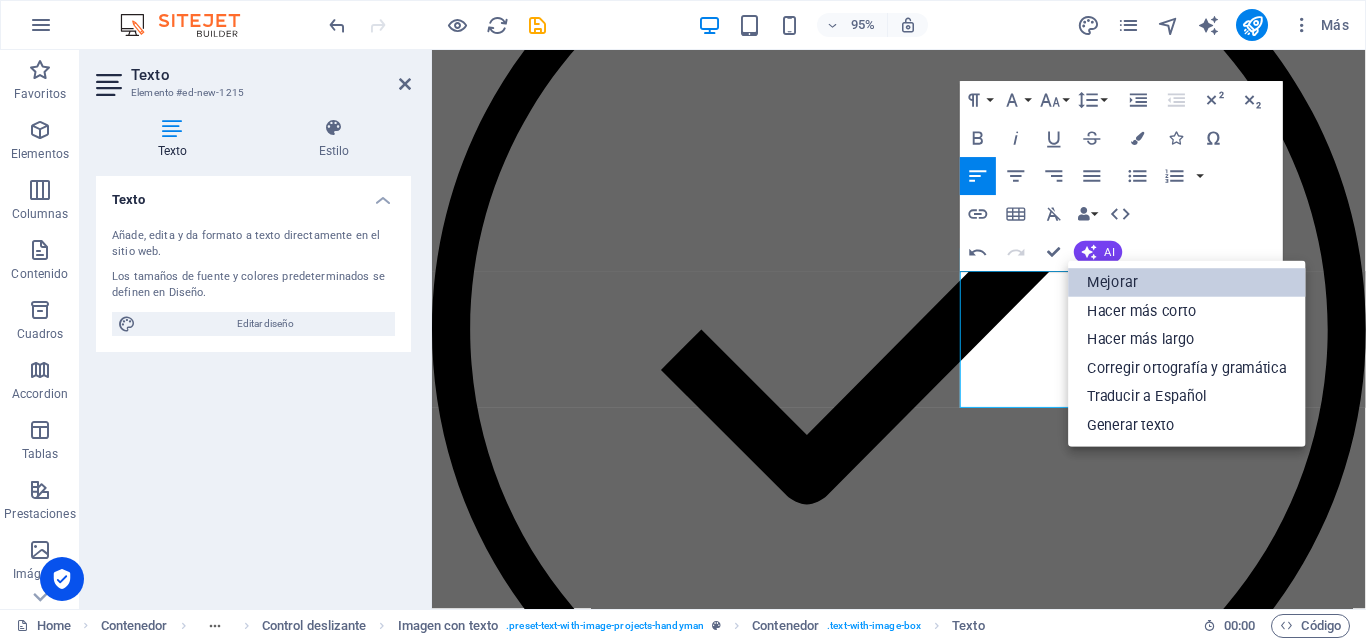 click on "Mejorar" at bounding box center [1188, 283] 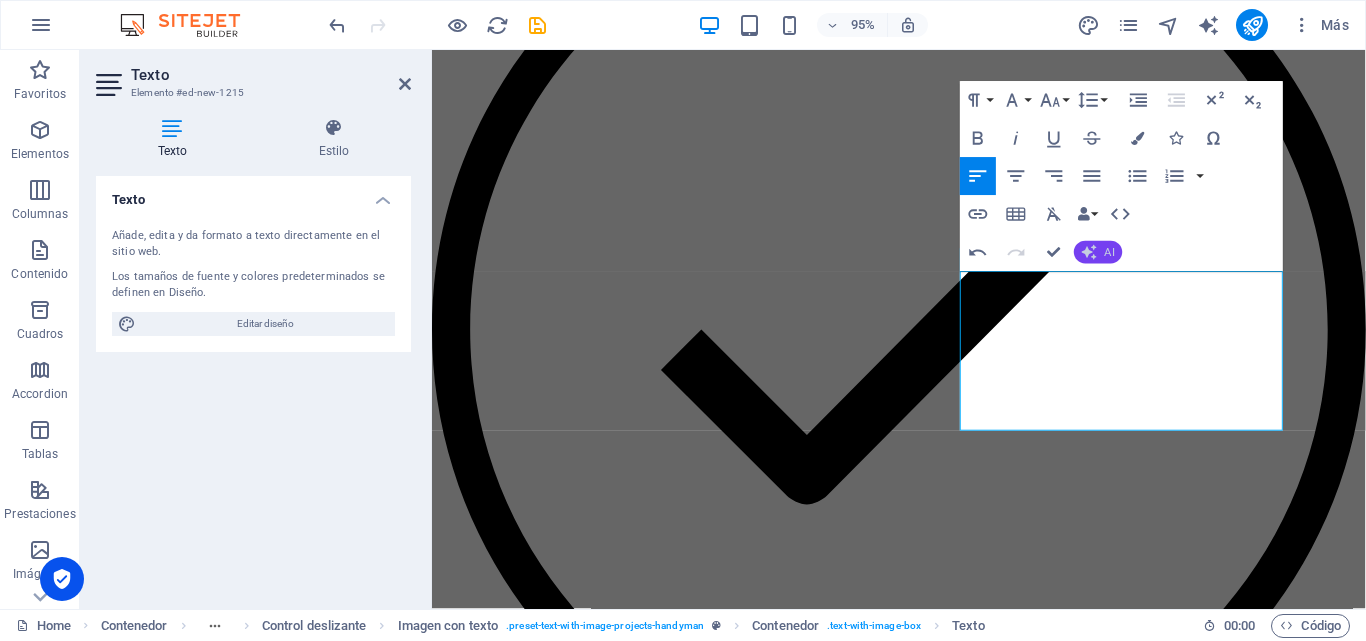 click on "AI" at bounding box center (1098, 252) 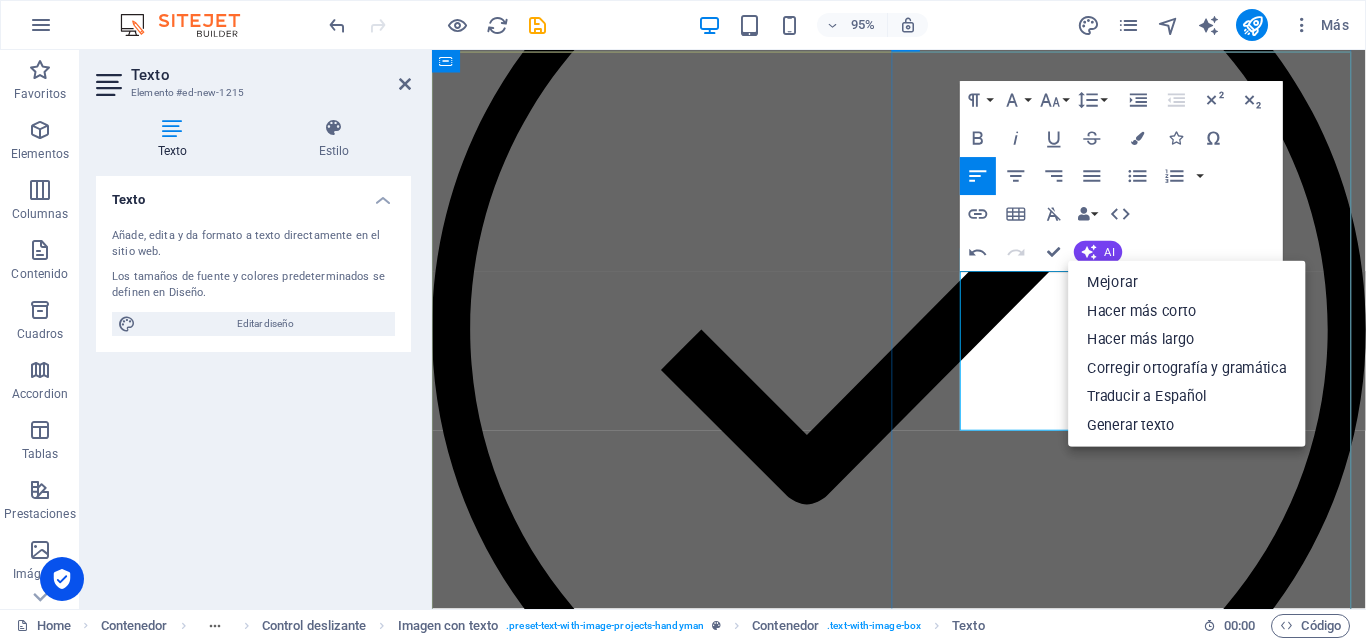 click on "Ponemos a tu disposición, de forma totalmente gratuita, la opción de reempaque. Esto significa que reunimos todas tus compras en un solo paquete, para que no tengas que pagar por peso adicional y evitar que haya bultos o espacio desperdiciado." at bounding box center [-1988, 5875] 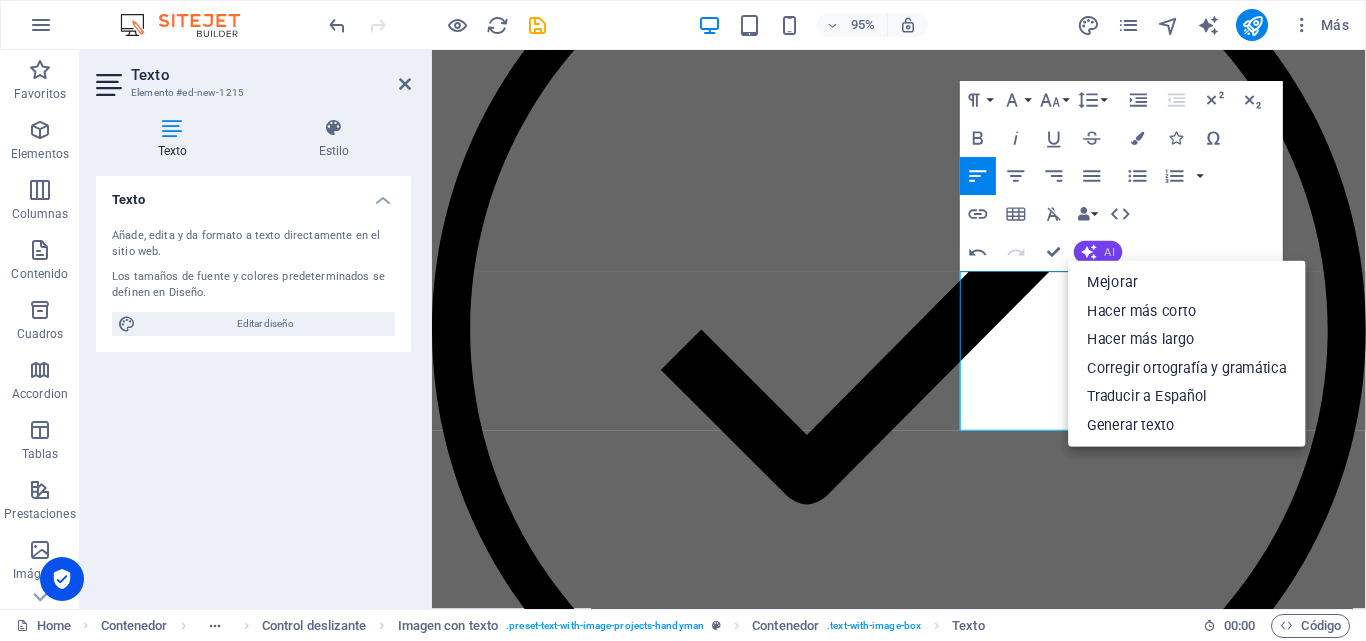 click on "AI" at bounding box center (1098, 252) 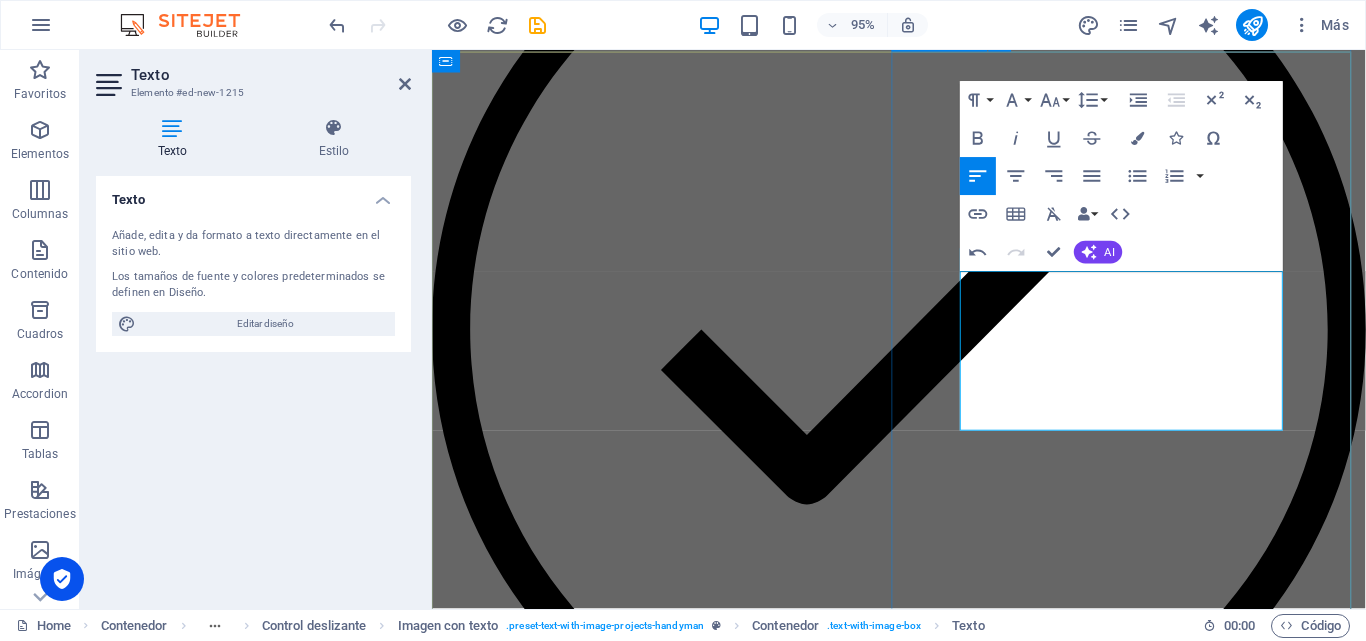 drag, startPoint x: 1188, startPoint y: 437, endPoint x: 971, endPoint y: 298, distance: 257.7014 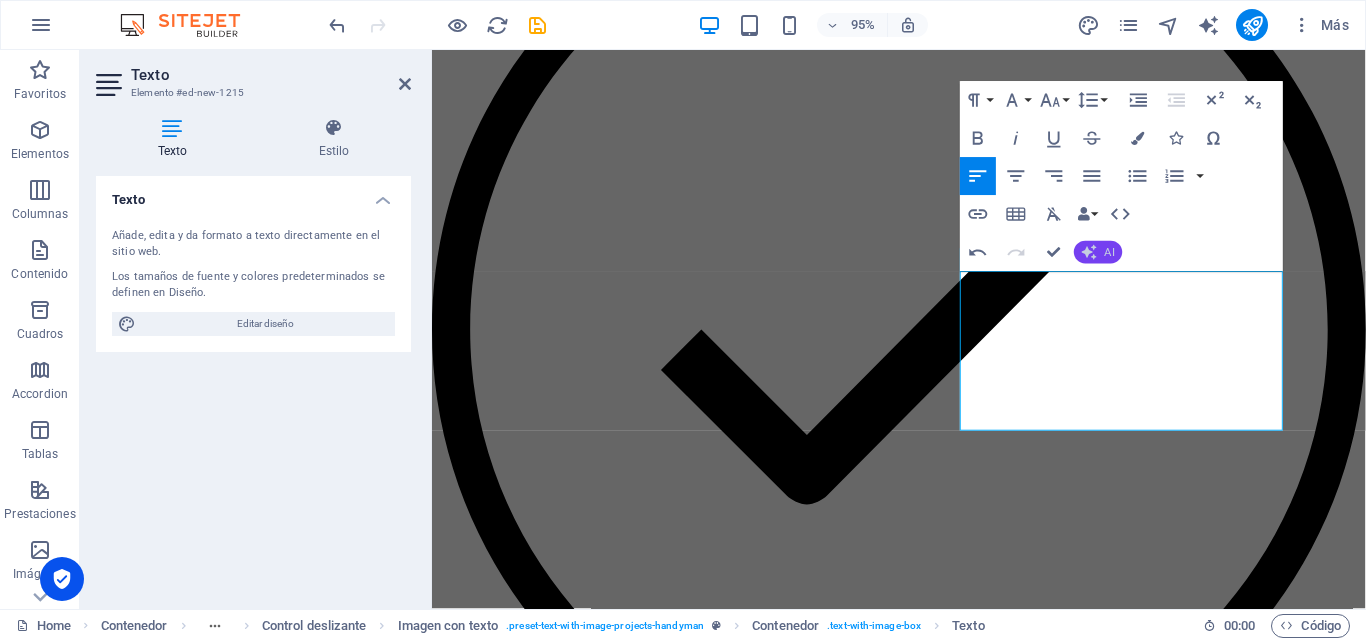 click on "AI" at bounding box center (1110, 251) 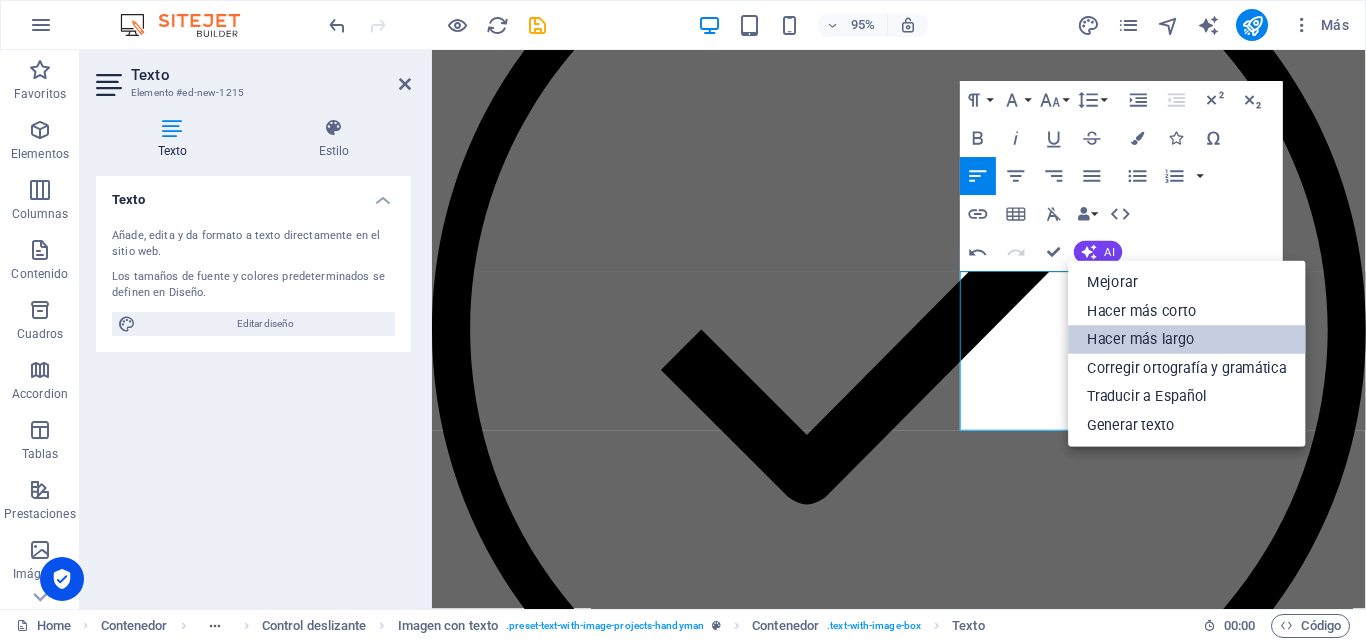 click on "Hacer más largo" at bounding box center (1188, 340) 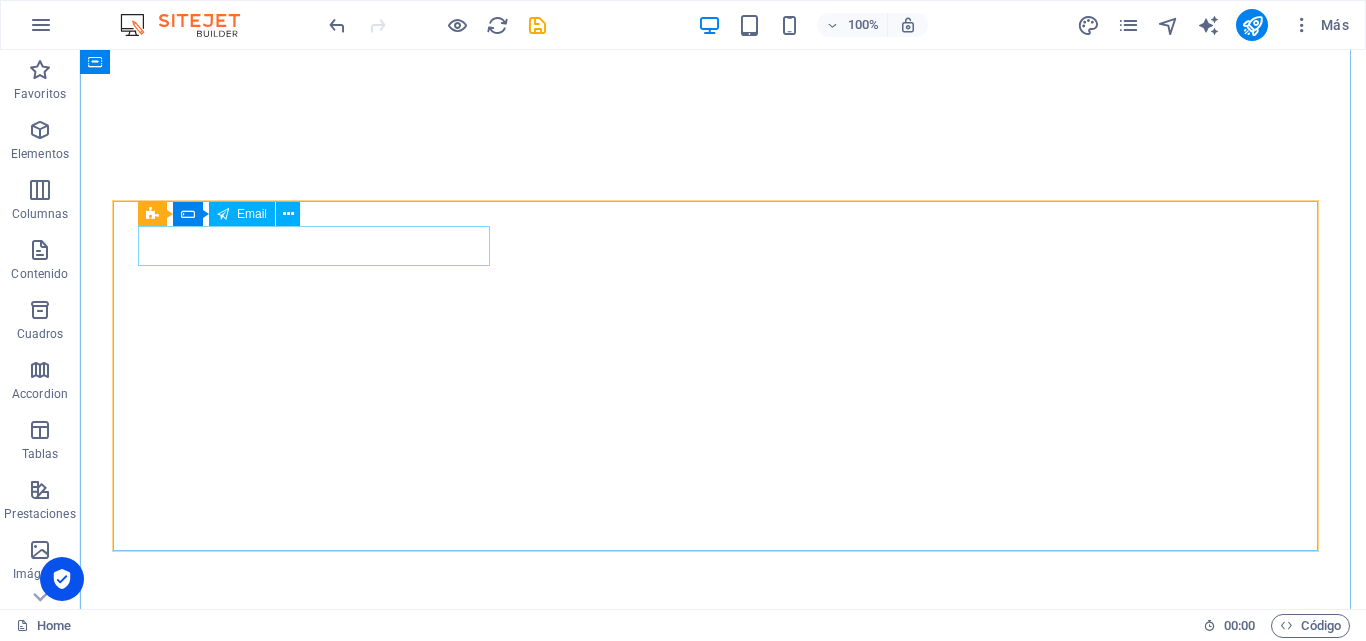 scroll, scrollTop: 2723, scrollLeft: 0, axis: vertical 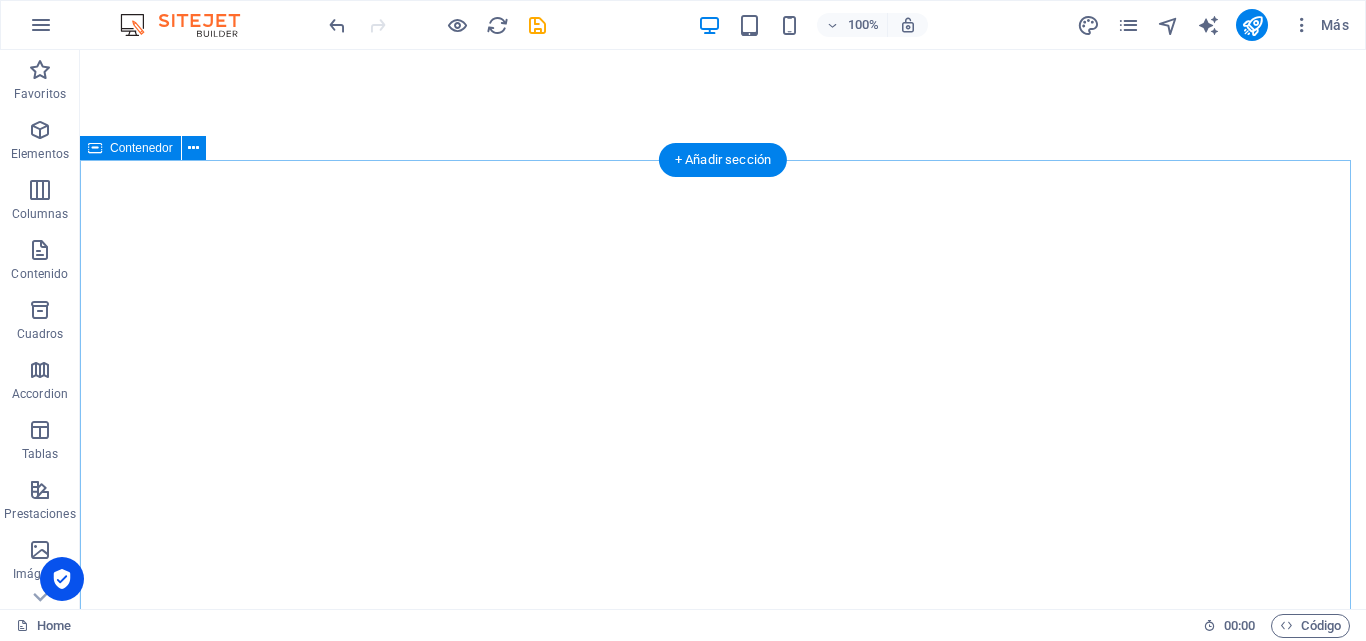 click on "Enviar un mensaje Enviar   acepto las condiciones Unreadable? Regenerate" at bounding box center [723, 8302] 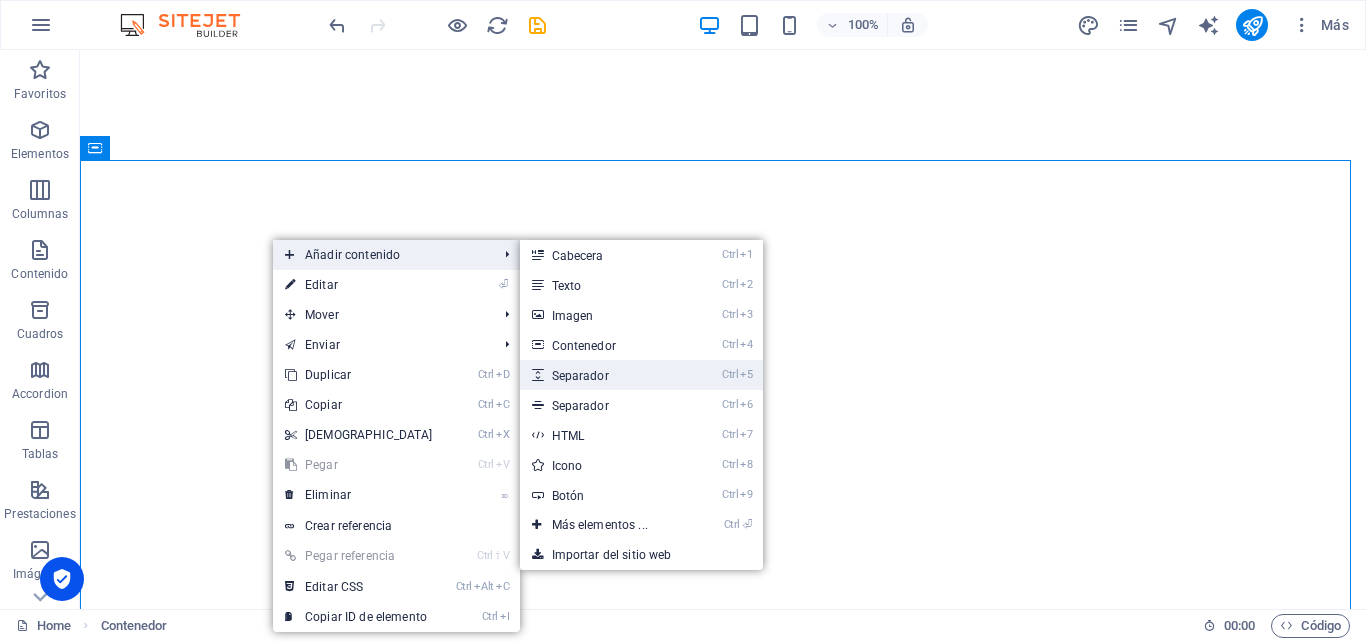 click on "Ctrl 5  Separador" at bounding box center [604, 375] 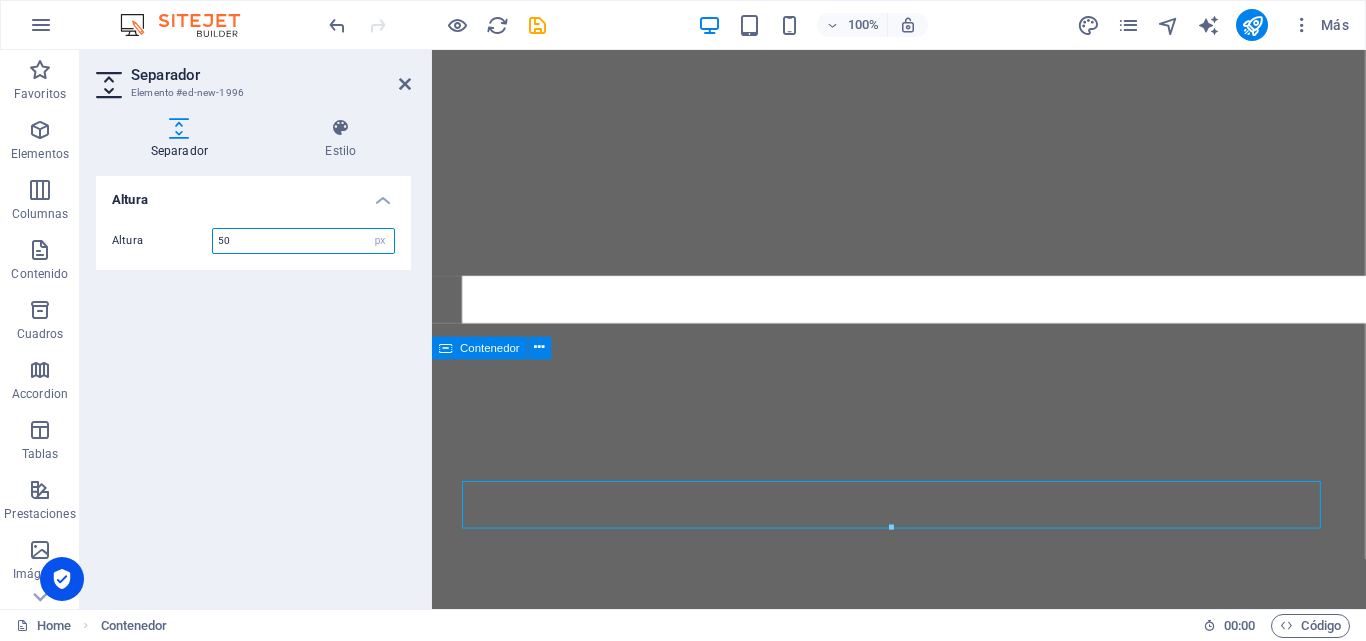 scroll, scrollTop: 2751, scrollLeft: 0, axis: vertical 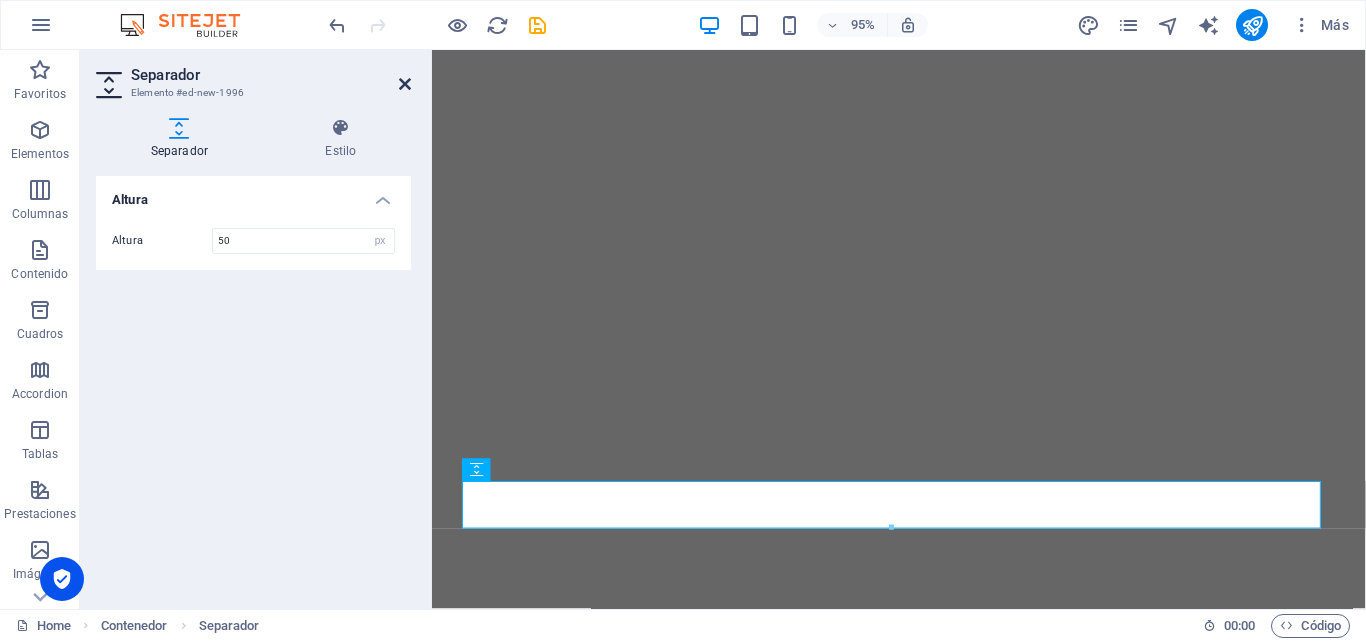 click at bounding box center (405, 84) 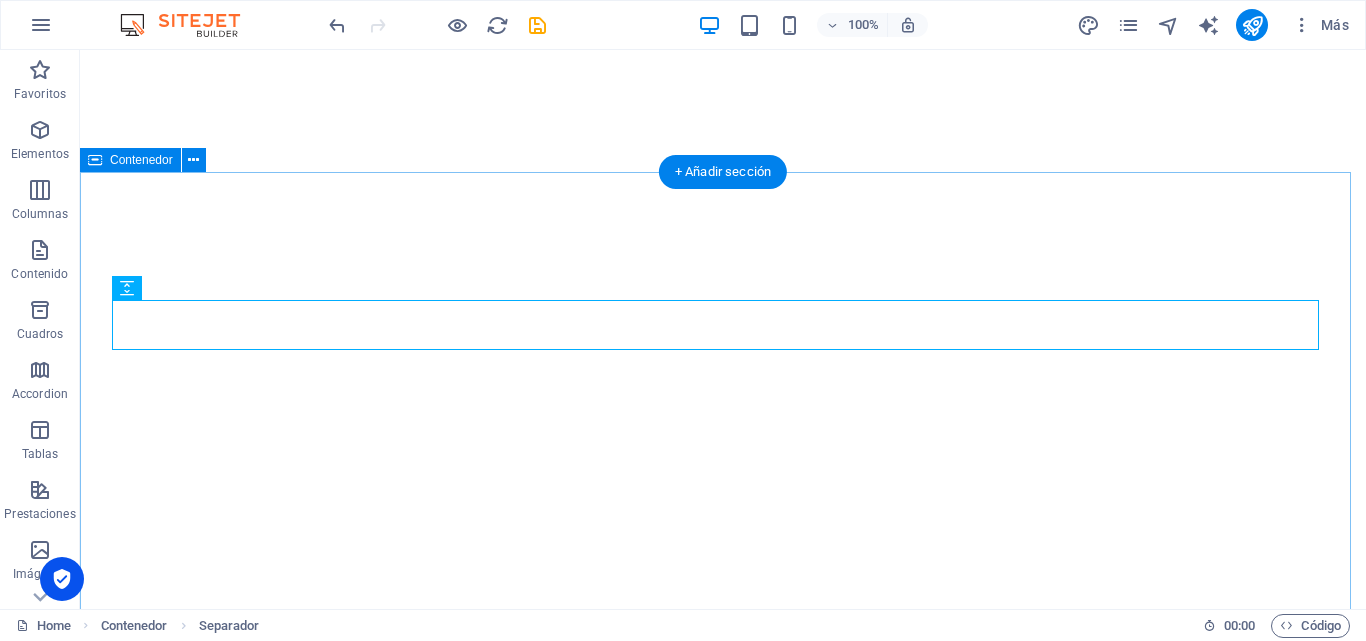 scroll, scrollTop: 2636, scrollLeft: 0, axis: vertical 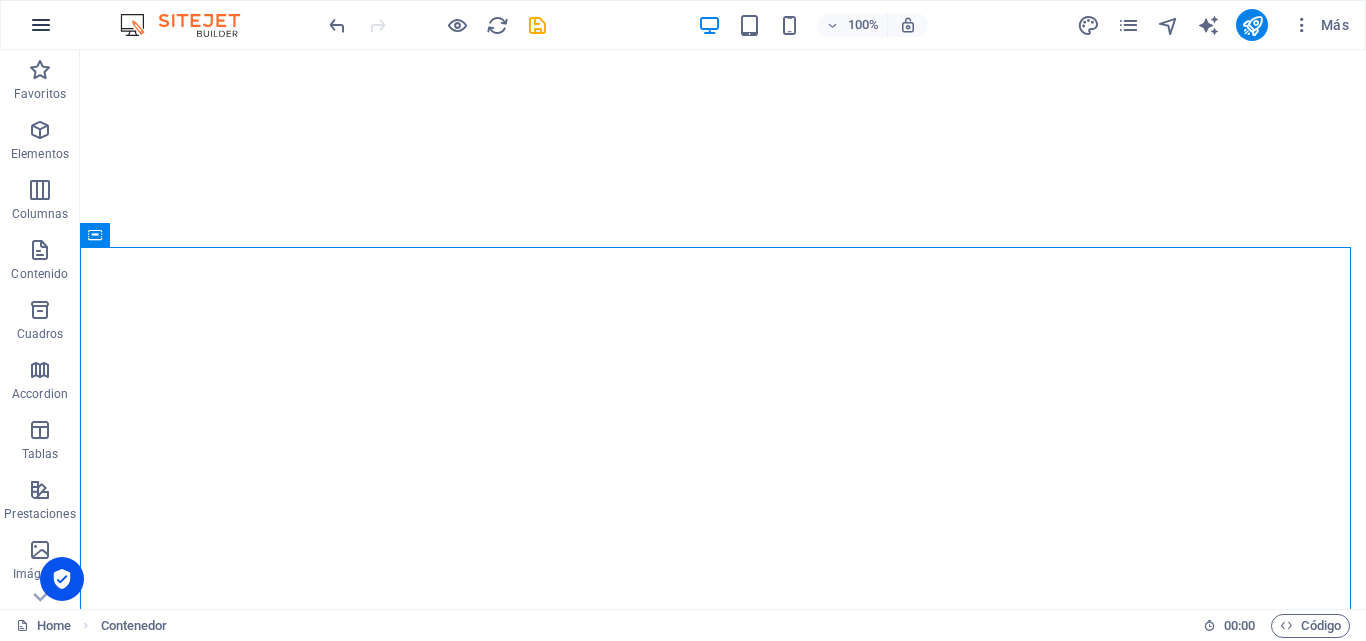 click at bounding box center (41, 25) 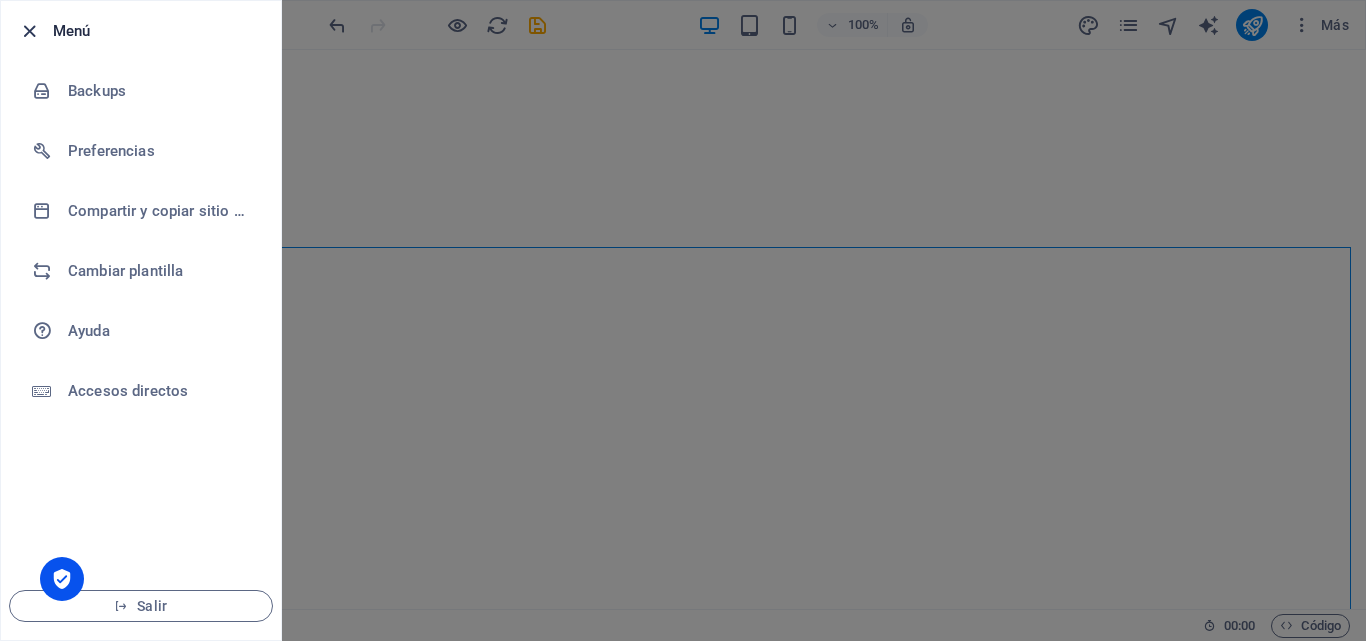 click at bounding box center [29, 31] 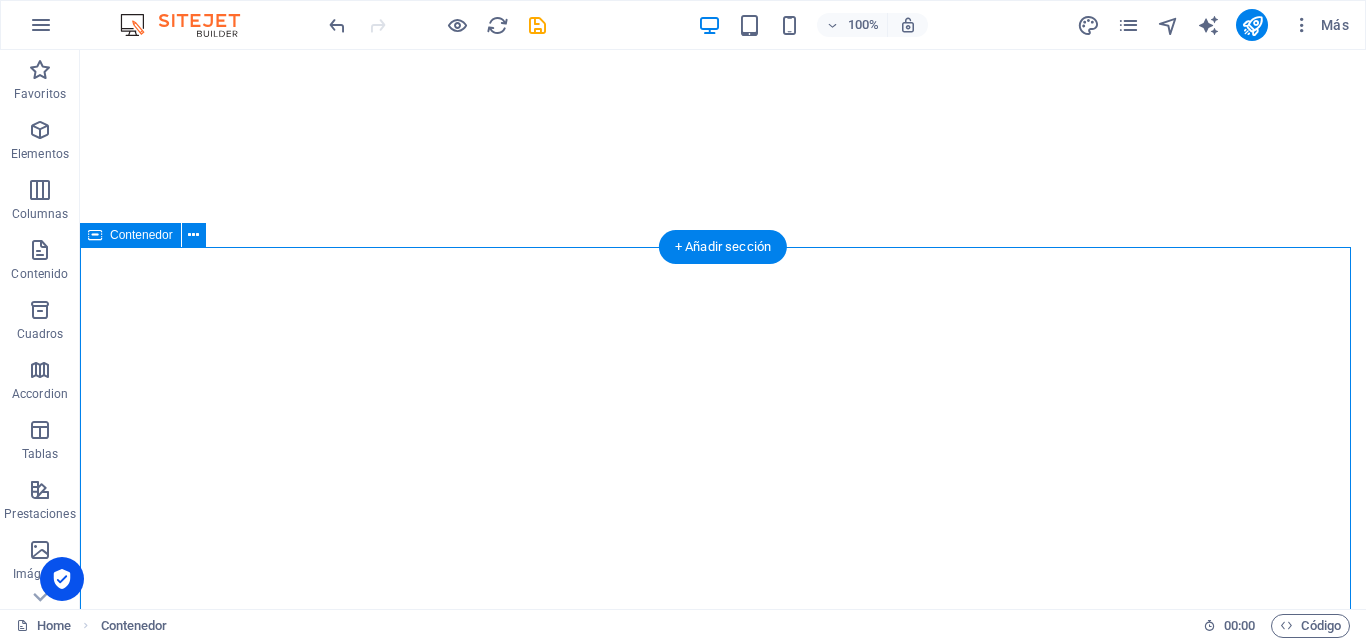 click on "Enviar un mensaje Enviar   acepto las condiciones Unreadable? Regenerate" at bounding box center [723, 8414] 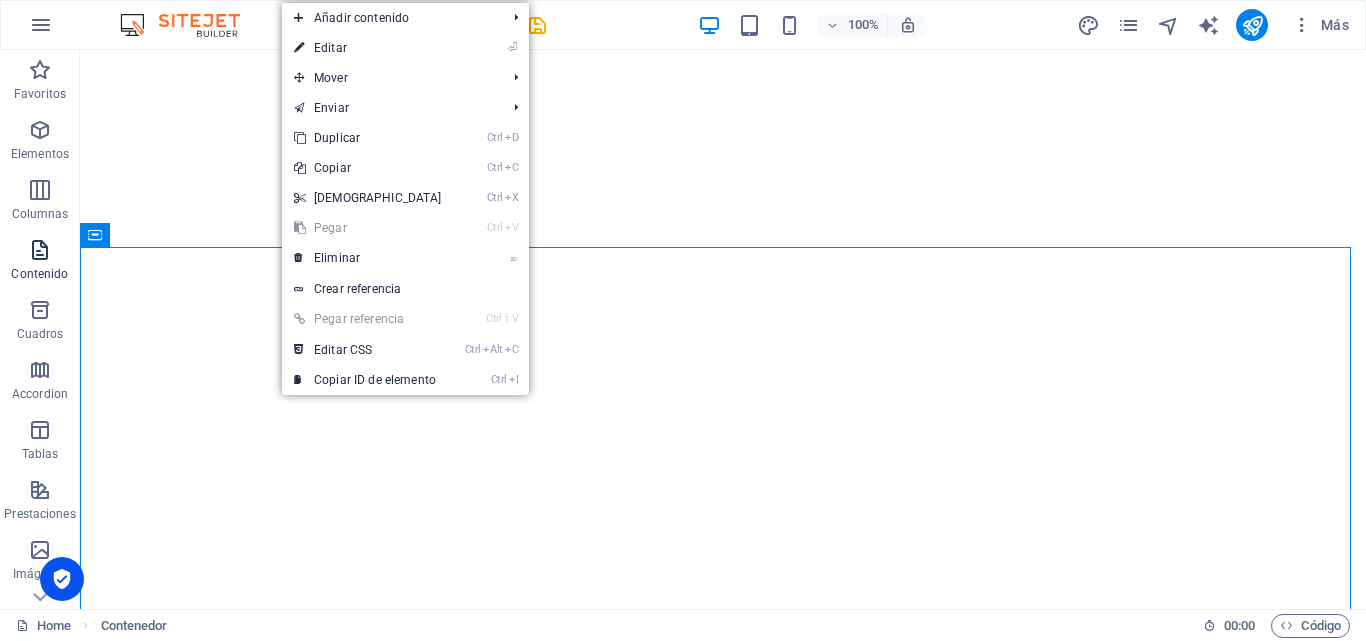 click at bounding box center [40, 250] 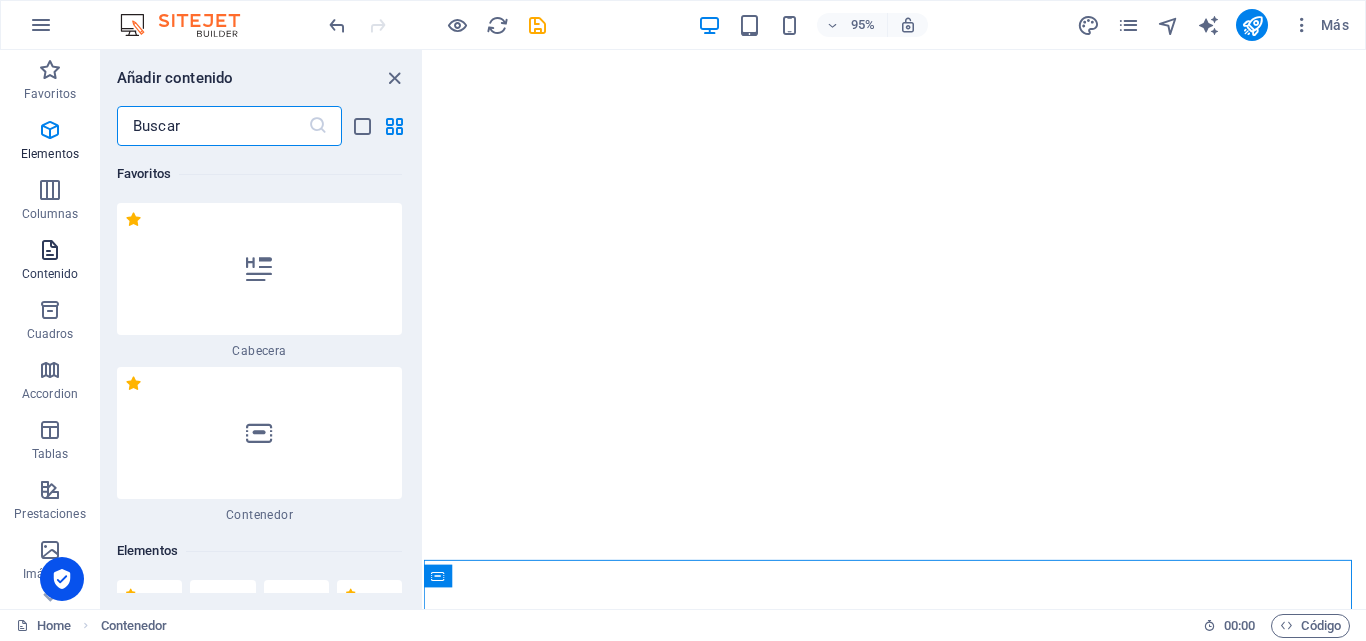 scroll, scrollTop: 2515, scrollLeft: 0, axis: vertical 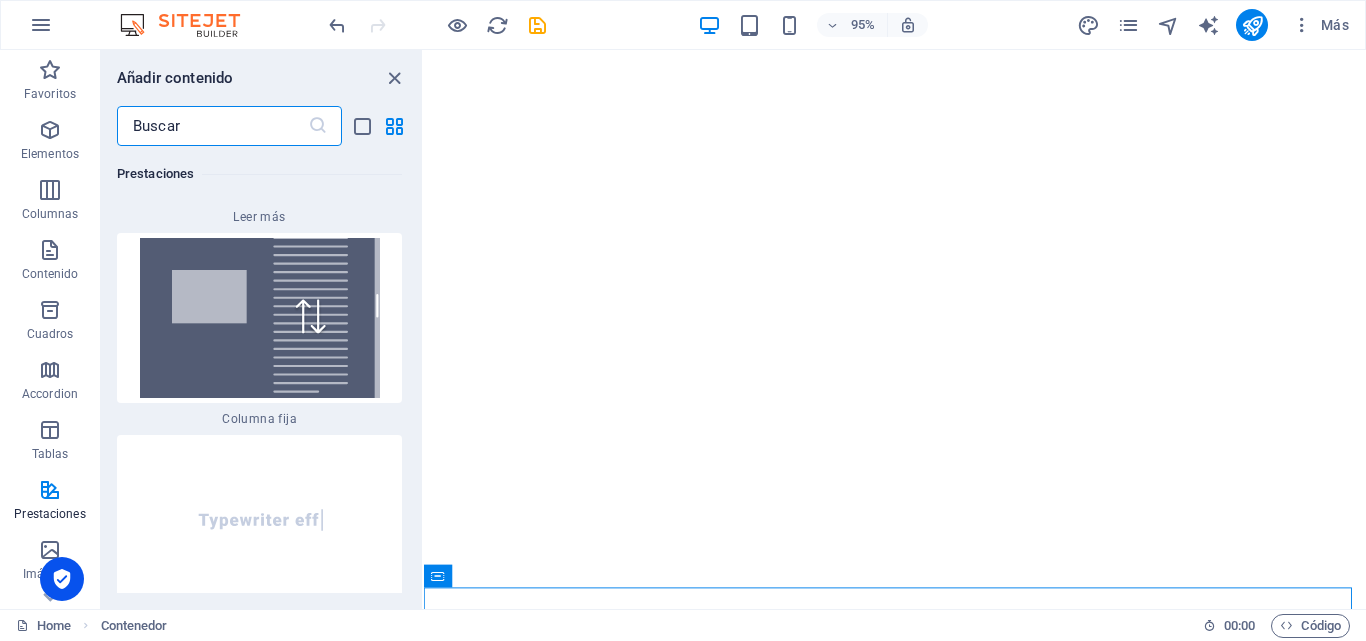 click at bounding box center [212, 126] 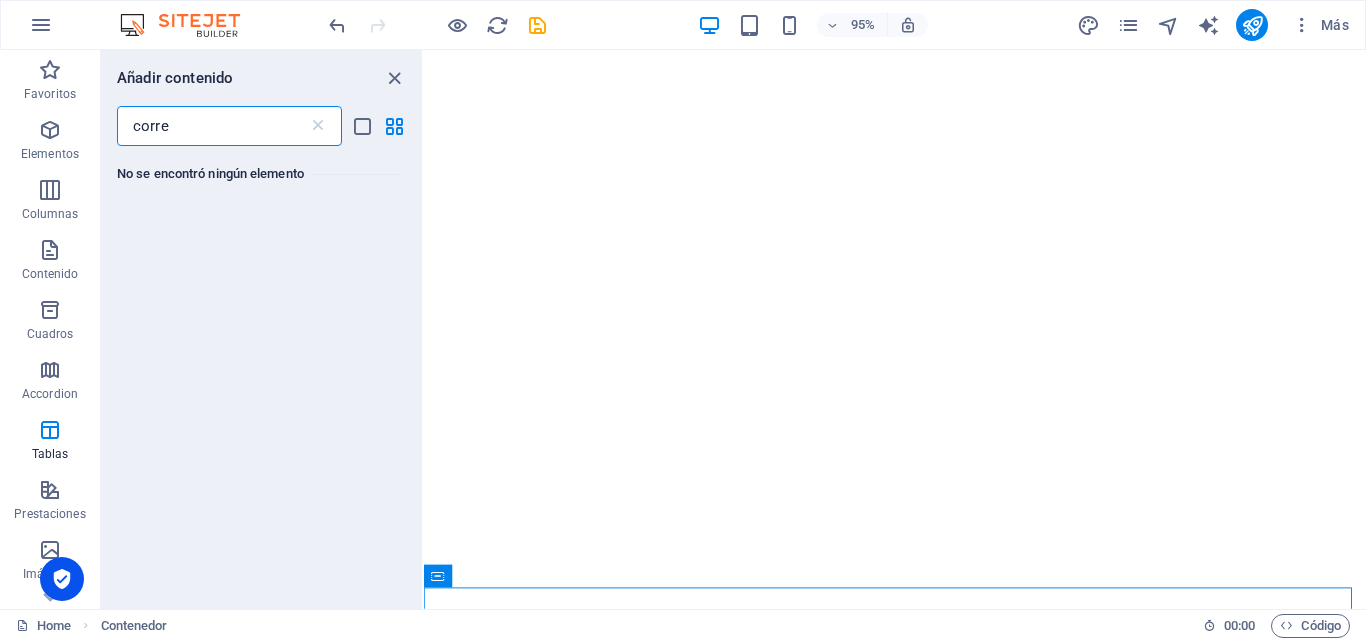 scroll, scrollTop: 0, scrollLeft: 0, axis: both 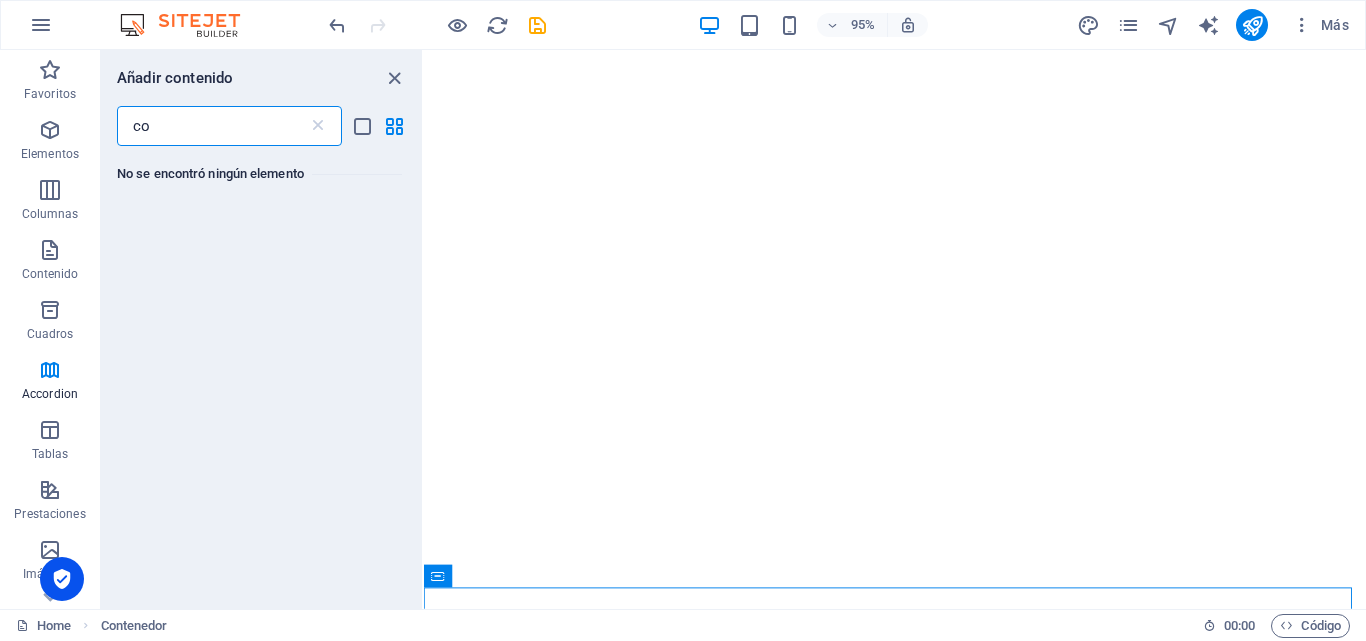 type on "c" 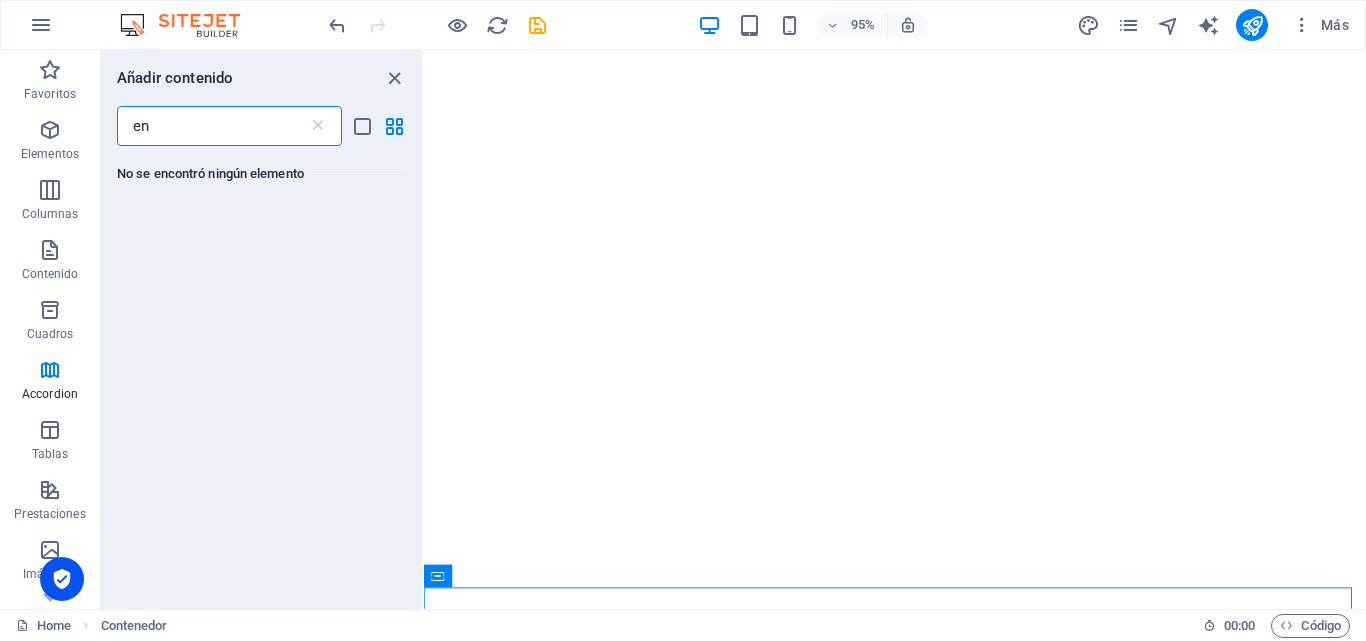 type on "e" 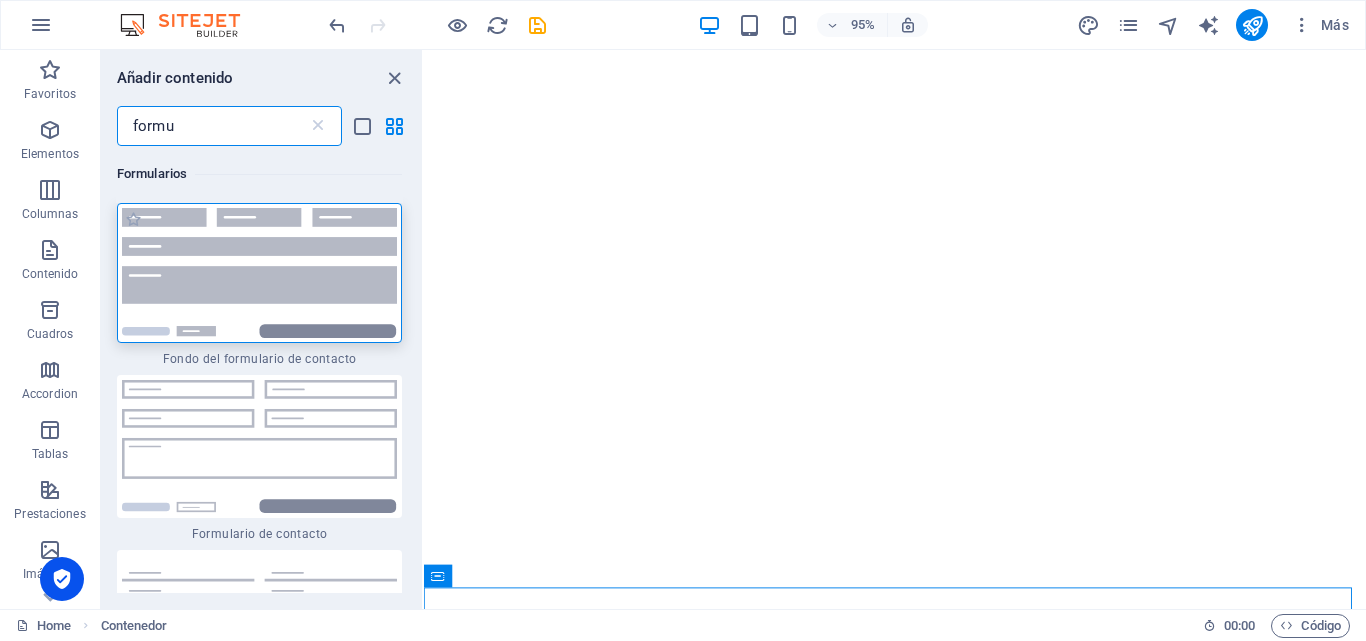 type on "formu" 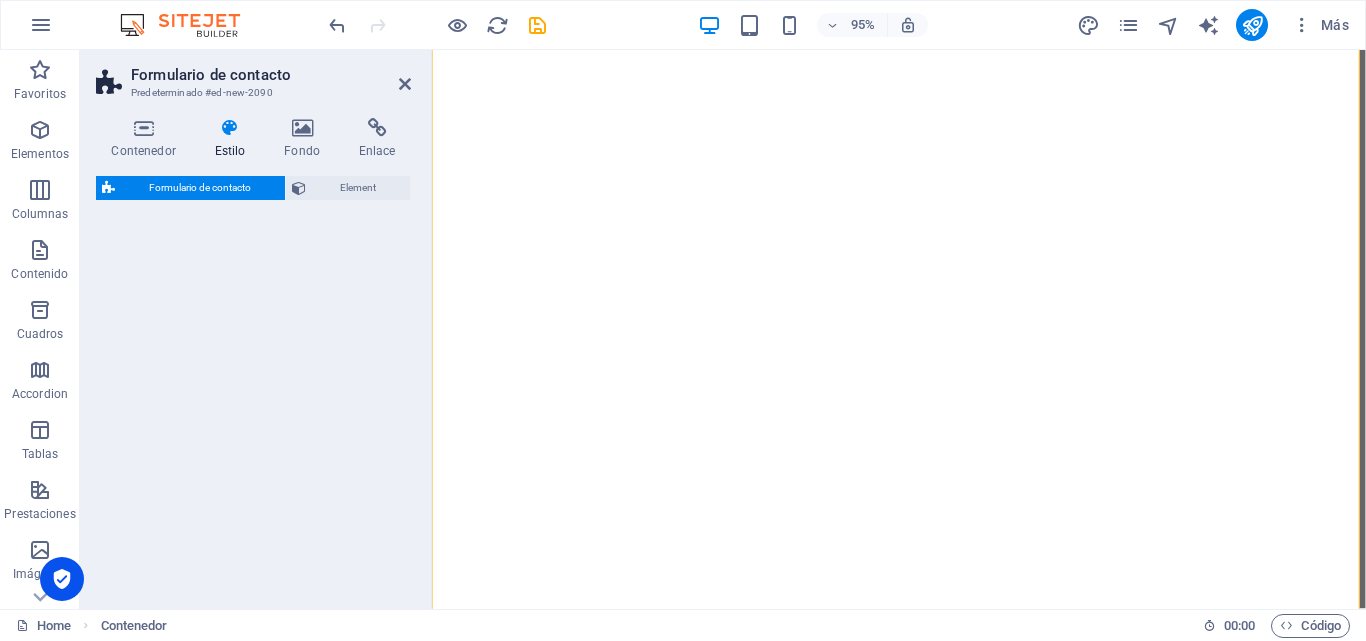 select on "rem" 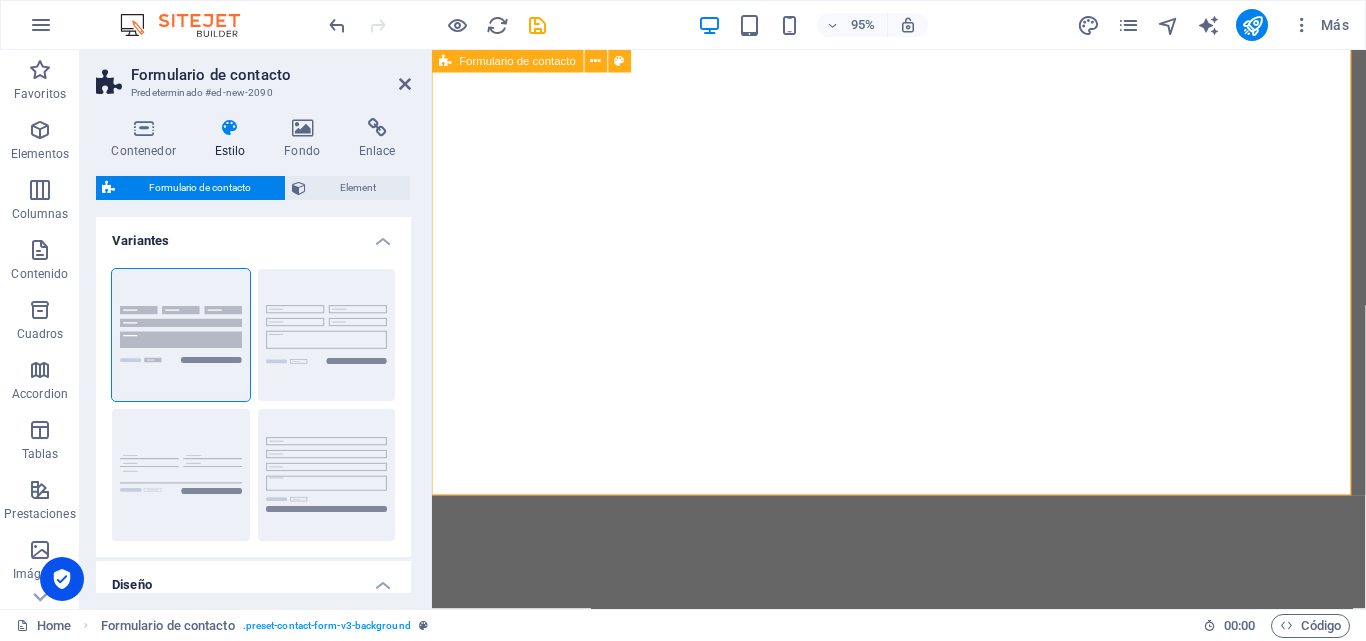 scroll, scrollTop: 4072, scrollLeft: 0, axis: vertical 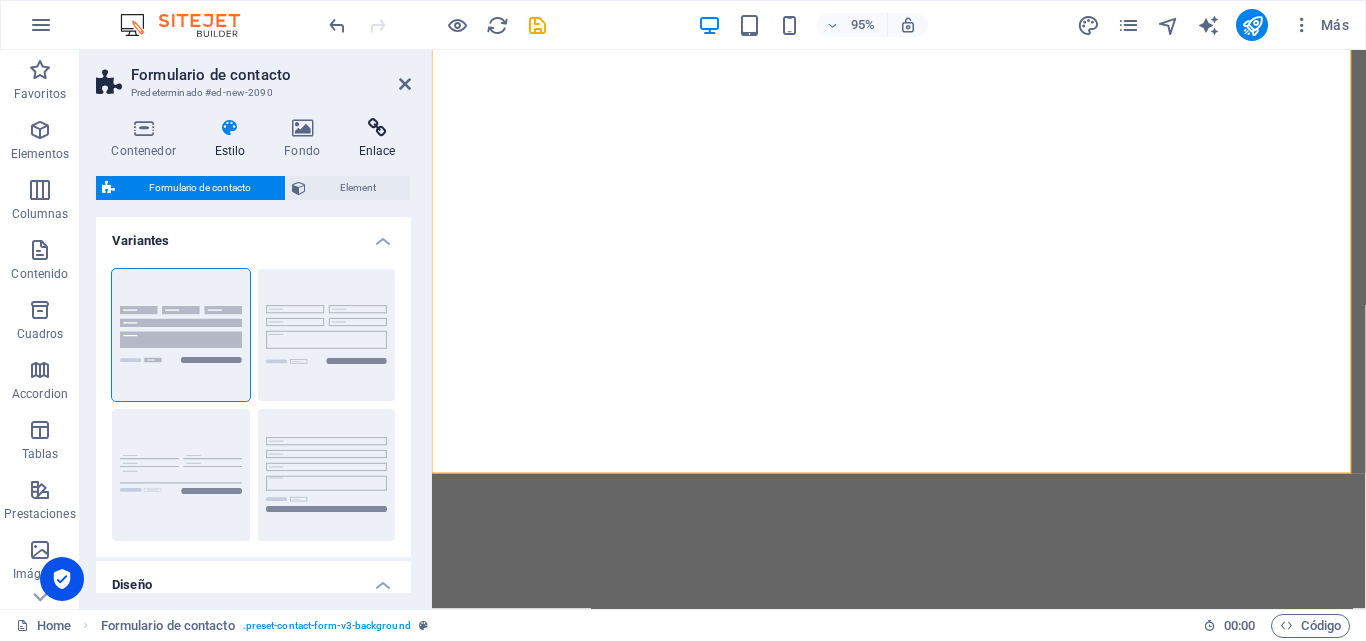 click on "Enlace" at bounding box center [377, 139] 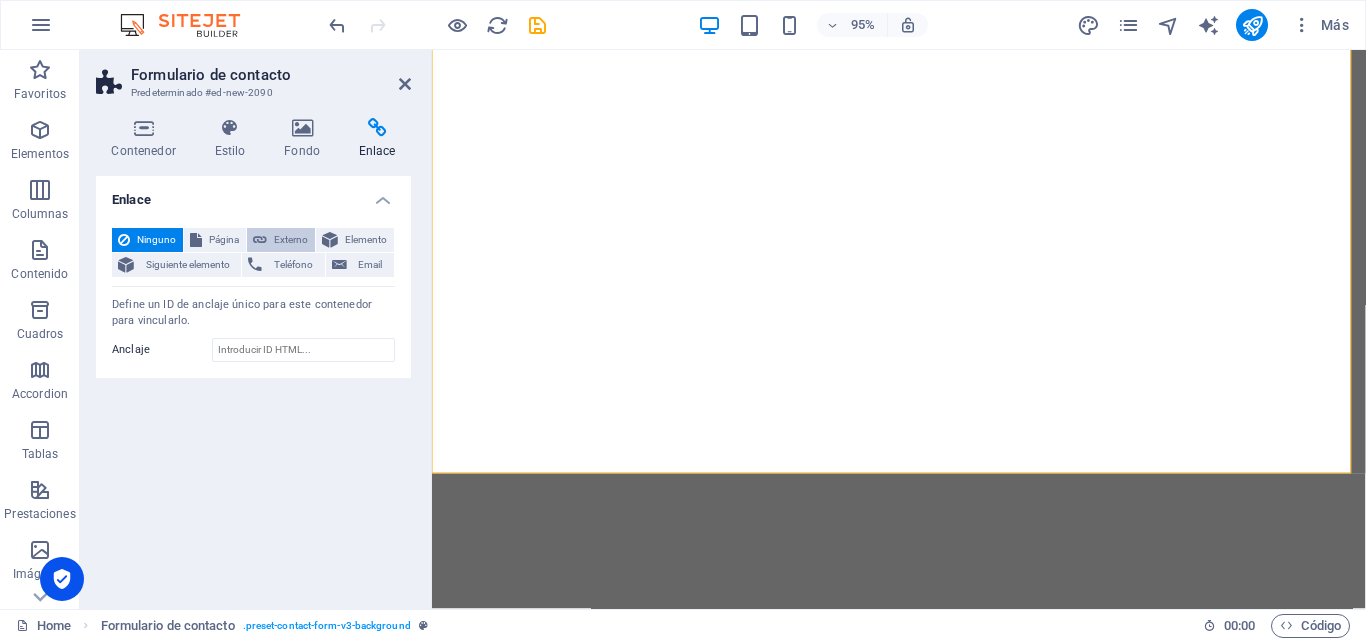 click on "Externo" at bounding box center (291, 240) 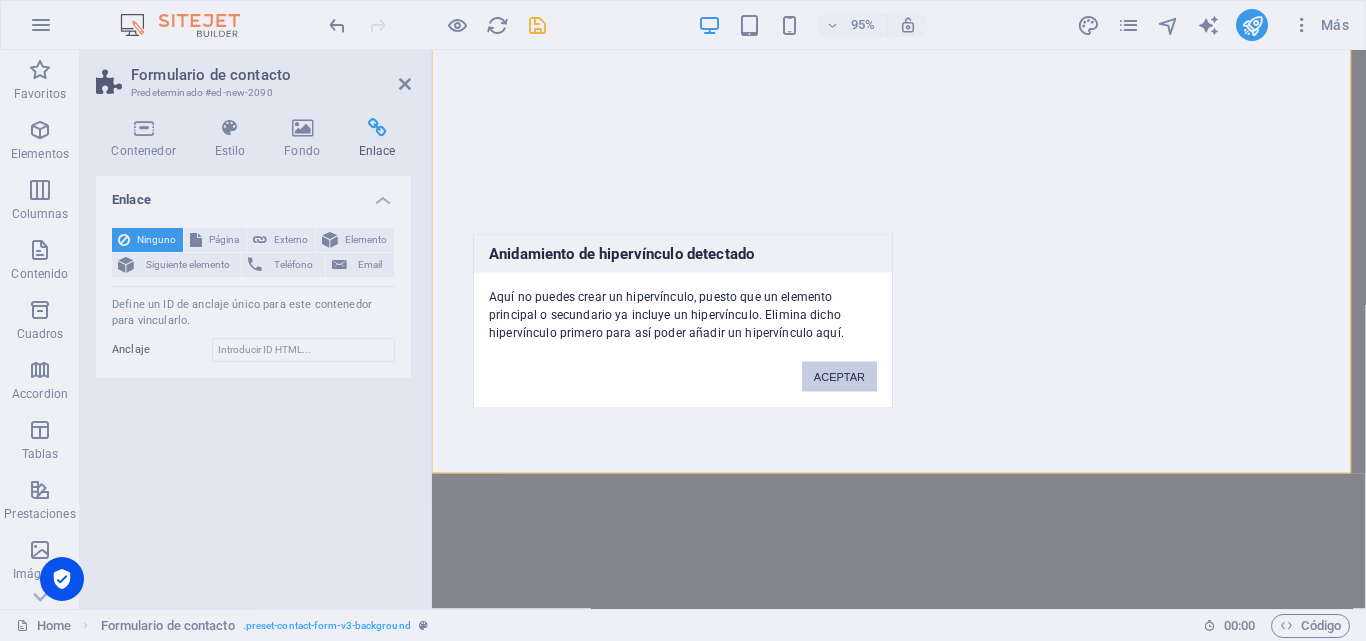 click on "ACEPTAR" at bounding box center (839, 376) 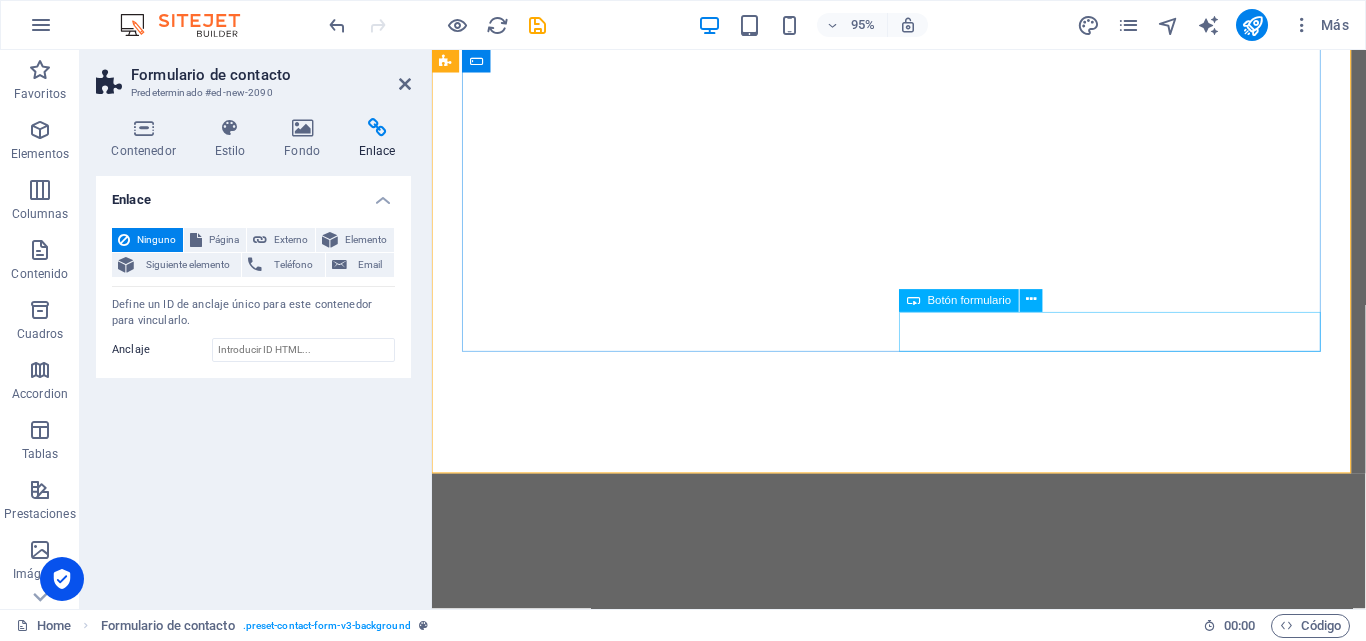 click on "Enviar" at bounding box center (1158, 7390) 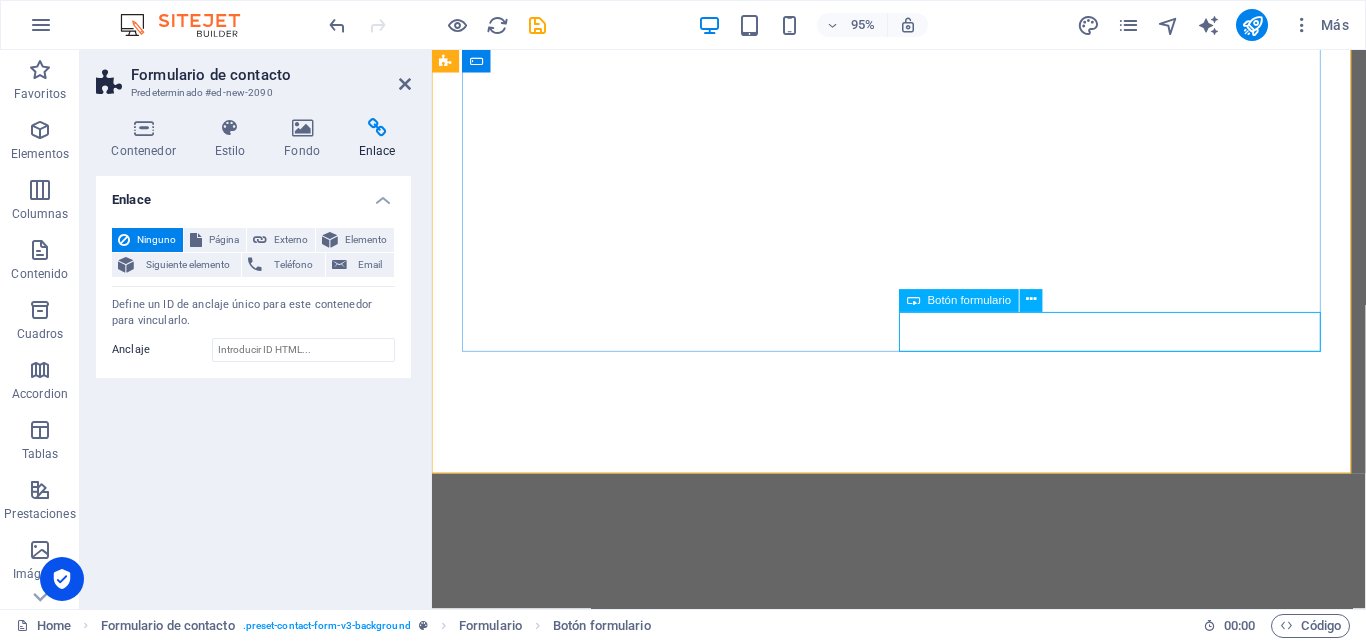 click on "Botón formulario" at bounding box center (970, 300) 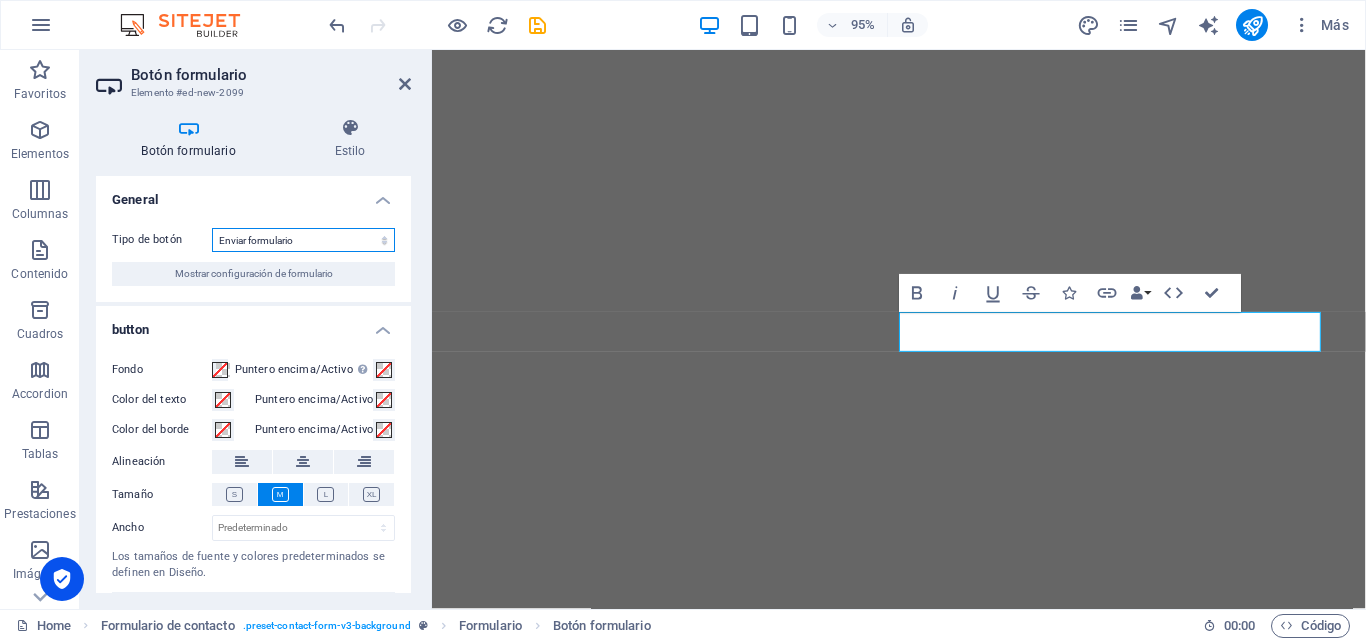 click on "Enviar formulario Restablecer formulario Ninguna acción" at bounding box center (303, 240) 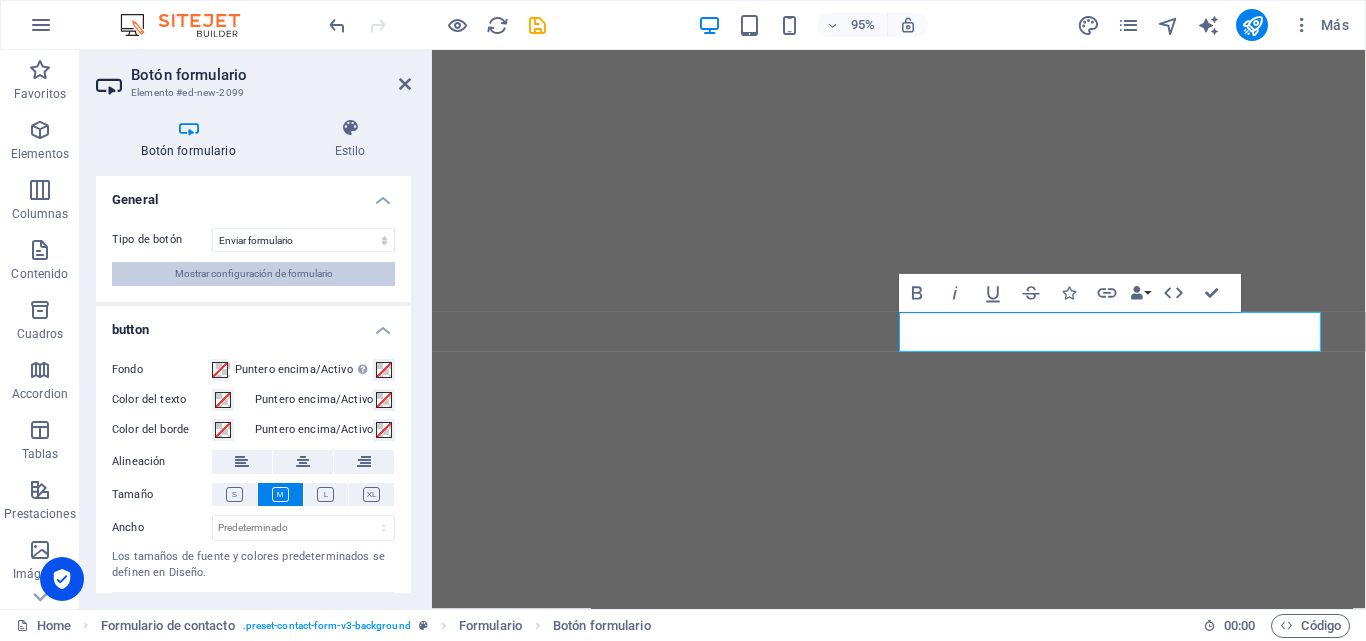 click on "Mostrar configuración de formulario" at bounding box center (254, 274) 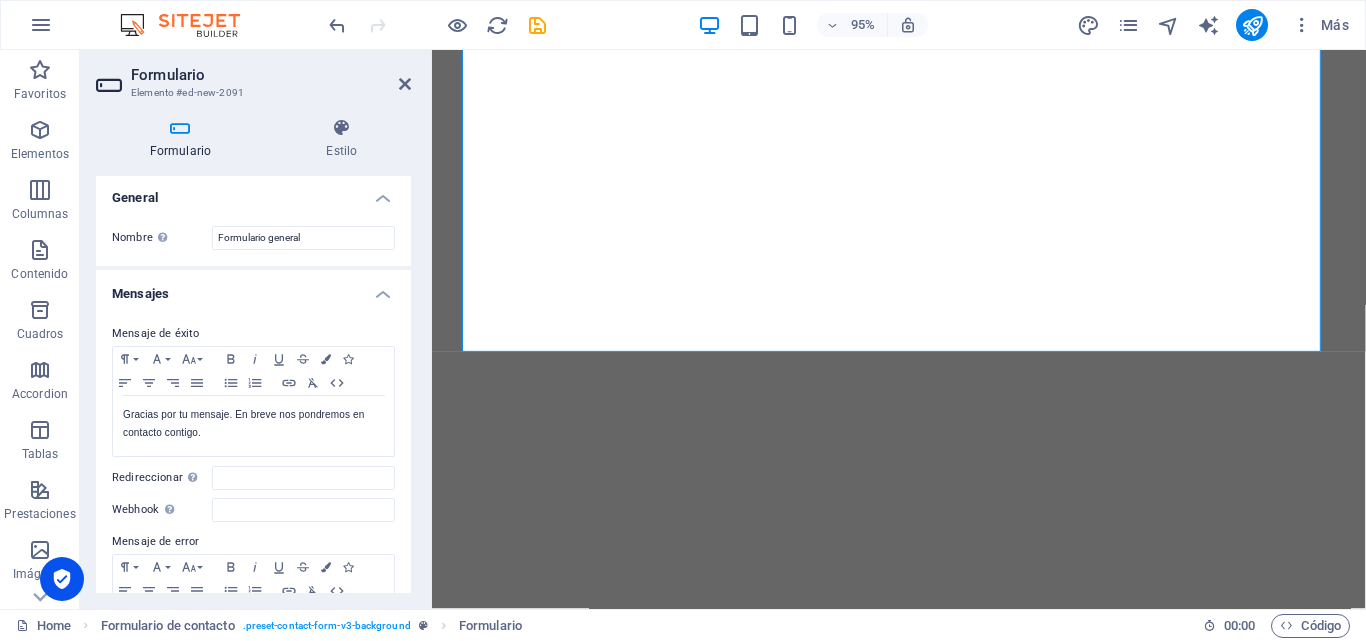 scroll, scrollTop: 0, scrollLeft: 0, axis: both 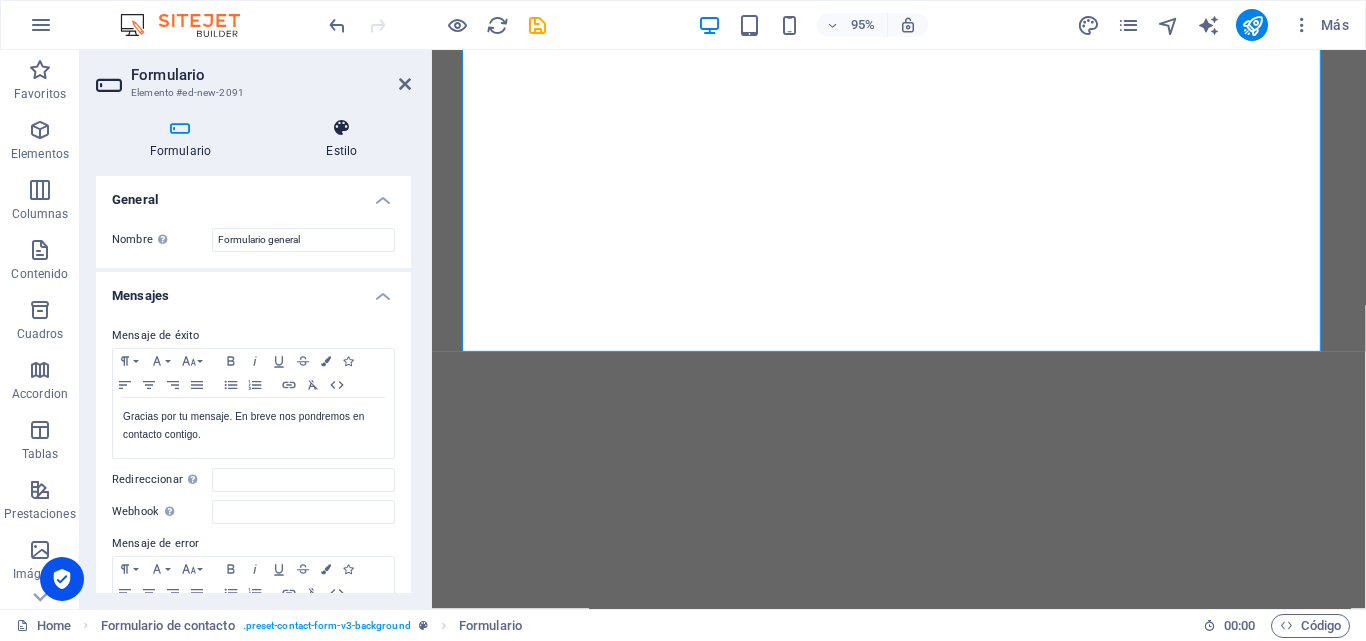 click on "Estilo" at bounding box center (342, 139) 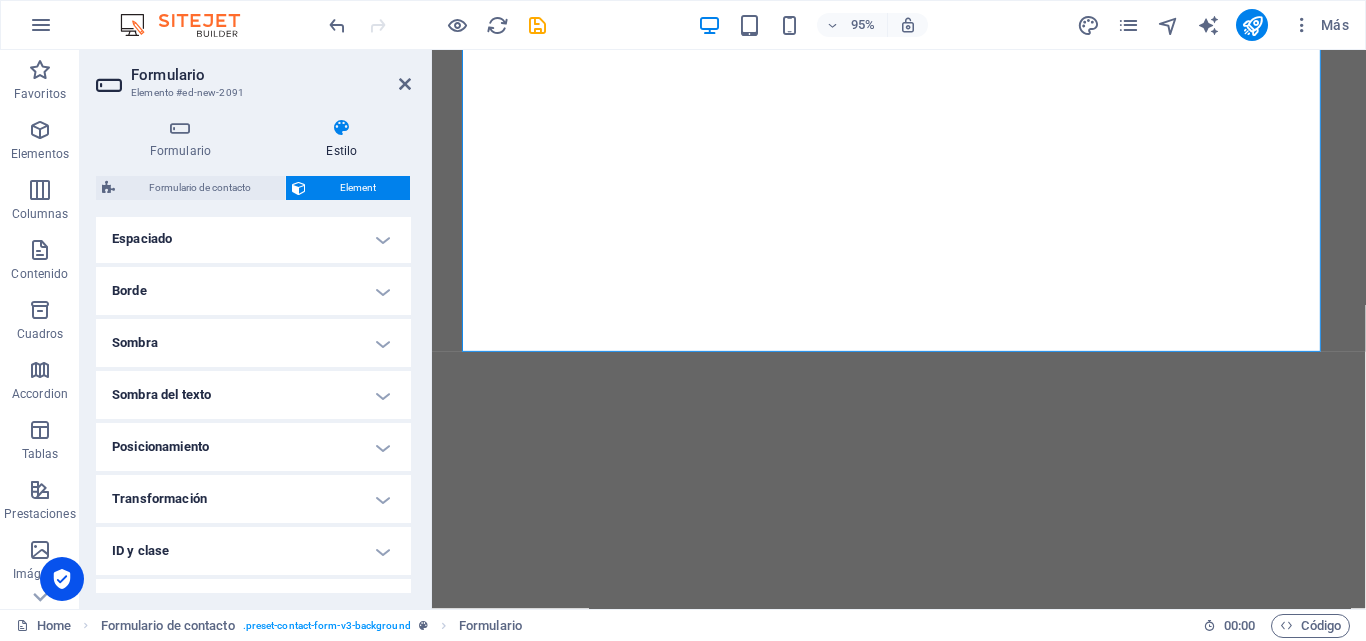 scroll, scrollTop: 486, scrollLeft: 0, axis: vertical 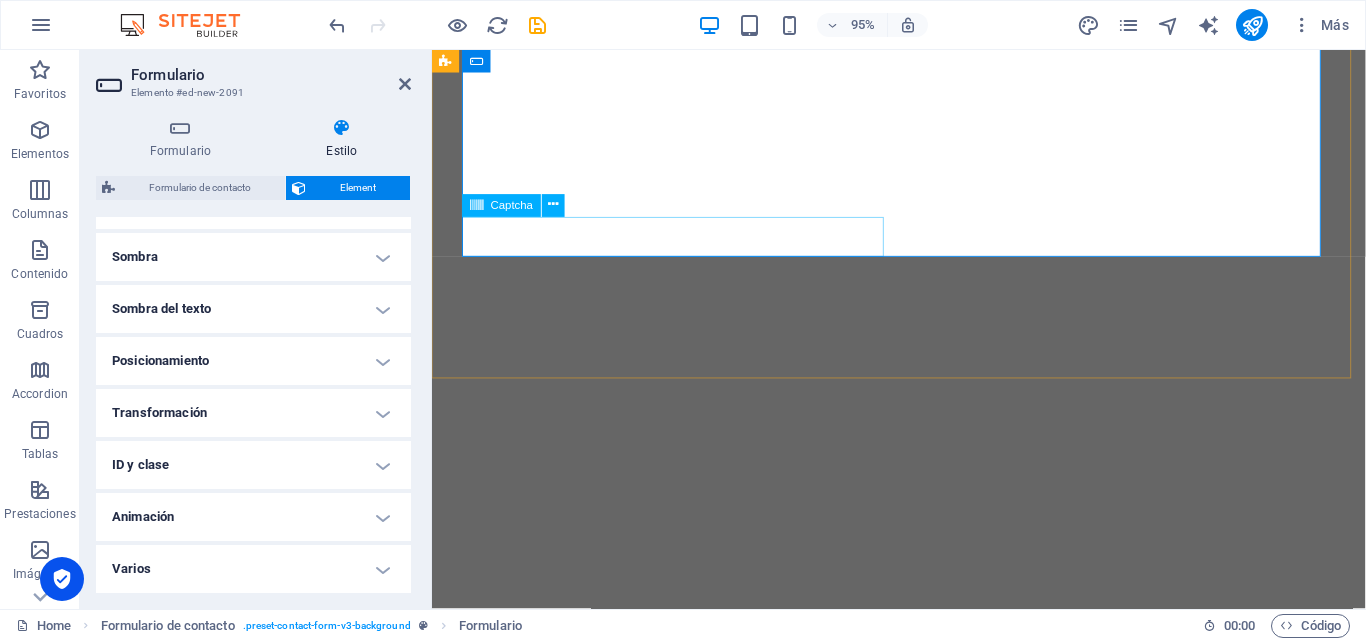 click at bounding box center [654, 7290] 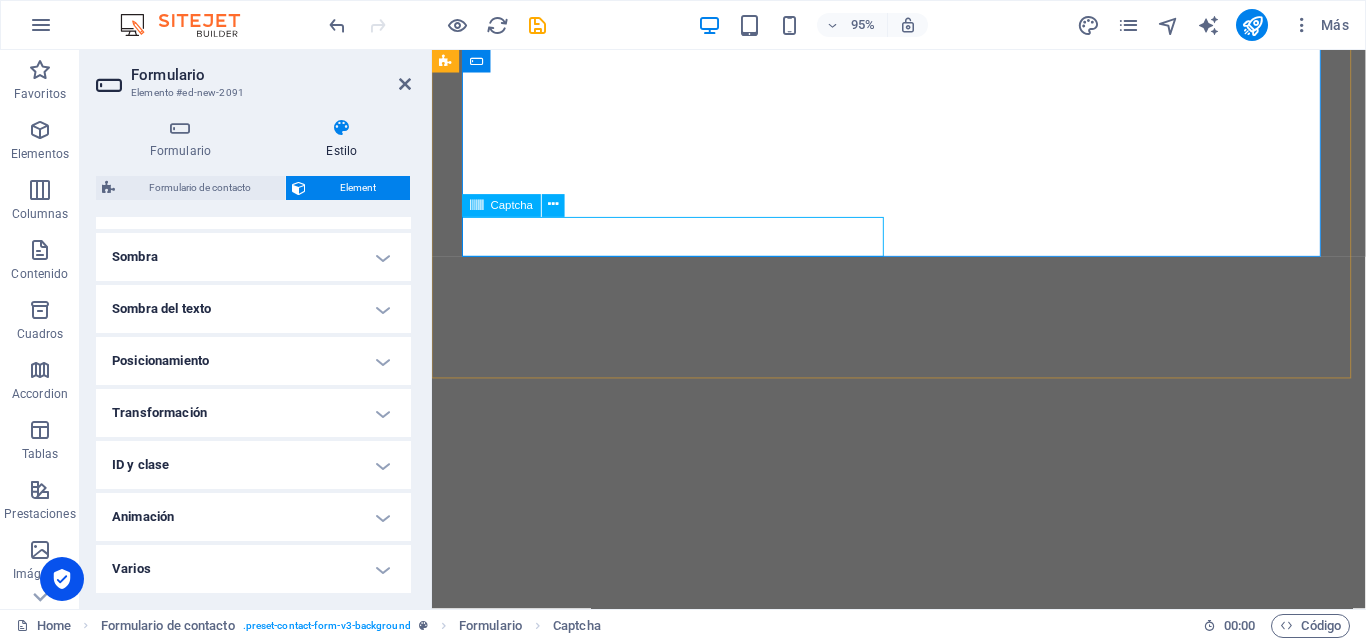 click on "Captcha" at bounding box center (512, 205) 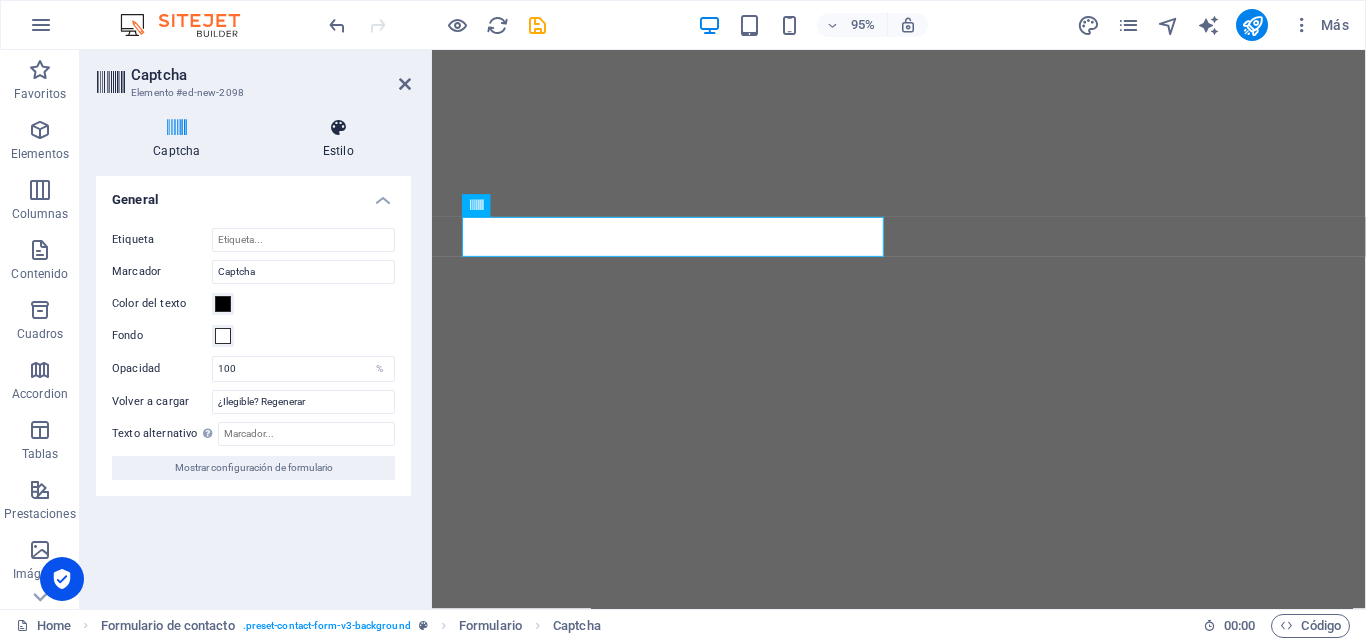 click at bounding box center [338, 128] 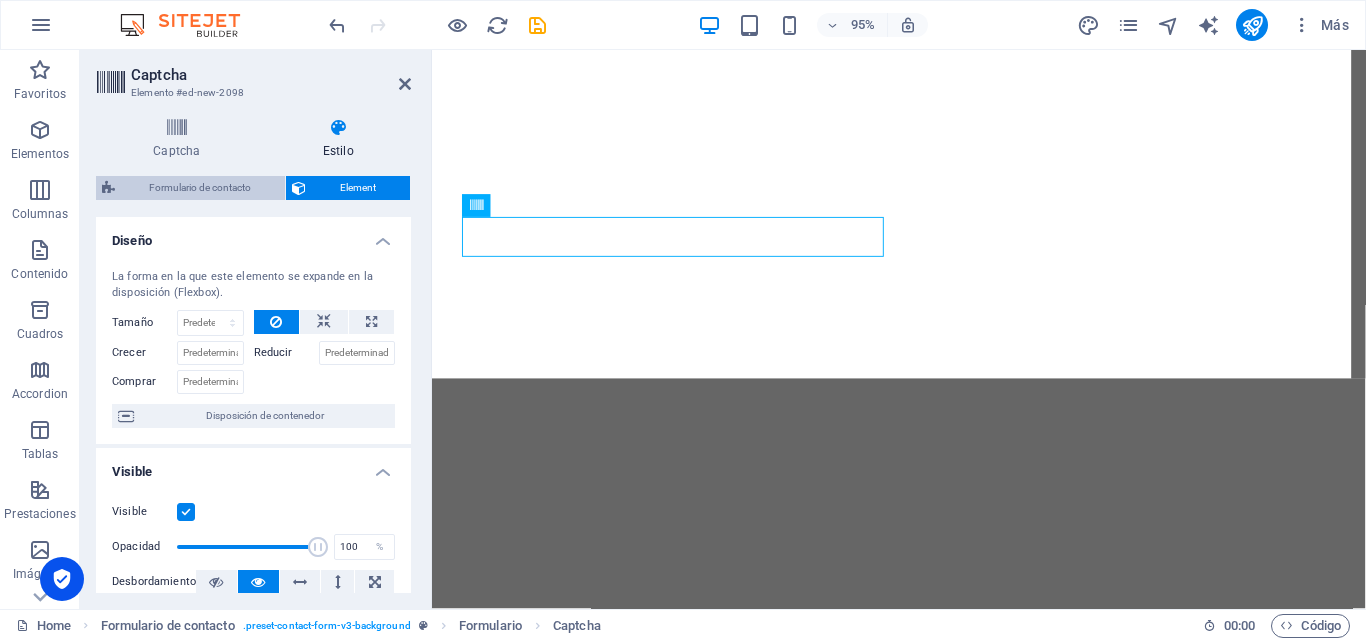 click on "Formulario de contacto" at bounding box center (200, 188) 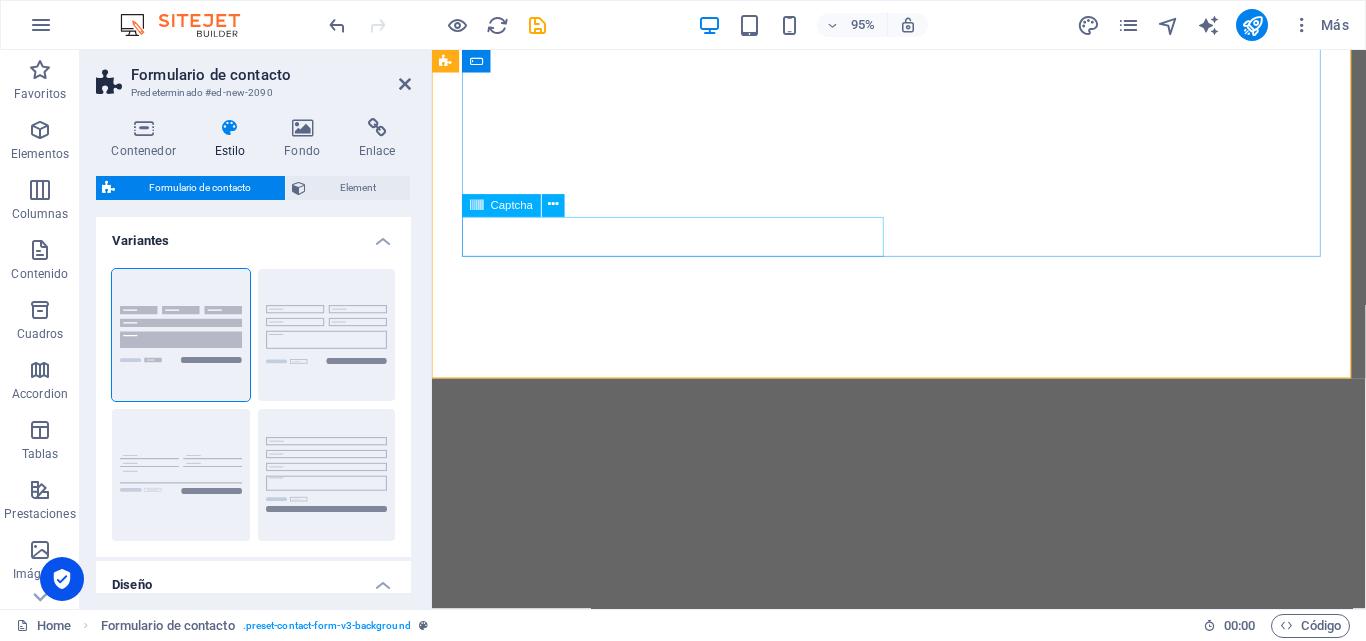 click on "¿Ilegible? Regenerar" at bounding box center [690, 7290] 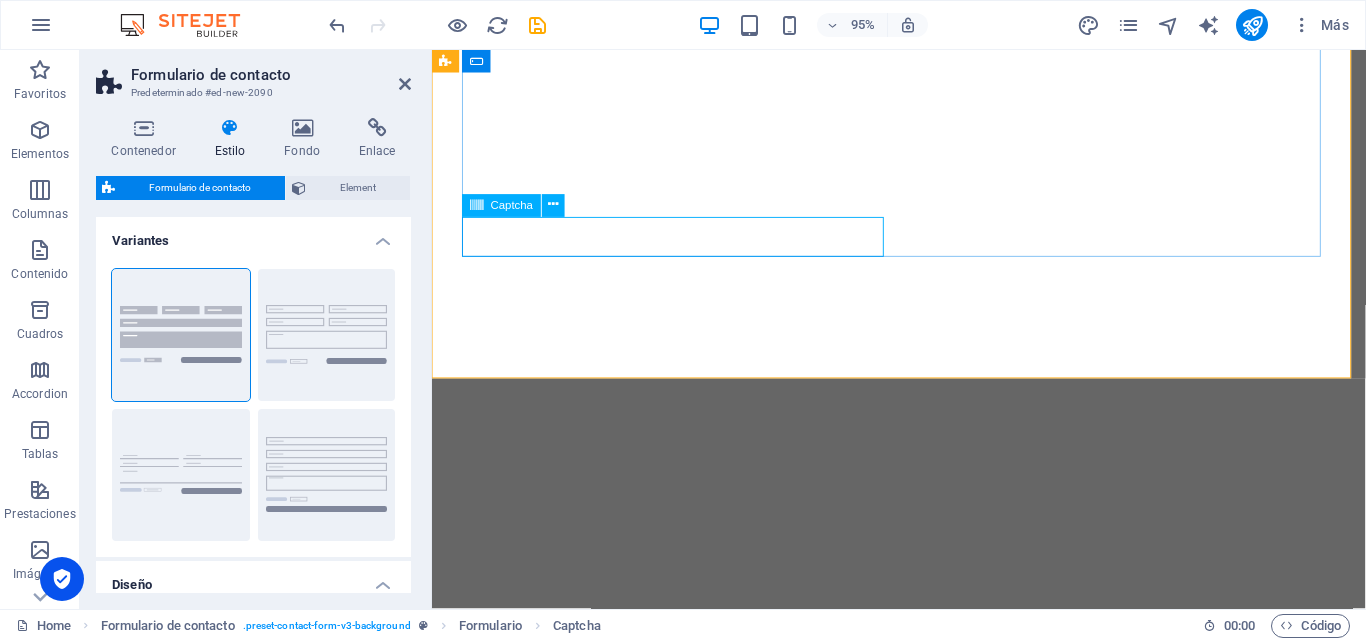 click on "Captcha" at bounding box center [512, 205] 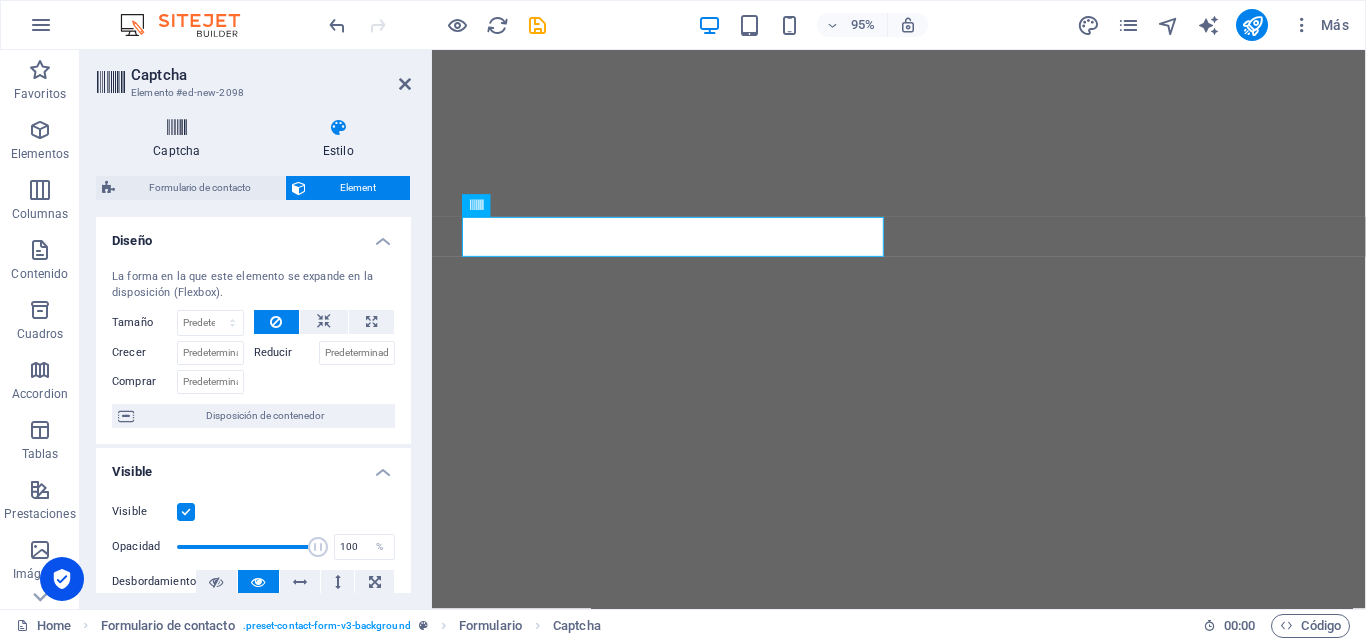 click at bounding box center [177, 128] 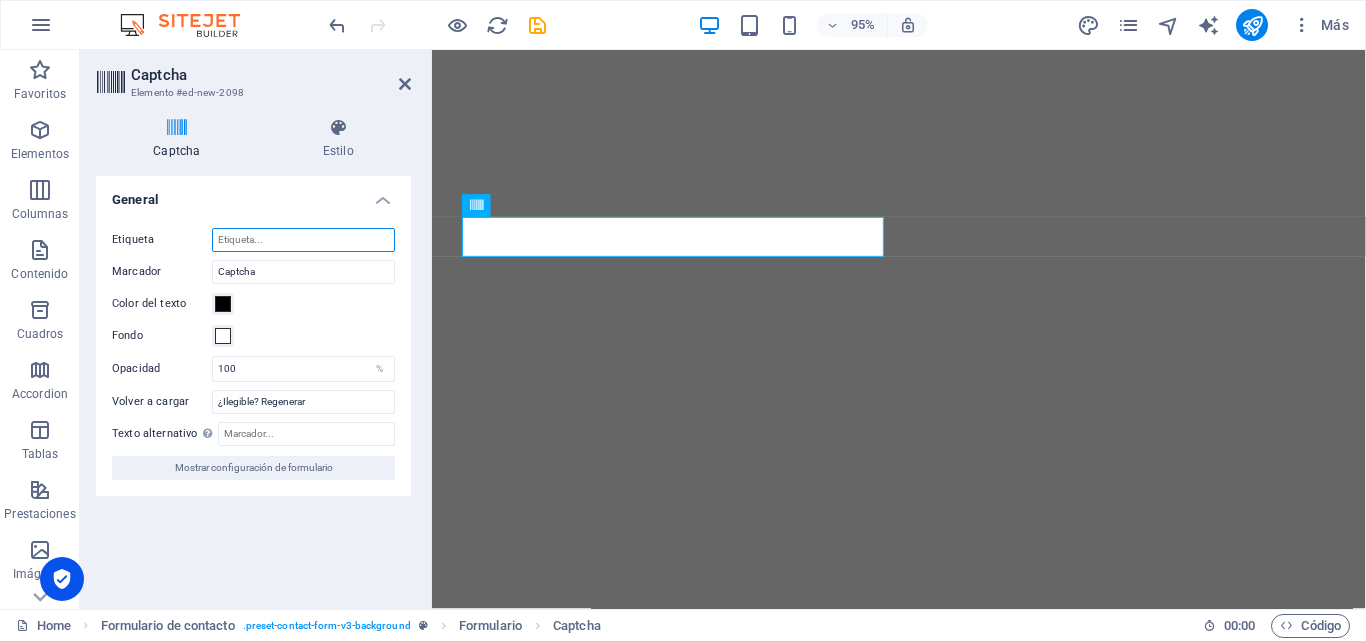 click on "Etiqueta" at bounding box center (303, 240) 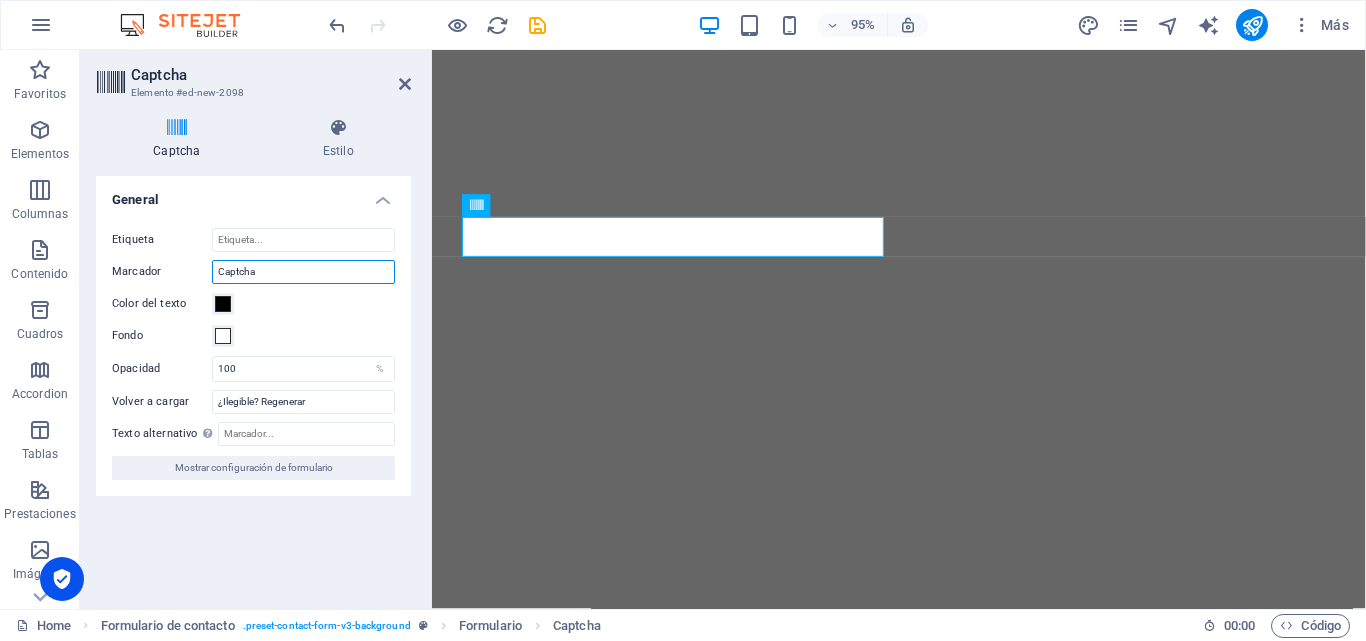 click on "Captcha" at bounding box center (303, 272) 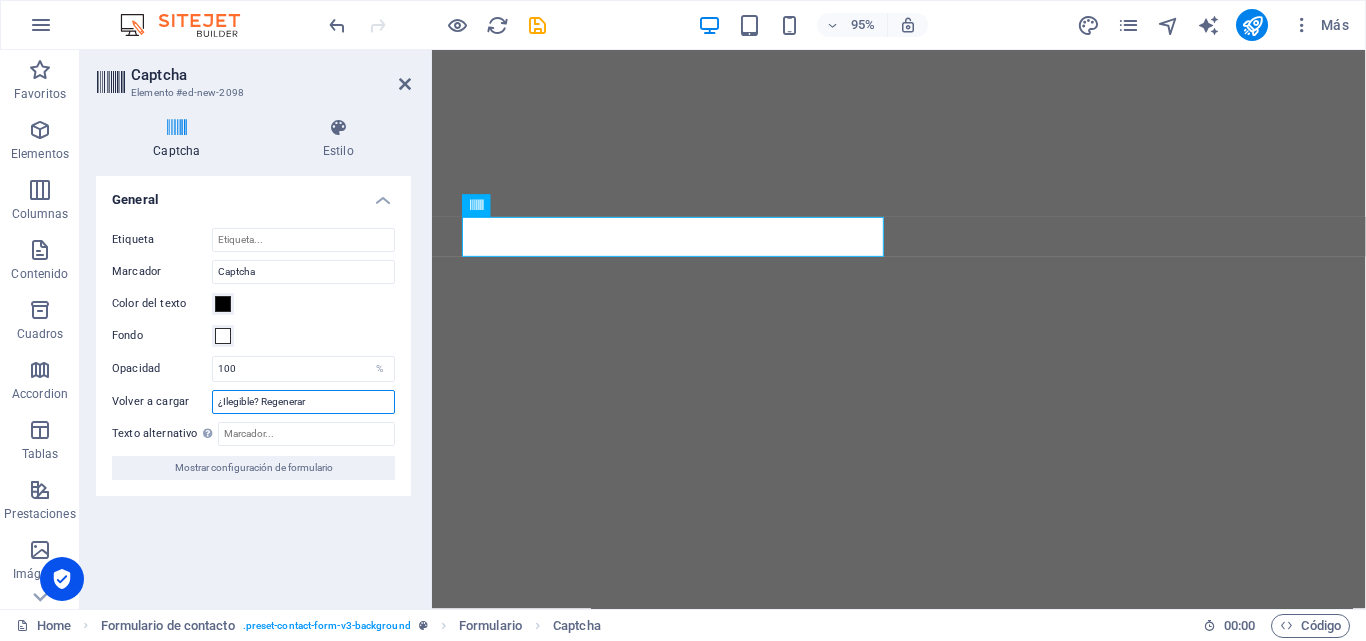 click on "¿Ilegible? Regenerar" at bounding box center [303, 402] 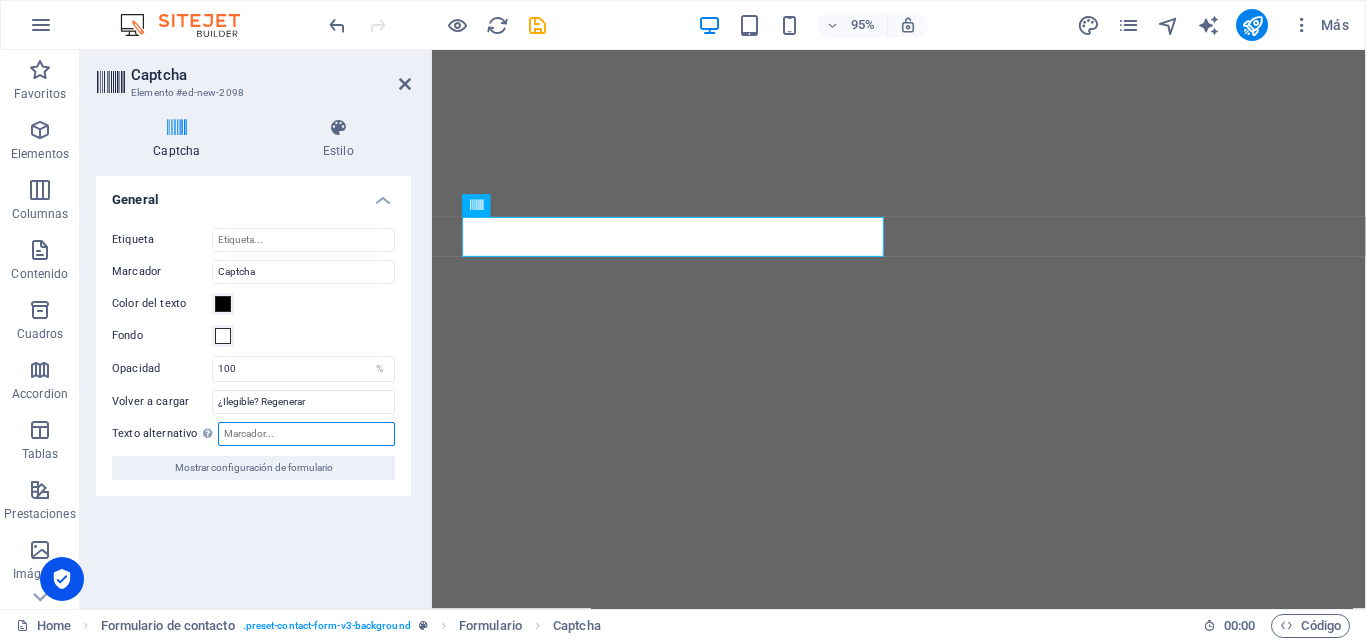 click on "Texto alternativo El texto alternativo es usado por aquellos dispositivos que no pueden mostrar imágenes (por ejemplo, motores de búsqueda de imágenes) y debería añadirse a cada imagen para así mejorar la accesibilidad al sitio web." at bounding box center [306, 434] 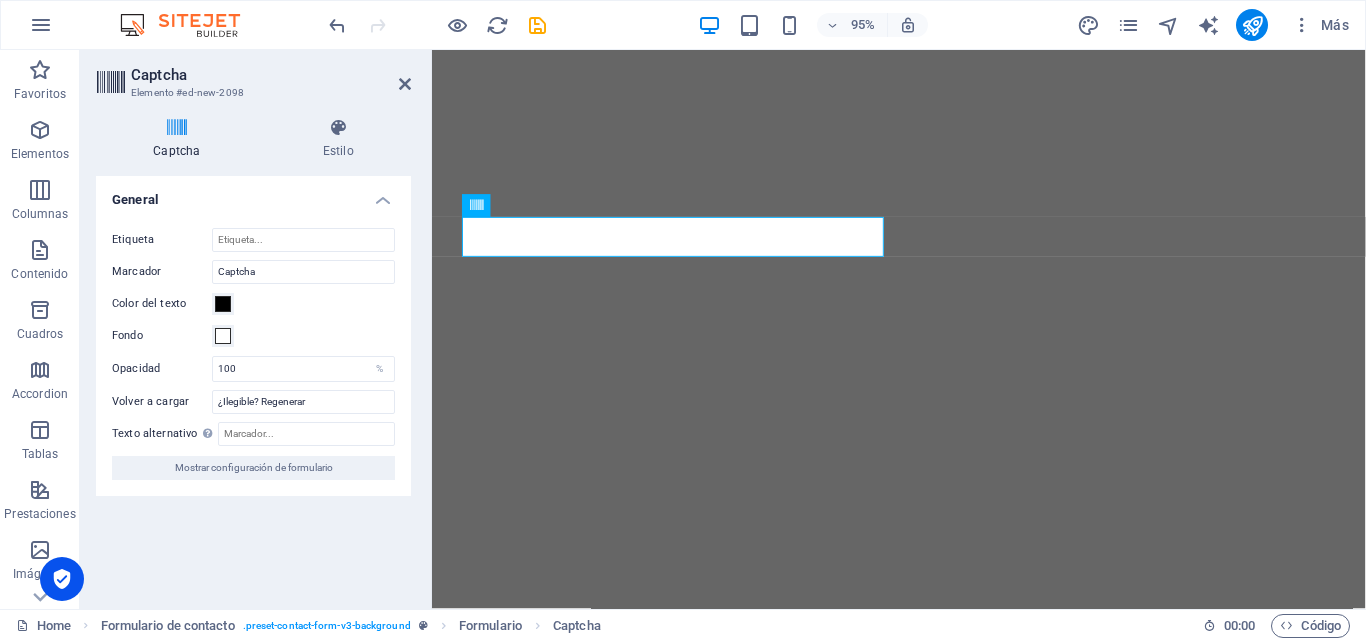 click on "Etiqueta Marcador Captcha Color del texto Fondo Opacidad 100  % Volver a cargar ¿Ilegible? Regenerar Texto alternativo El texto alternativo es usado por aquellos dispositivos que no pueden mostrar imágenes (por ejemplo, motores de búsqueda de imágenes) y debería añadirse a cada imagen para así mejorar la accesibilidad al sitio web. Mostrar configuración de formulario" at bounding box center (253, 354) 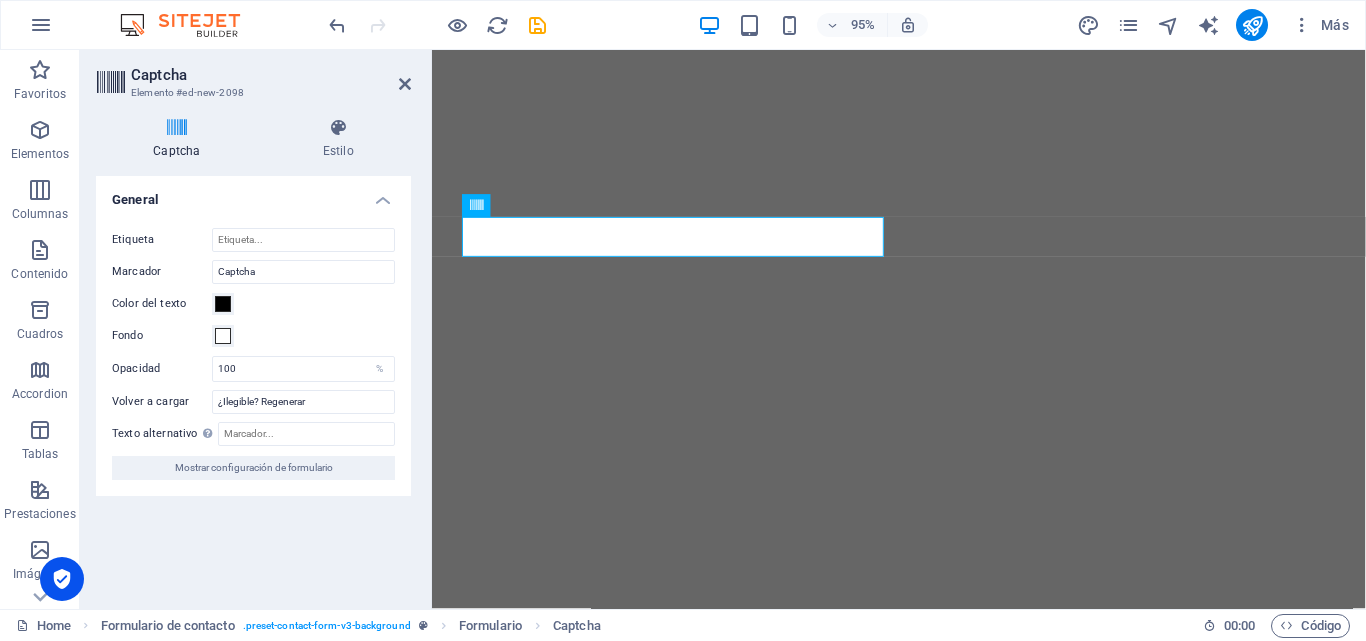 click on "General Etiqueta Marcador Captcha Color del texto Fondo Opacidad 100  % Volver a cargar ¿Ilegible? Regenerar Texto alternativo El texto alternativo es usado por aquellos dispositivos que no pueden mostrar imágenes (por ejemplo, motores de búsqueda de imágenes) y debería añadirse a cada imagen para así mejorar la accesibilidad al sitio web. Mostrar configuración de formulario" at bounding box center [253, 384] 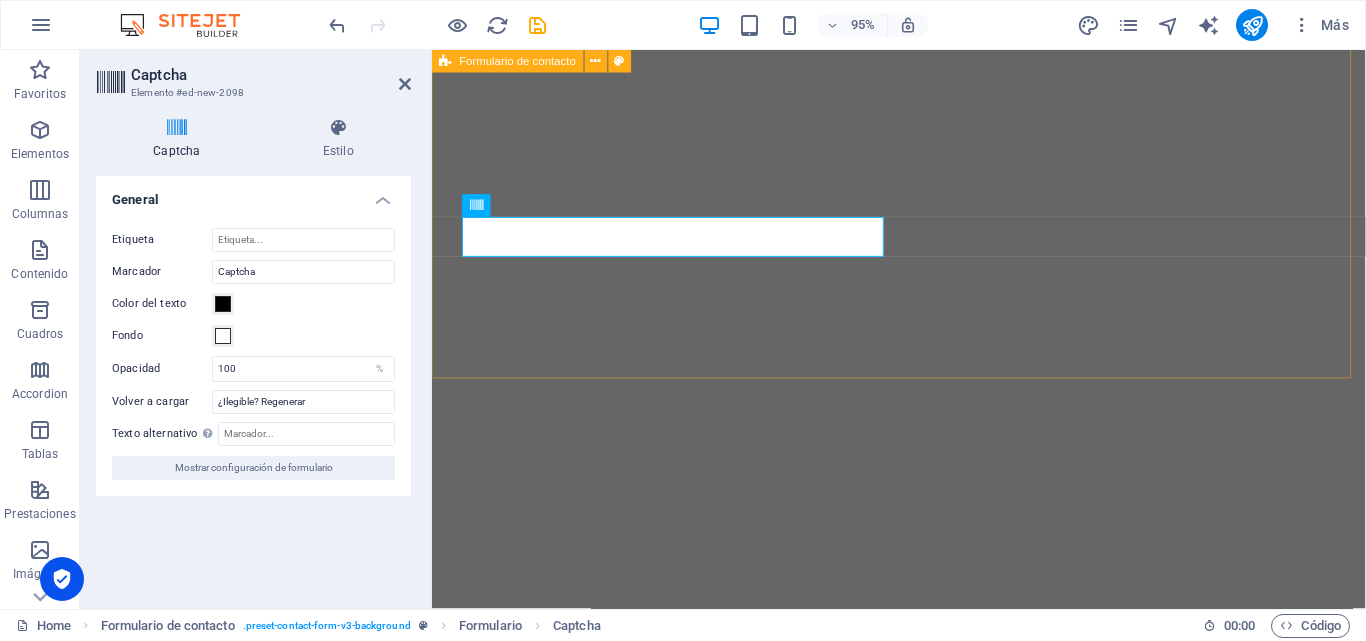 click on "{{ 'content.forms.privacy'|trans }} ¿Ilegible? Regenerar Enviar" at bounding box center (923, 7146) 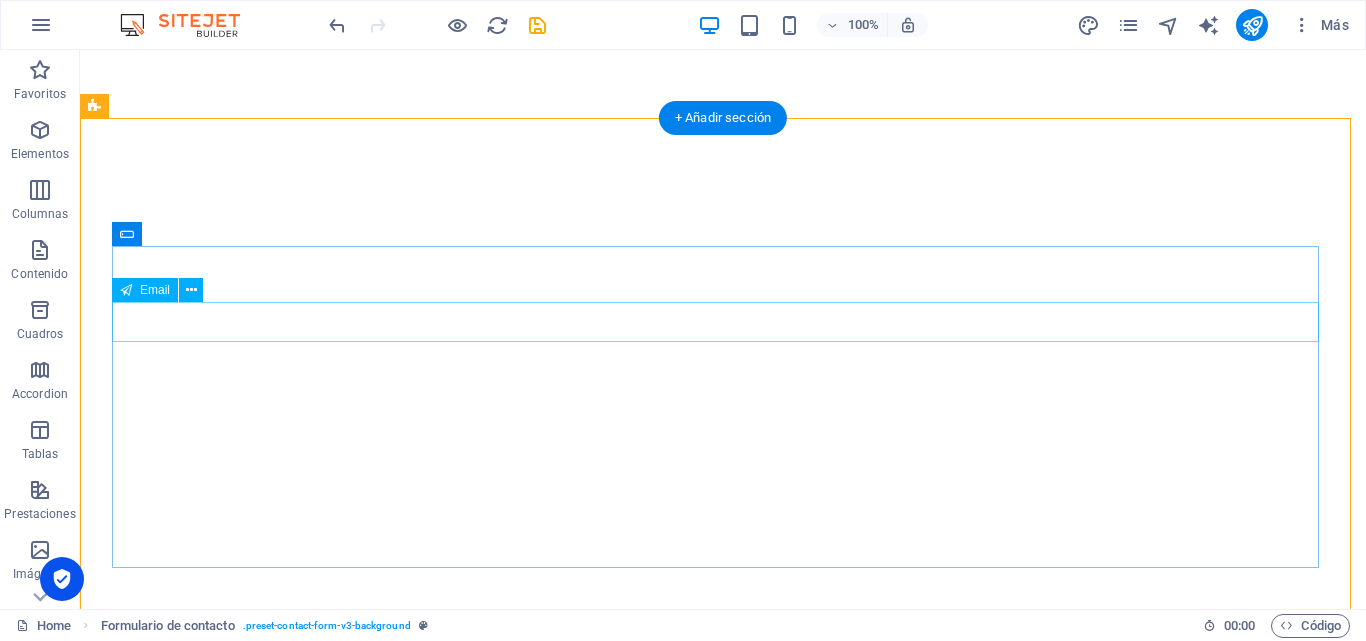 scroll, scrollTop: 3533, scrollLeft: 0, axis: vertical 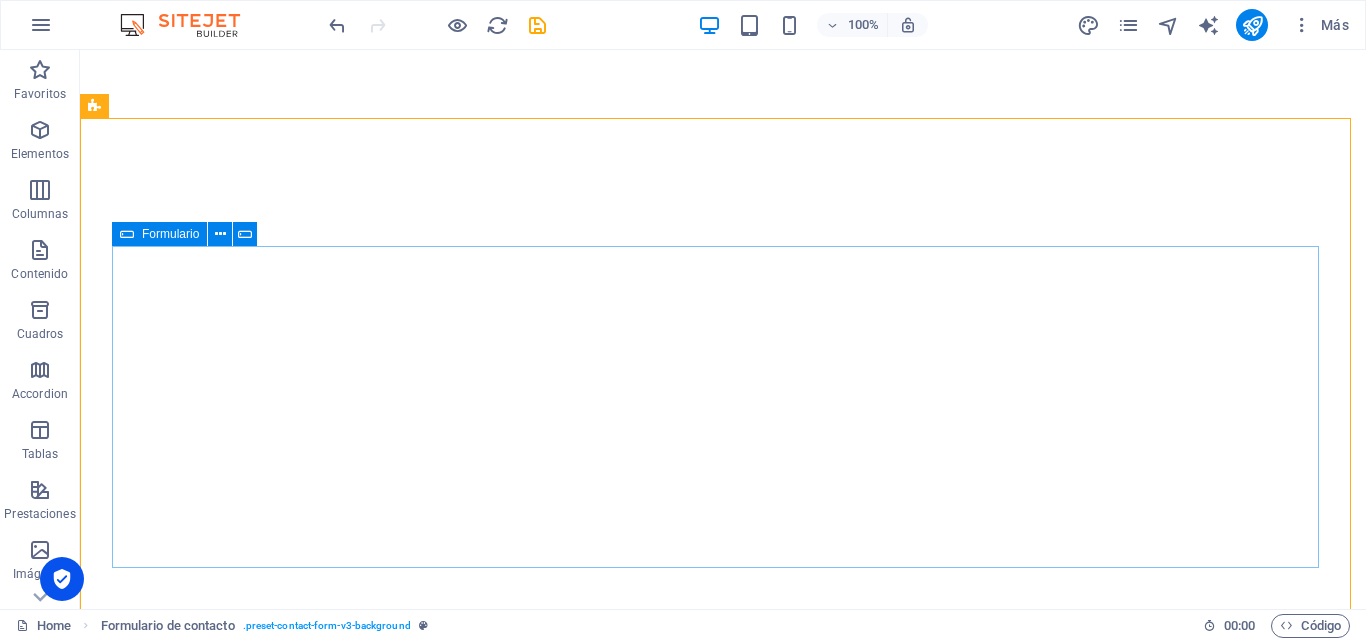 click on "Formulario" at bounding box center [159, 234] 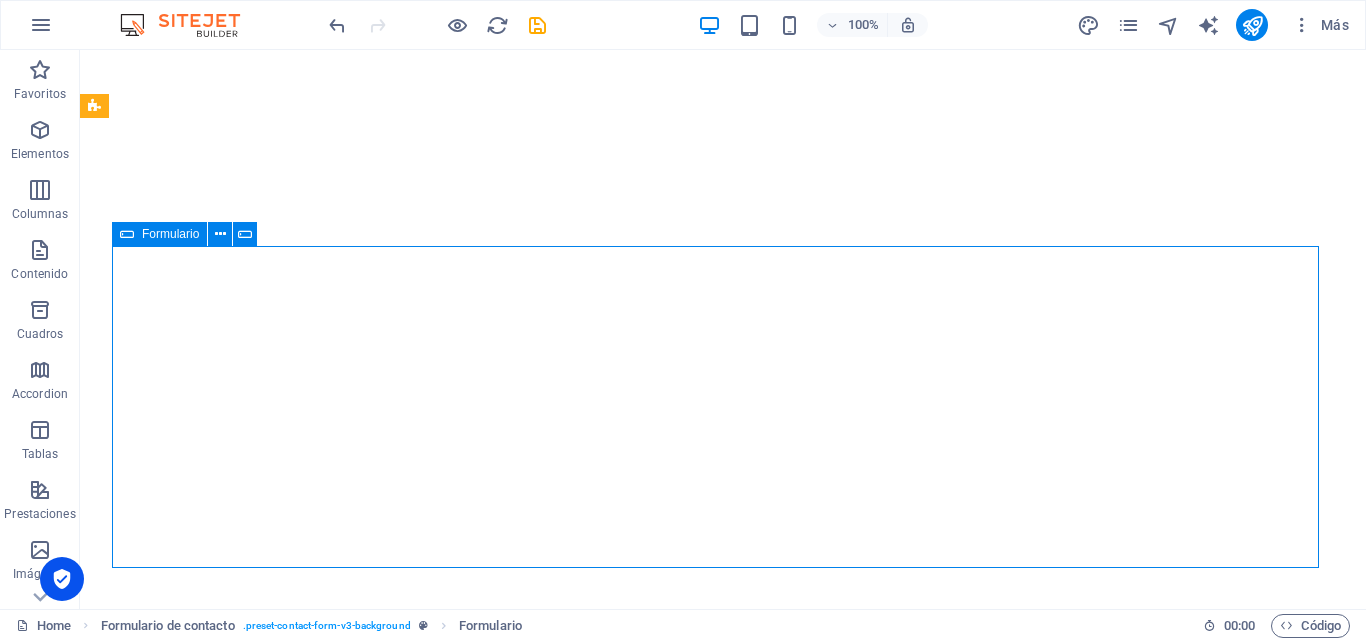 click on "Formulario" at bounding box center (159, 234) 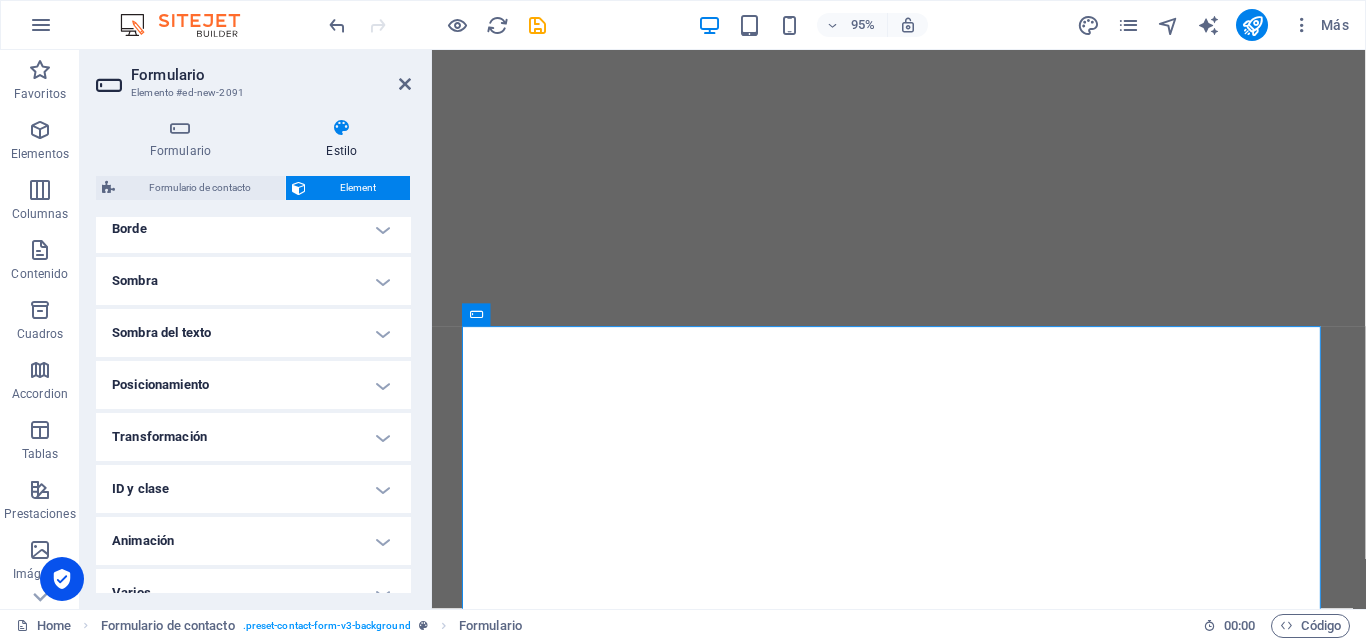 scroll, scrollTop: 486, scrollLeft: 0, axis: vertical 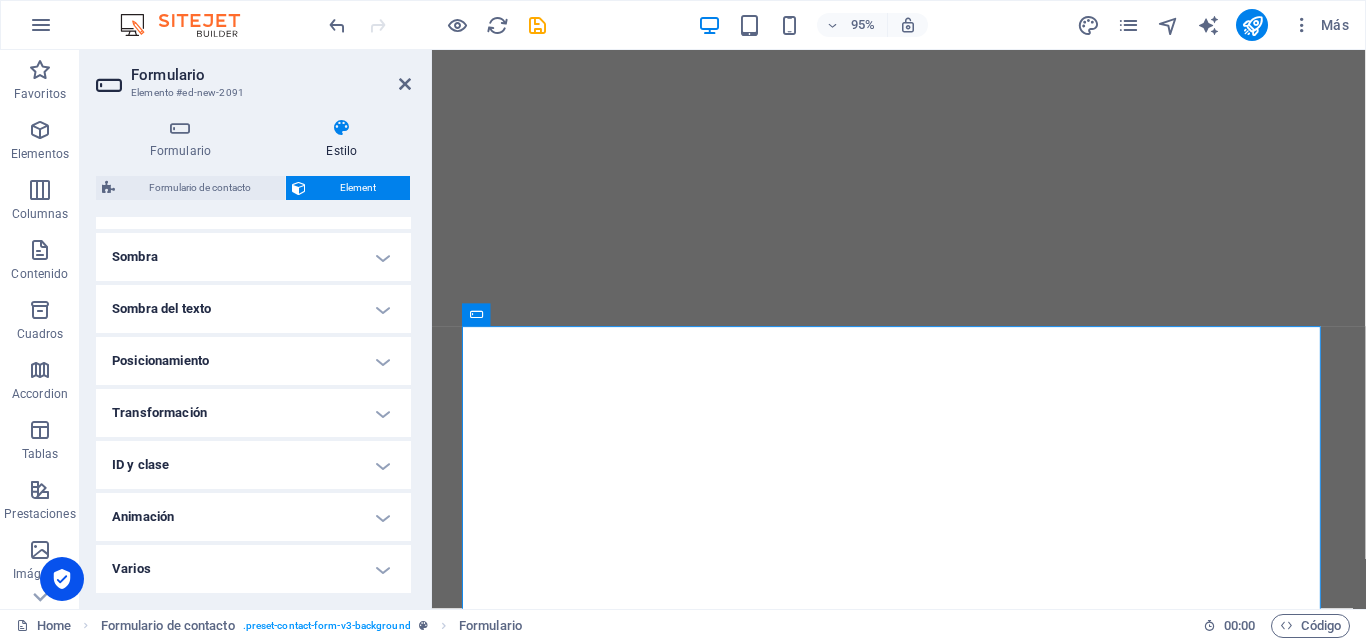 click on "Varios" at bounding box center (253, 569) 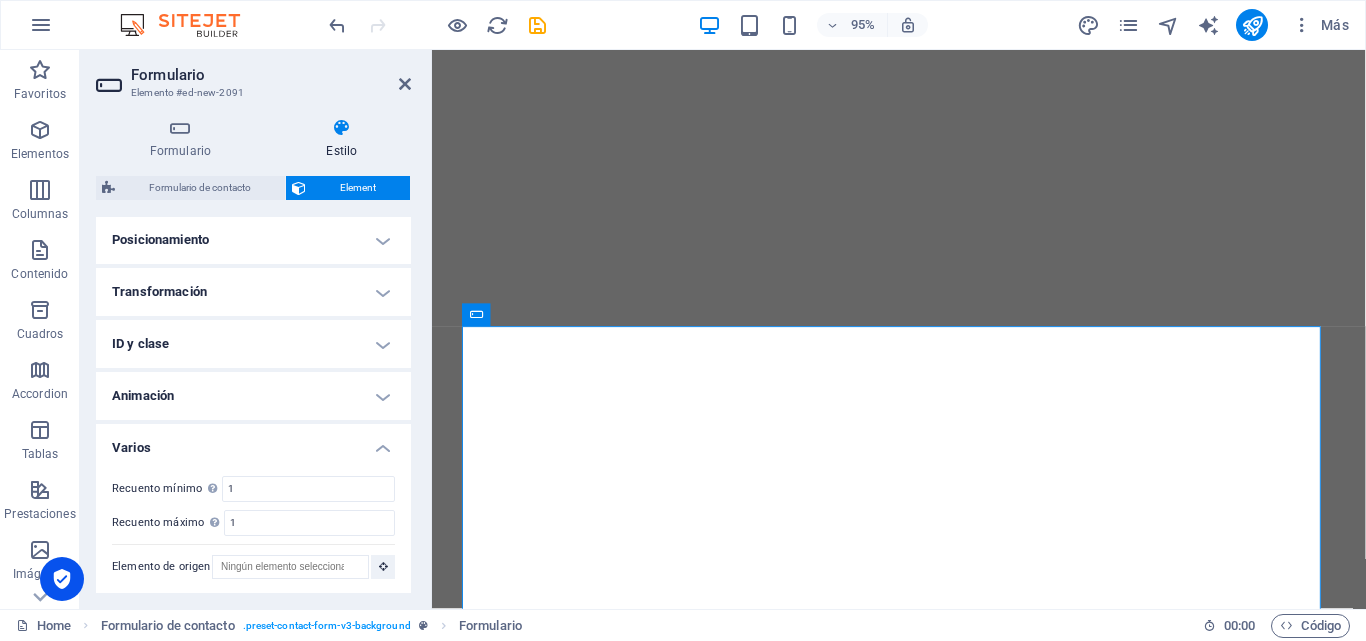 scroll, scrollTop: 610, scrollLeft: 0, axis: vertical 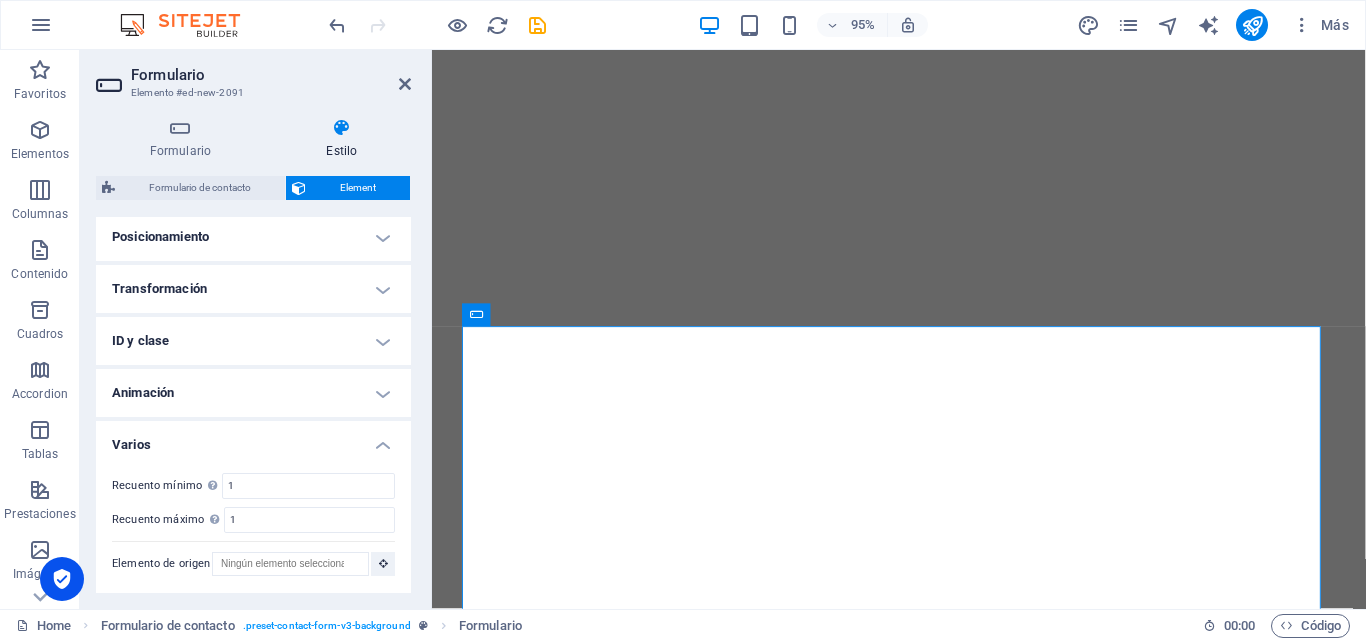 click on "Animación" at bounding box center (253, 393) 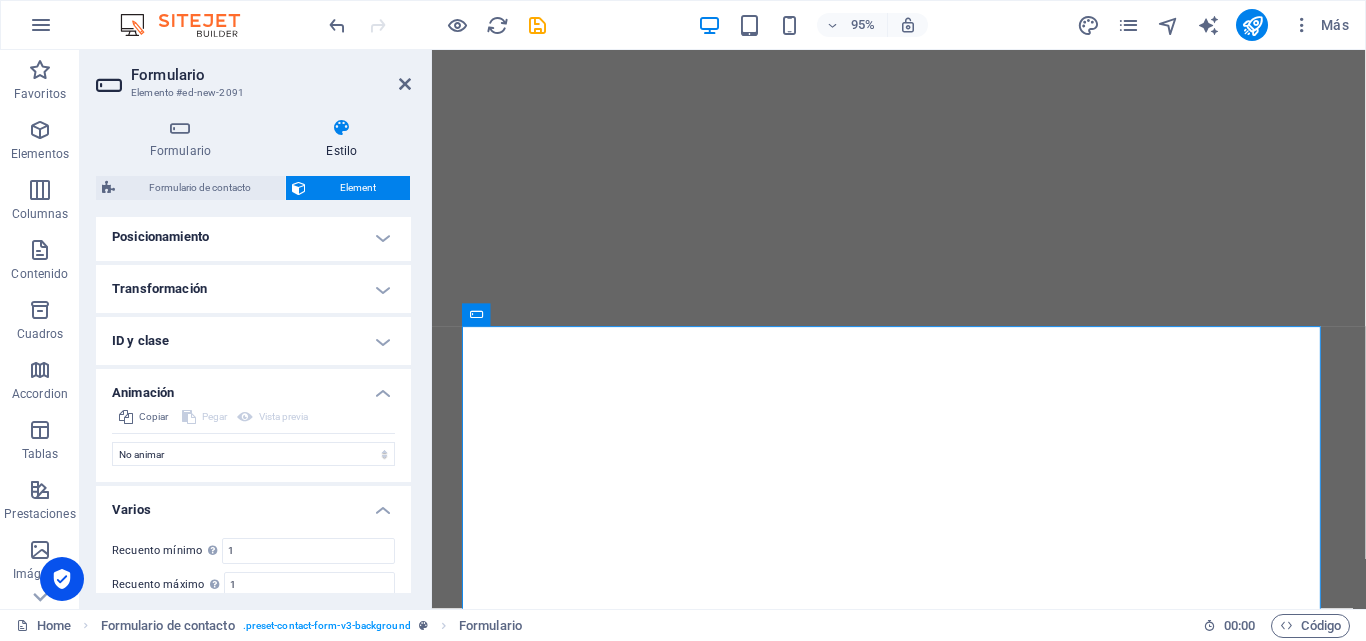 click on "ID y clase" at bounding box center (253, 341) 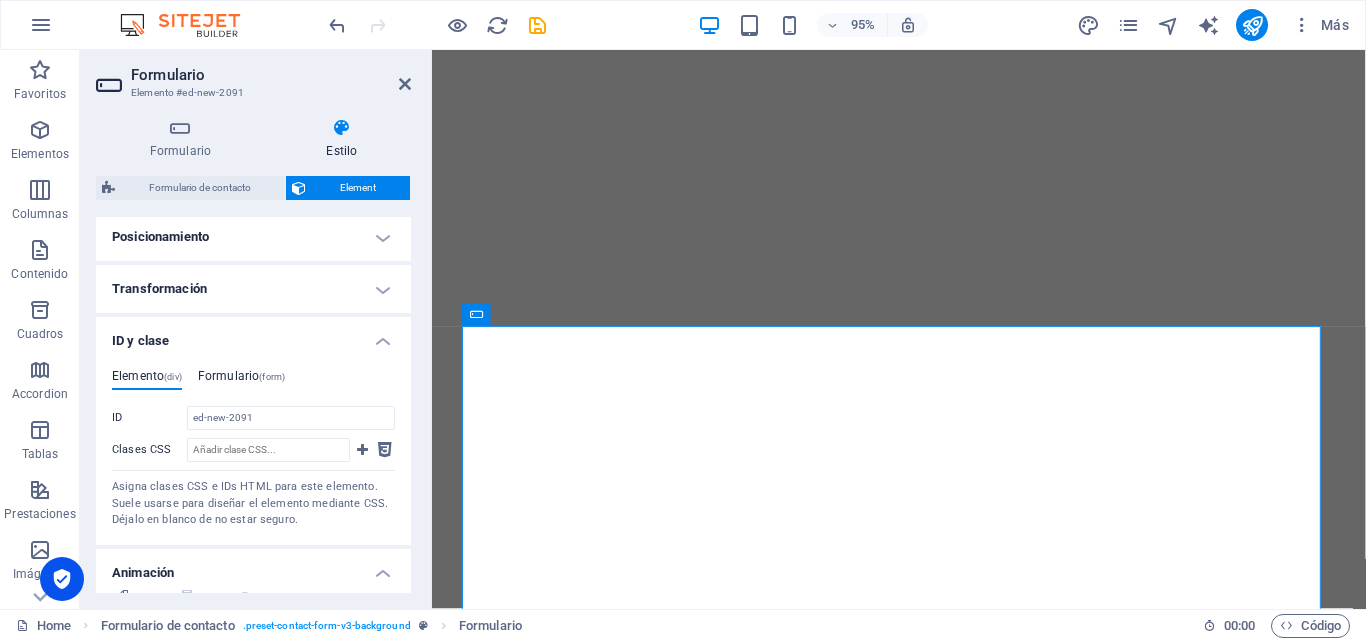 click on "Formulario  (form)" at bounding box center (241, 380) 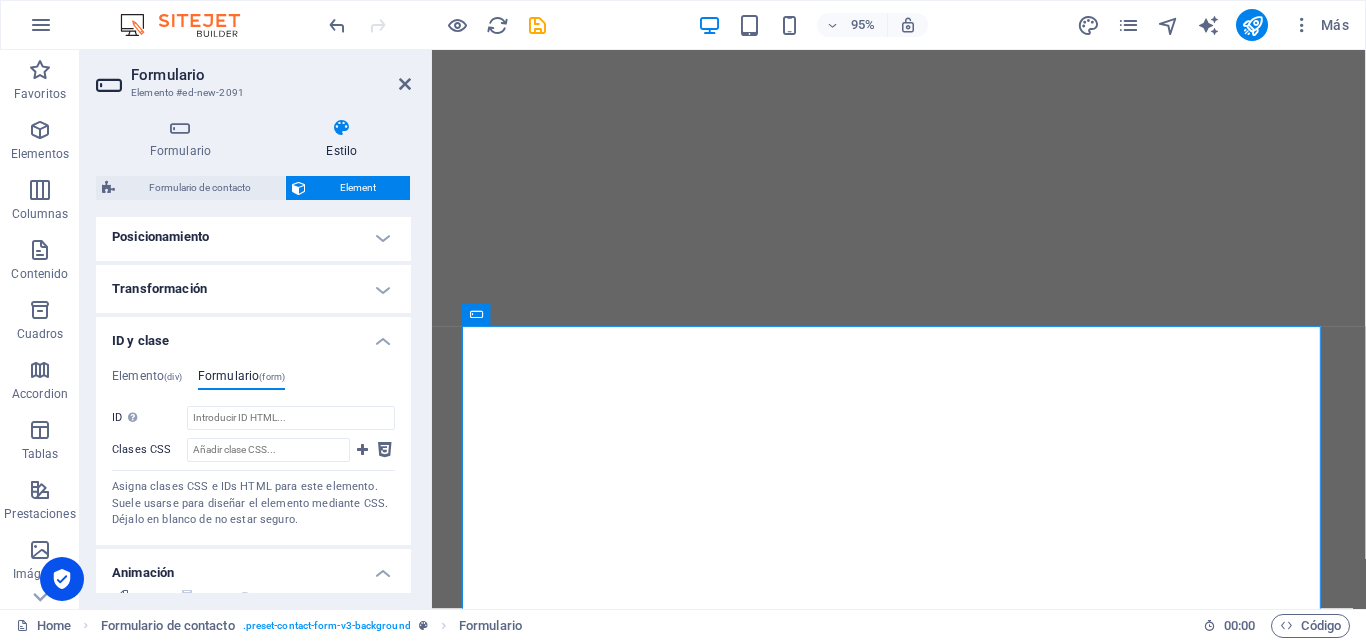click on "Elemento  (div) Formulario  (form) ID ed-new-2091 Clases CSS Asigna clases CSS e IDs HTML para este elemento. Suele usarse para diseñar el elemento mediante CSS. Déjalo en blanco de no estar seguro. ID No se aceptan espacios ni caracteres especiales (excepto "-" o "_") Clases CSS Asigna clases CSS e IDs HTML para este elemento. Suele usarse para diseñar el elemento mediante CSS. Déjalo en blanco de no estar seguro." at bounding box center [253, 449] 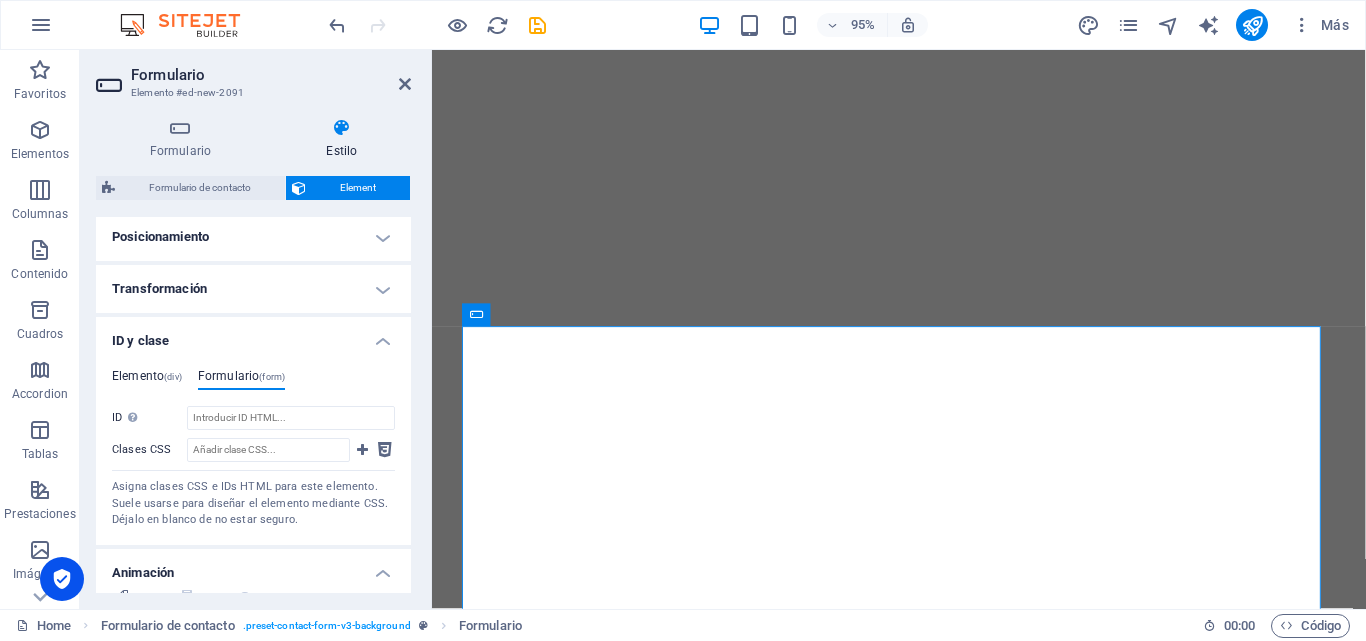 click on "Elemento  (div)" at bounding box center (147, 380) 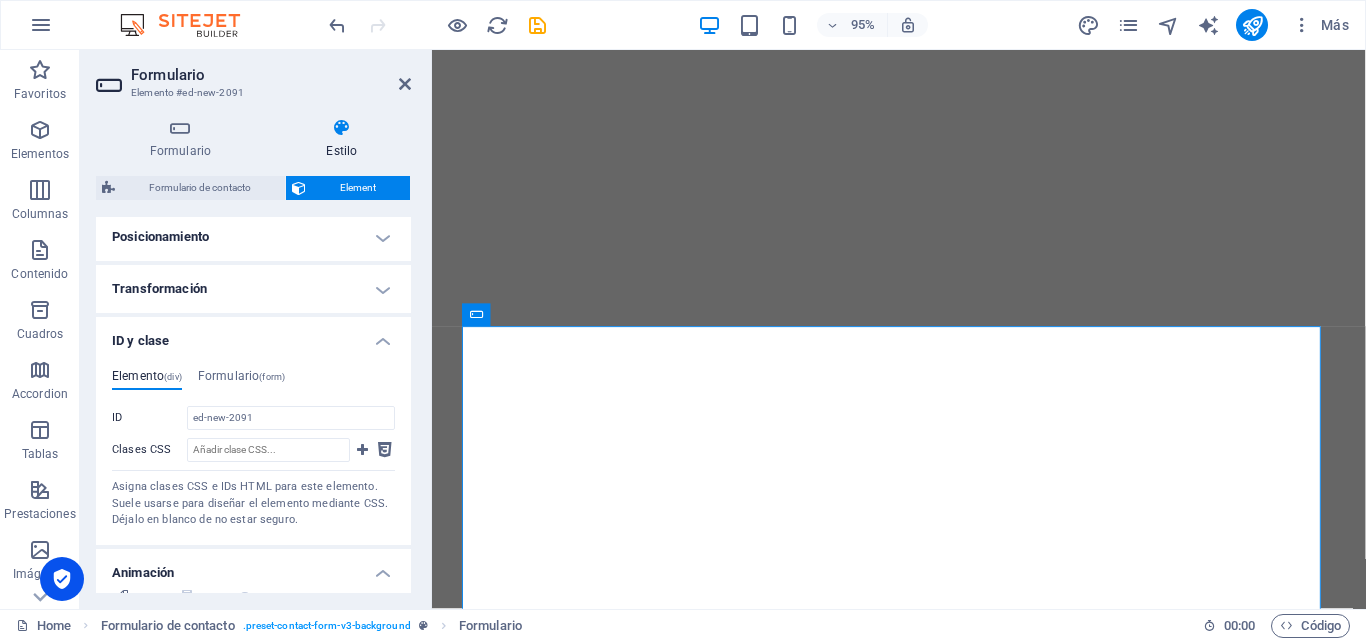 click on "Elemento  (div) Formulario  (form) ID ed-new-2091 Clases CSS Asigna clases CSS e IDs HTML para este elemento. Suele usarse para diseñar el elemento mediante CSS. Déjalo en blanco de no estar seguro. ID No se aceptan espacios ni caracteres especiales (excepto "-" o "_") Clases CSS Asigna clases CSS e IDs HTML para este elemento. Suele usarse para diseñar el elemento mediante CSS. Déjalo en blanco de no estar seguro." at bounding box center [253, 449] 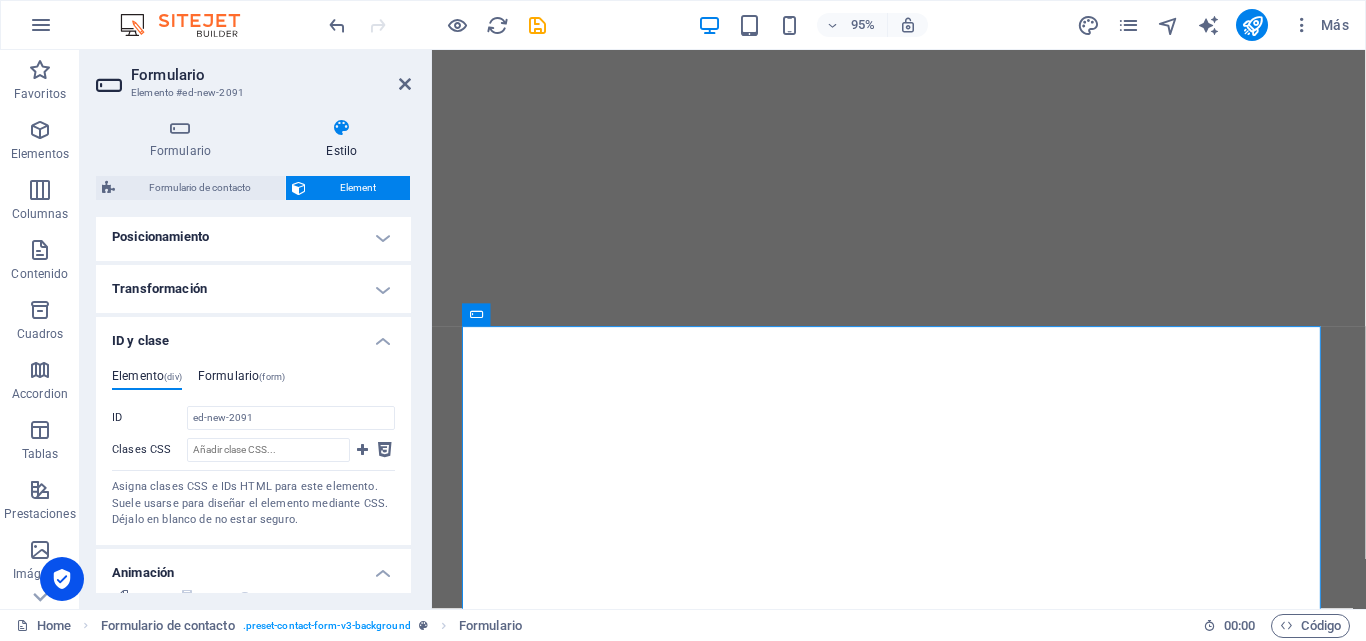 click on "Formulario  (form)" at bounding box center [241, 380] 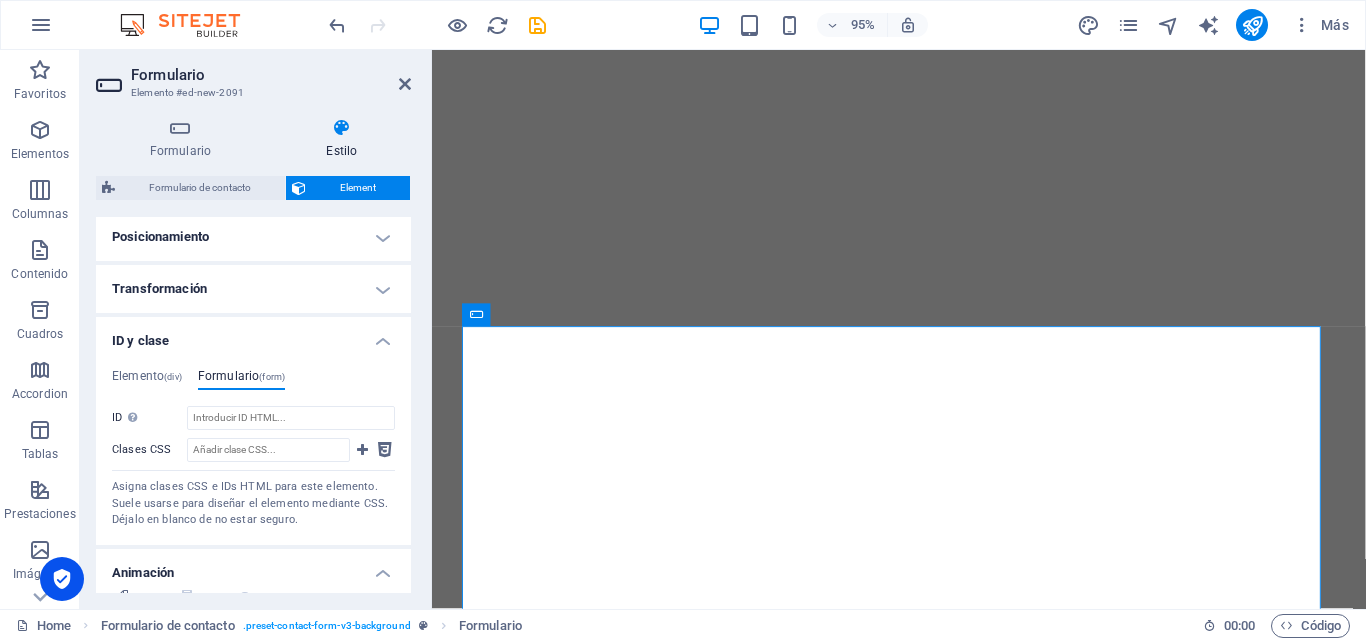 click on "ID y clase" at bounding box center [253, 335] 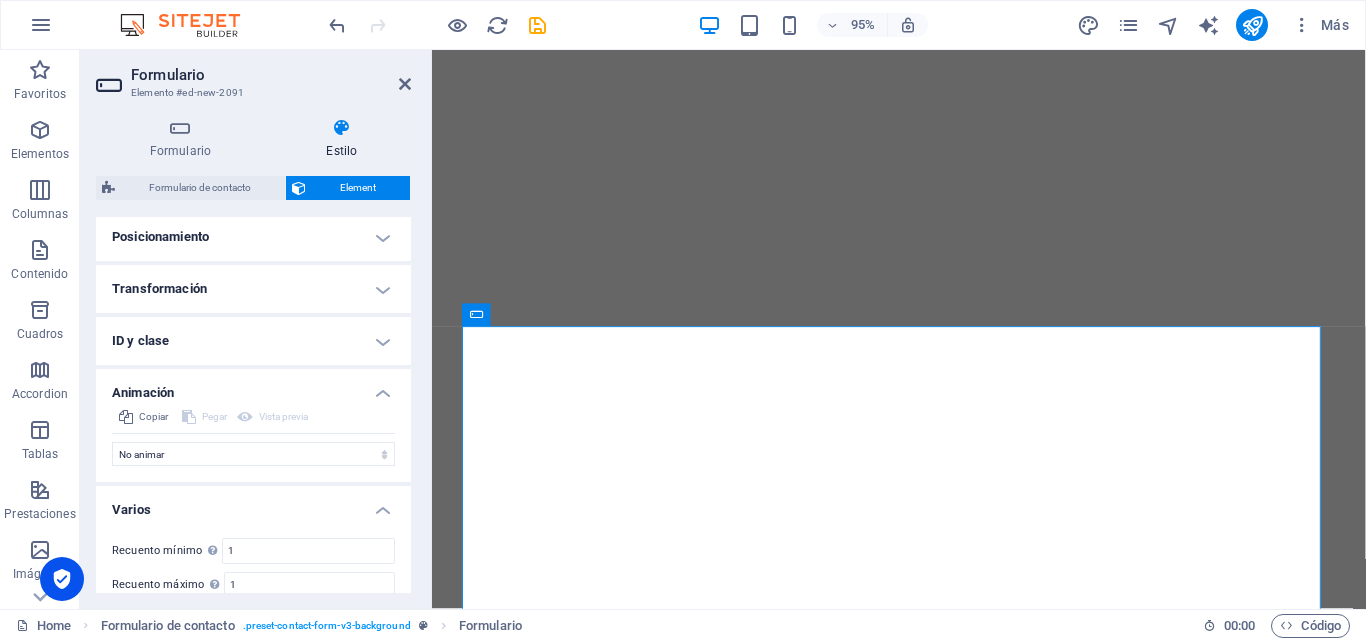 click on "Transformación" at bounding box center (253, 289) 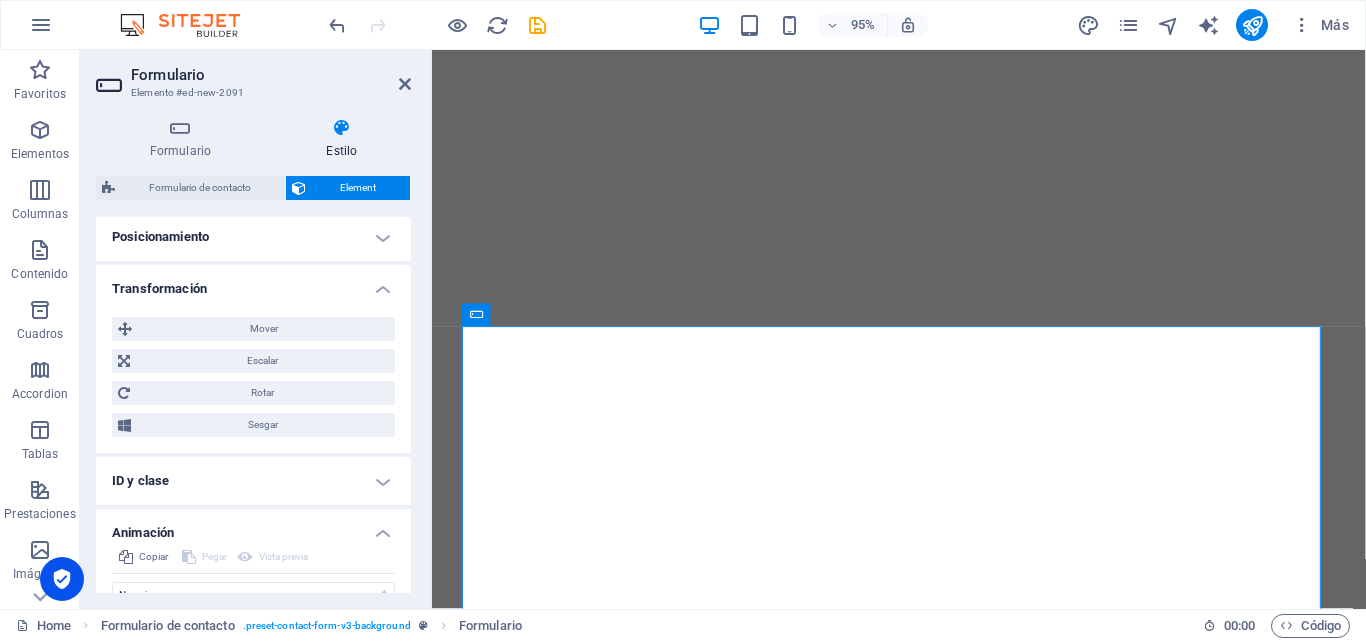 click on "Posicionamiento" at bounding box center (253, 237) 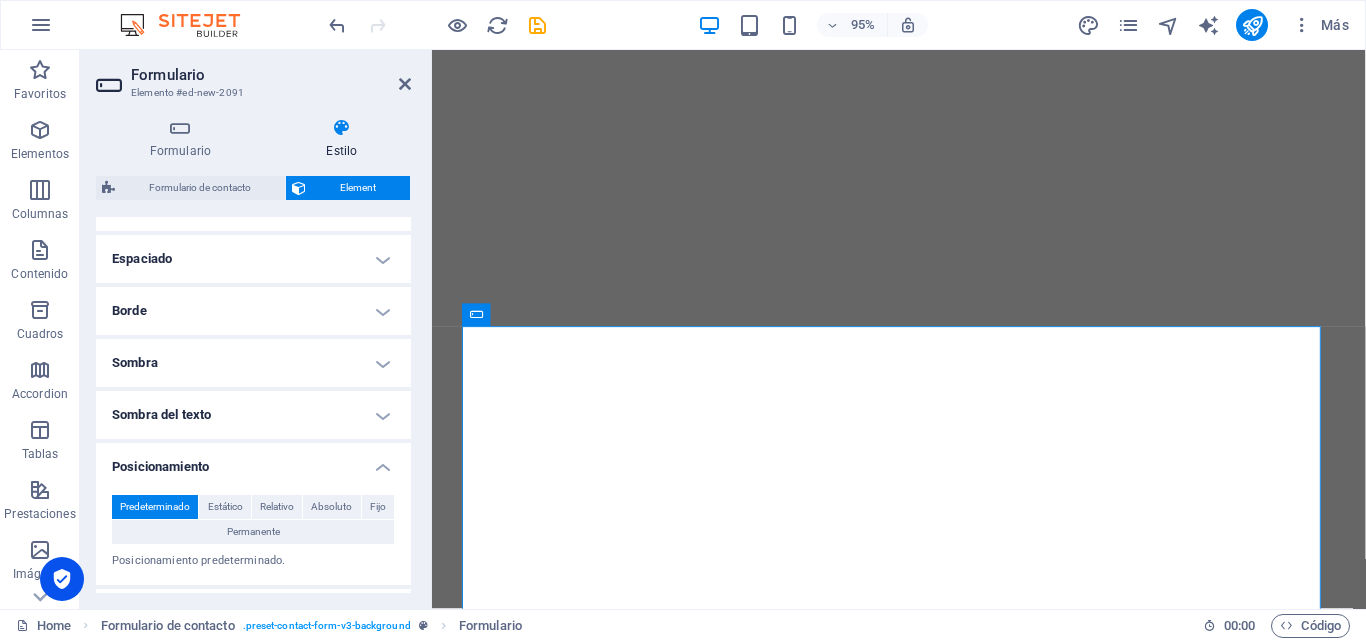 scroll, scrollTop: 410, scrollLeft: 0, axis: vertical 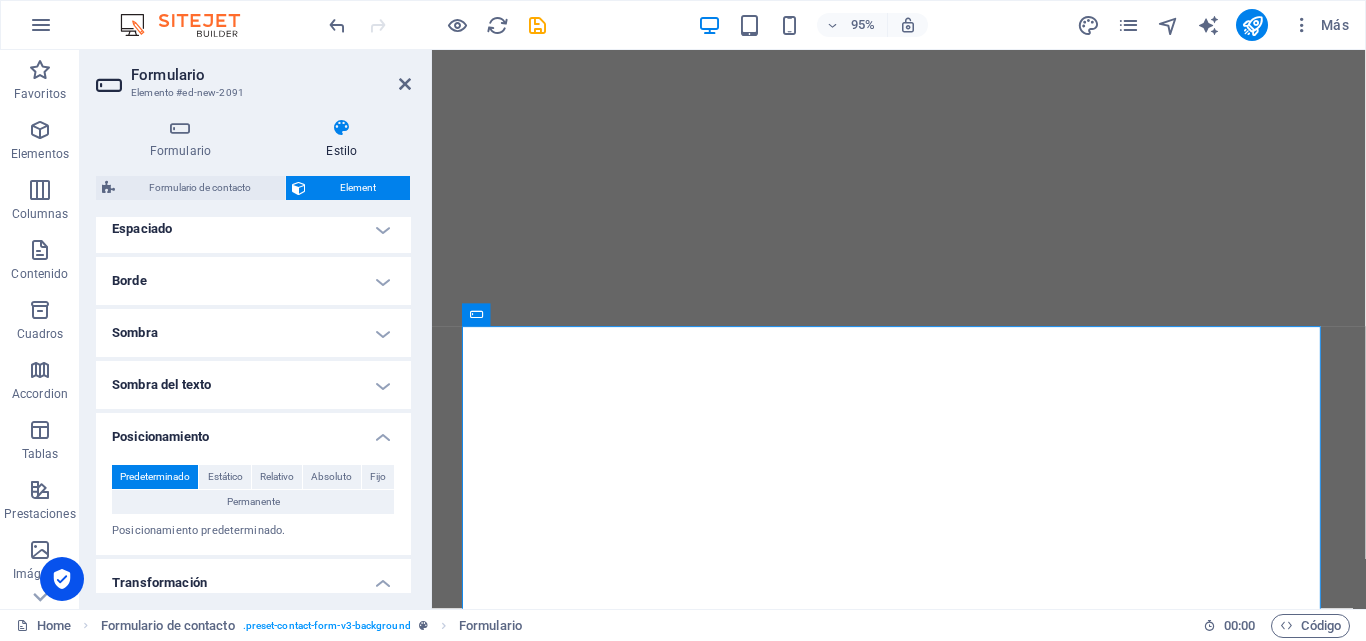 click on "Sombra del texto" at bounding box center [253, 385] 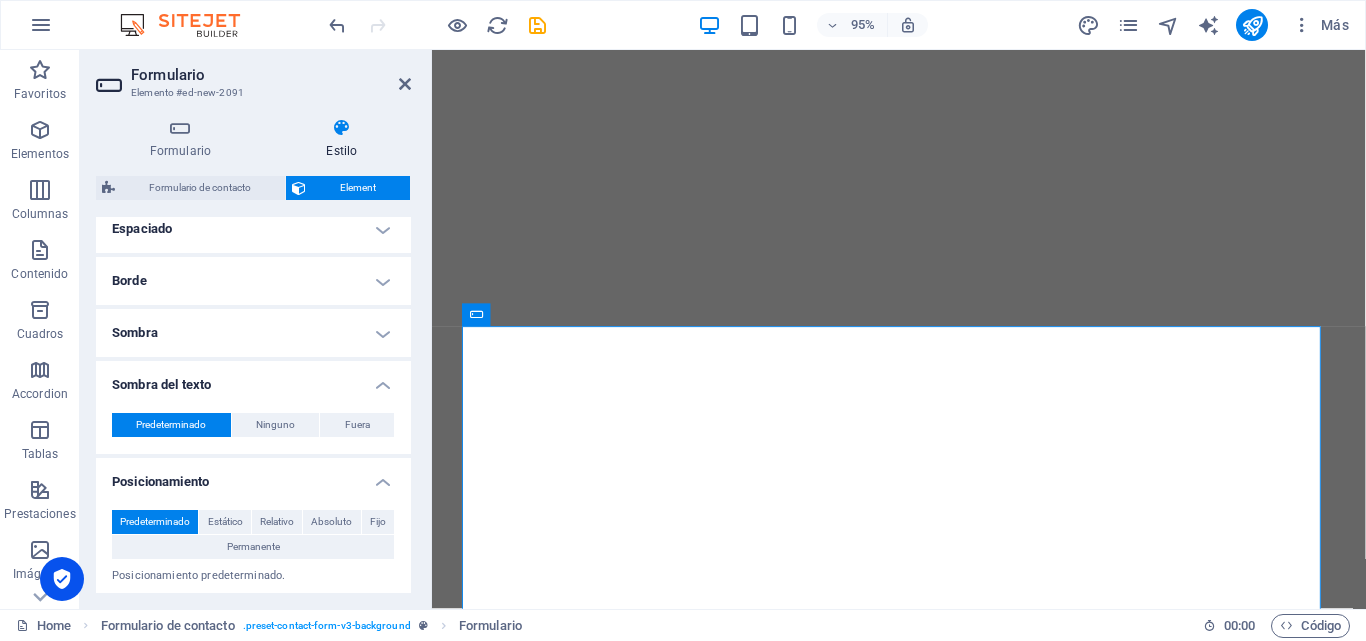 click on "Sombra" at bounding box center [253, 333] 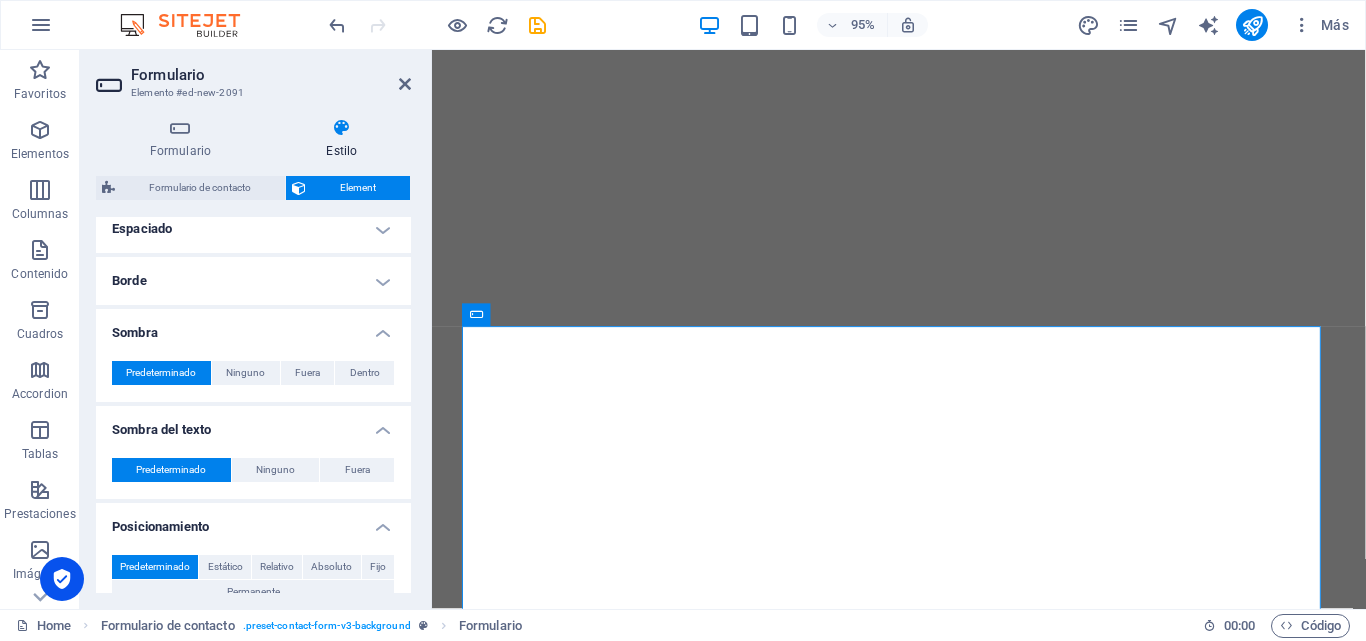 click on "Borde" at bounding box center [253, 281] 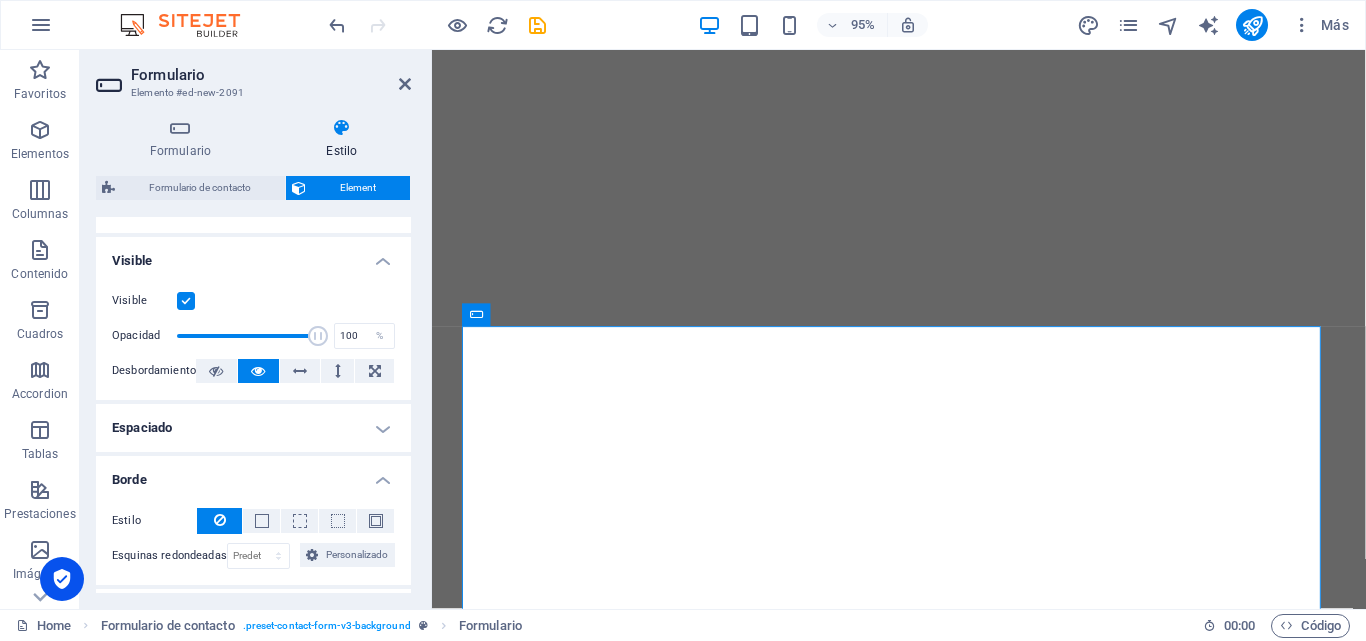 scroll, scrollTop: 210, scrollLeft: 0, axis: vertical 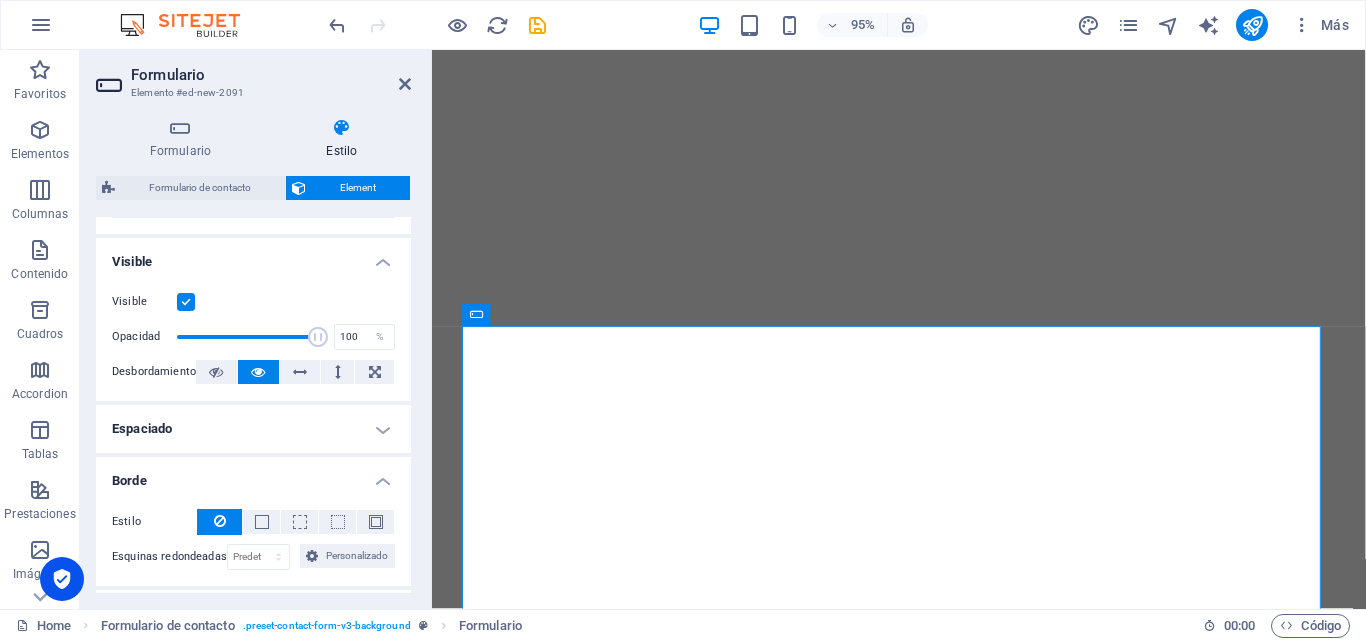 click on "Espaciado" at bounding box center [253, 429] 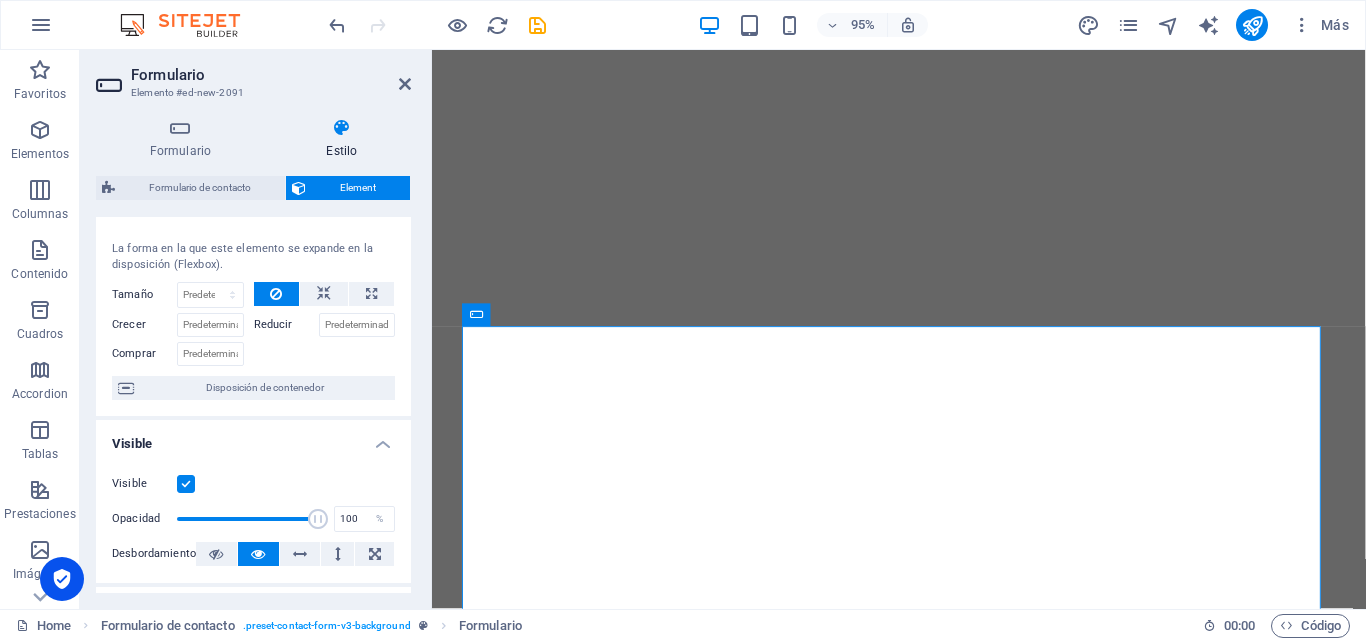 scroll, scrollTop: 0, scrollLeft: 0, axis: both 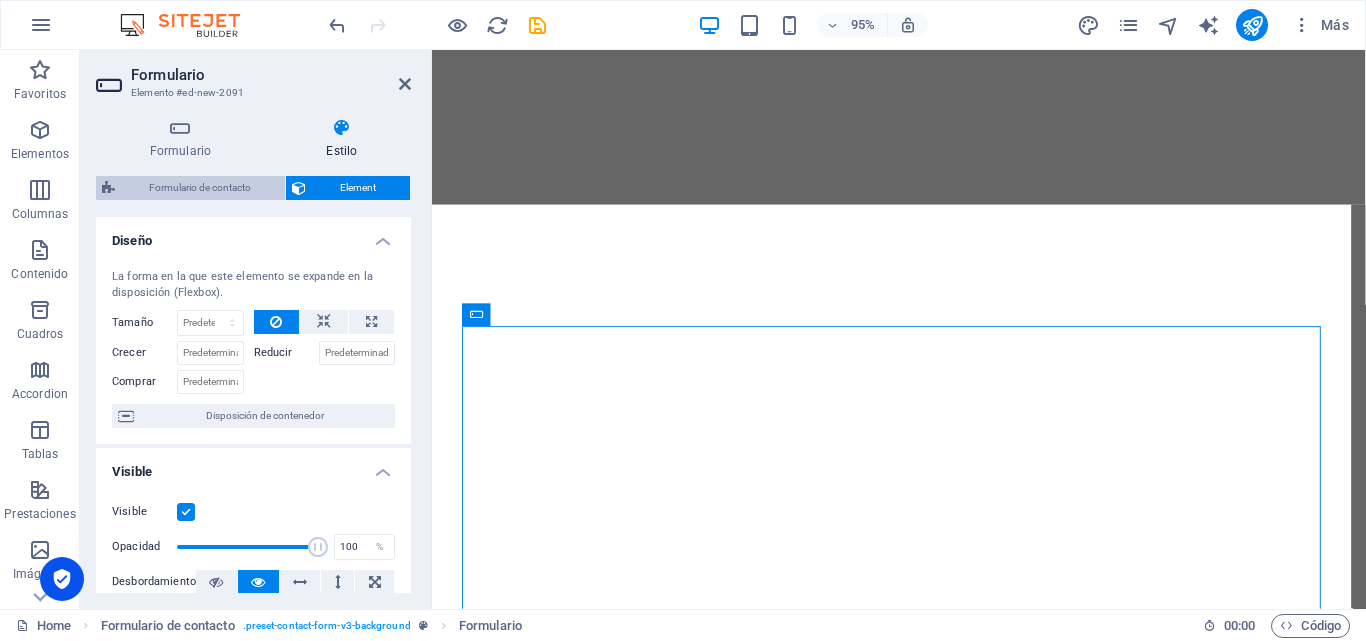 click on "Formulario de contacto" at bounding box center (200, 188) 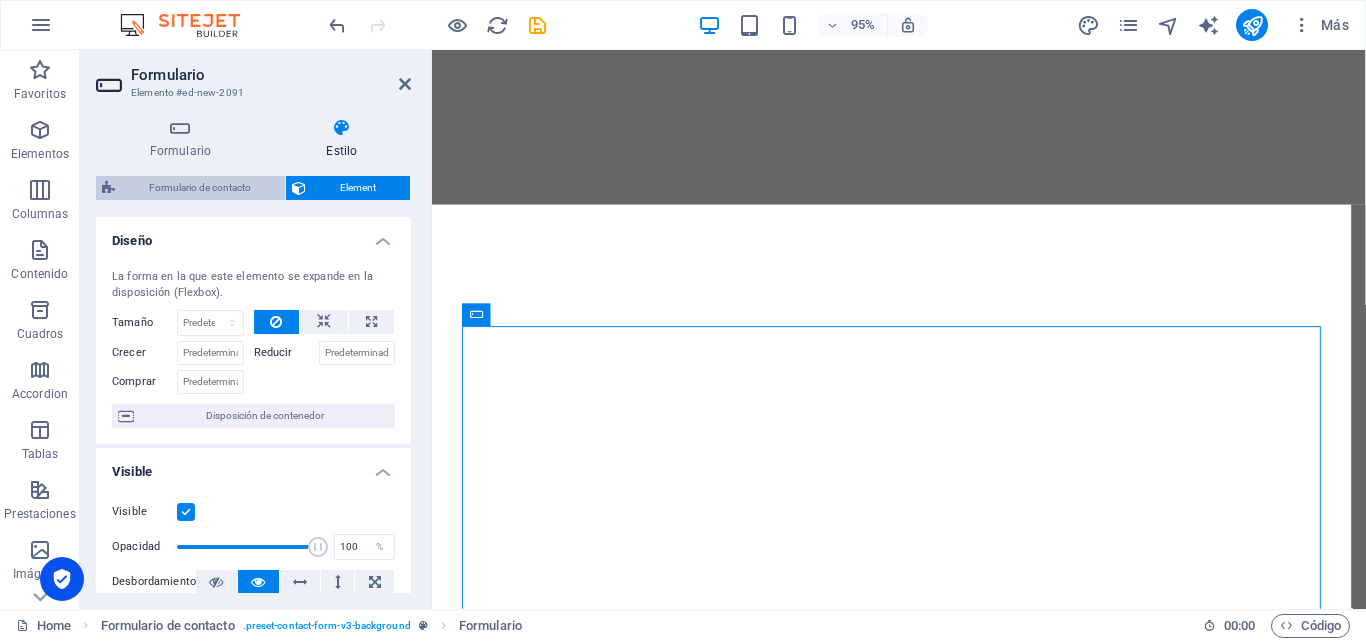 select on "rem" 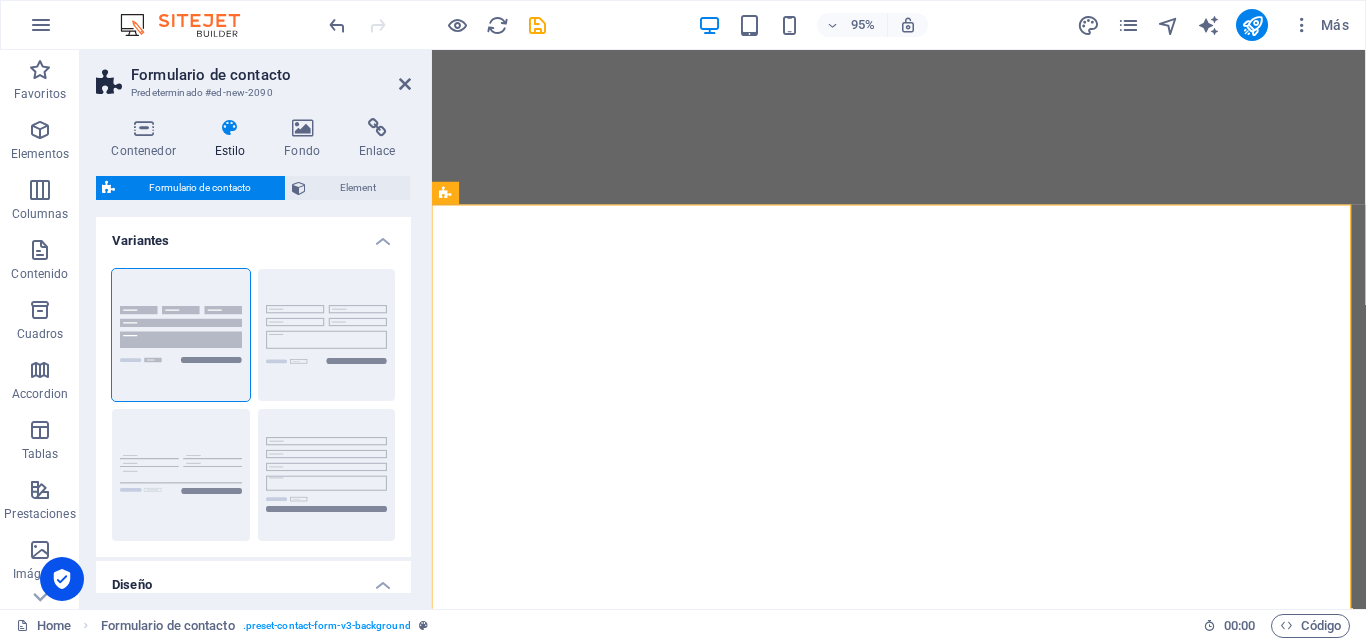 drag, startPoint x: 197, startPoint y: 193, endPoint x: 173, endPoint y: 191, distance: 24.083189 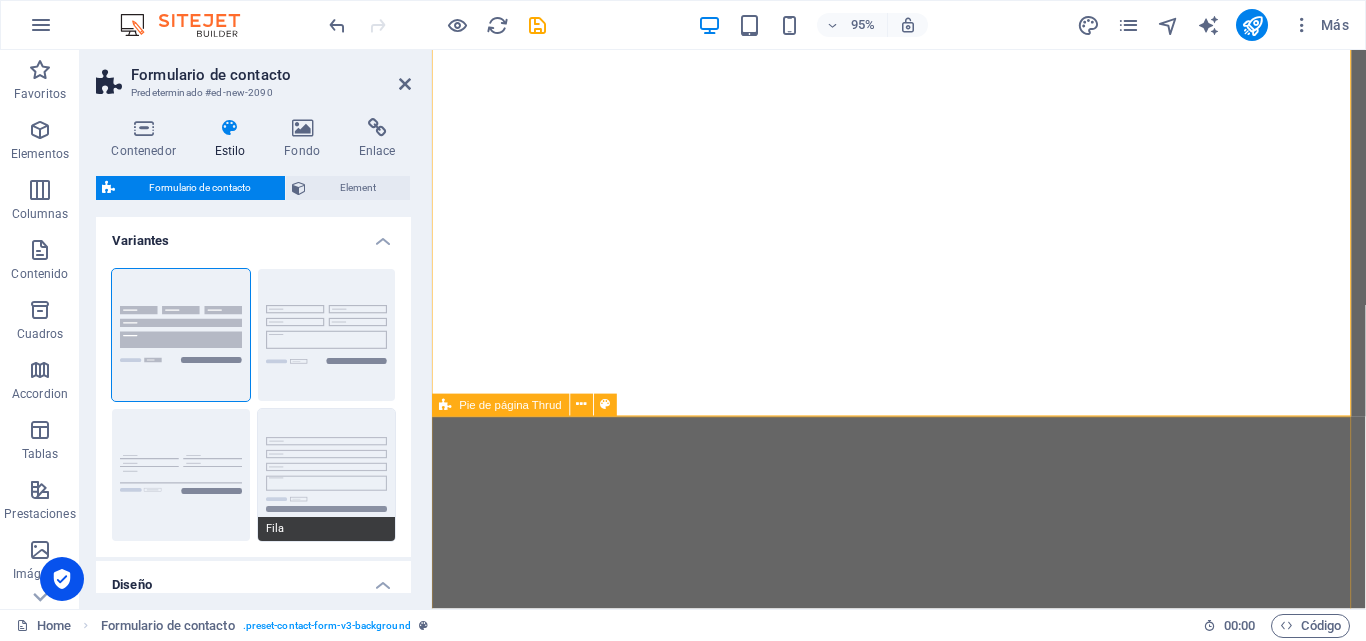 scroll, scrollTop: 4177, scrollLeft: 0, axis: vertical 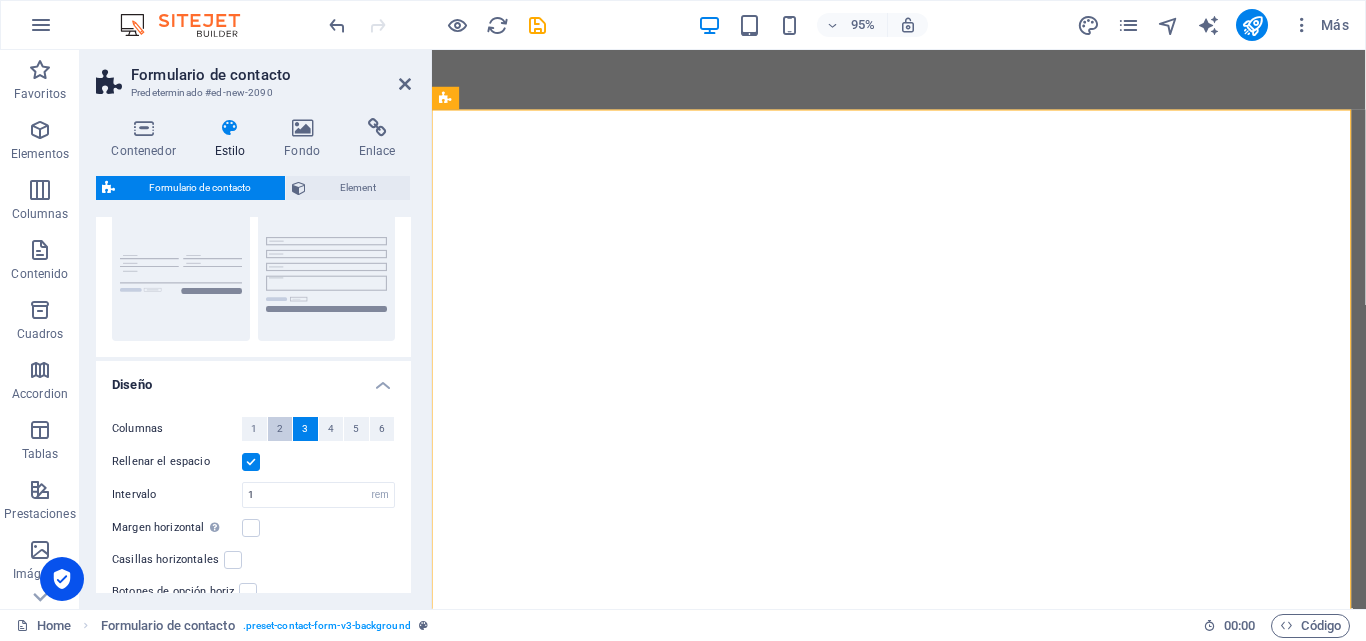 click on "2" at bounding box center [280, 429] 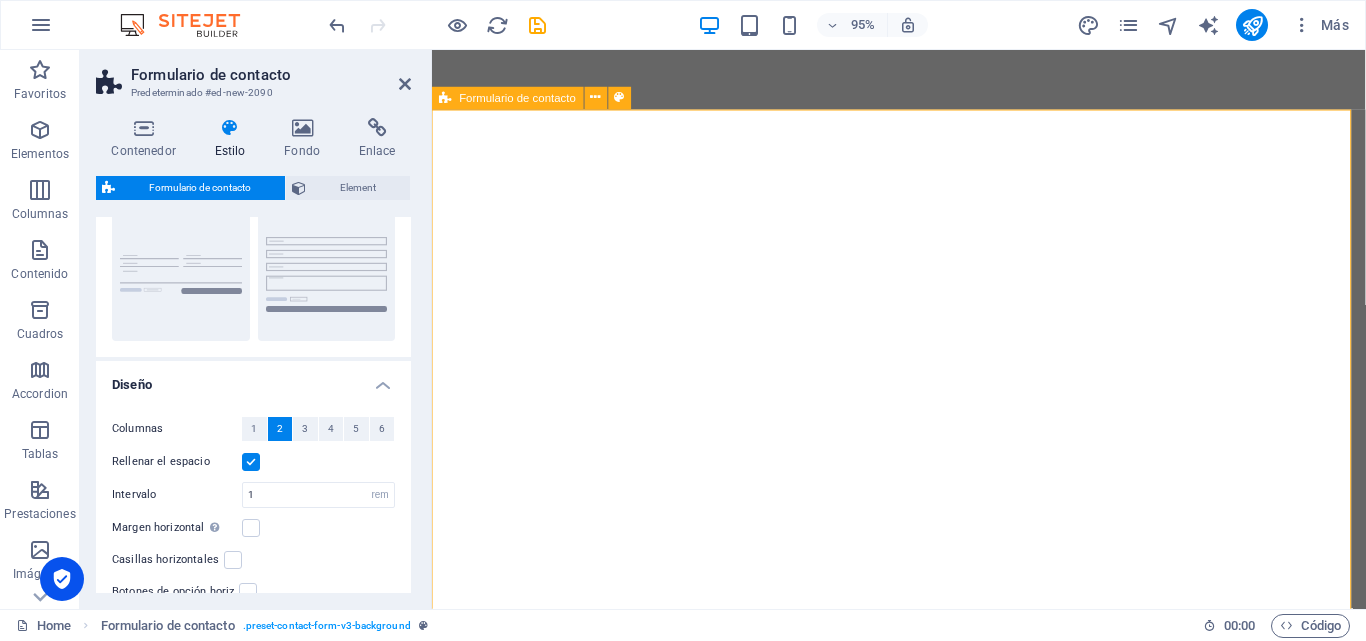 click on "{{ 'content.forms.privacy'|trans }} ¿Ilegible? Regenerar Enviar" at bounding box center [923, 7441] 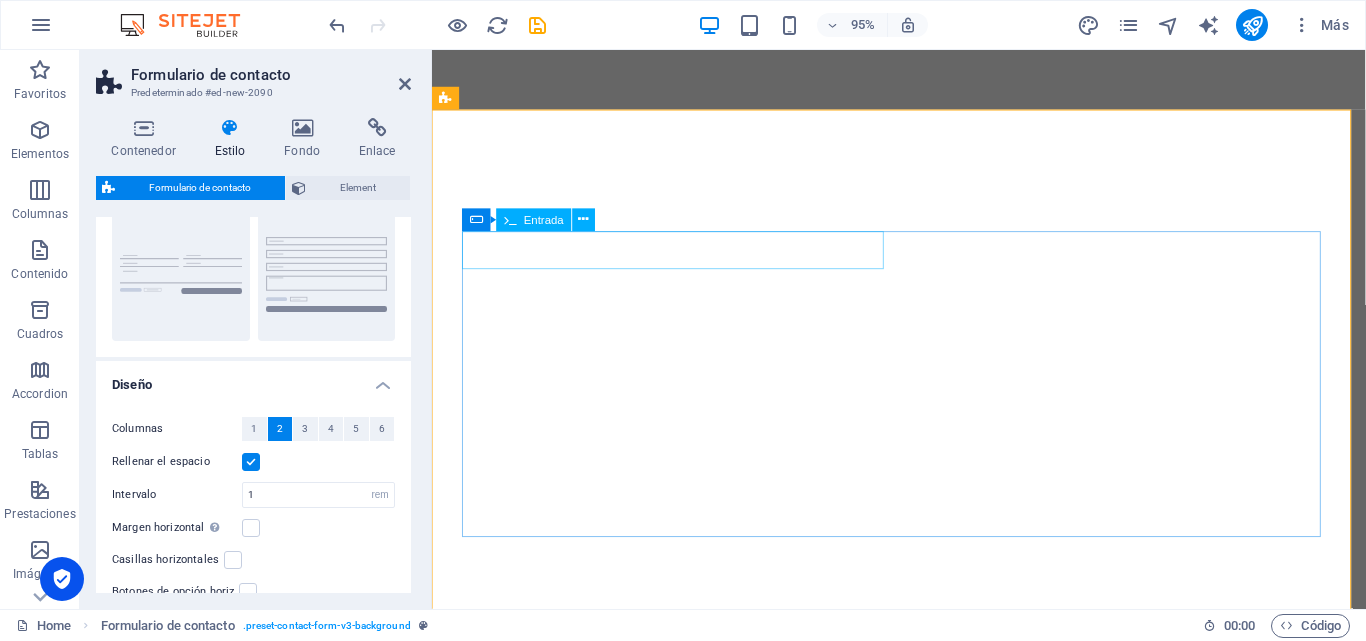 click at bounding box center (638, 7297) 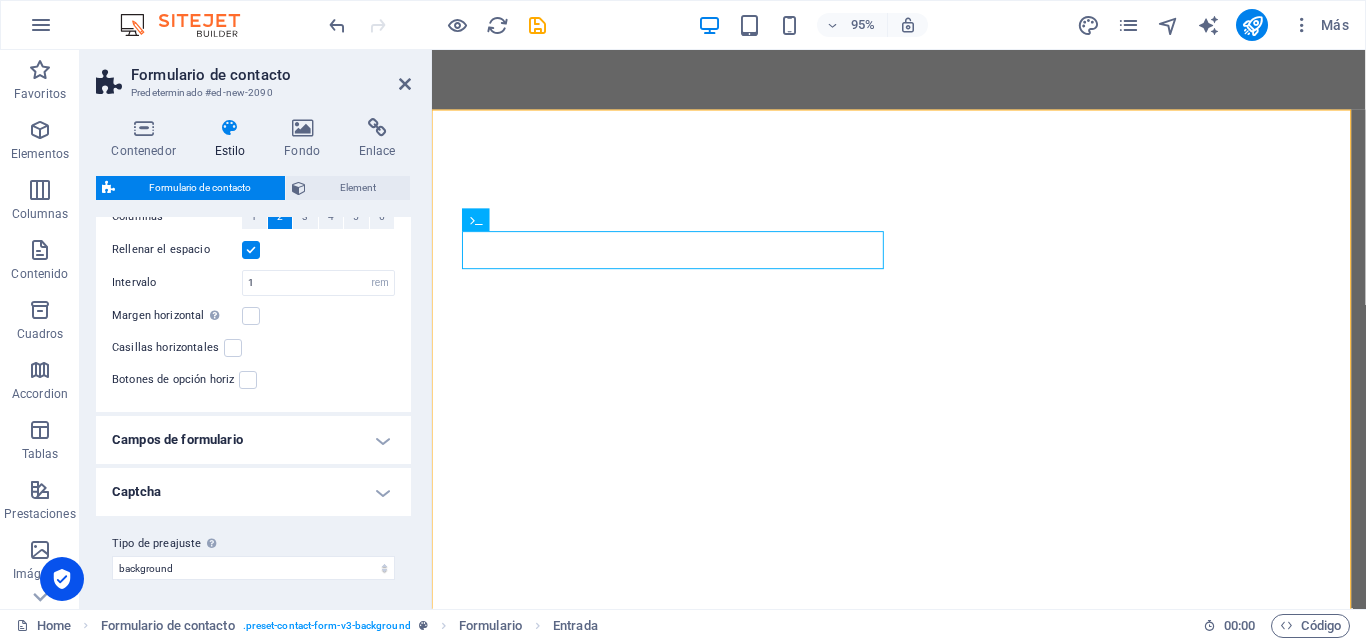 scroll, scrollTop: 415, scrollLeft: 0, axis: vertical 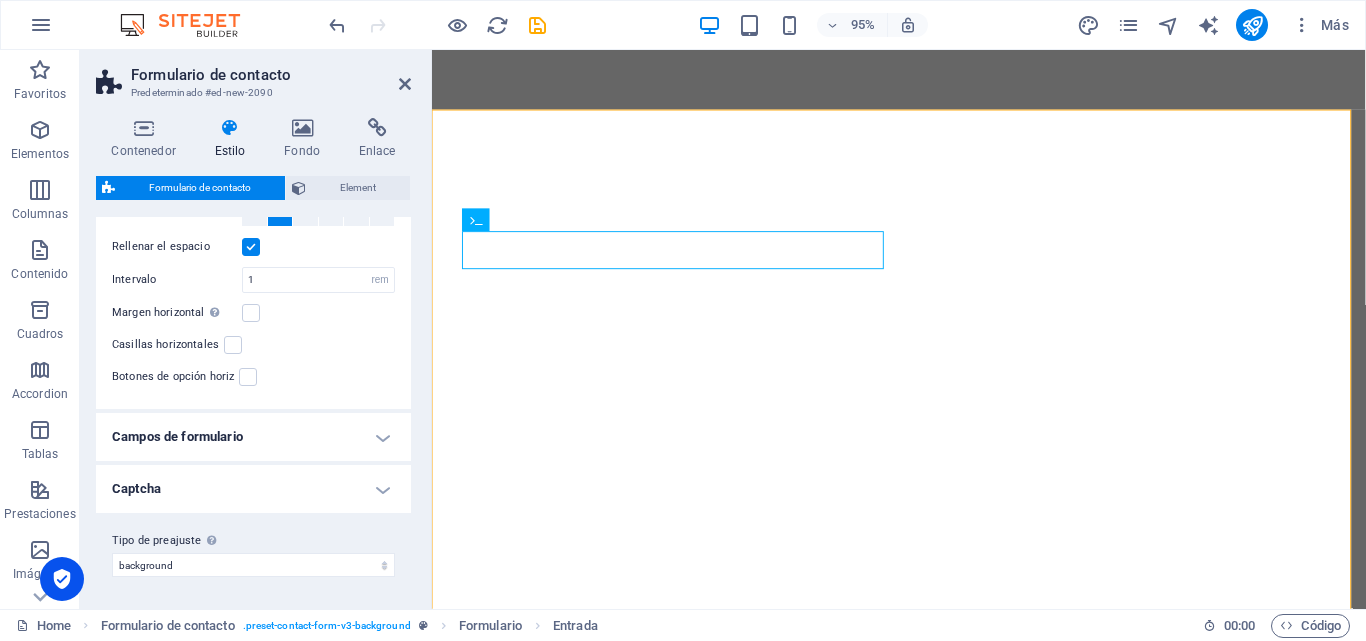 click on "Campos de formulario" at bounding box center [253, 437] 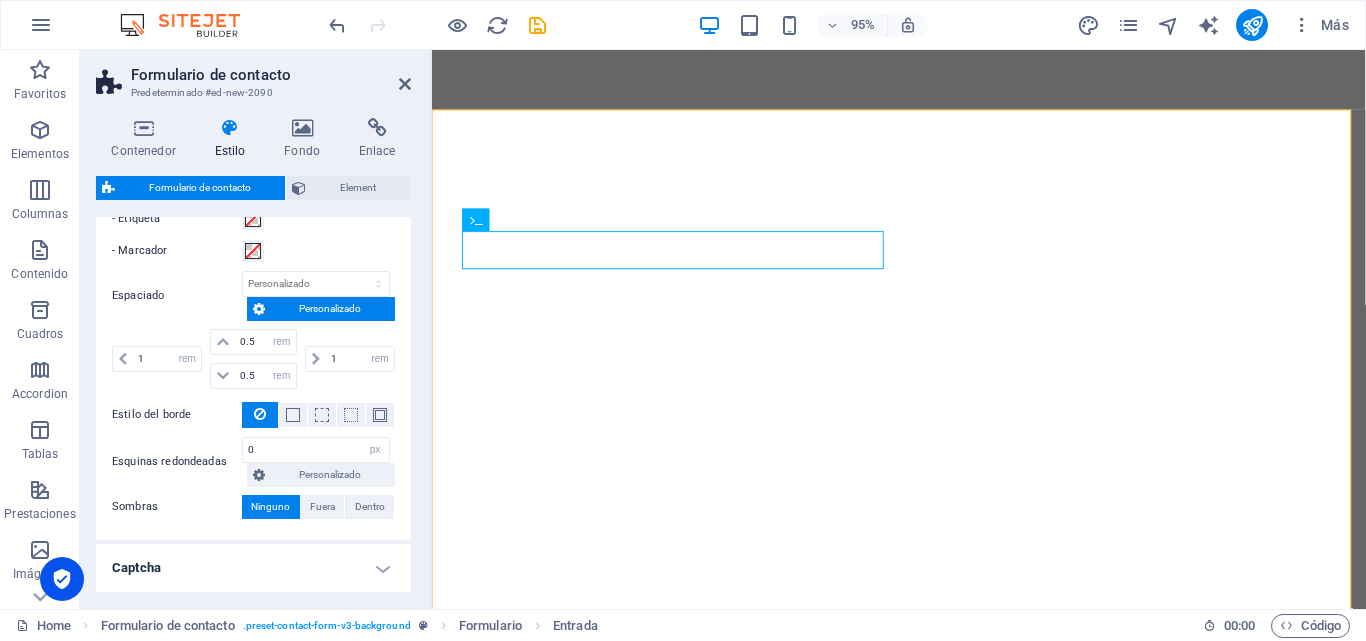 scroll, scrollTop: 894, scrollLeft: 0, axis: vertical 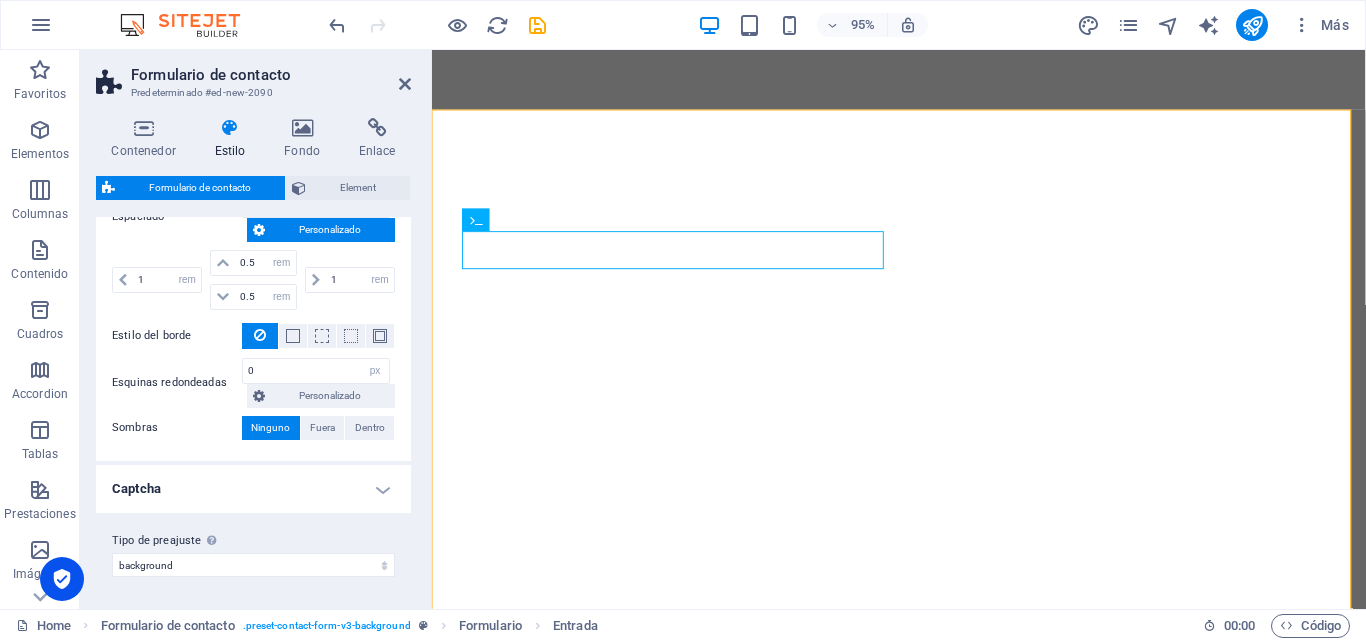 click on "Captcha" at bounding box center [253, 489] 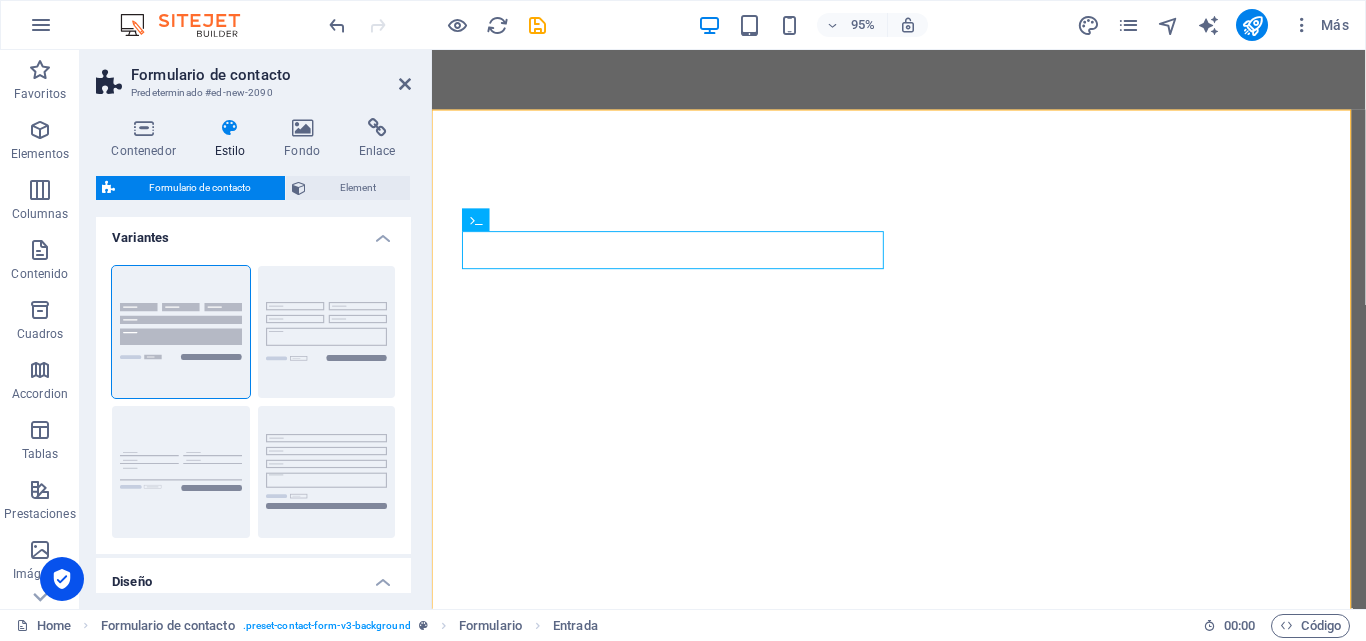 scroll, scrollTop: 0, scrollLeft: 0, axis: both 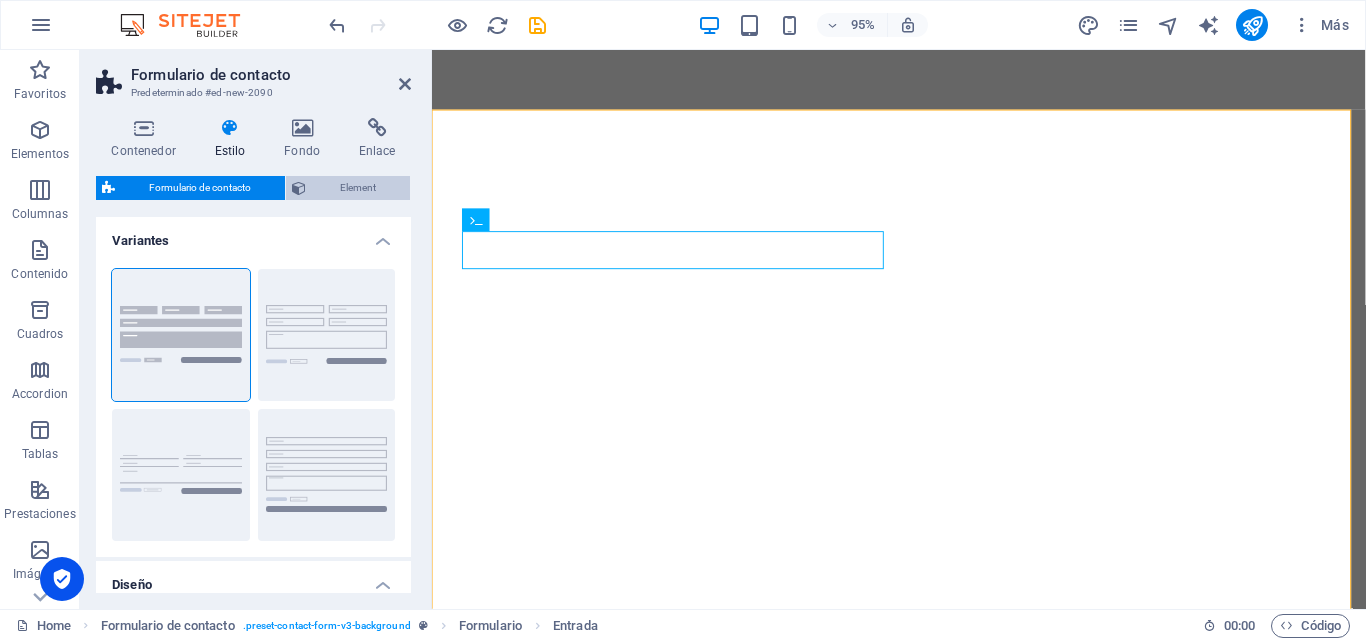 click on "Element" at bounding box center (358, 188) 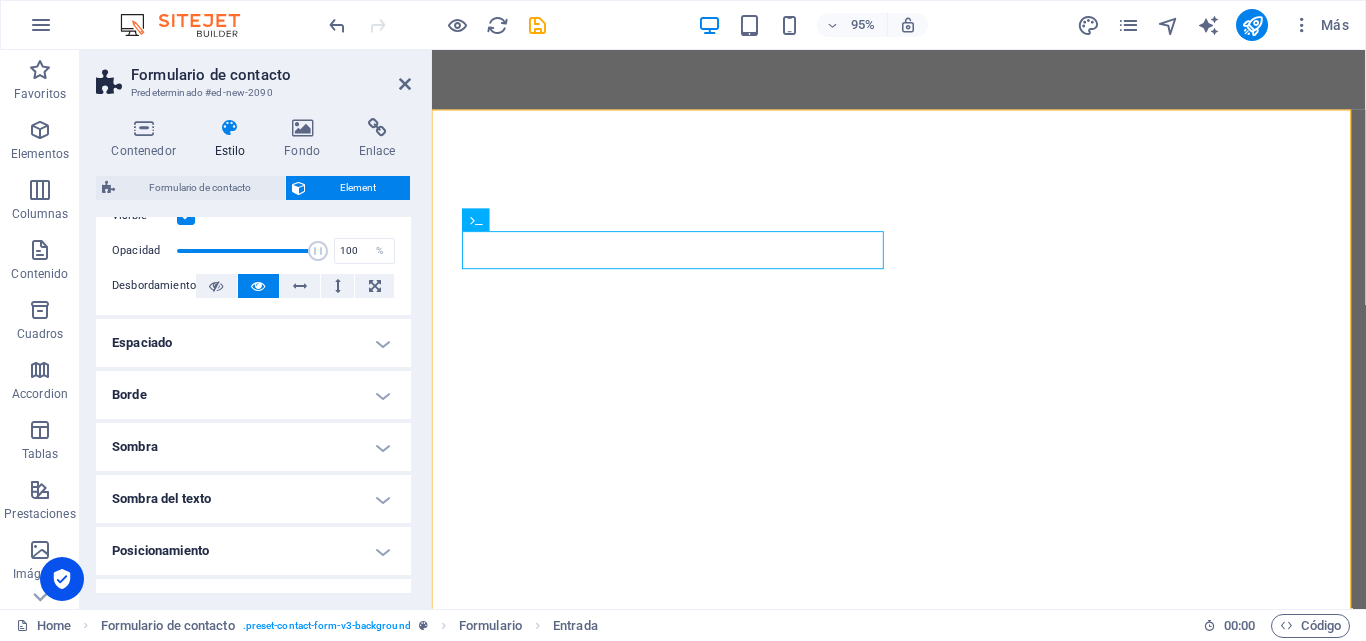 scroll, scrollTop: 0, scrollLeft: 0, axis: both 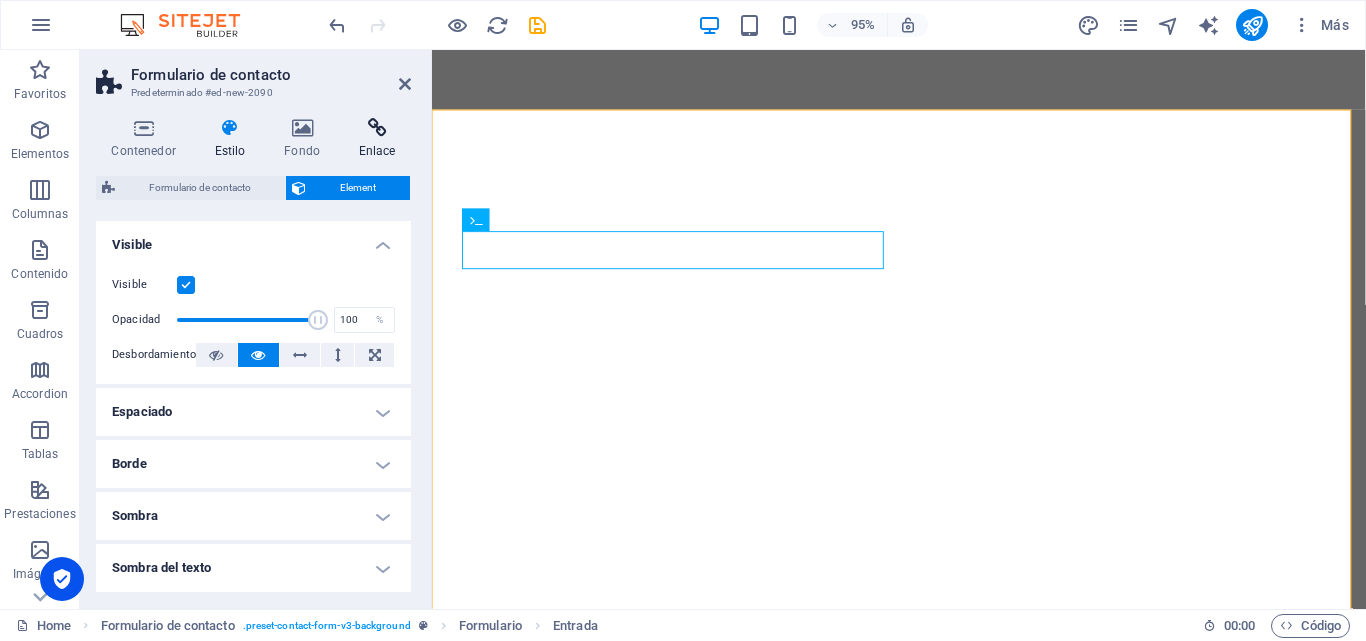 click at bounding box center (377, 128) 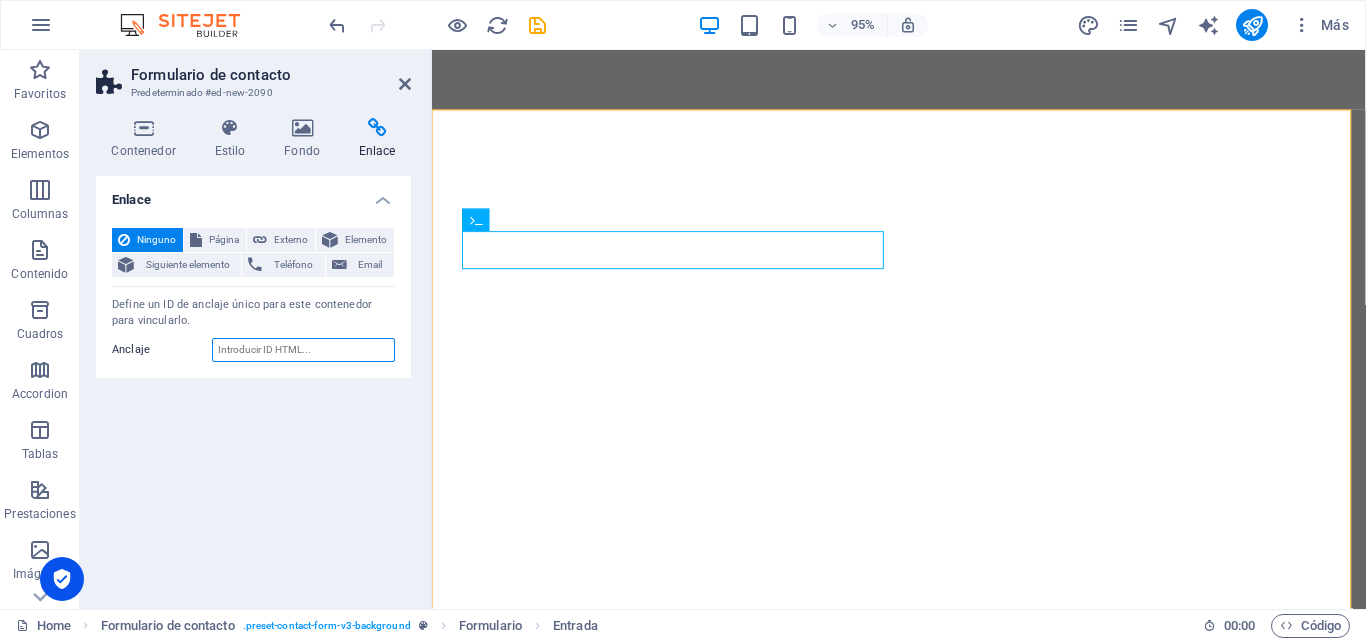 click on "Anclaje" at bounding box center (303, 350) 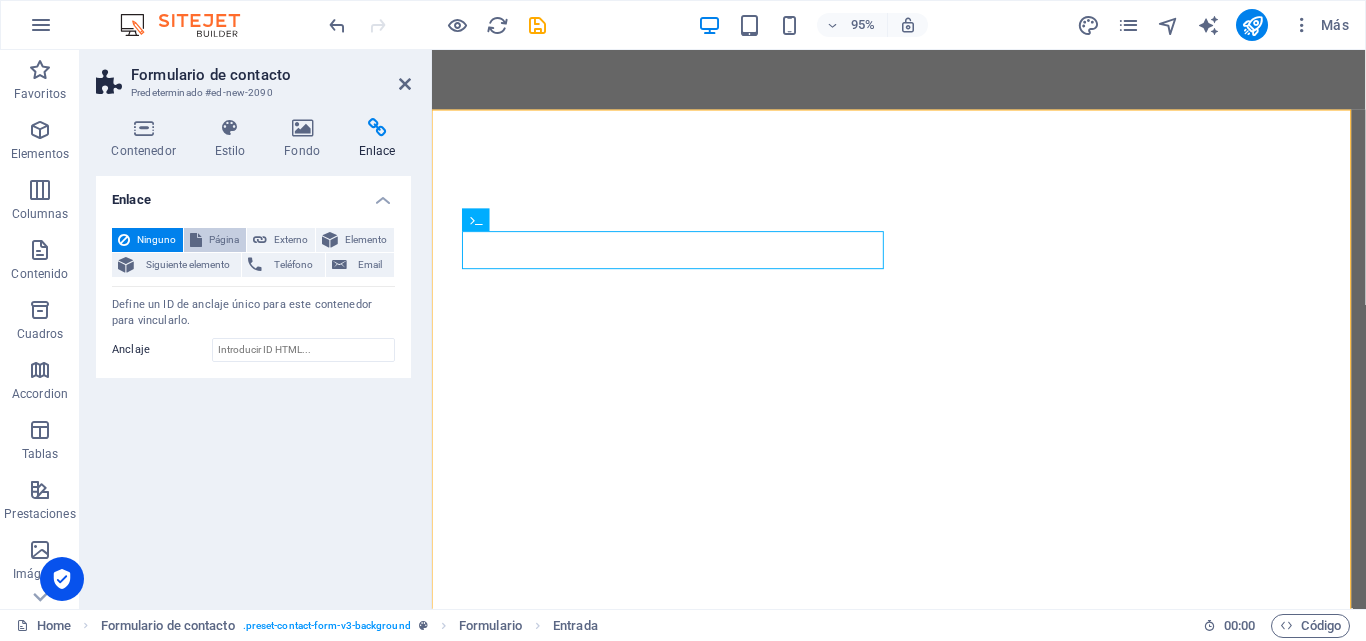 click on "Página" at bounding box center (224, 240) 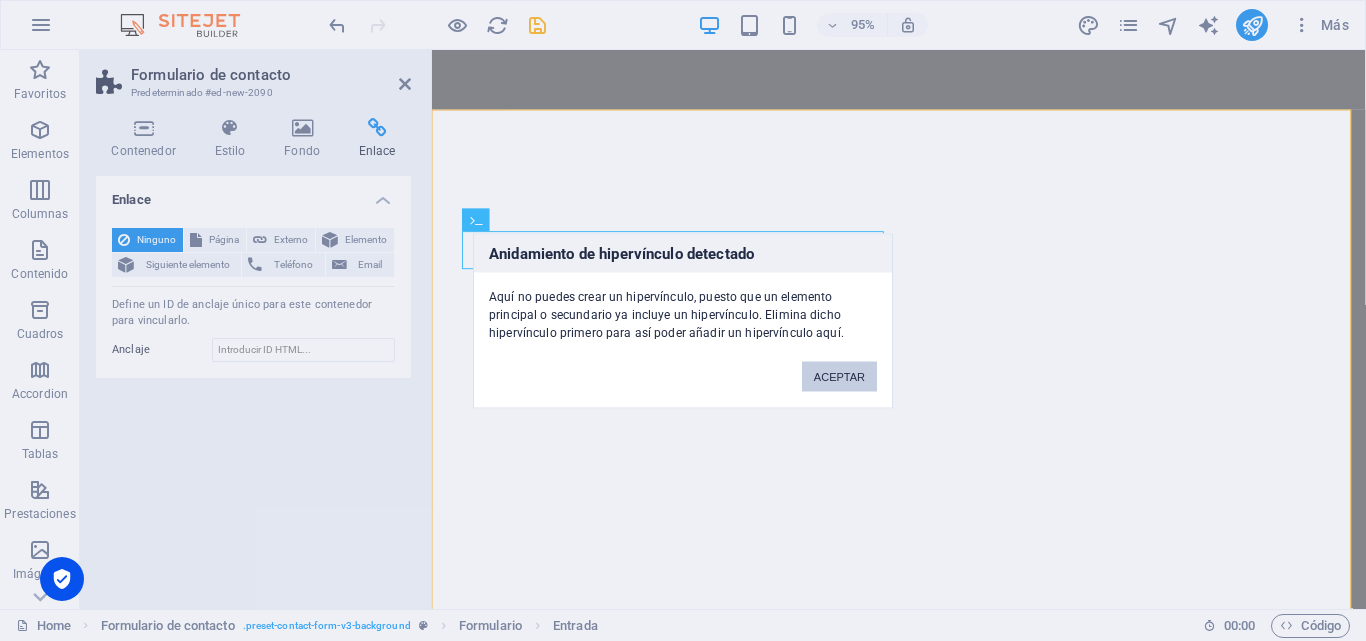 drag, startPoint x: 818, startPoint y: 372, endPoint x: 249, endPoint y: 304, distance: 573.0489 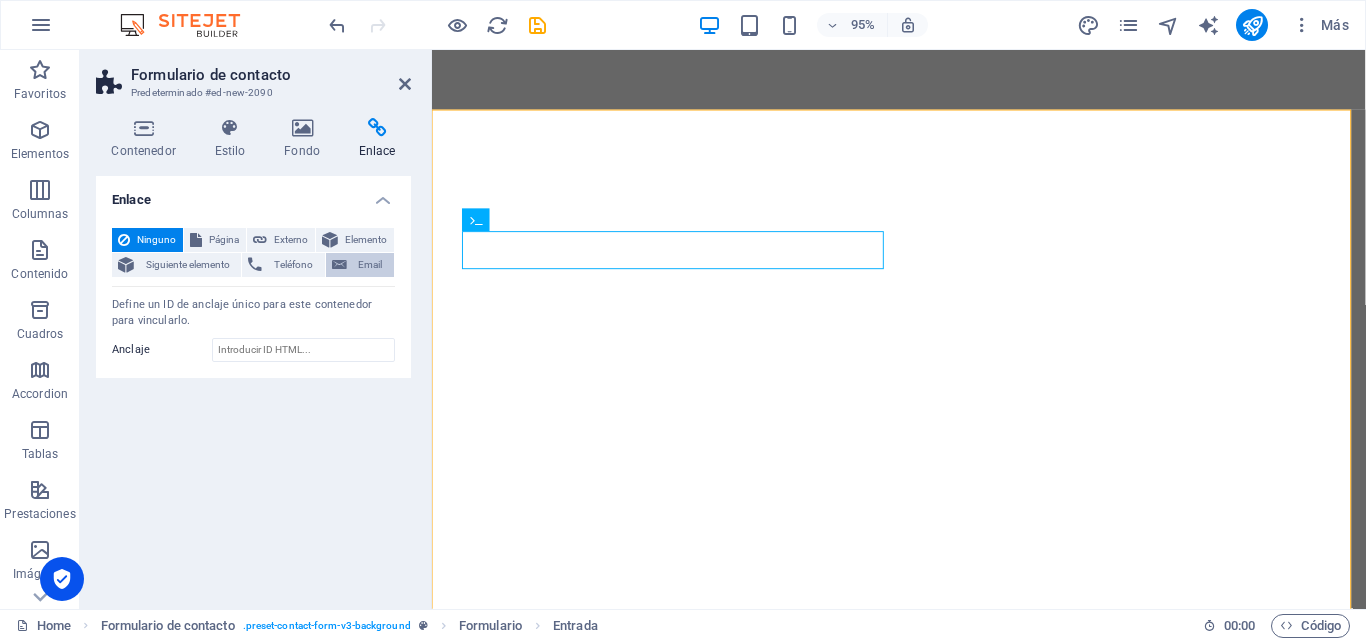 click on "Email" at bounding box center [370, 265] 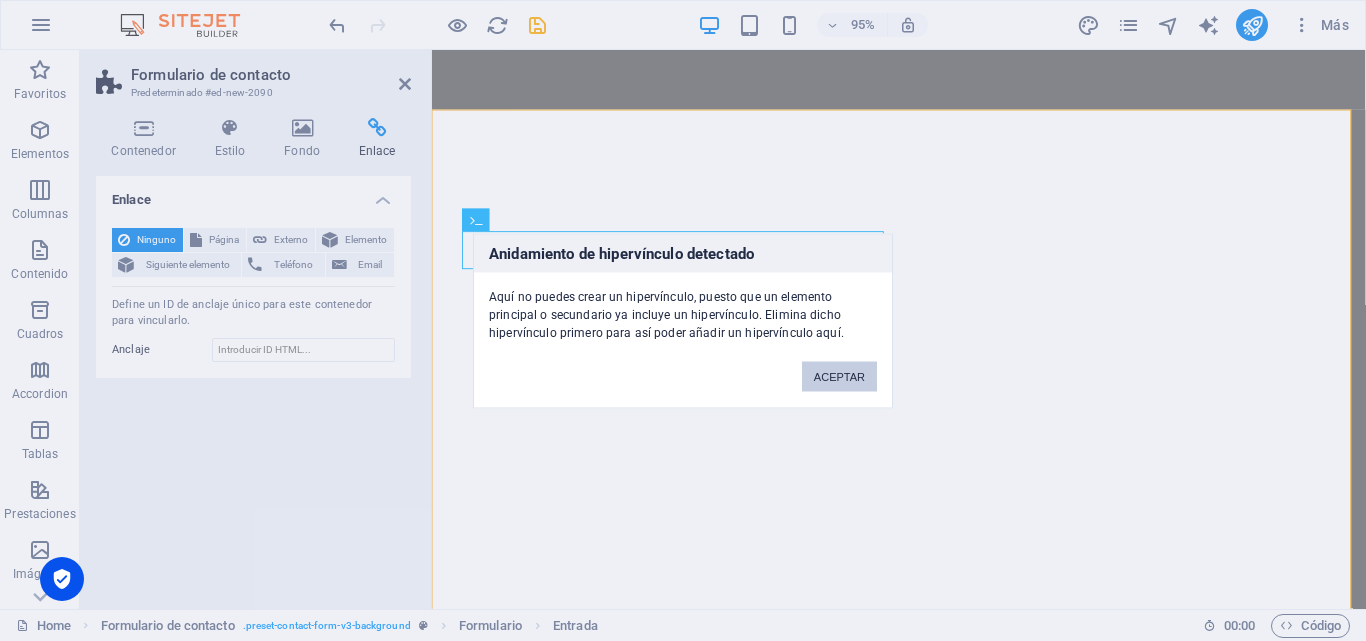 click on "ACEPTAR" at bounding box center (839, 376) 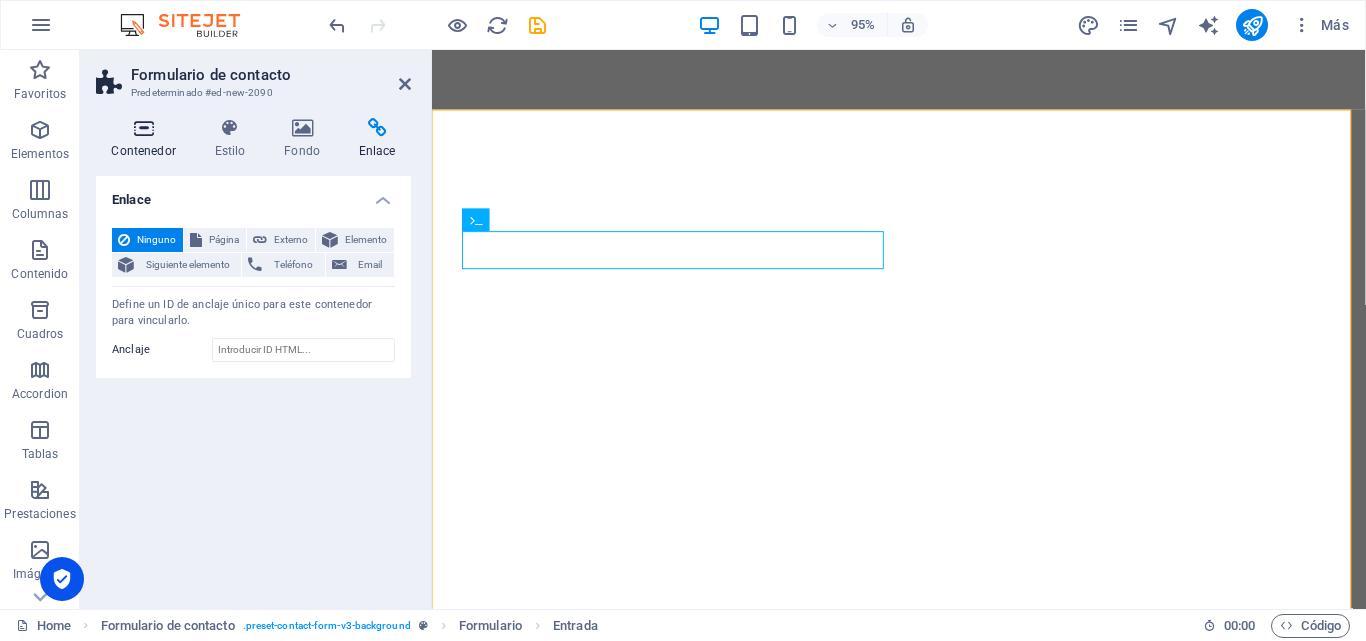 click at bounding box center (143, 128) 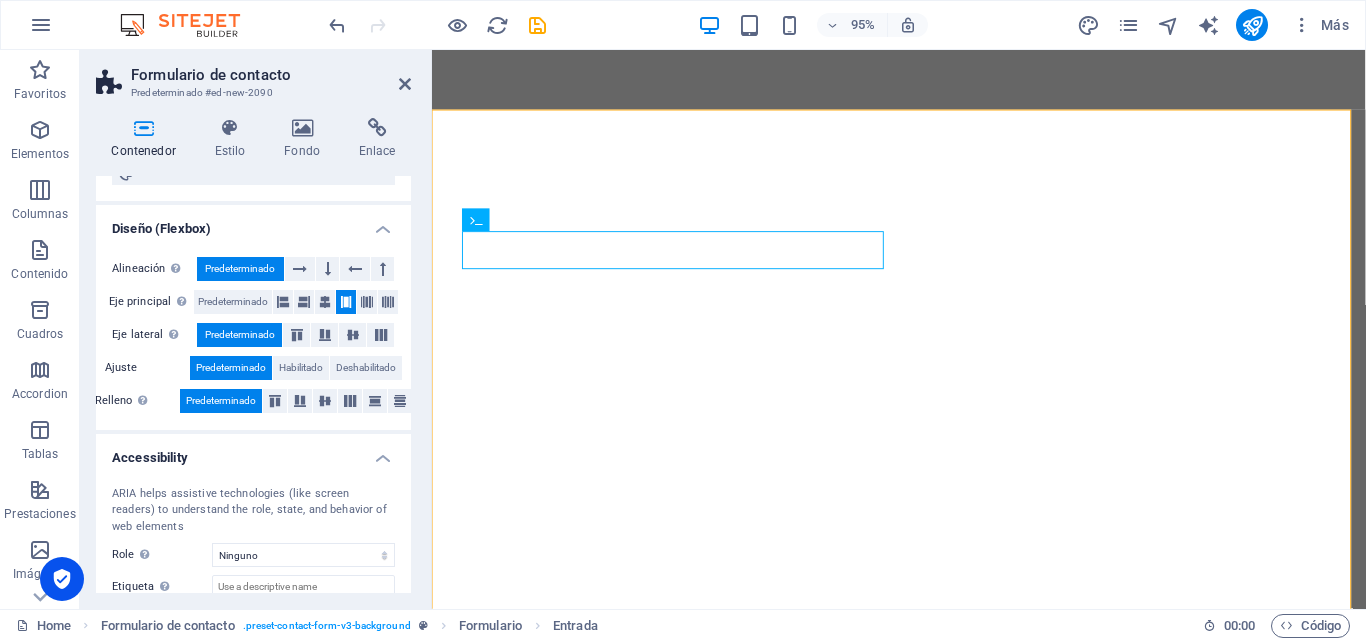 scroll, scrollTop: 382, scrollLeft: 0, axis: vertical 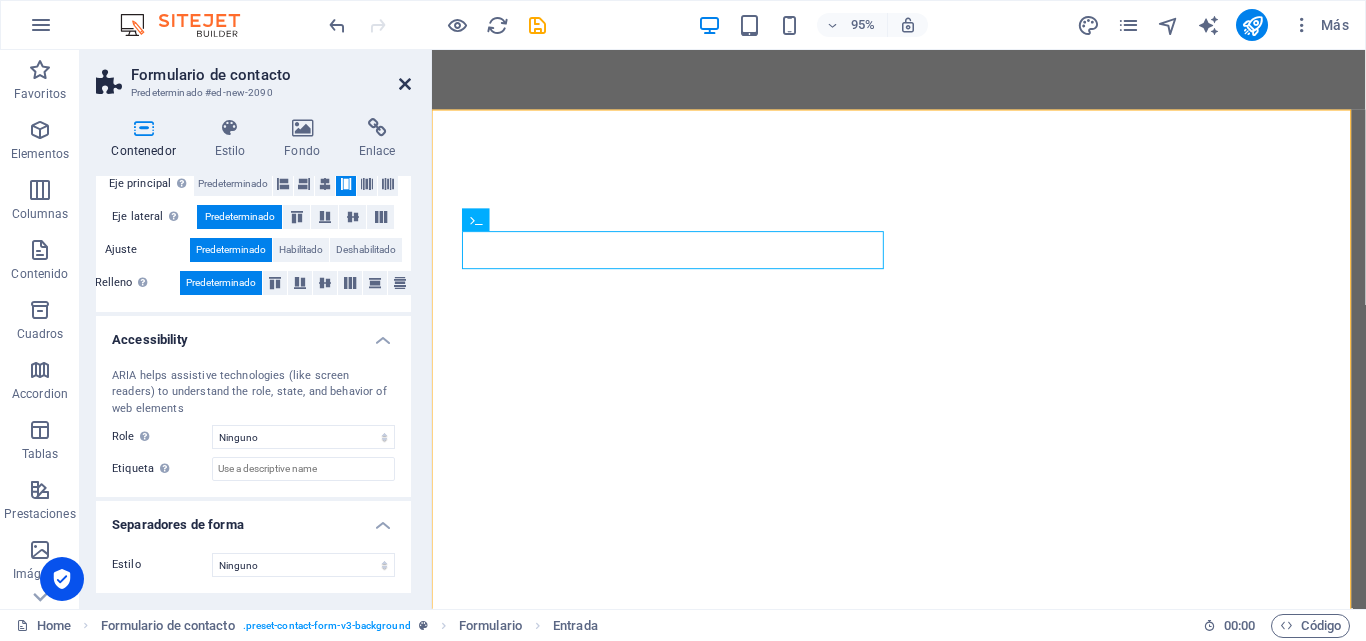 click at bounding box center [405, 84] 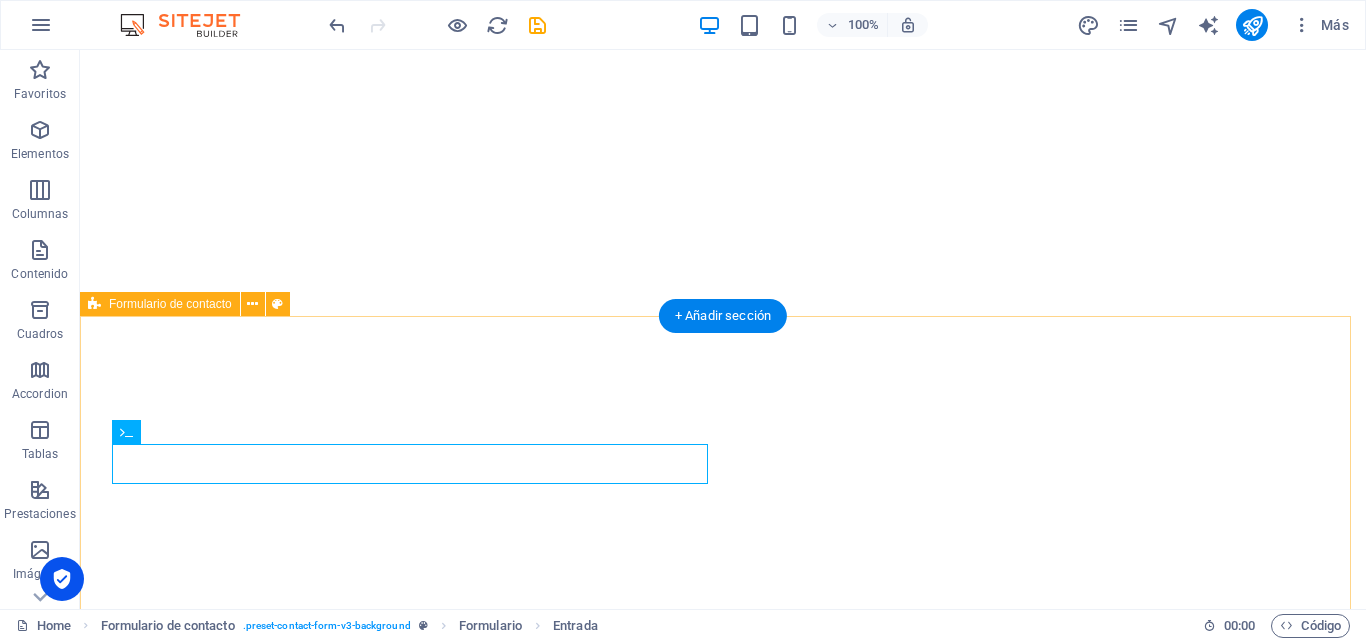 scroll, scrollTop: 3433, scrollLeft: 0, axis: vertical 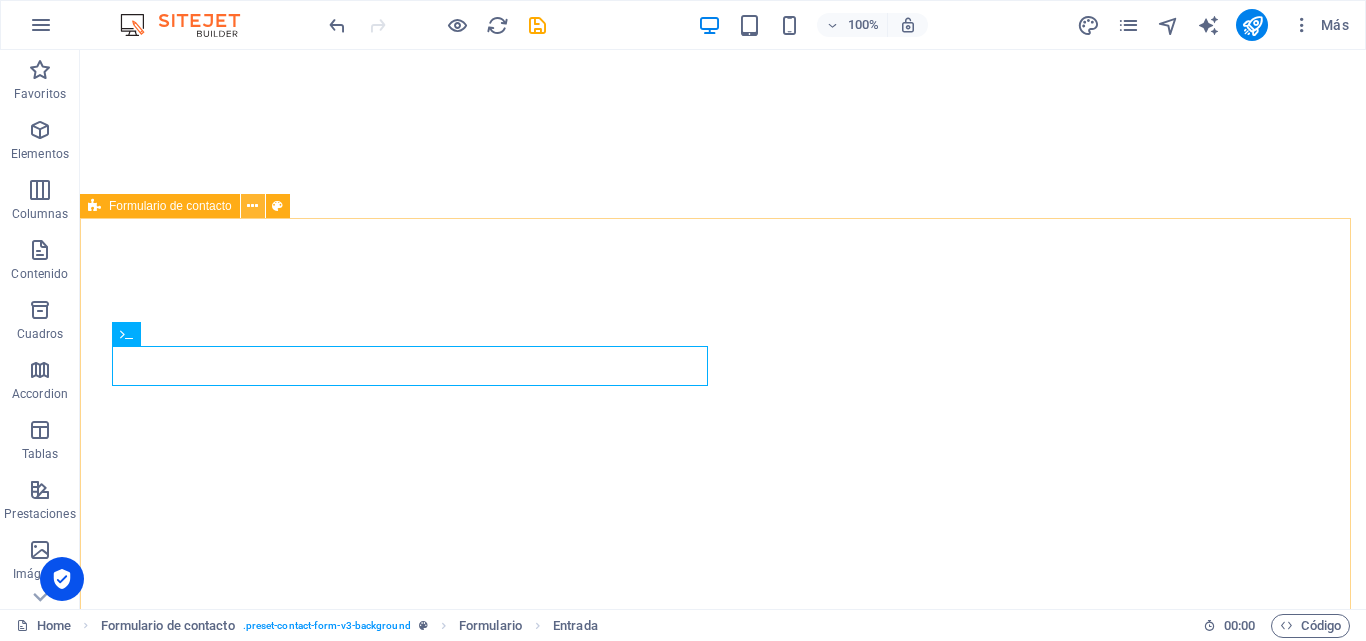 click at bounding box center [252, 206] 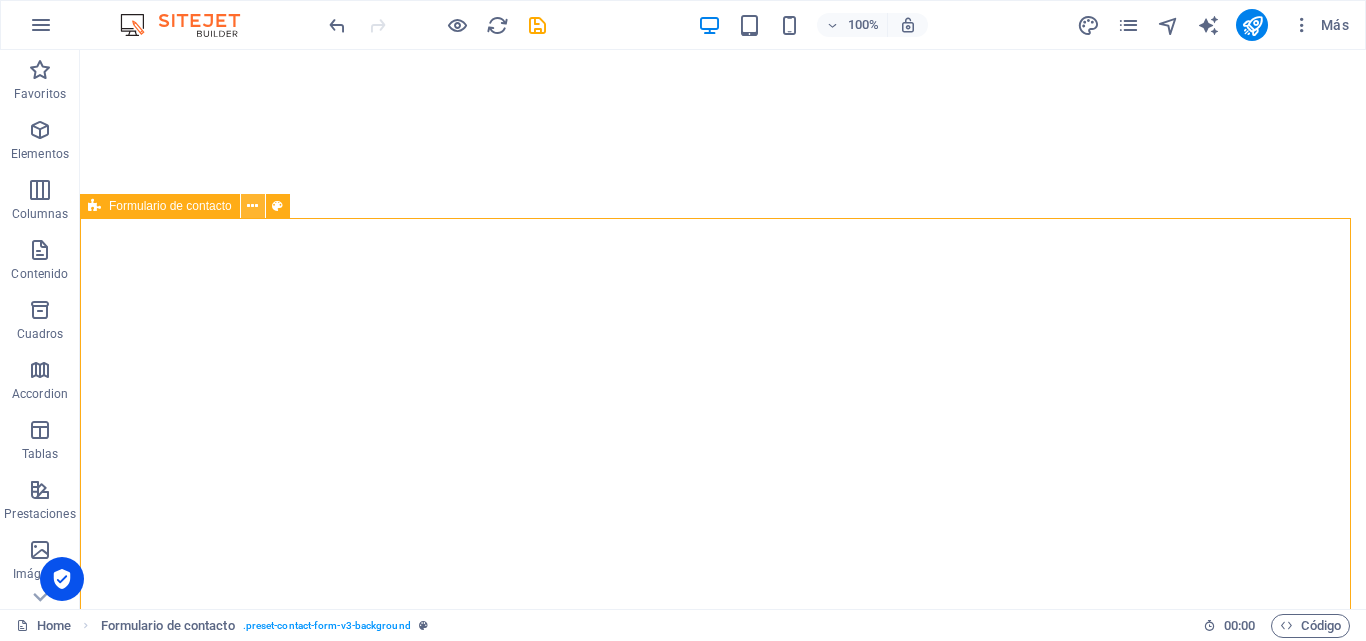 click at bounding box center [252, 206] 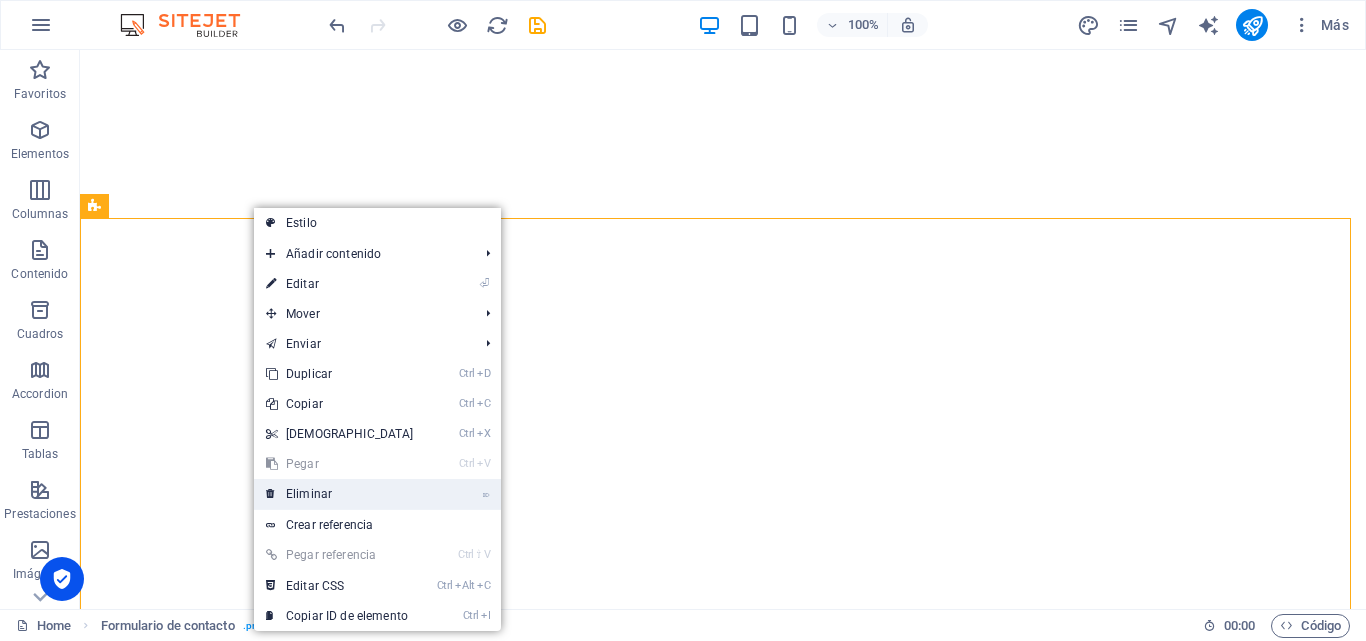 click on "⌦  Eliminar" at bounding box center [340, 494] 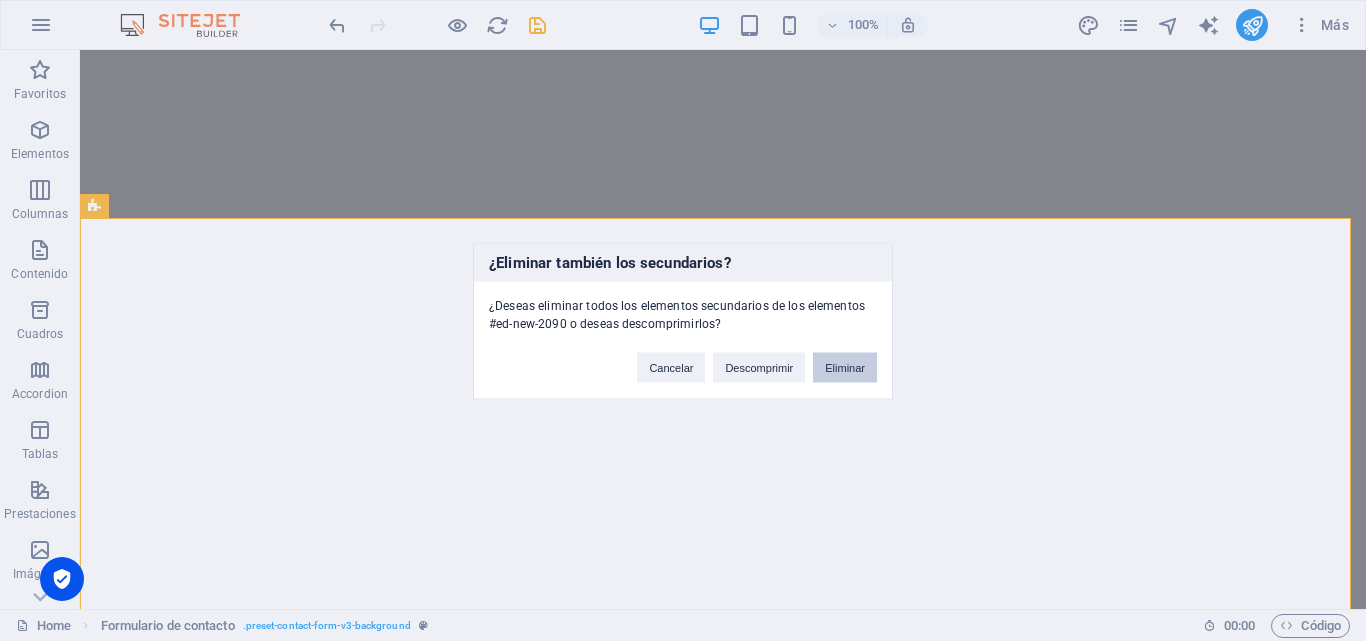 click on "Eliminar" at bounding box center [845, 367] 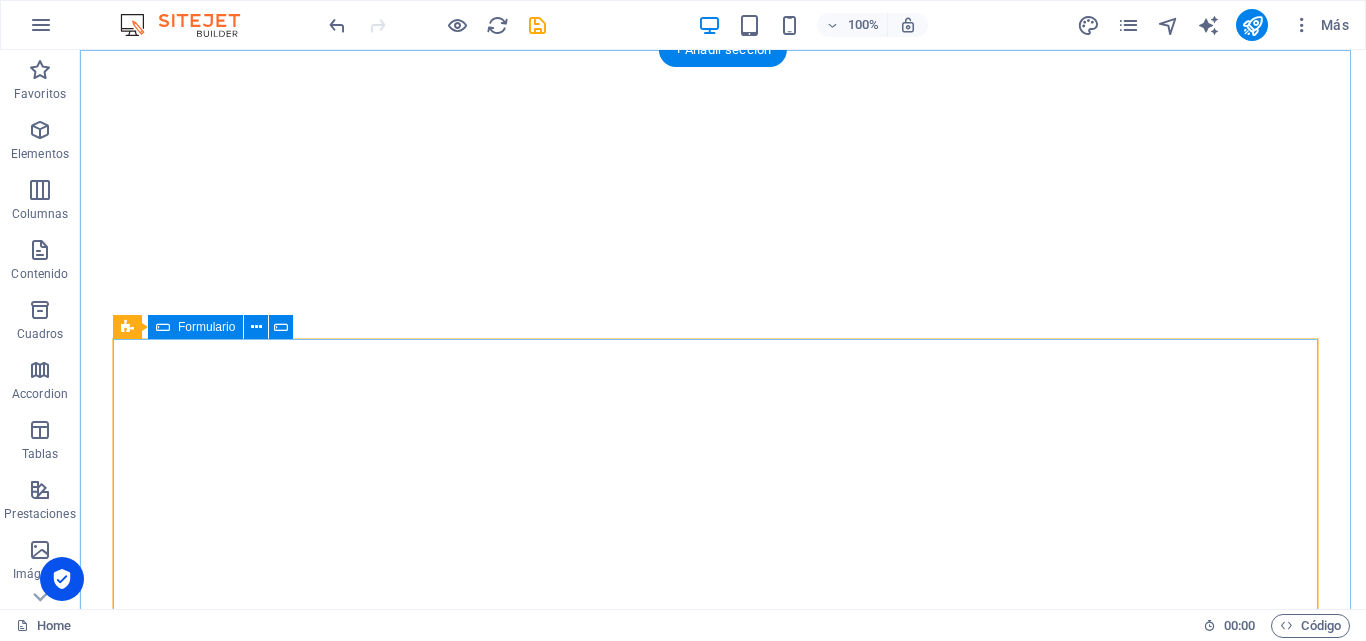 scroll, scrollTop: 2933, scrollLeft: 0, axis: vertical 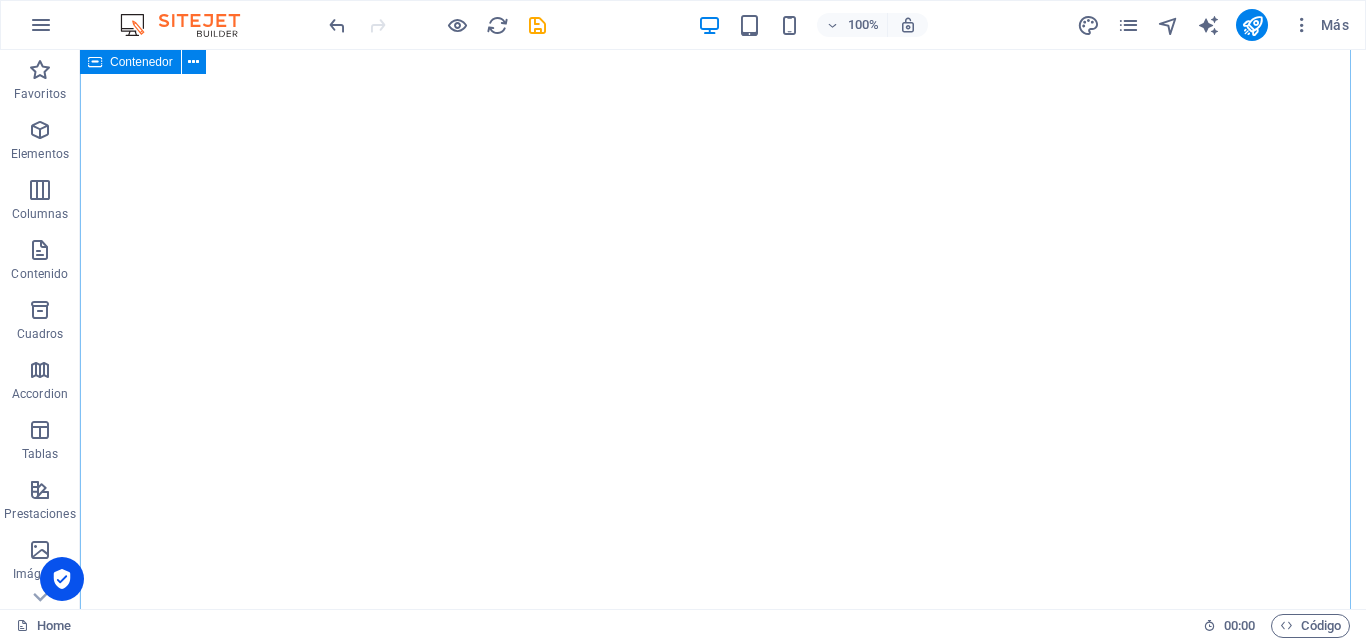 click on "Enviar un mensaje Enviar   acepto las condiciones Unreadable? Regenerate" at bounding box center (723, 8117) 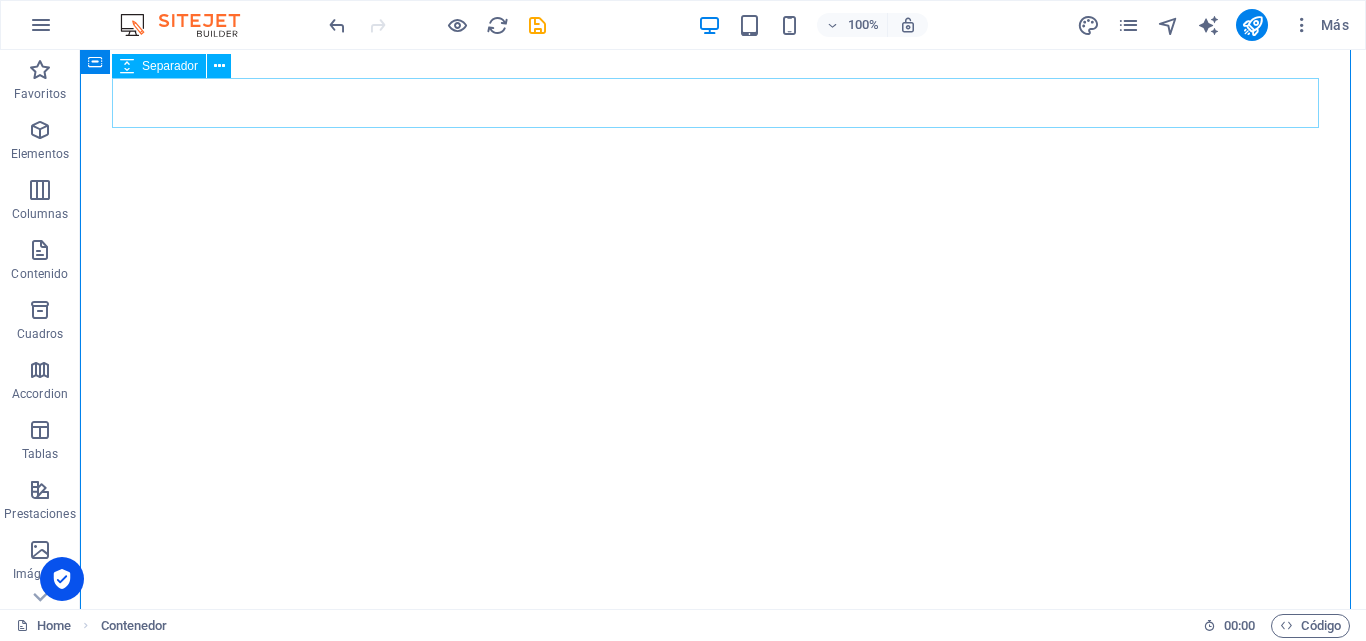 click at bounding box center [723, 7878] 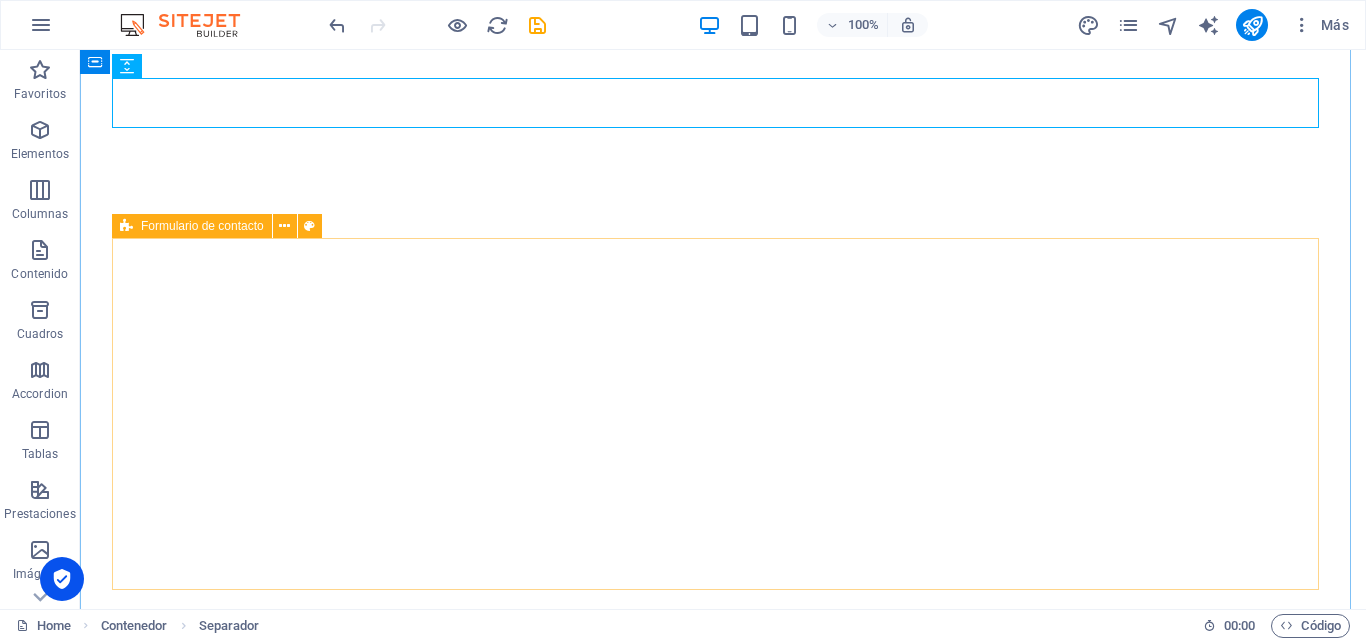 click on "Formulario de contacto" at bounding box center (202, 226) 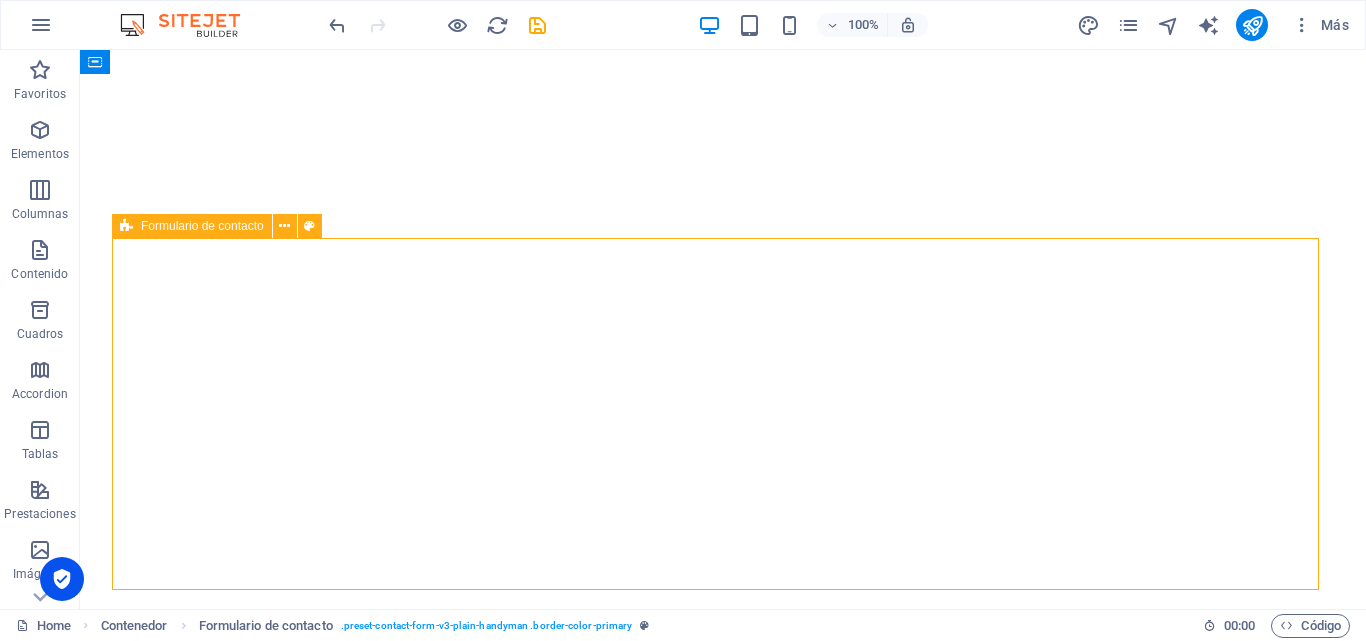 click on "Formulario de contacto" at bounding box center (202, 226) 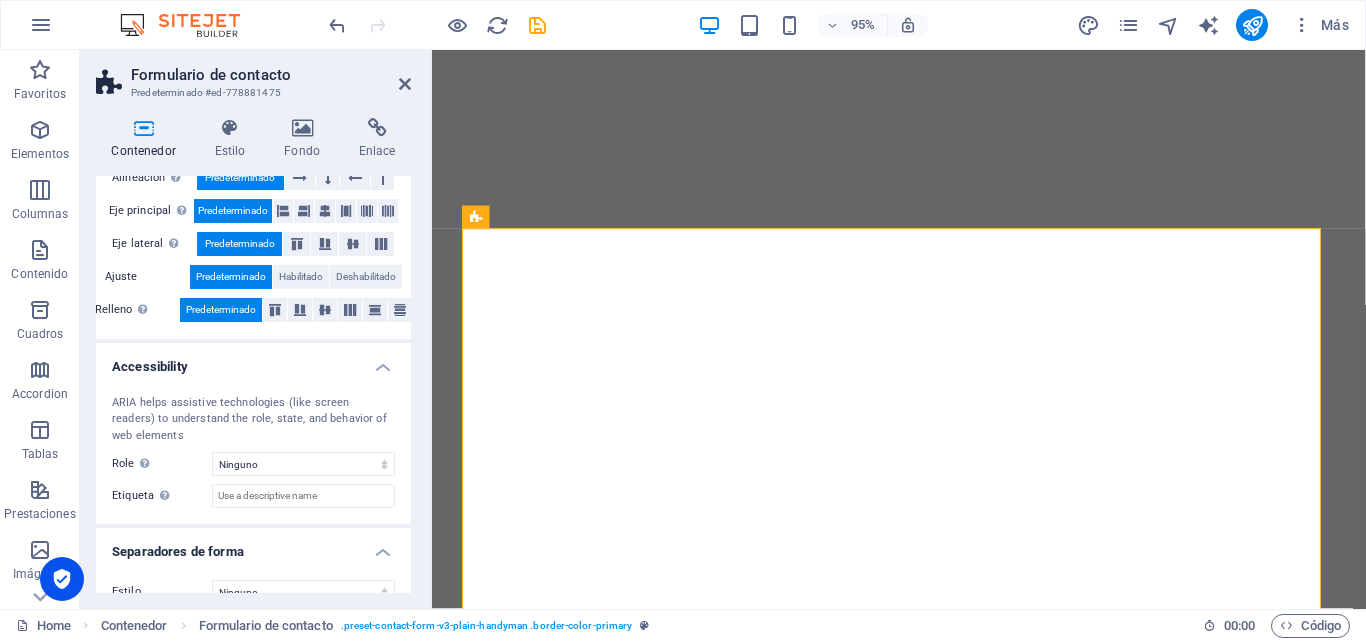scroll, scrollTop: 382, scrollLeft: 0, axis: vertical 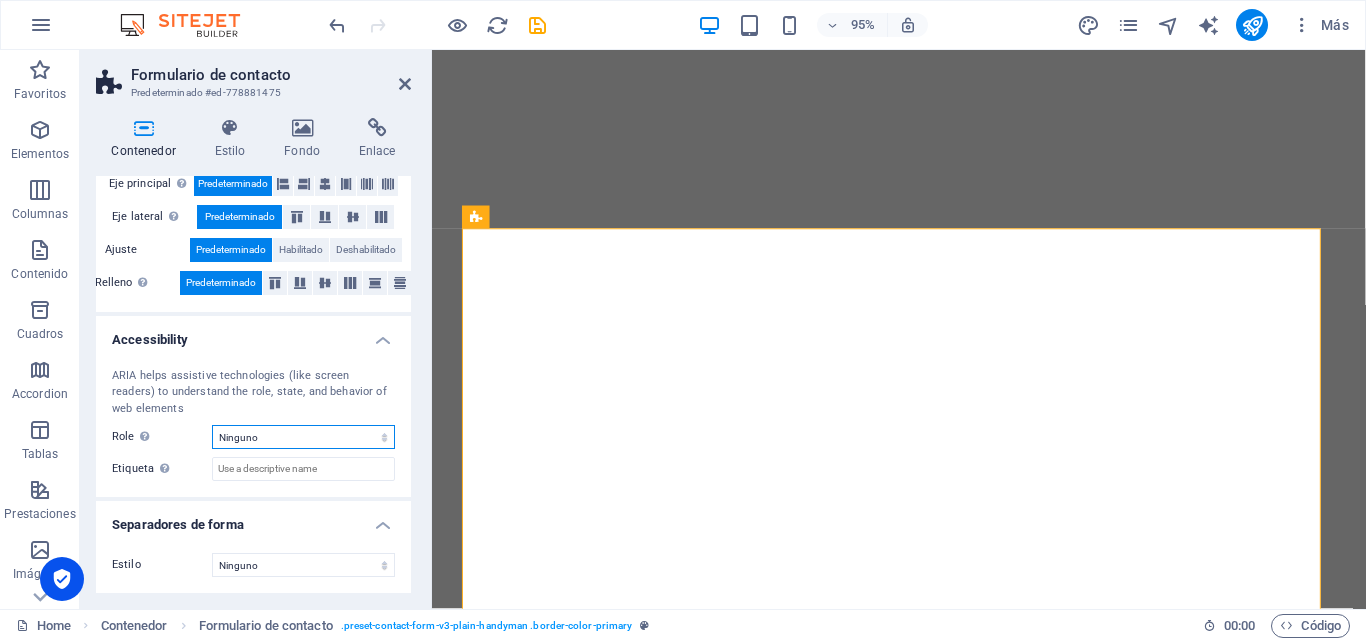 click on "Ninguno Alert Article Banner Comment Complementary Dialog Encabezado Marquee Pie de página Presentation Region Section Separator Status Timer" at bounding box center (303, 437) 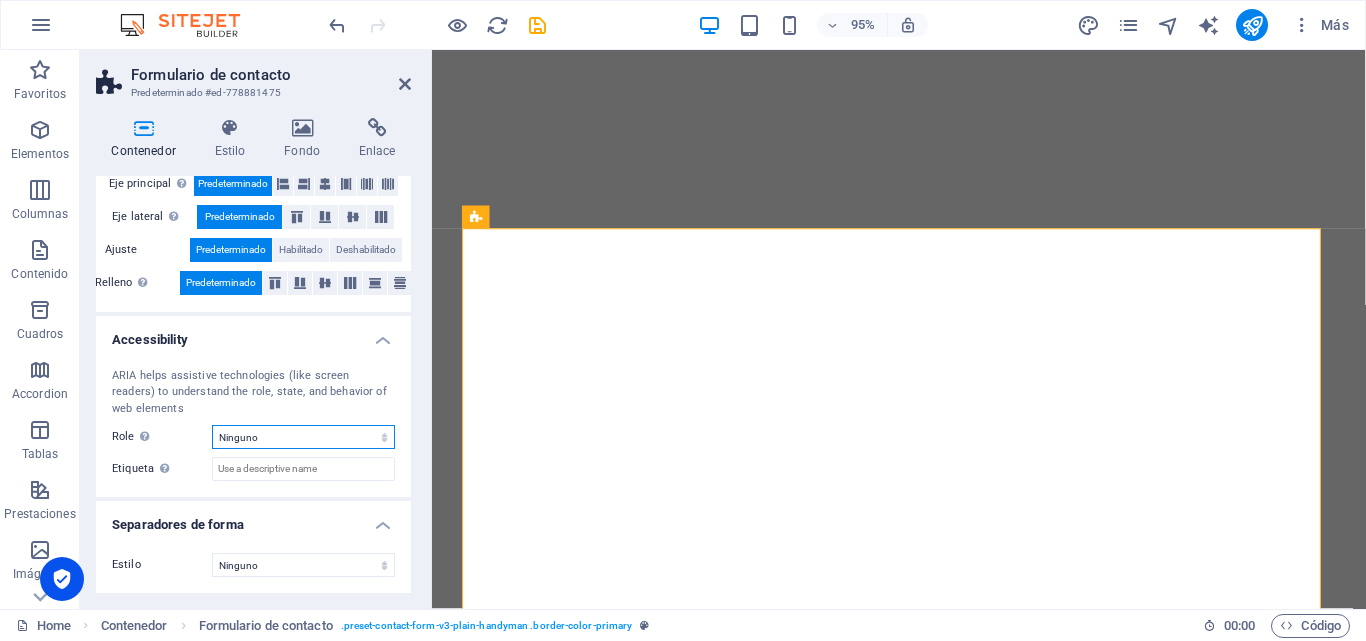 click on "Ninguno Alert Article Banner Comment Complementary Dialog Encabezado Marquee Pie de página Presentation Region Section Separator Status Timer" at bounding box center [303, 437] 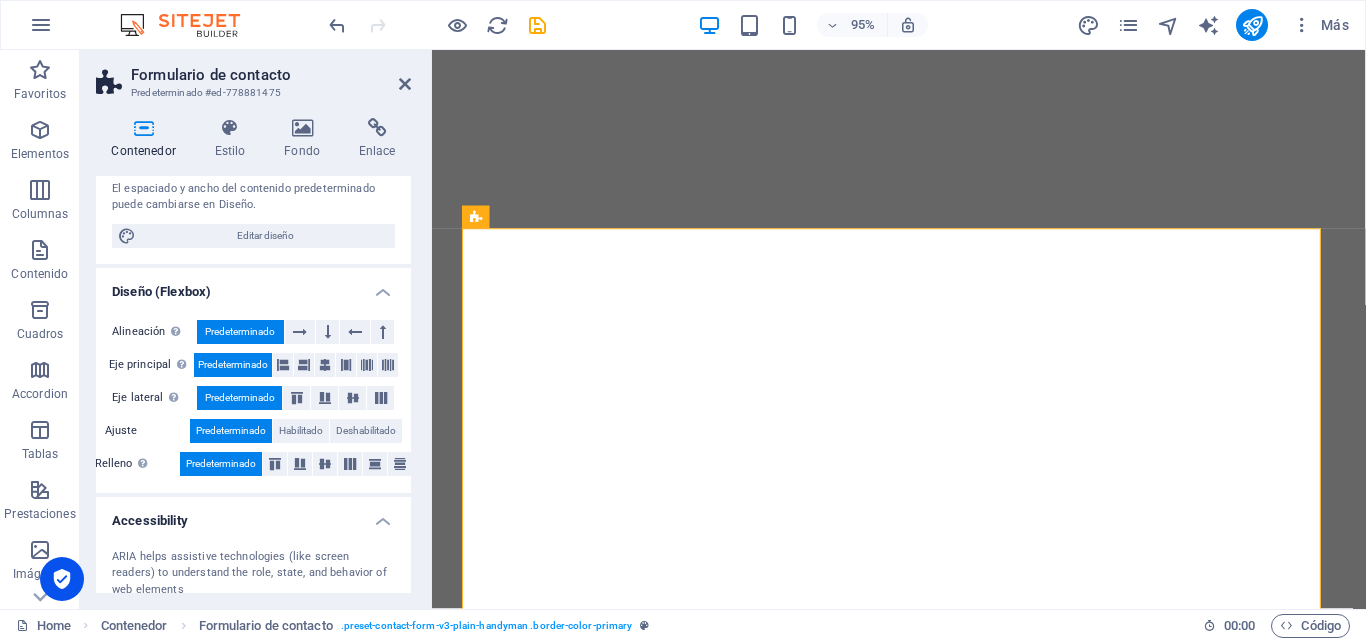 scroll, scrollTop: 0, scrollLeft: 0, axis: both 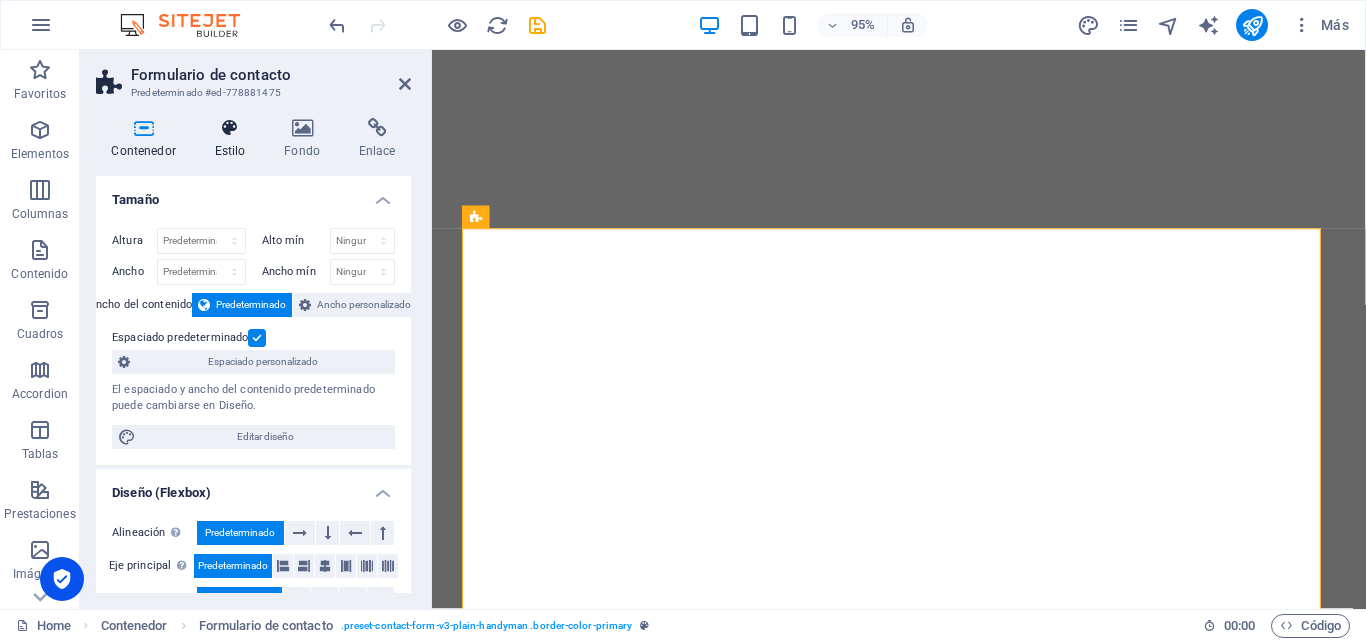 click at bounding box center (230, 128) 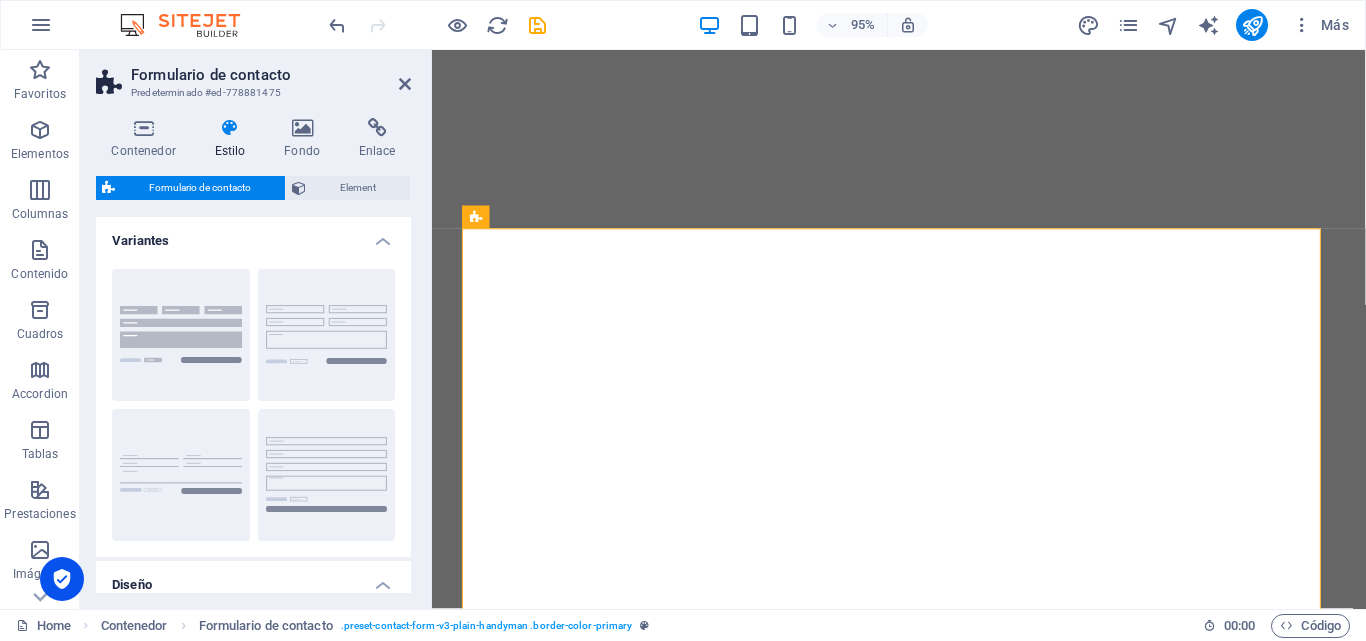 click on "Formulario de contacto" at bounding box center [200, 188] 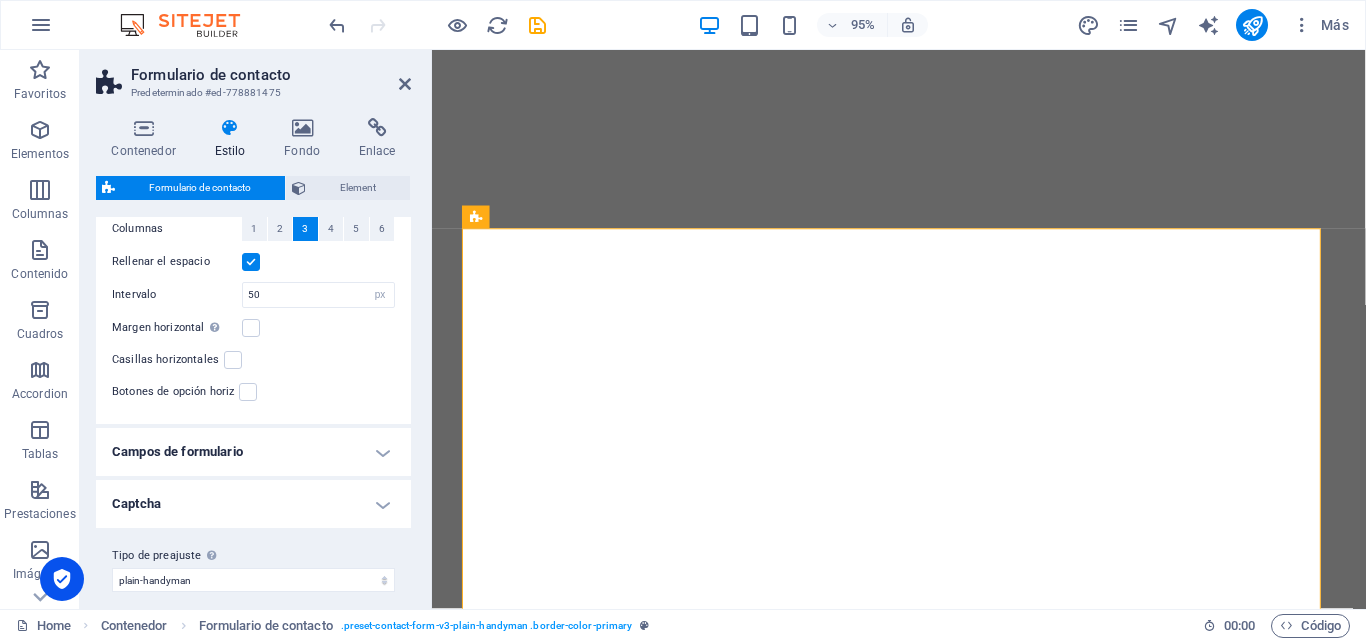 scroll, scrollTop: 415, scrollLeft: 0, axis: vertical 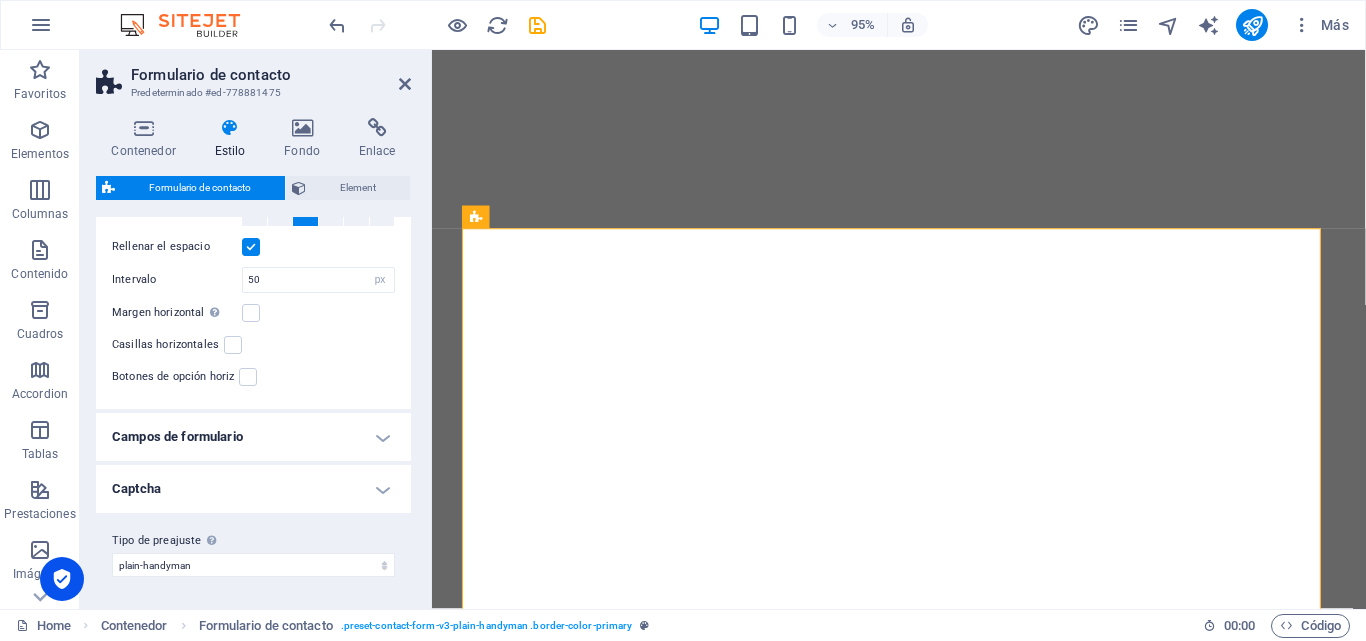 click on "Campos de formulario" at bounding box center [253, 437] 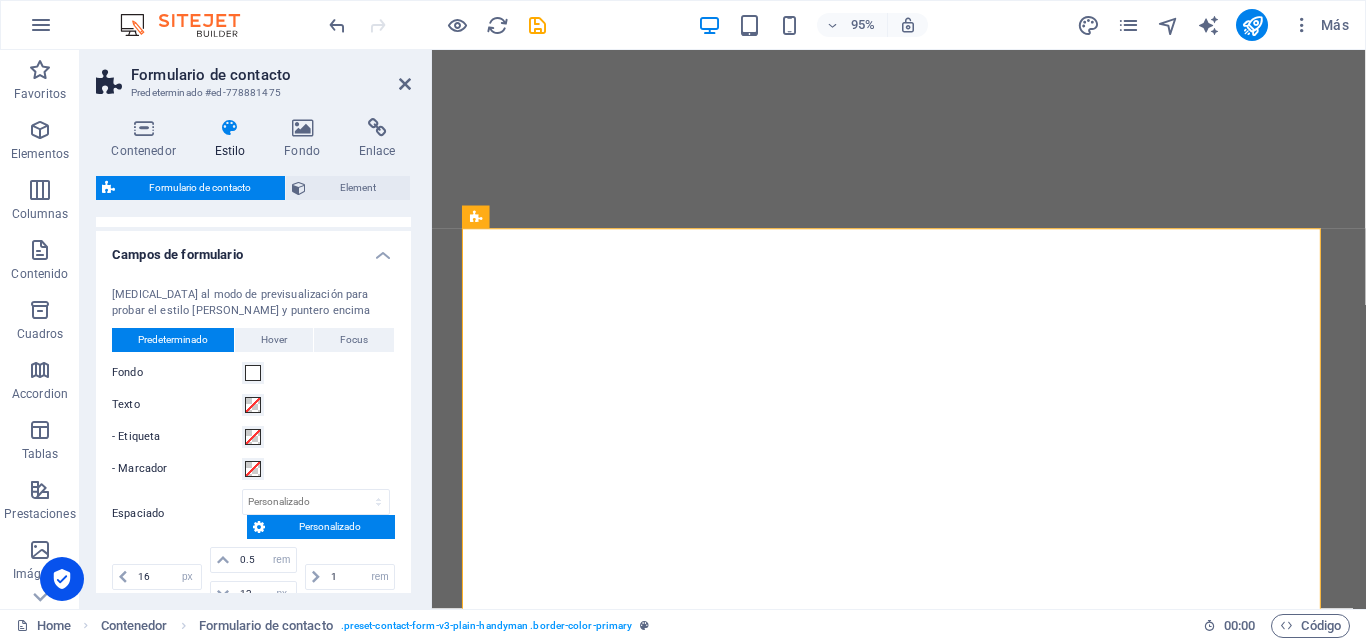 scroll, scrollTop: 615, scrollLeft: 0, axis: vertical 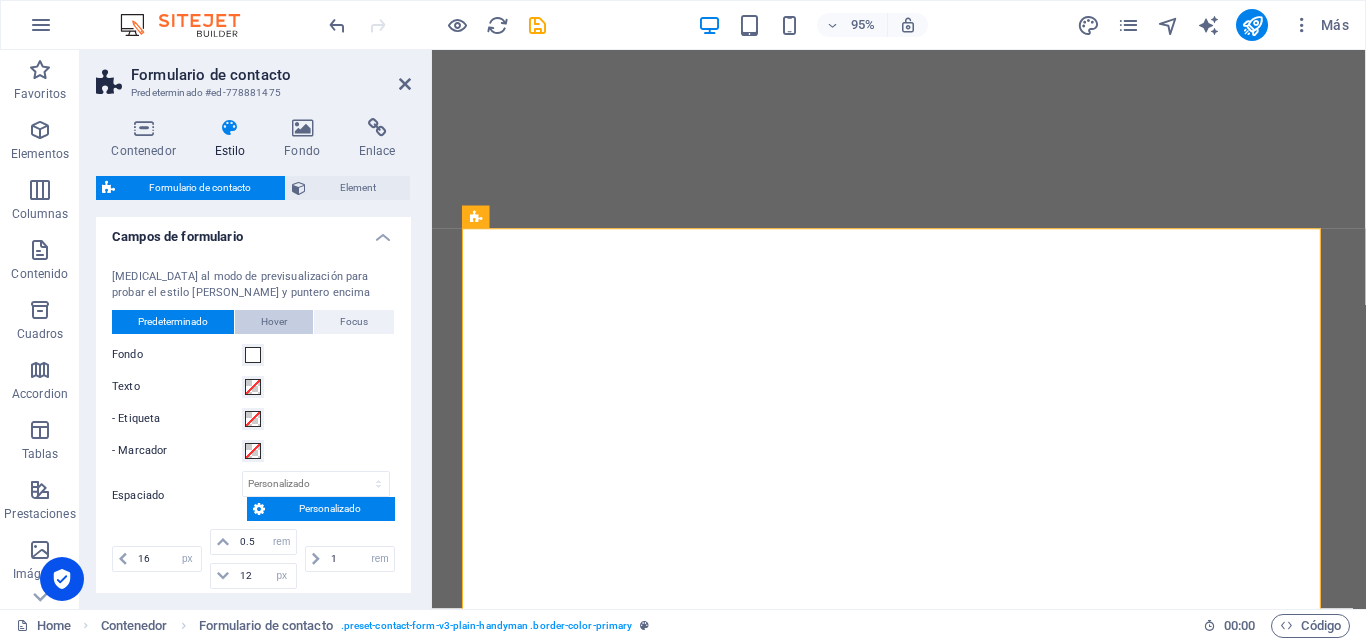 click on "Hover" at bounding box center [274, 322] 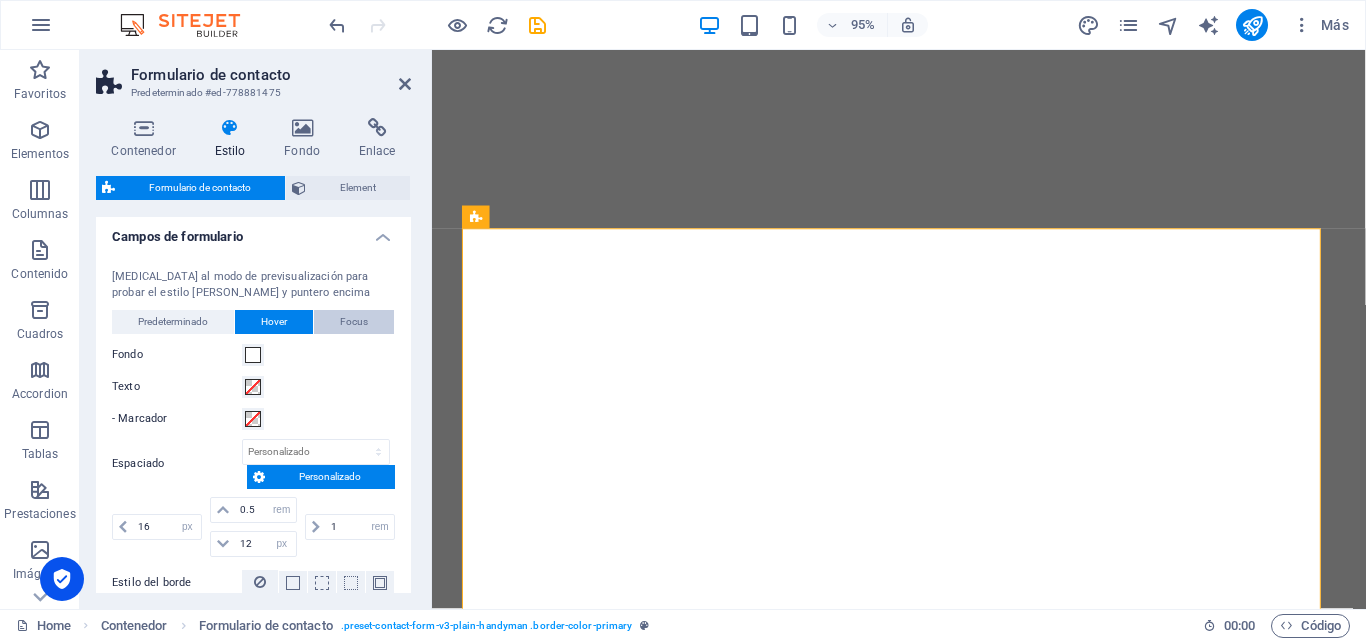 click on "Focus" at bounding box center (354, 322) 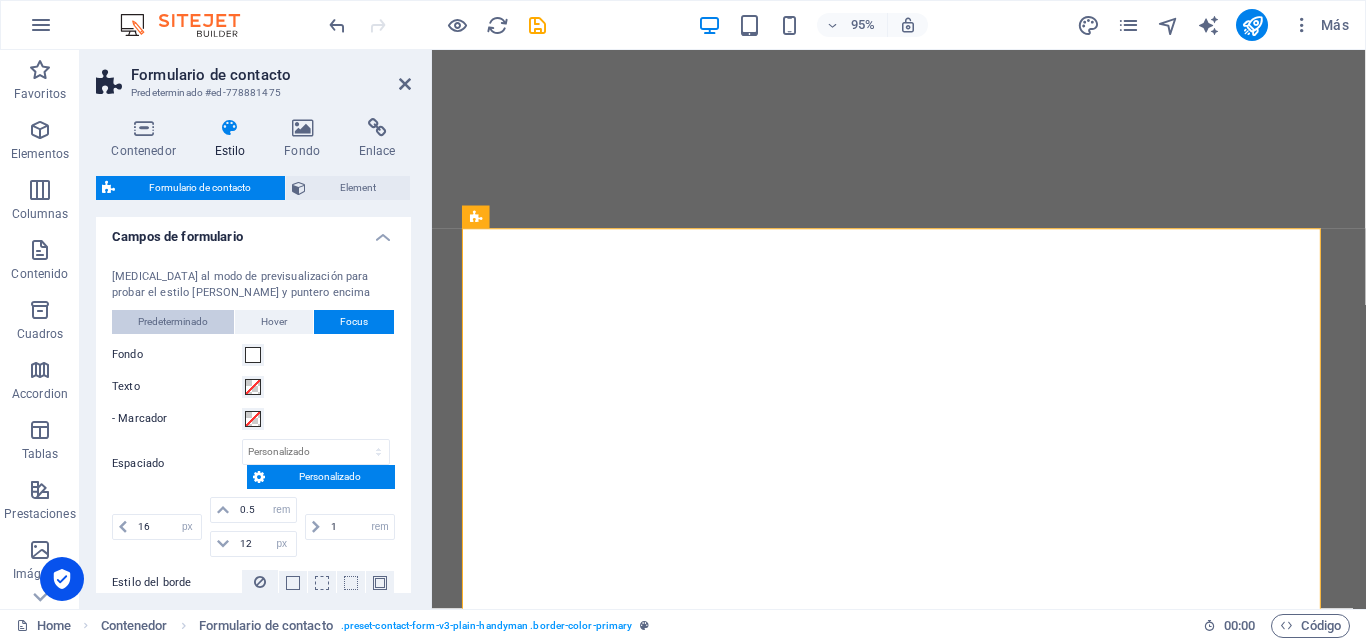 click on "Predeterminado" at bounding box center (173, 322) 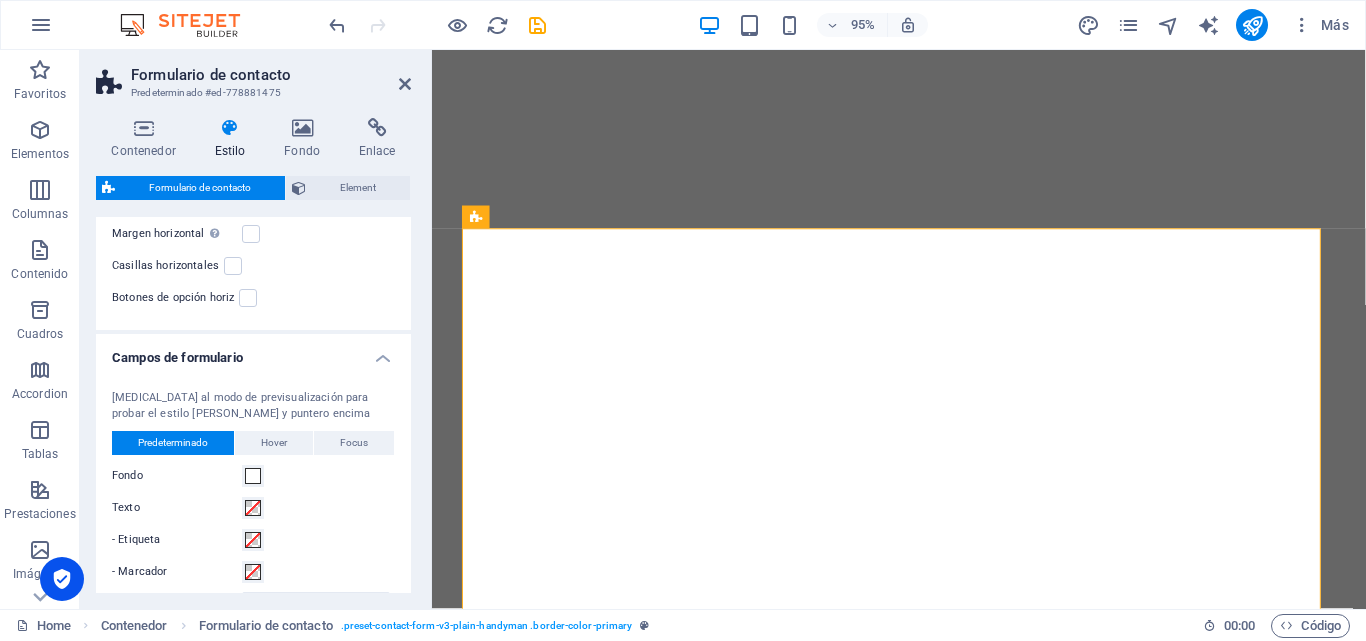 scroll, scrollTop: 0, scrollLeft: 0, axis: both 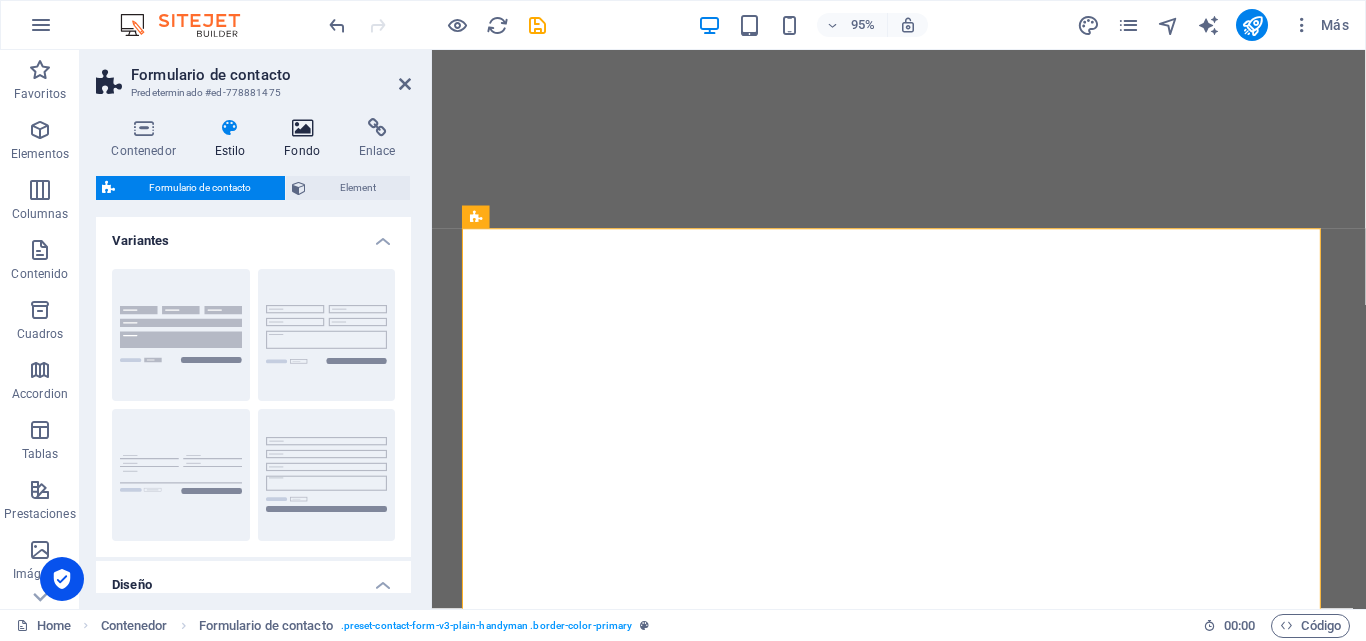 click at bounding box center [302, 128] 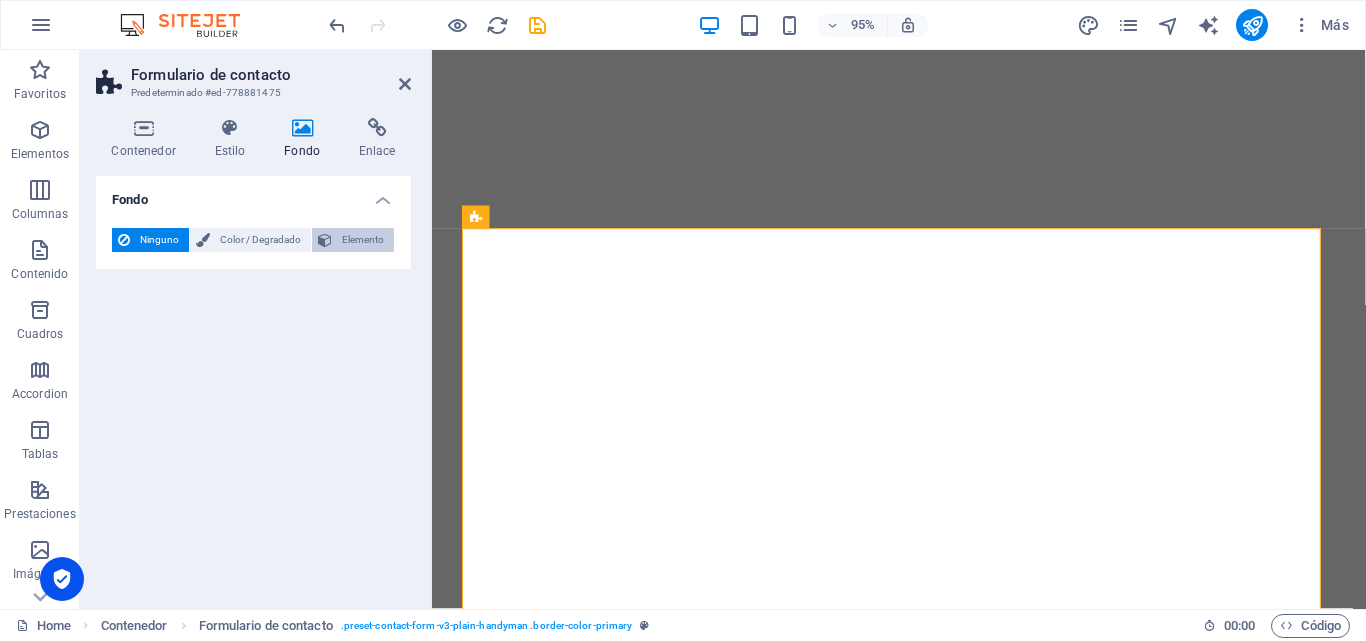 click on "Elemento" at bounding box center (363, 240) 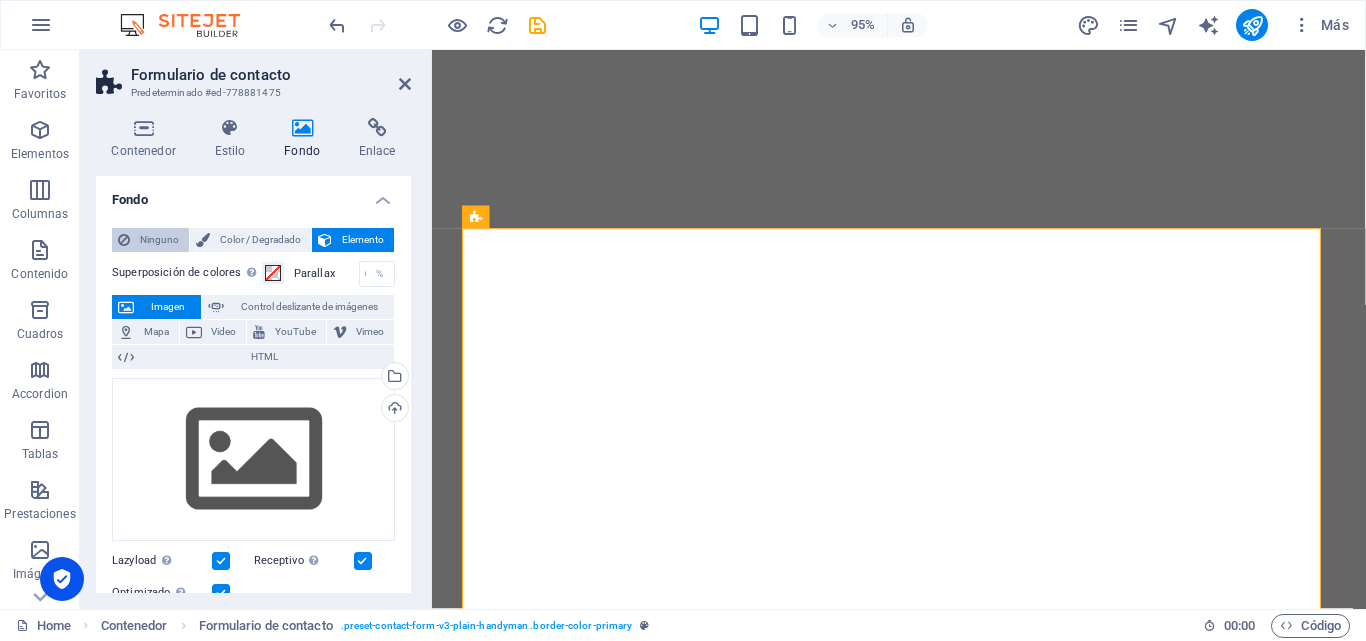 click on "Ninguno" at bounding box center (159, 240) 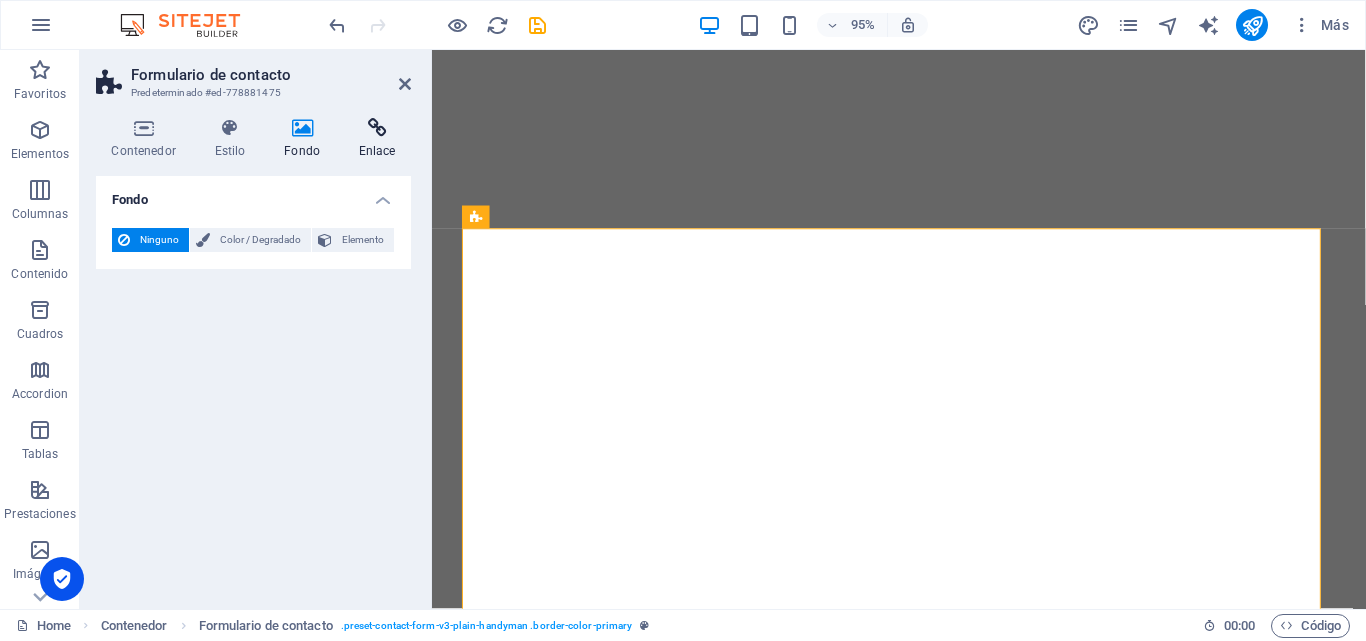 click at bounding box center (377, 128) 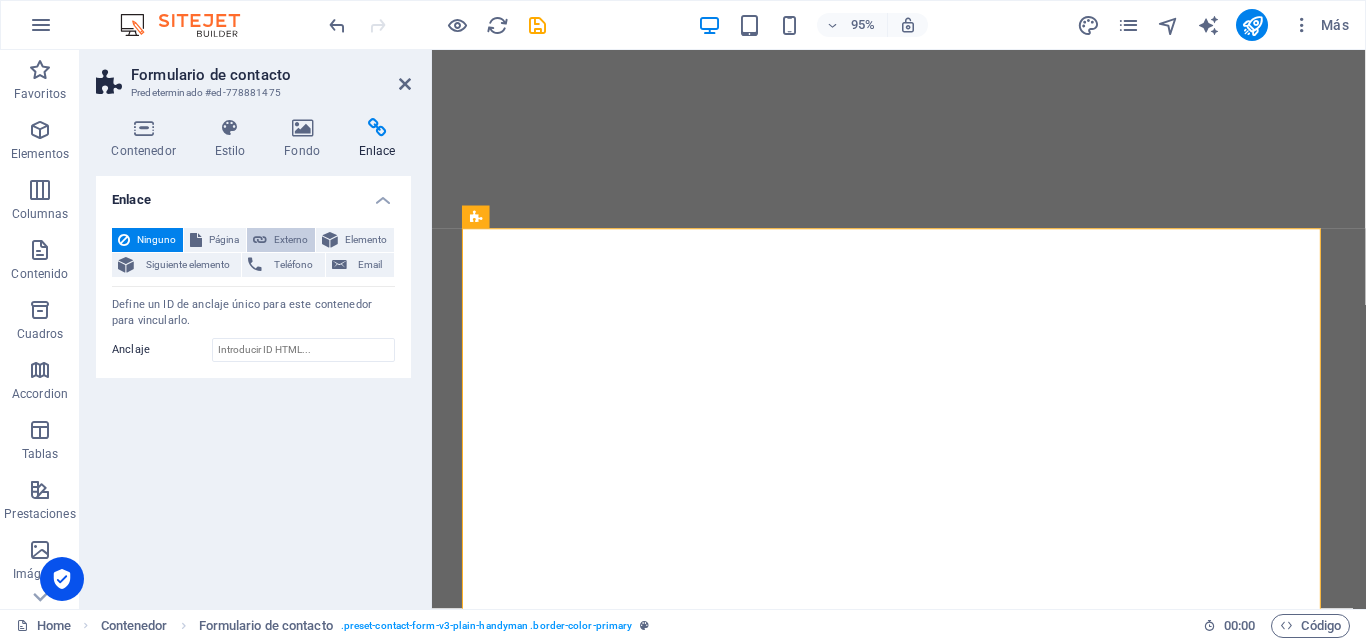 click on "Externo" at bounding box center [291, 240] 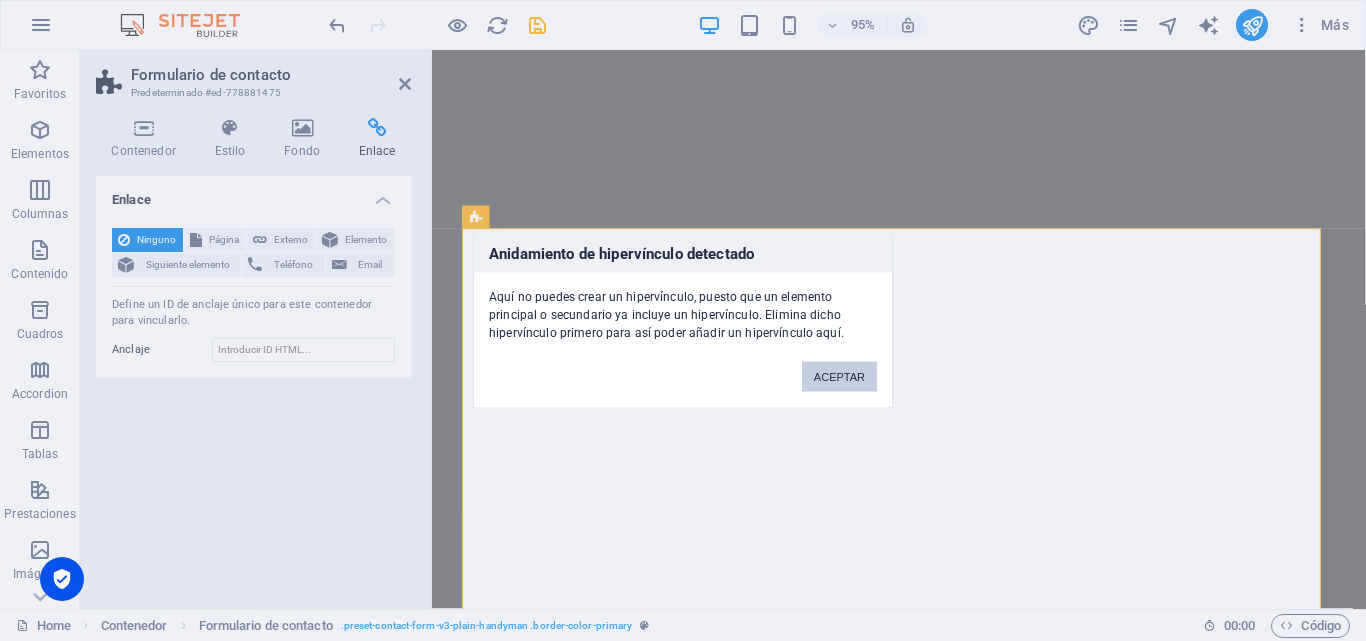 click on "ACEPTAR" at bounding box center (839, 376) 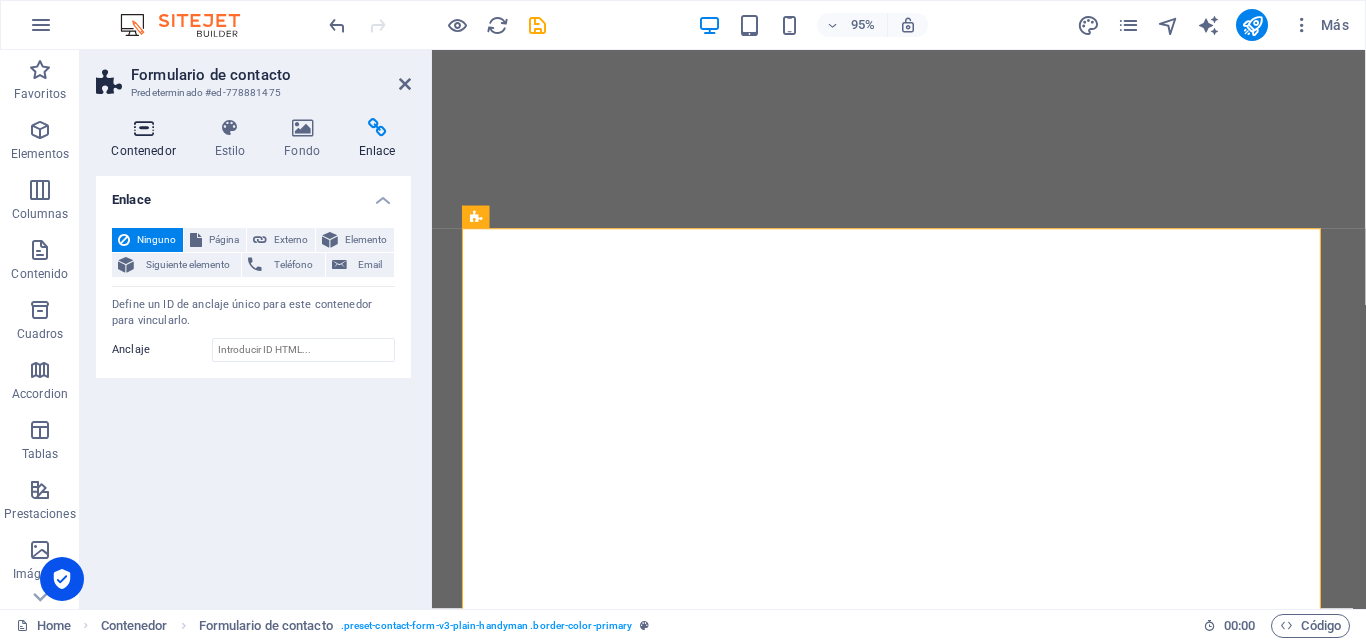 click at bounding box center [143, 128] 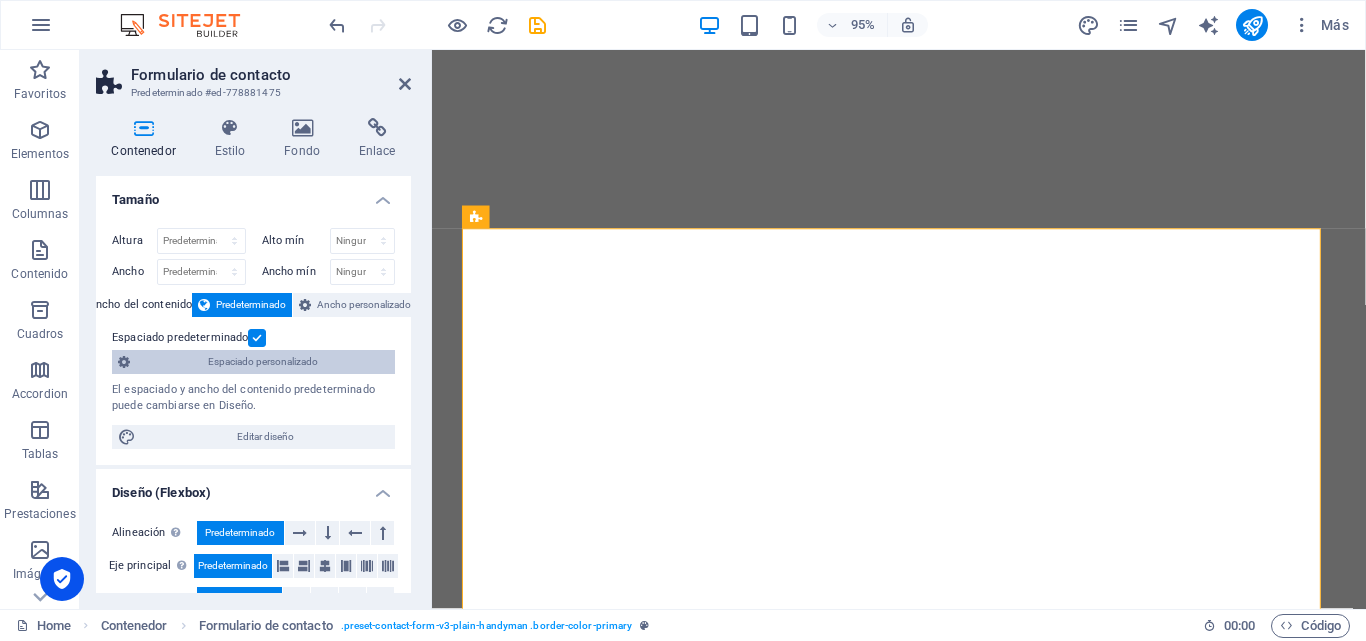 click on "Espaciado personalizado" at bounding box center (262, 362) 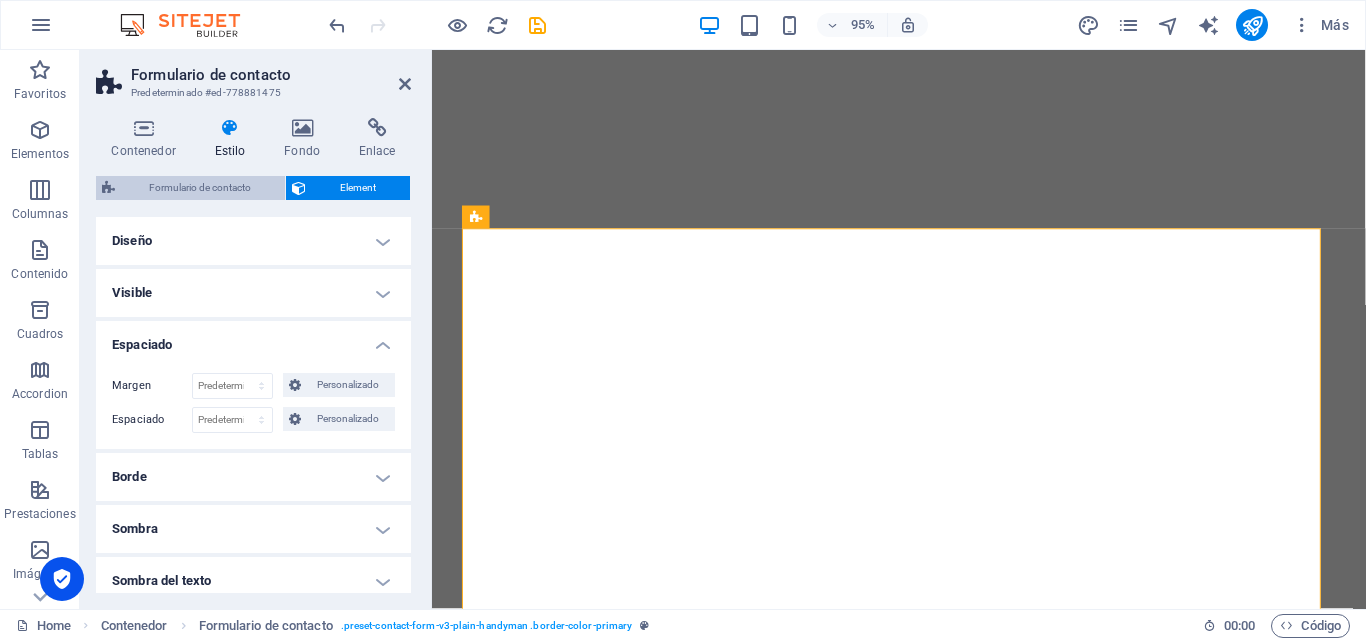 click on "Formulario de contacto" at bounding box center [200, 188] 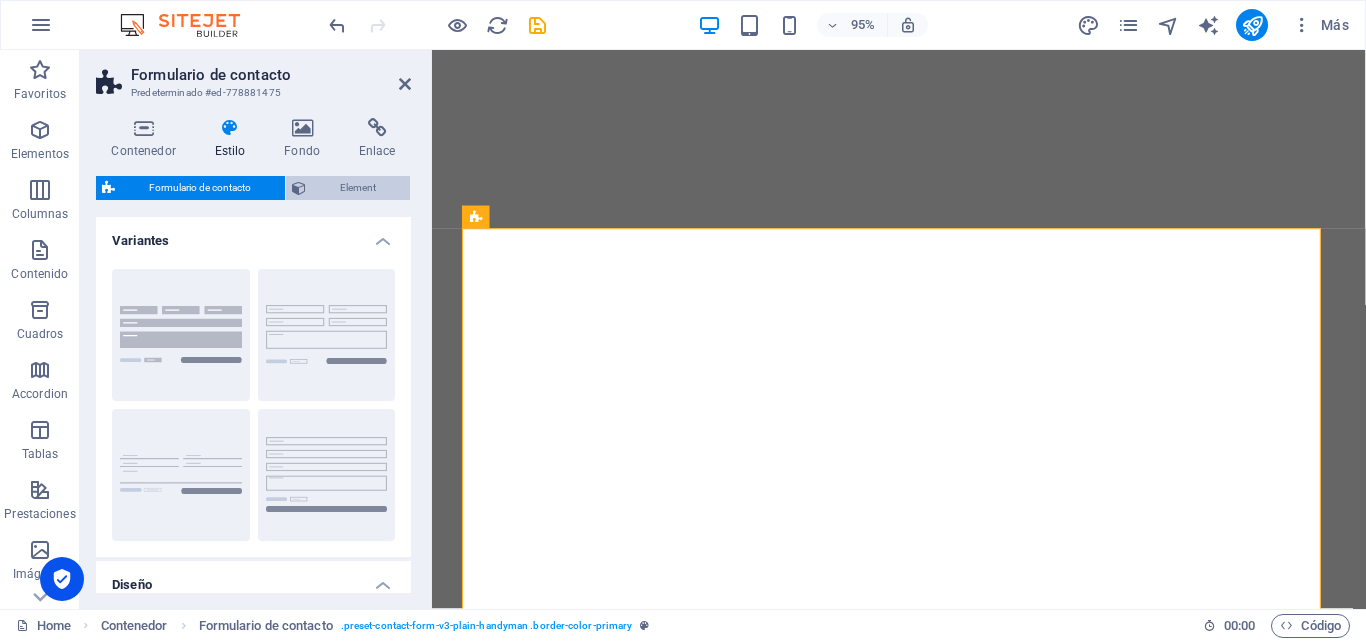 click on "Element" at bounding box center [358, 188] 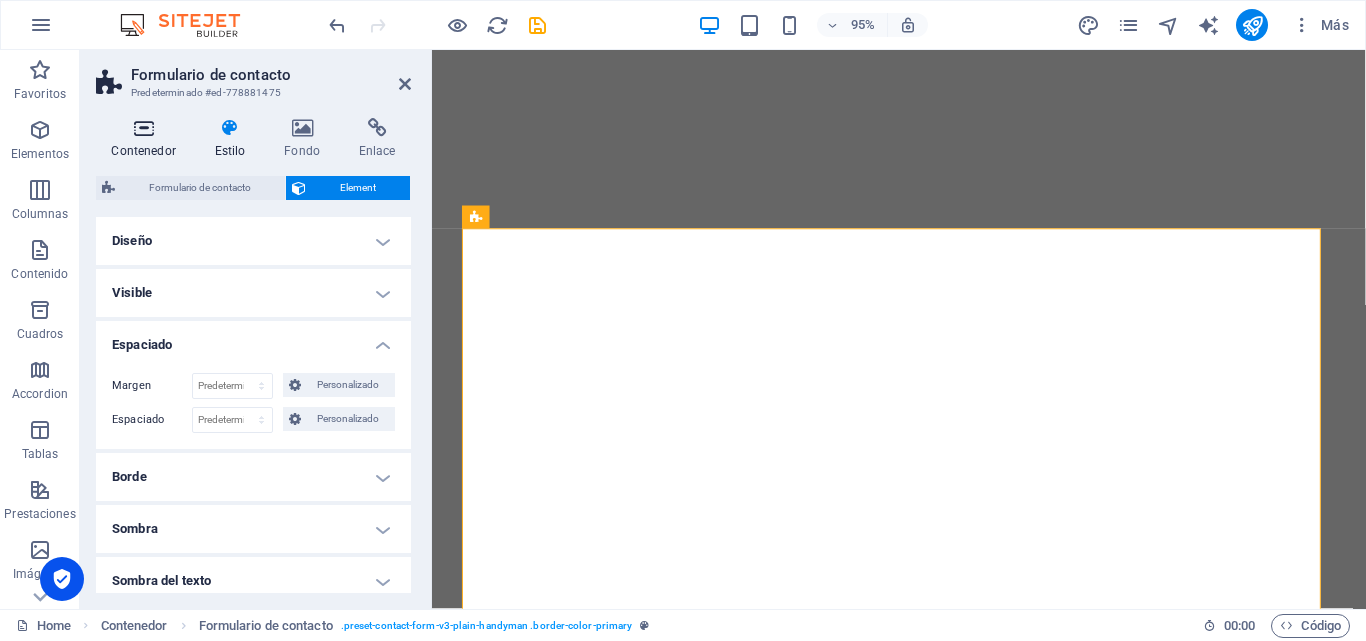click at bounding box center (143, 128) 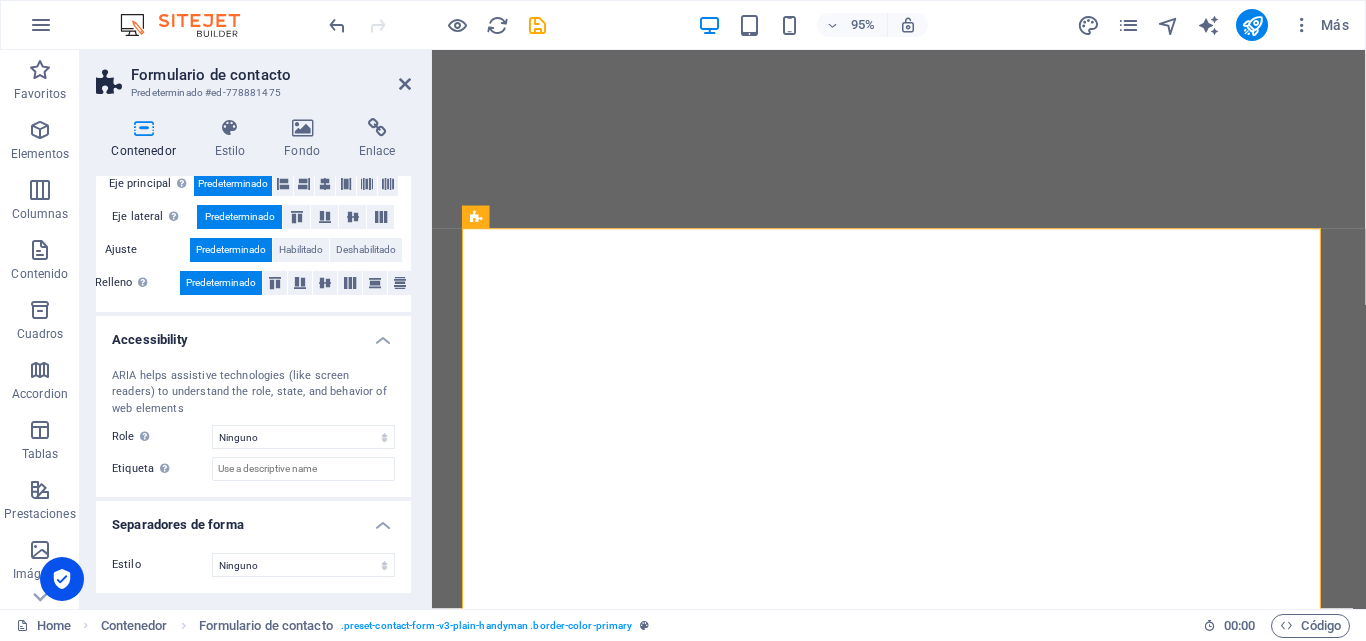 scroll, scrollTop: 0, scrollLeft: 0, axis: both 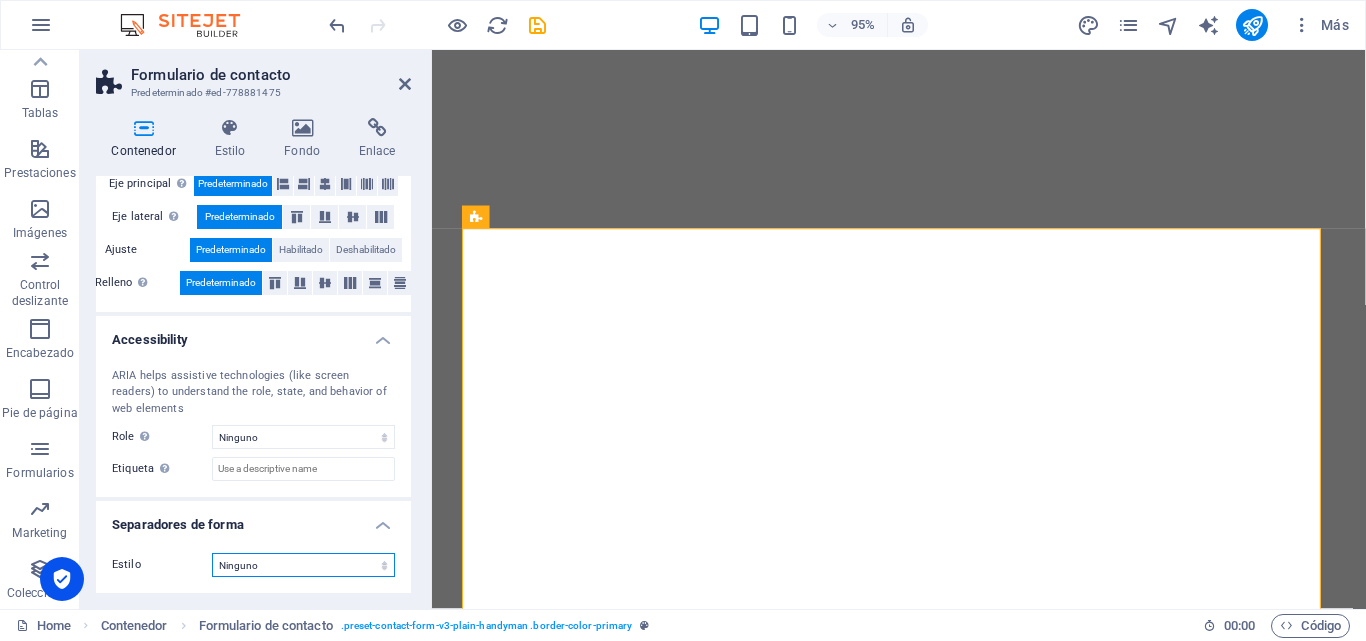 click on "Ninguno Triángulo Cuadrado Diagonal Polígono 1 Polígono 2 Zigzag Múltiples zigzags Olas Múltiples olas Medio círculo Círculo Sombra de círculo Bloques Hexágonos Nubes Múltiples nubes Ventilador Pirámides Libro Gota de pintura Fuego Papel desmenuzado Flecha" at bounding box center (303, 565) 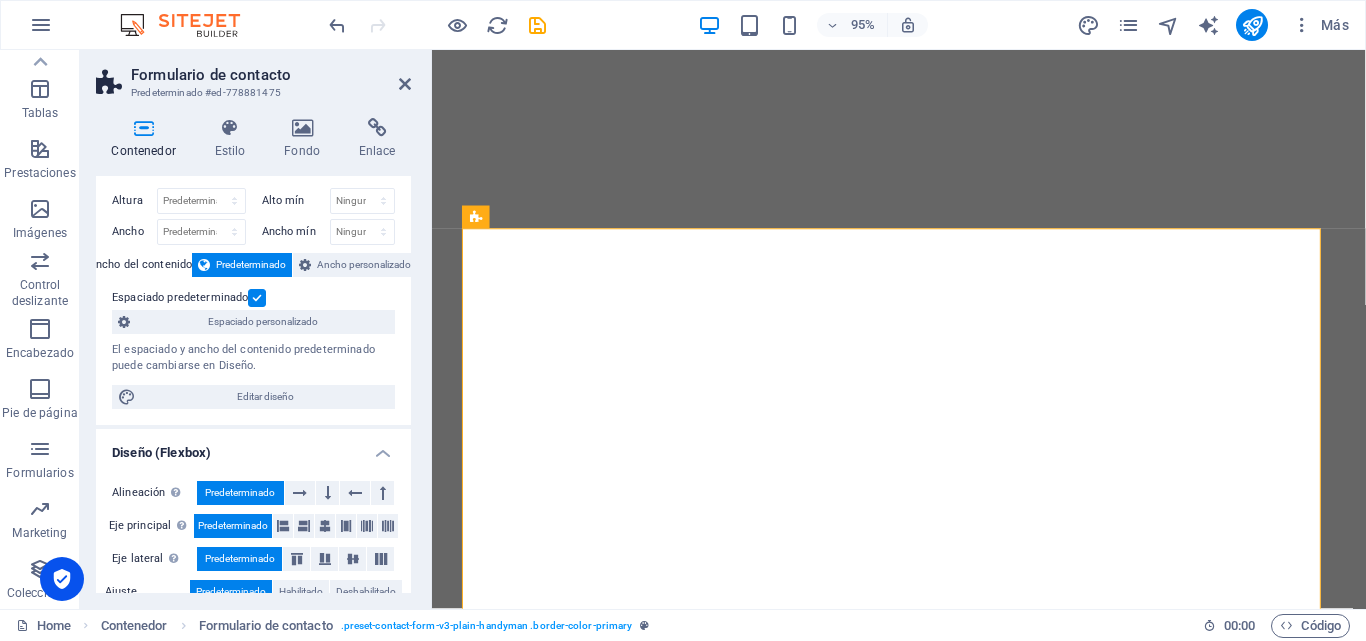 scroll, scrollTop: 0, scrollLeft: 0, axis: both 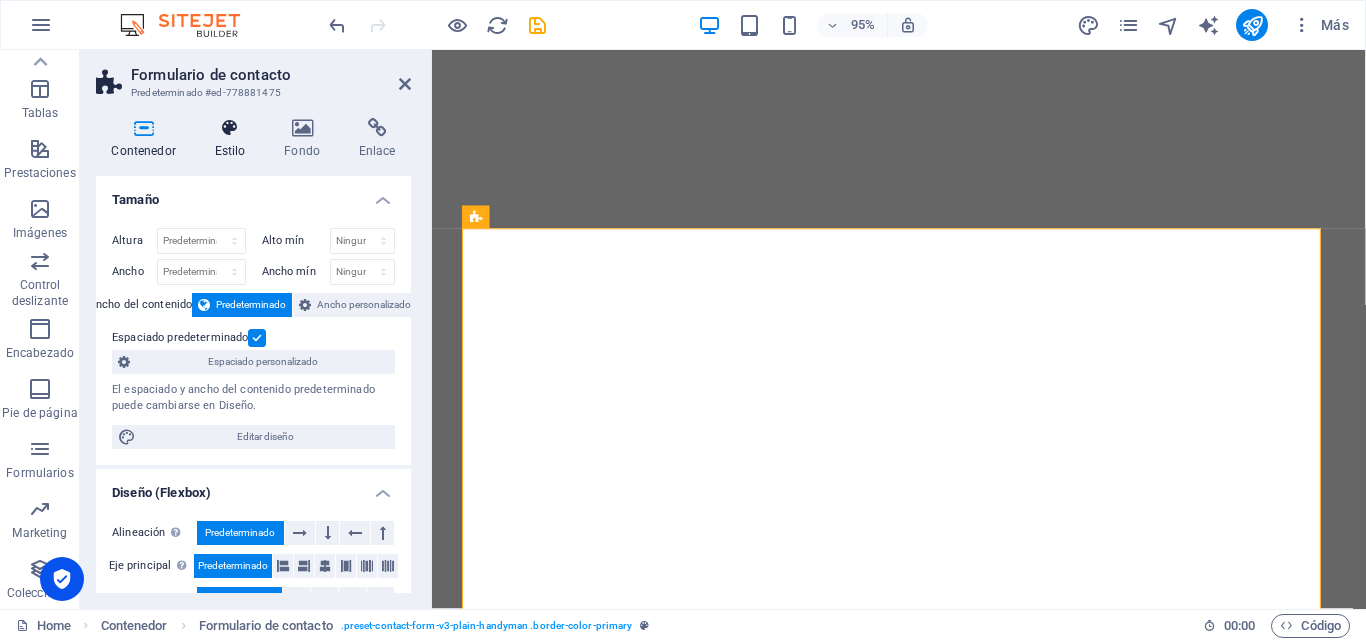 click on "Estilo" at bounding box center (234, 139) 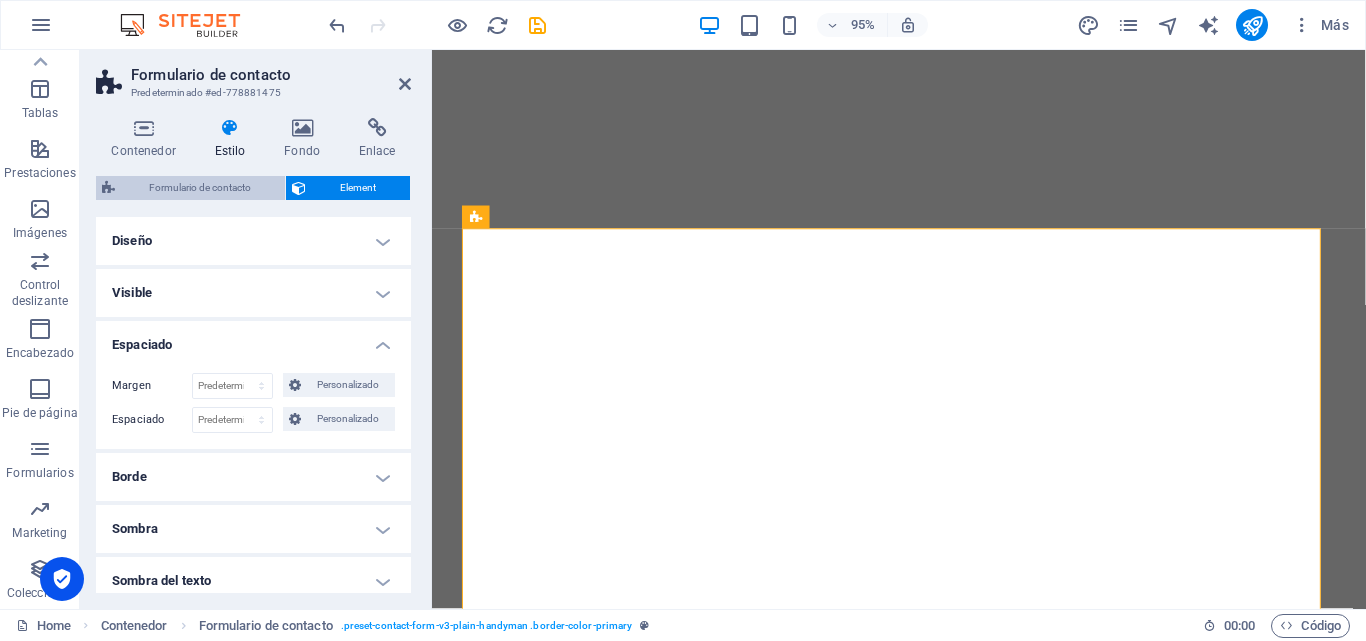 click on "Formulario de contacto" at bounding box center [200, 188] 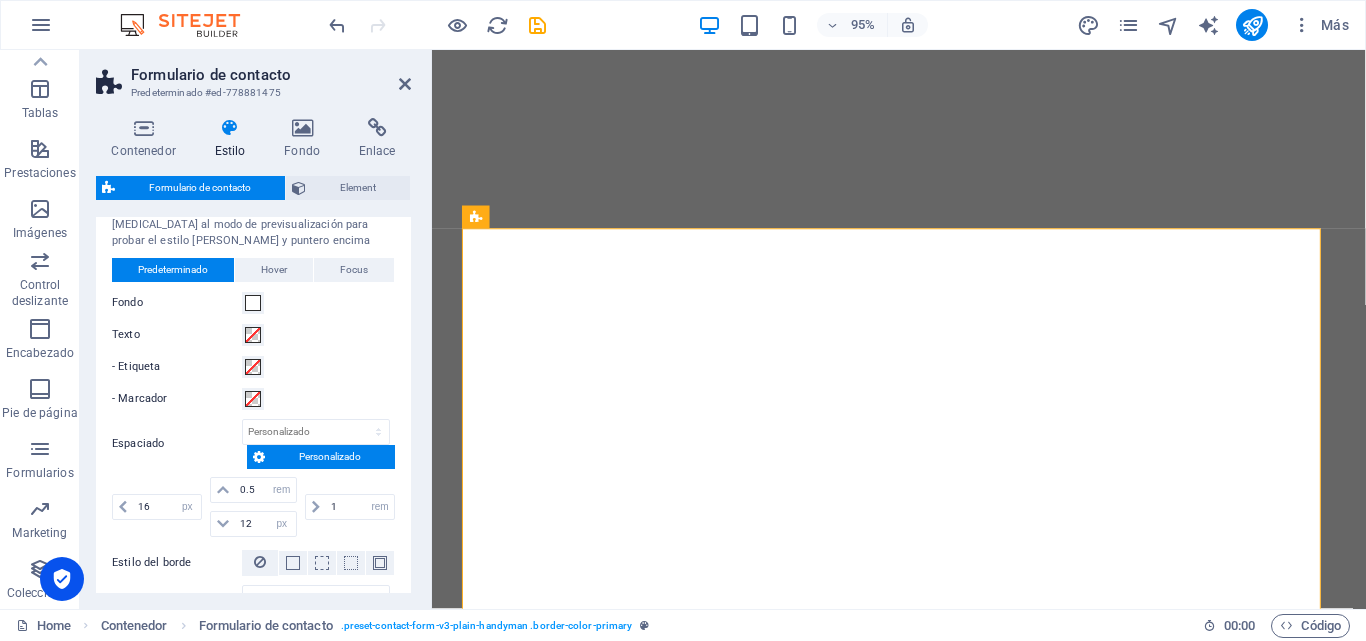 scroll, scrollTop: 700, scrollLeft: 0, axis: vertical 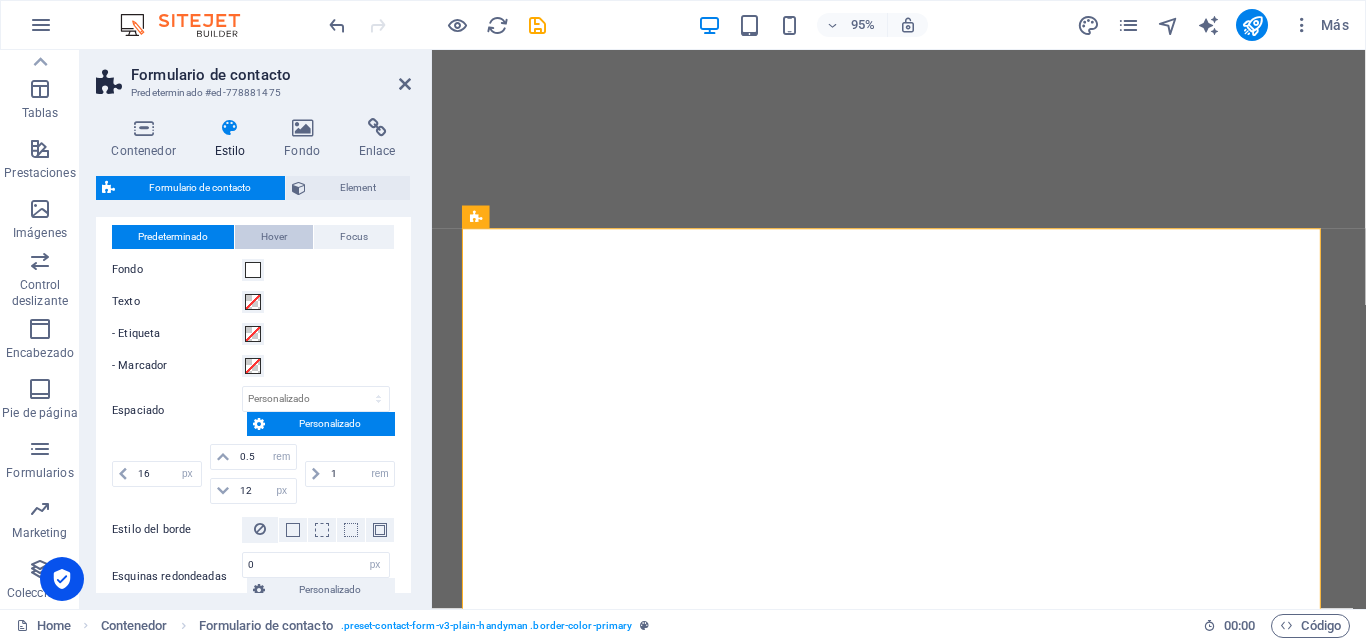 click on "Hover" at bounding box center (274, 237) 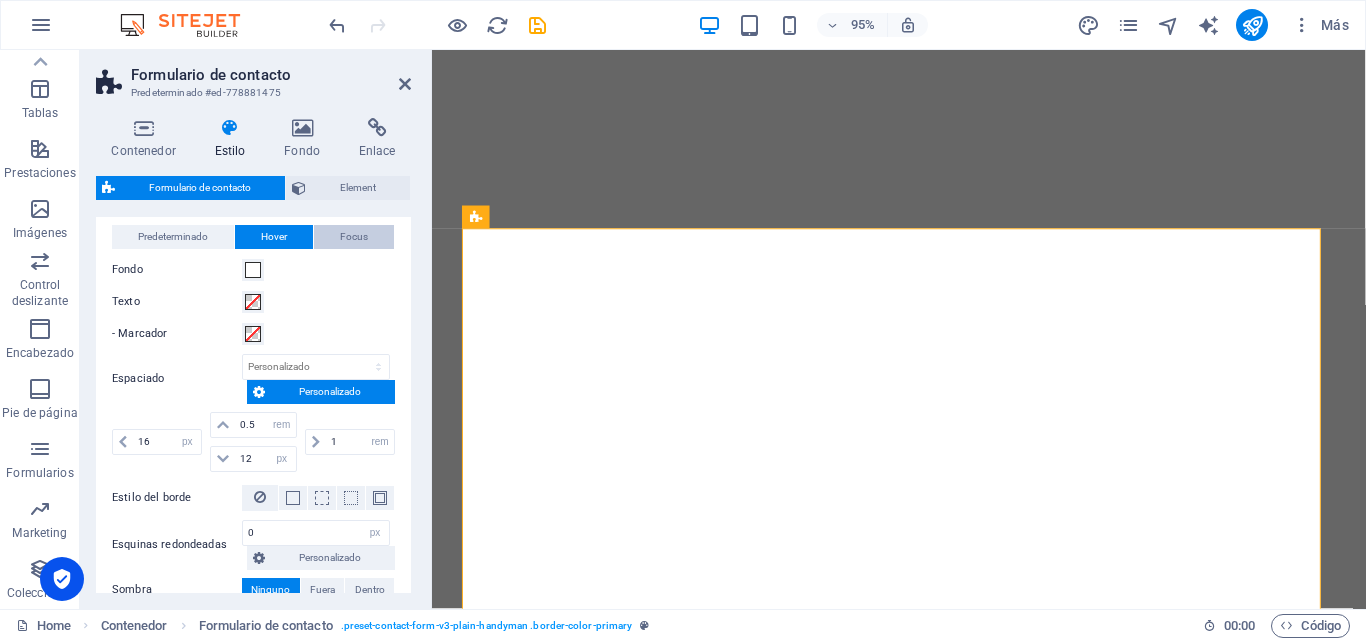 click on "Focus" at bounding box center (354, 237) 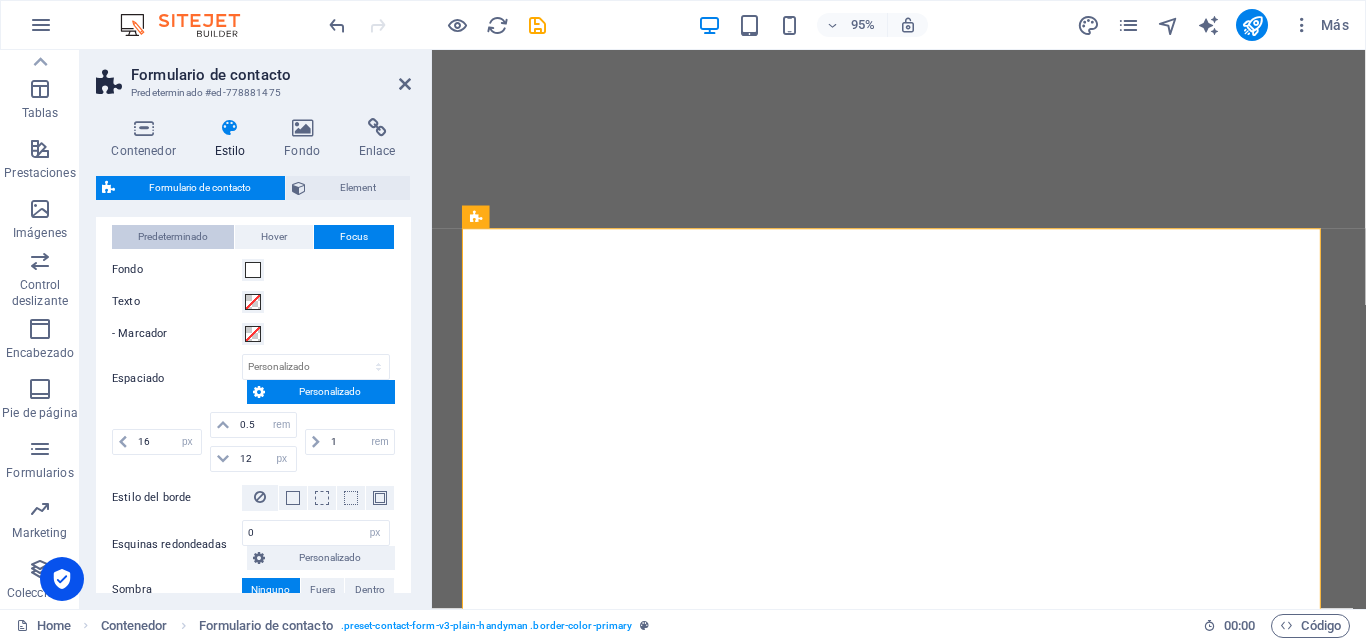 click on "Predeterminado" at bounding box center (173, 237) 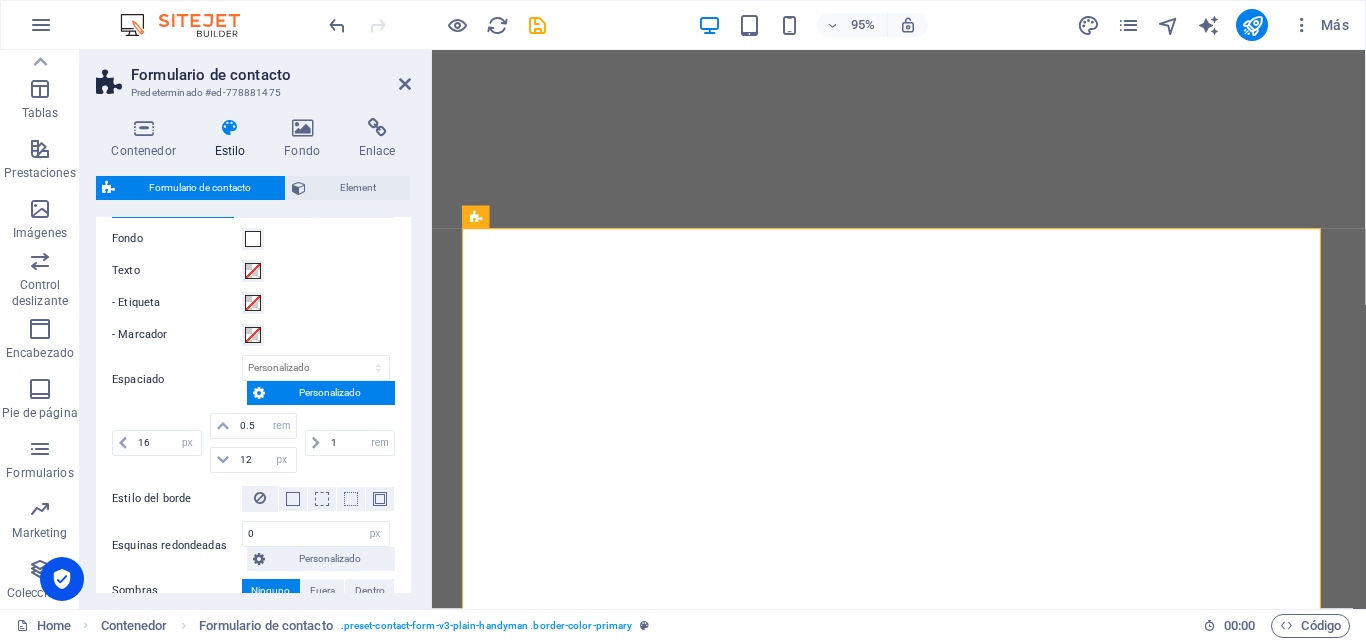 scroll, scrollTop: 594, scrollLeft: 0, axis: vertical 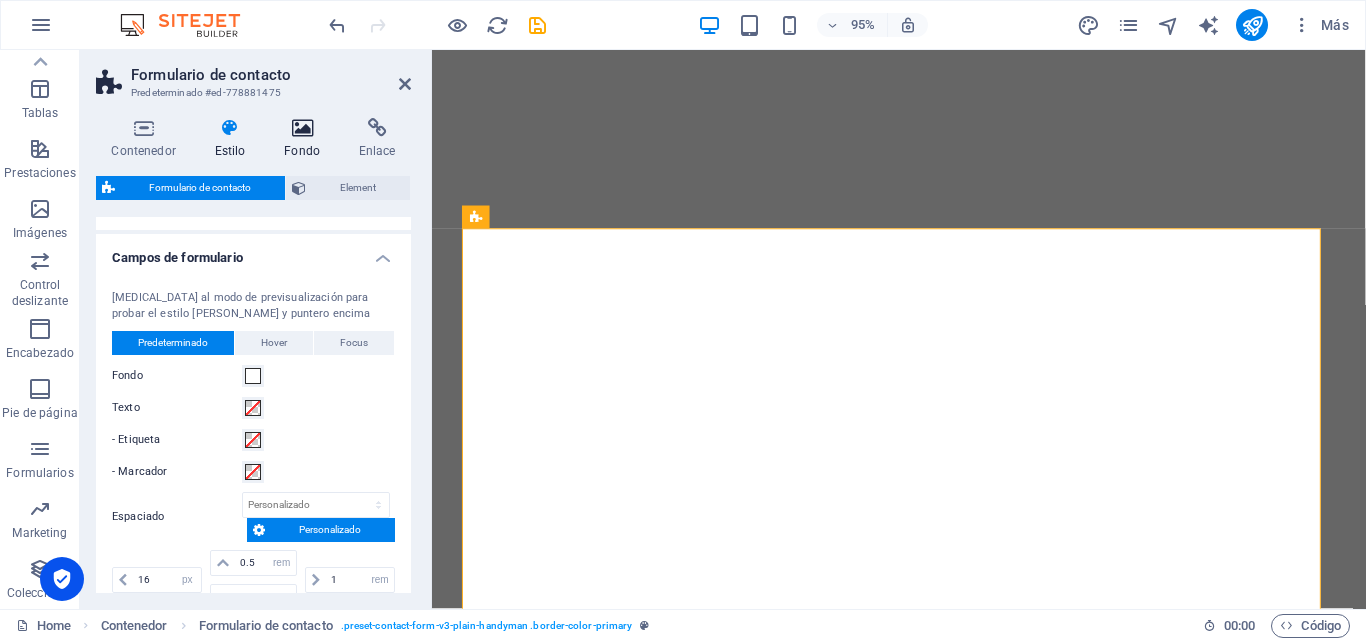 click at bounding box center (302, 128) 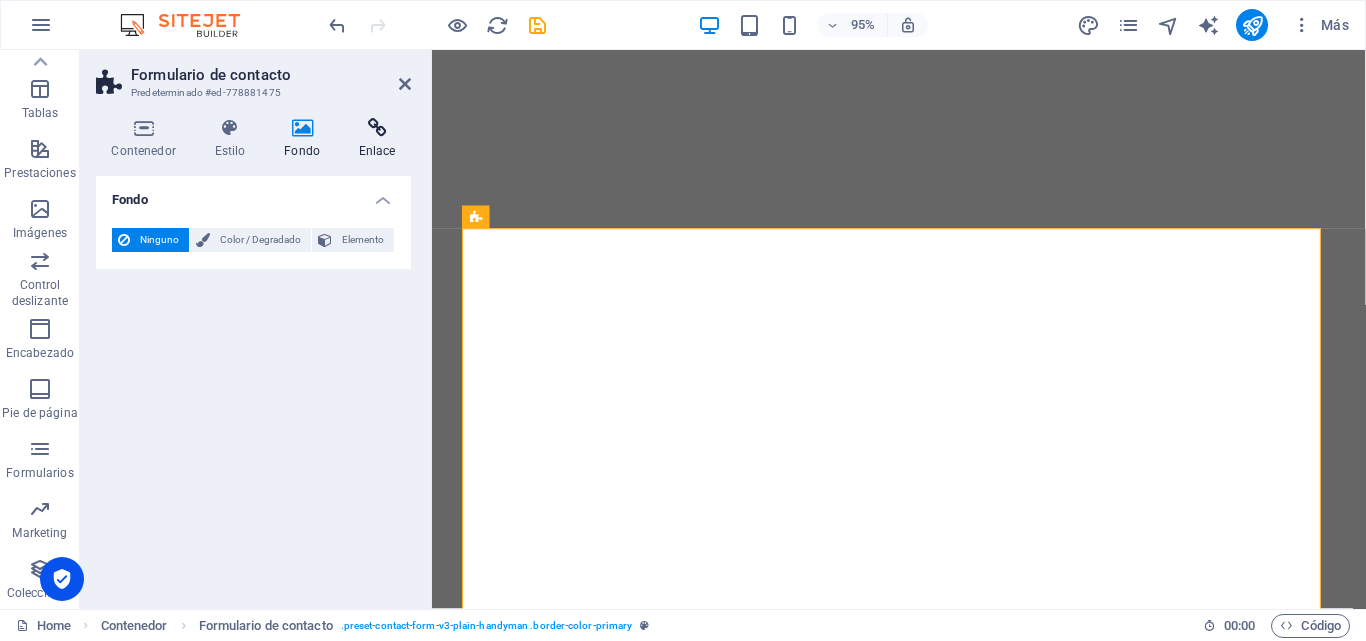 click at bounding box center (377, 128) 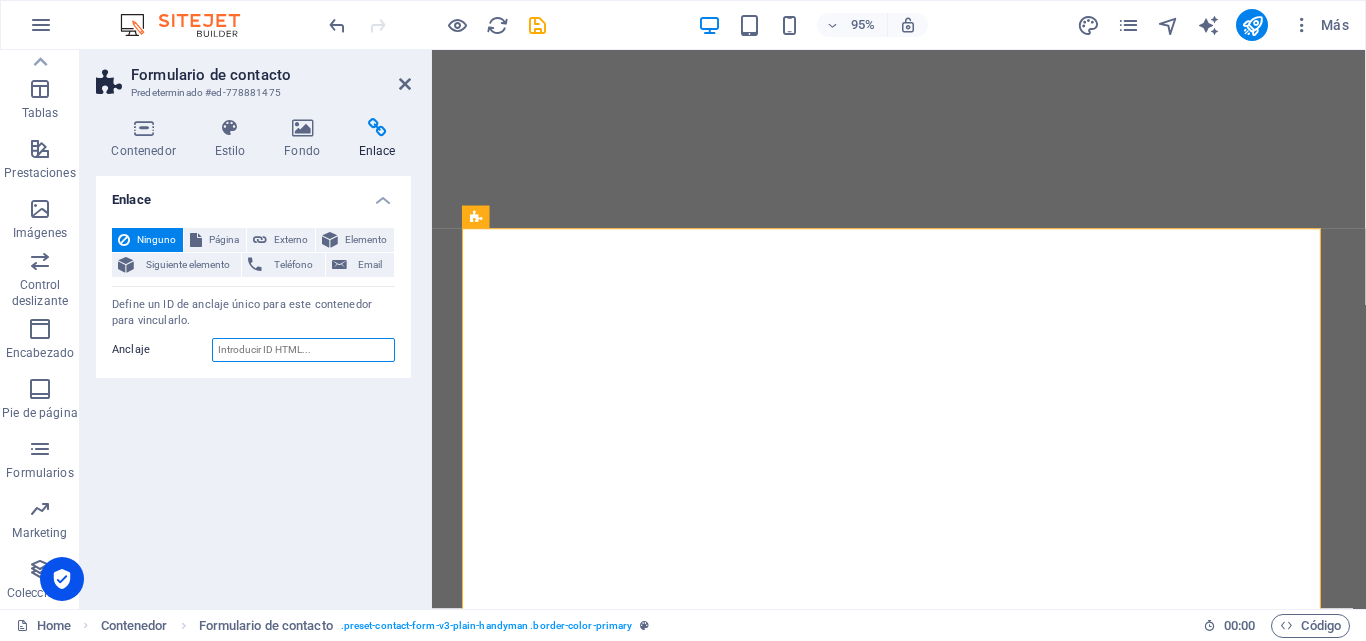 click on "Anclaje" at bounding box center [303, 350] 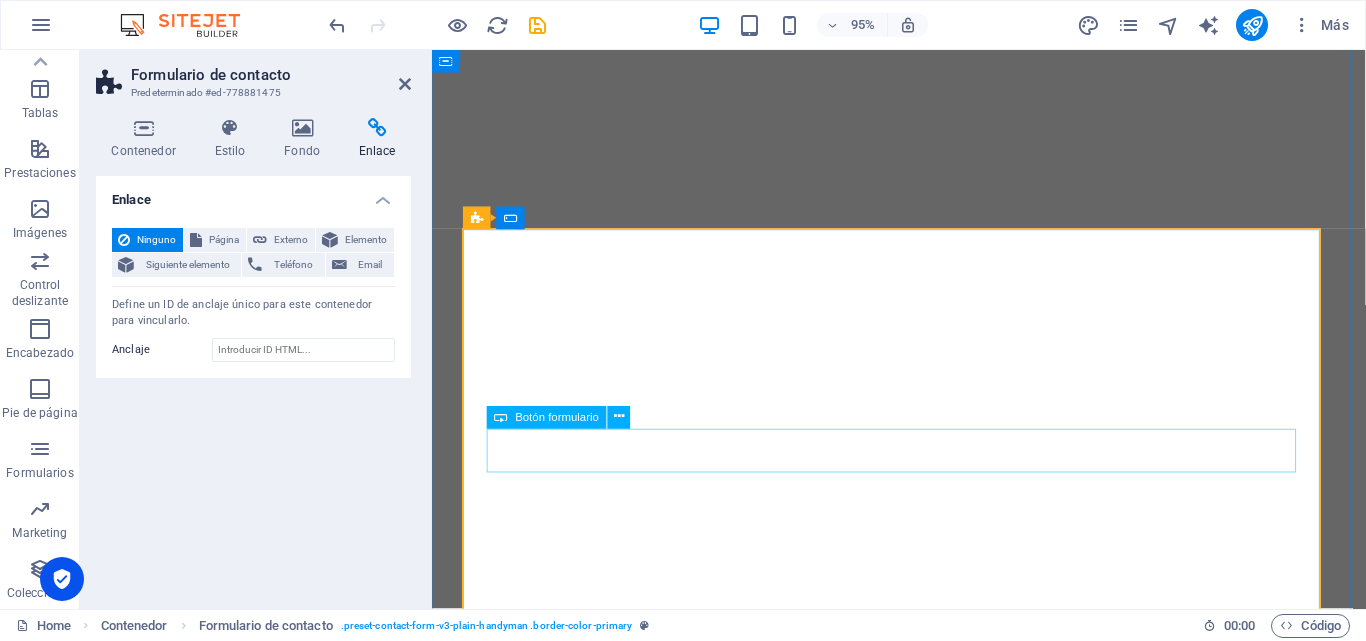 click on "Enviar" at bounding box center (923, 7503) 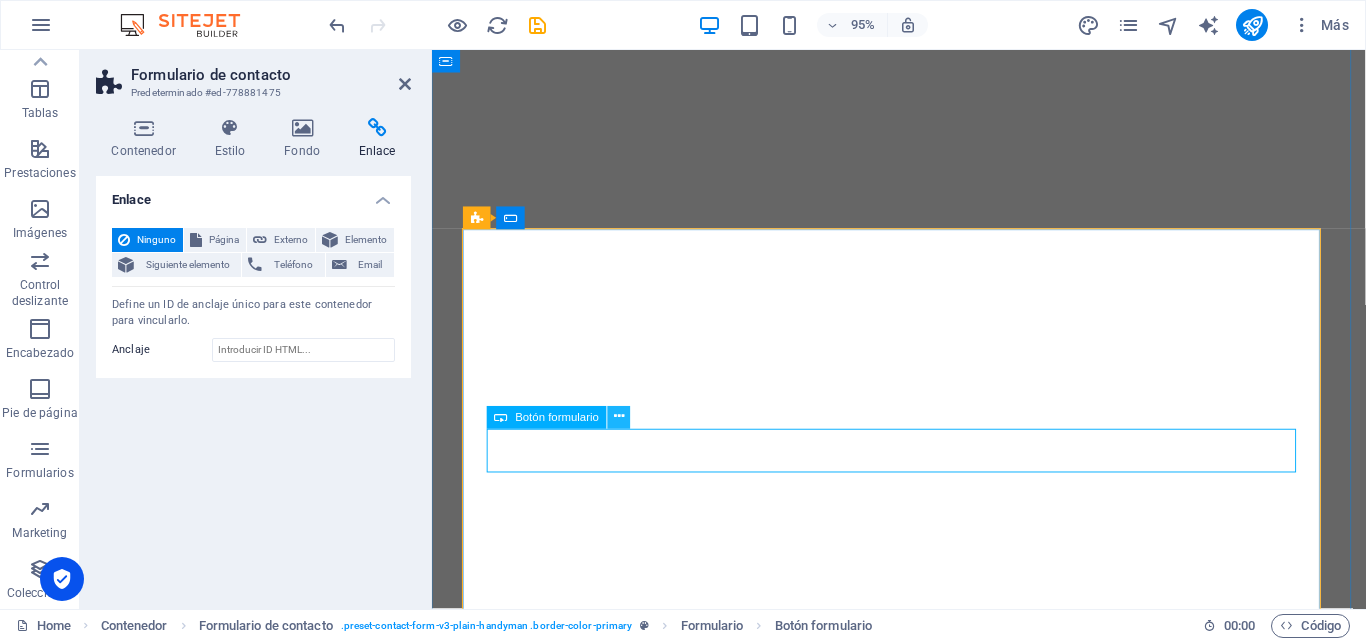 click at bounding box center [619, 418] 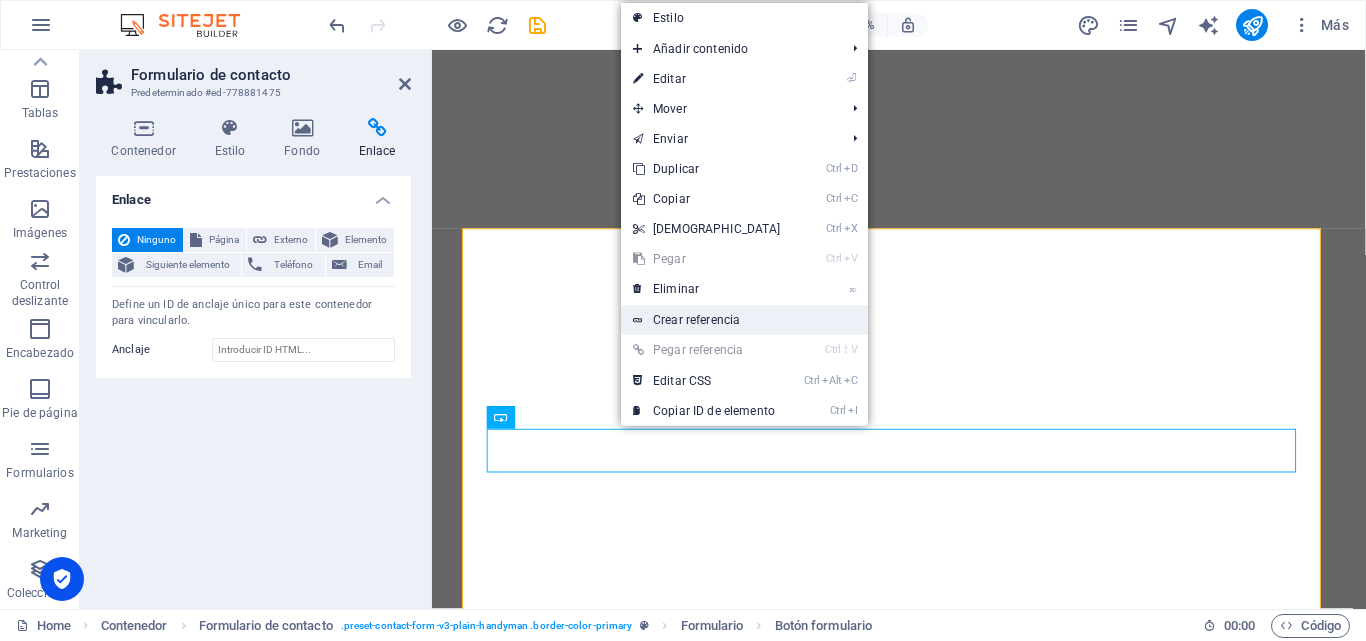 click on "Crear referencia" at bounding box center [744, 320] 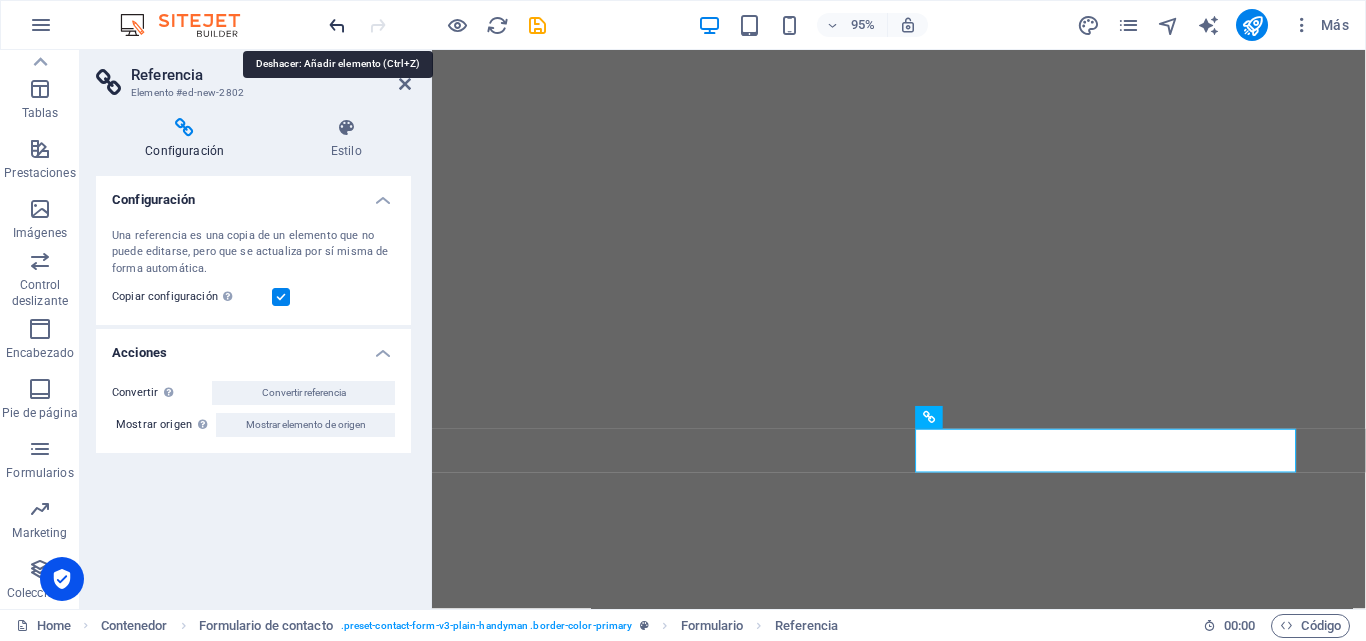 click at bounding box center [337, 25] 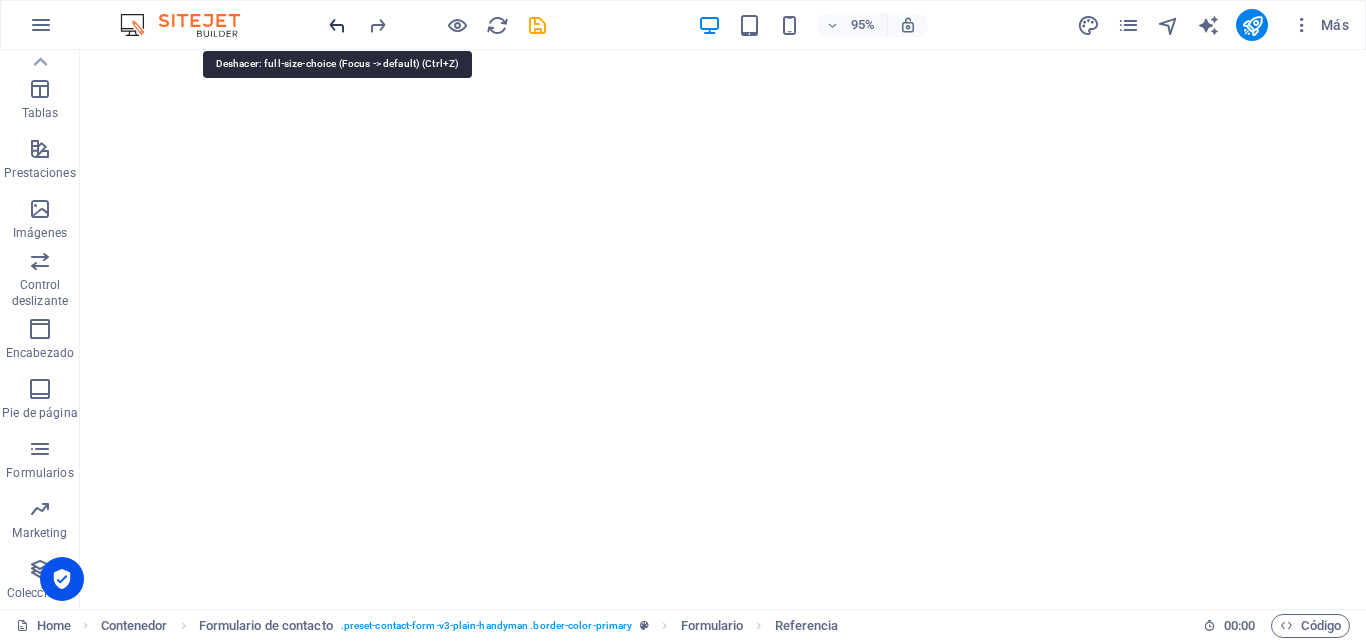 scroll, scrollTop: 2933, scrollLeft: 0, axis: vertical 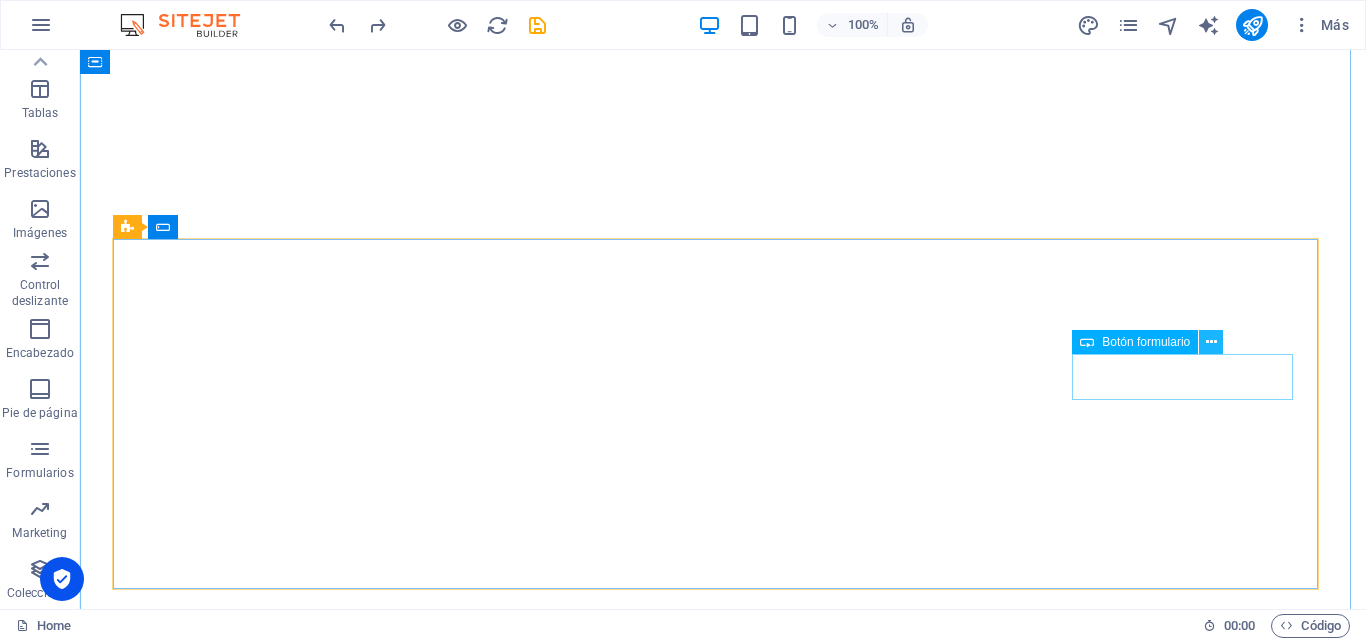 click at bounding box center (1211, 342) 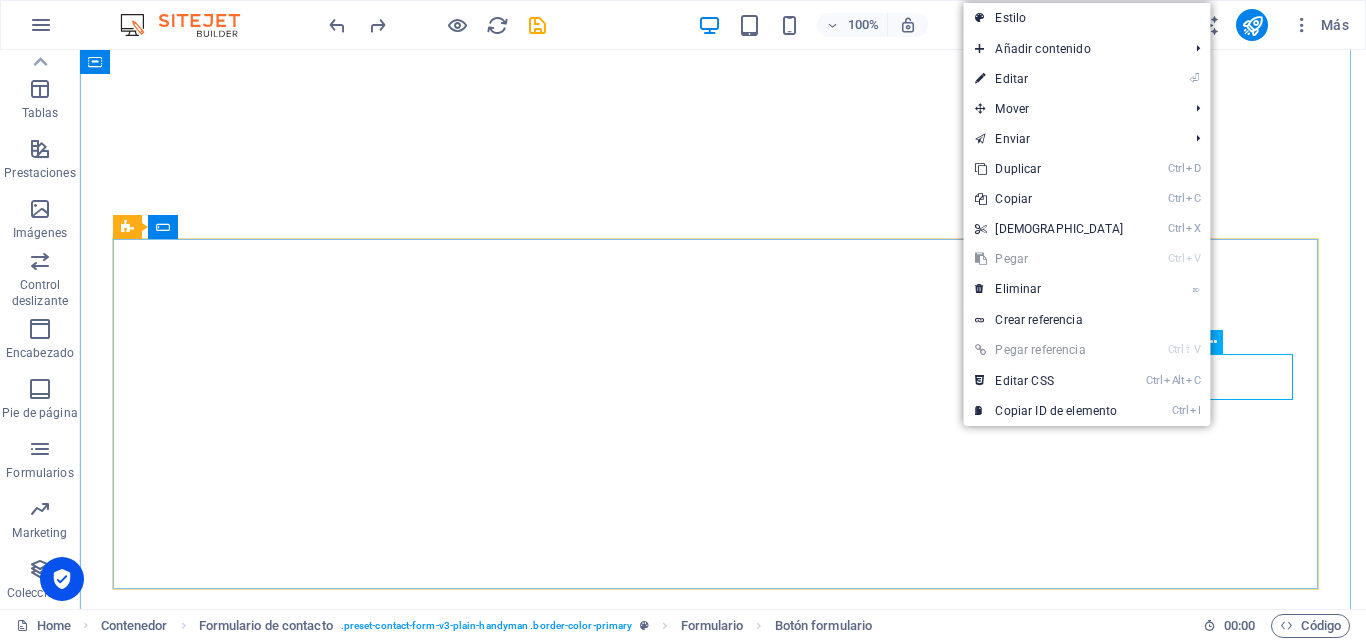 click on "Enviar" at bounding box center (1196, 8160) 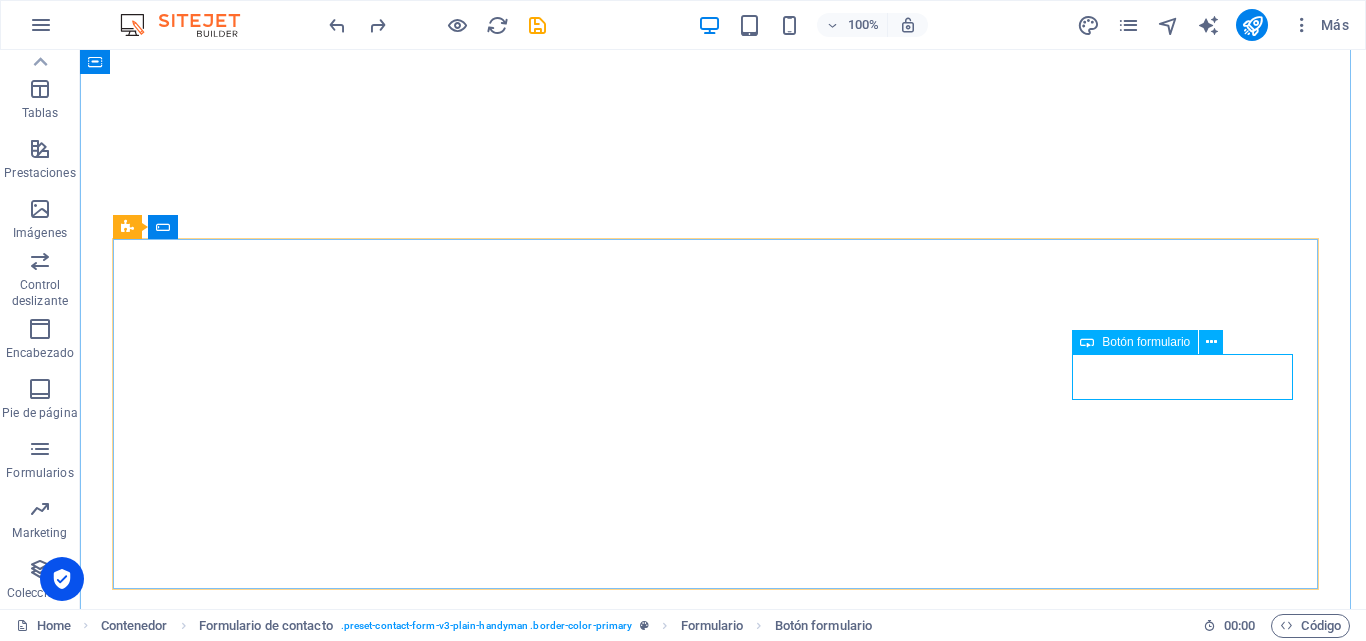 click on "Botón formulario" at bounding box center (1146, 342) 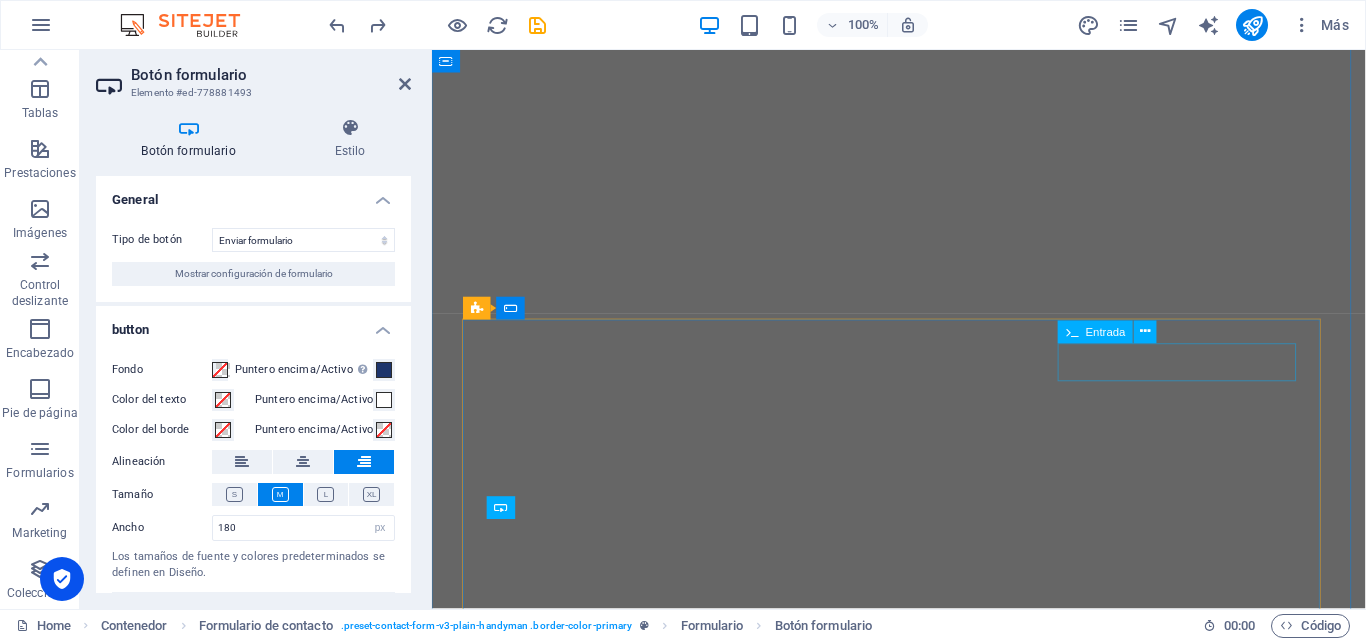 scroll, scrollTop: 3082, scrollLeft: 0, axis: vertical 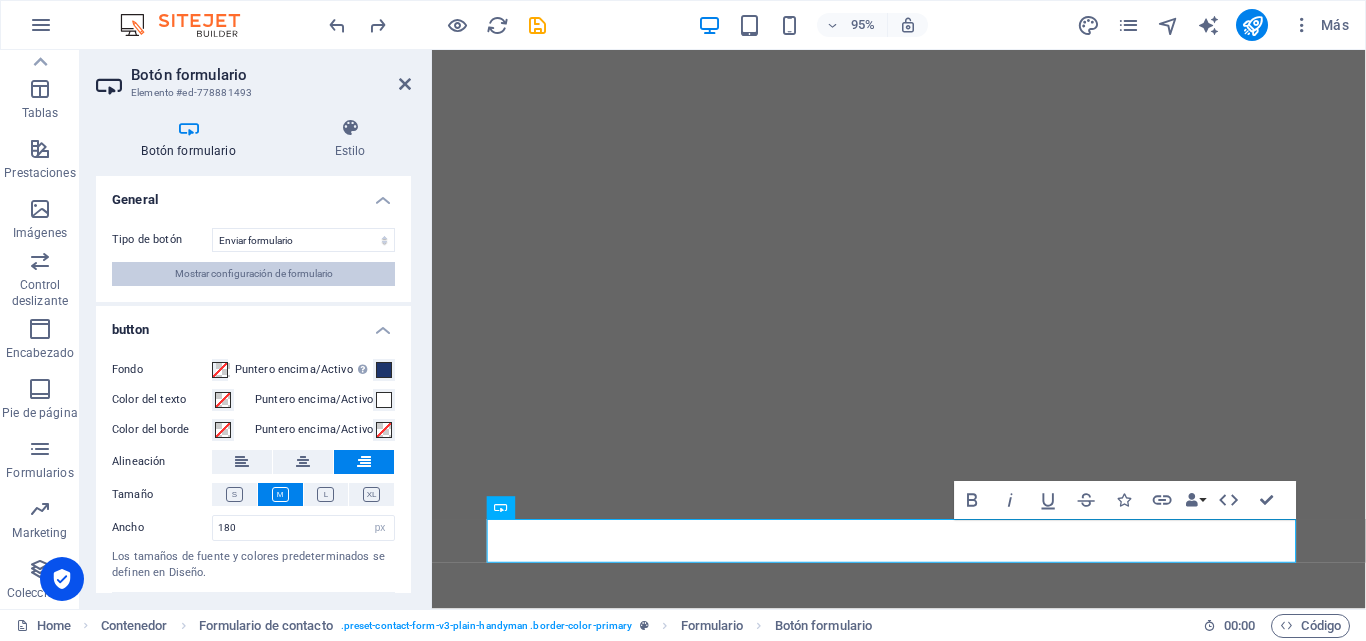 click on "Mostrar configuración de formulario" at bounding box center (254, 274) 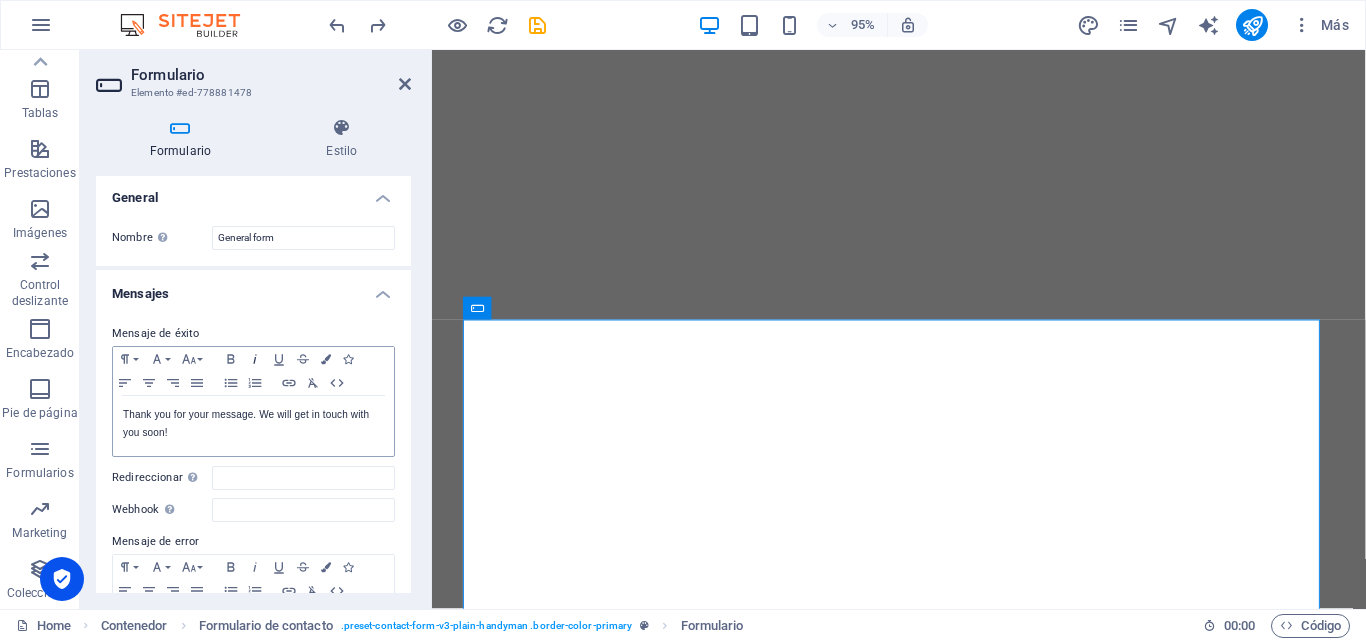 scroll, scrollTop: 0, scrollLeft: 0, axis: both 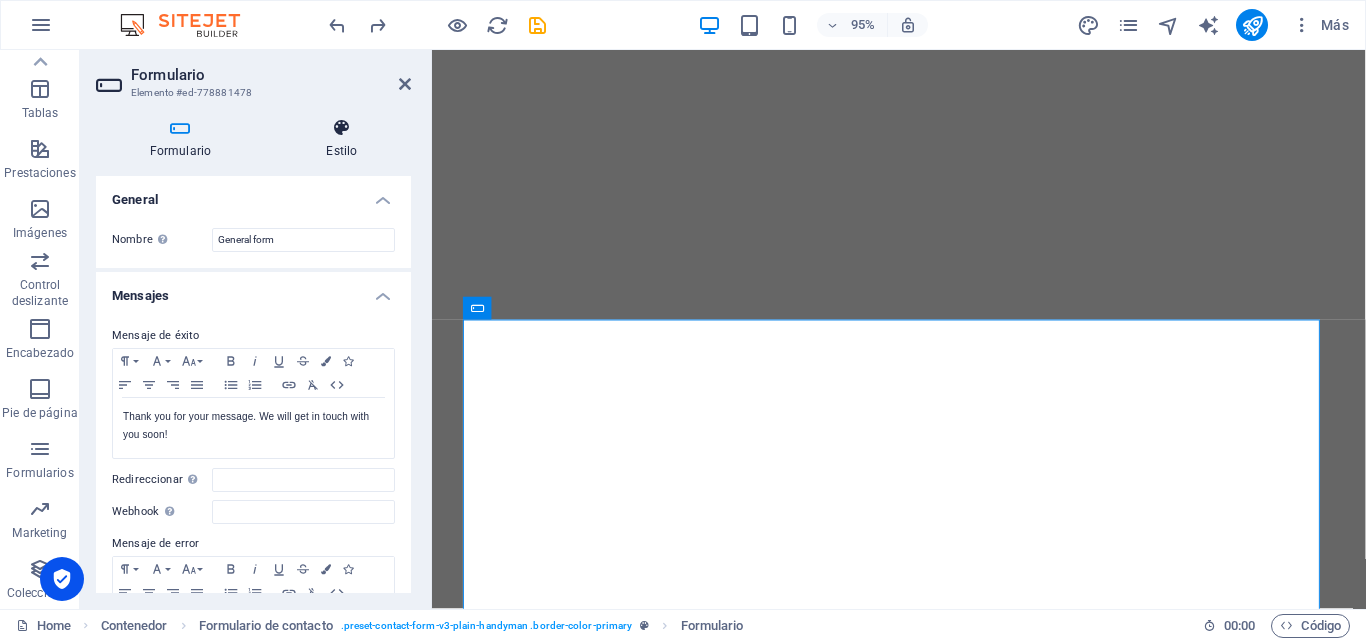 click at bounding box center (342, 128) 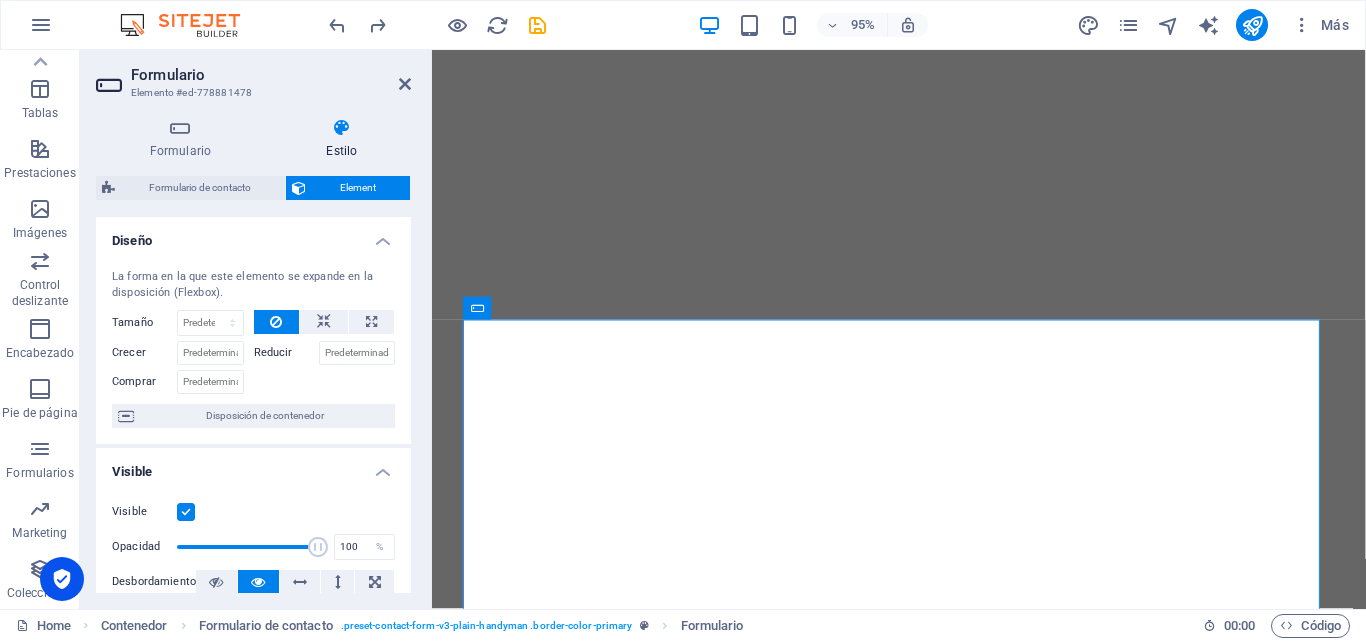 click on "Formulario" at bounding box center (271, 75) 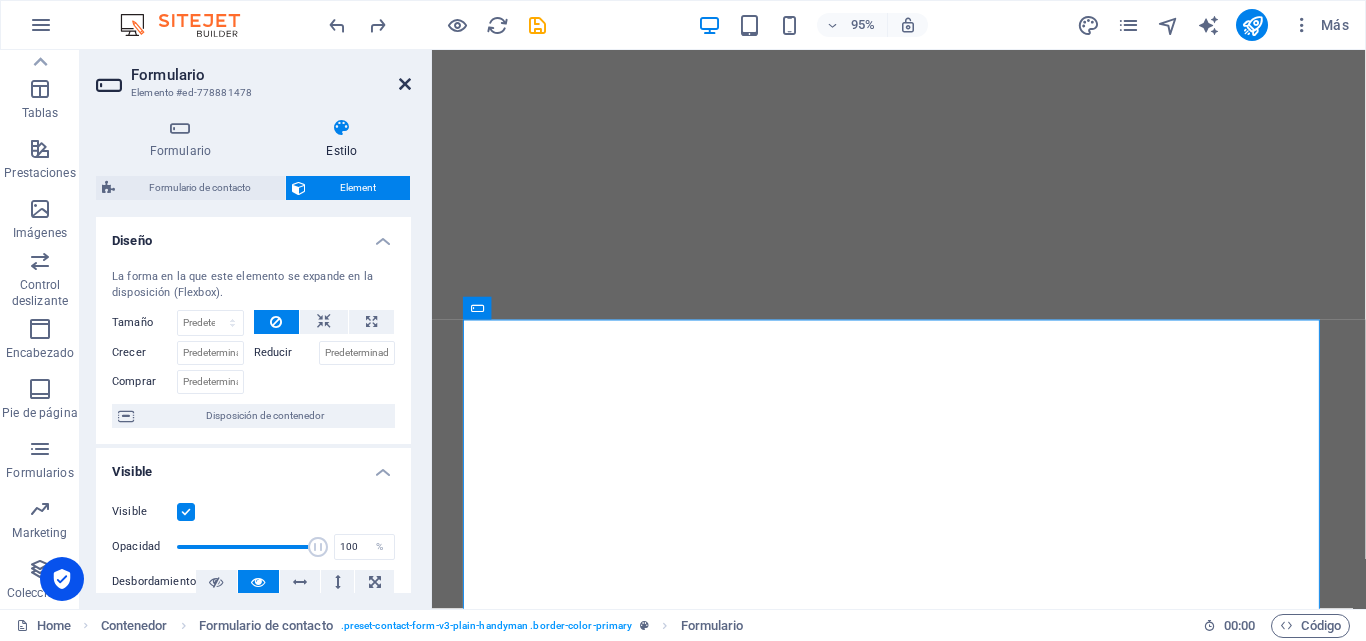 click at bounding box center (405, 84) 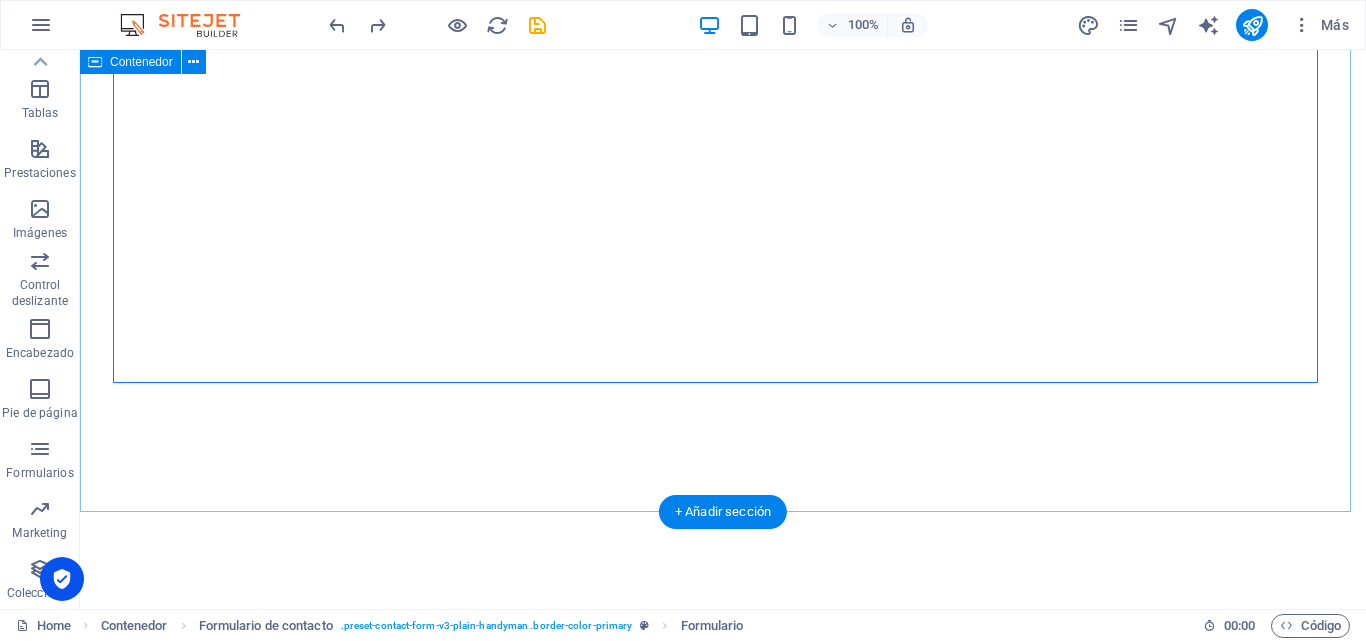scroll, scrollTop: 3238, scrollLeft: 0, axis: vertical 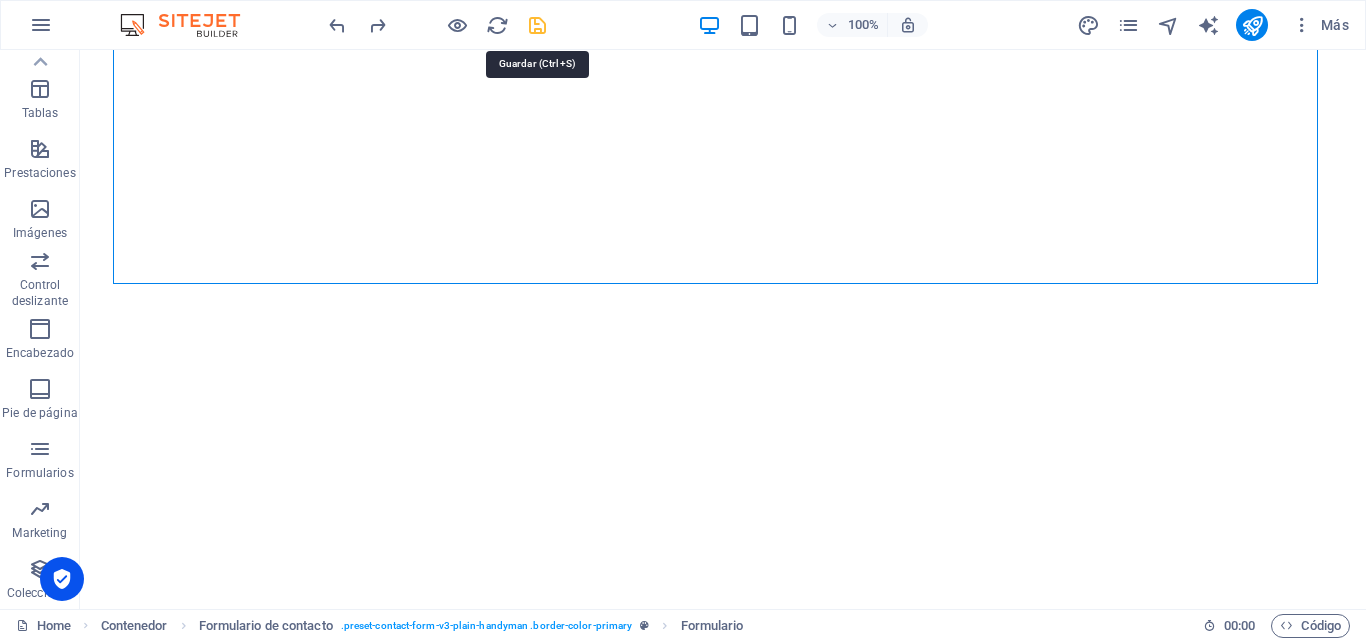 click at bounding box center [537, 25] 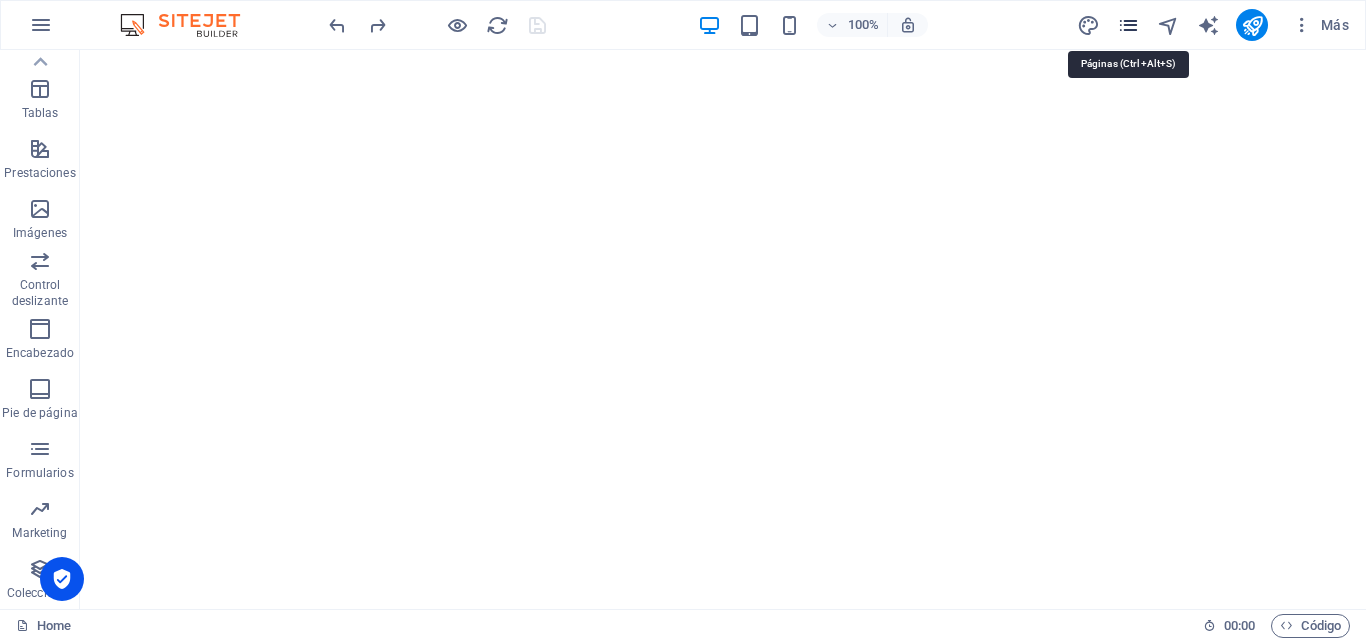 click at bounding box center (1128, 25) 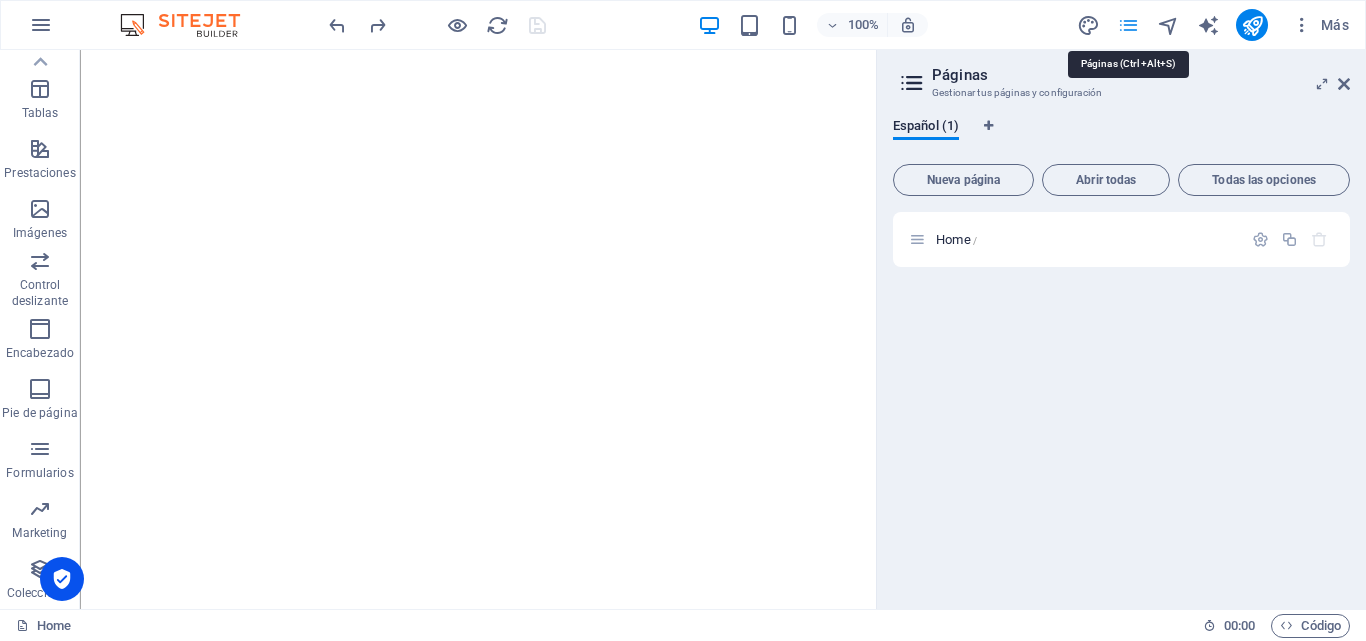scroll, scrollTop: 3487, scrollLeft: 0, axis: vertical 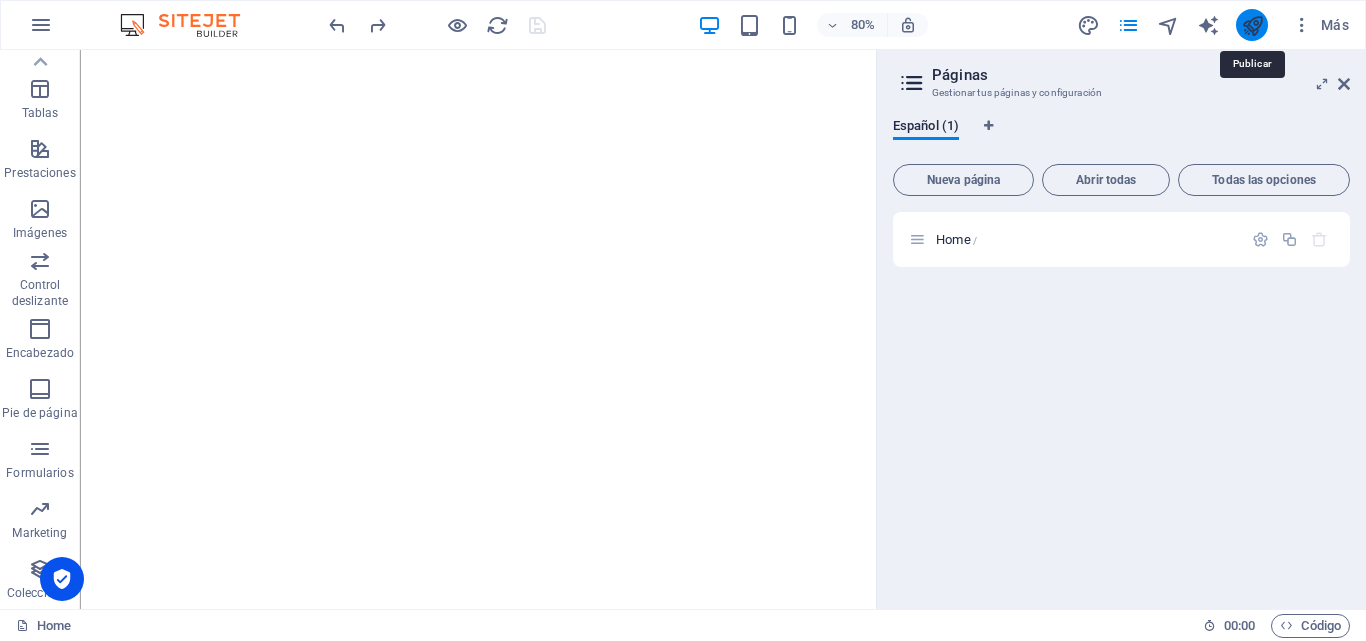 click at bounding box center (1252, 25) 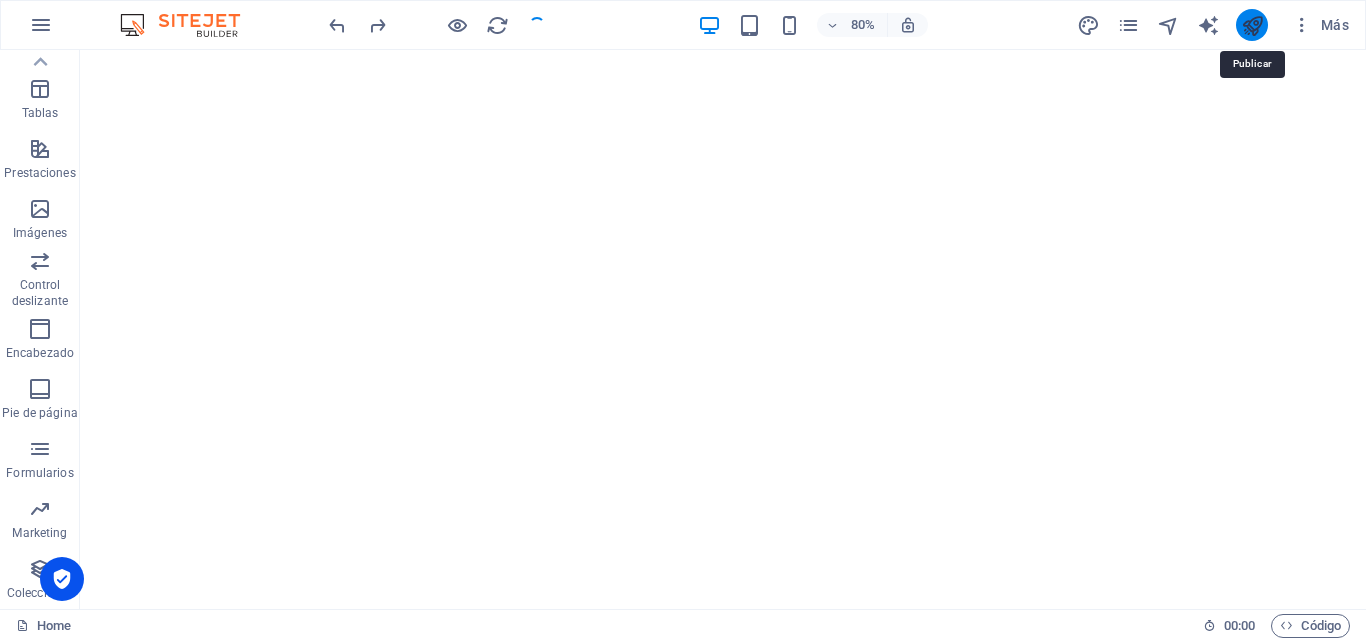 scroll, scrollTop: 3238, scrollLeft: 0, axis: vertical 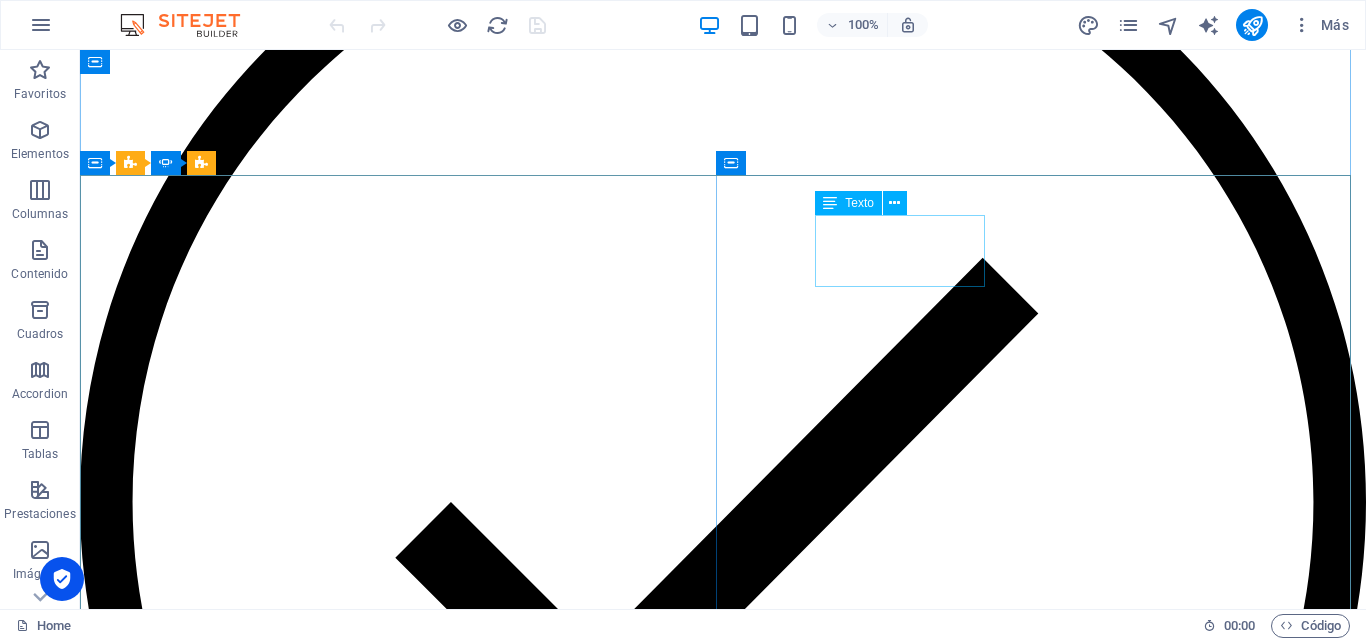 click on "03 / 05" at bounding box center [-3097, 5921] 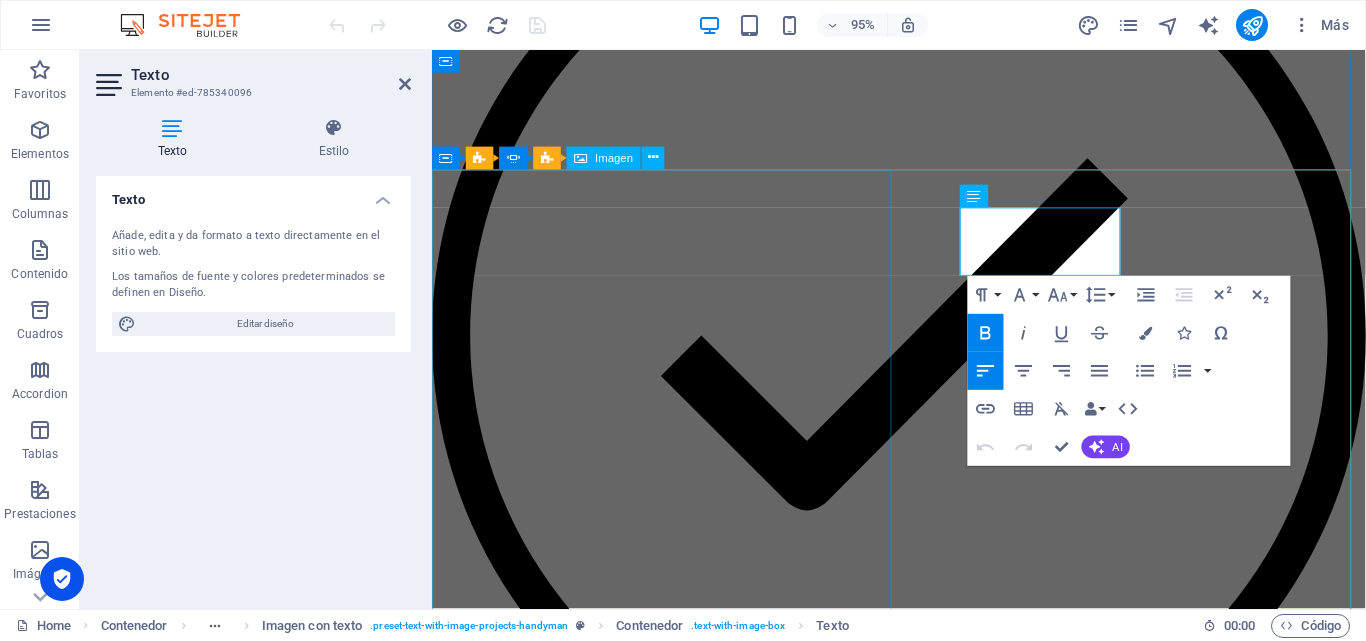scroll, scrollTop: 882, scrollLeft: 0, axis: vertical 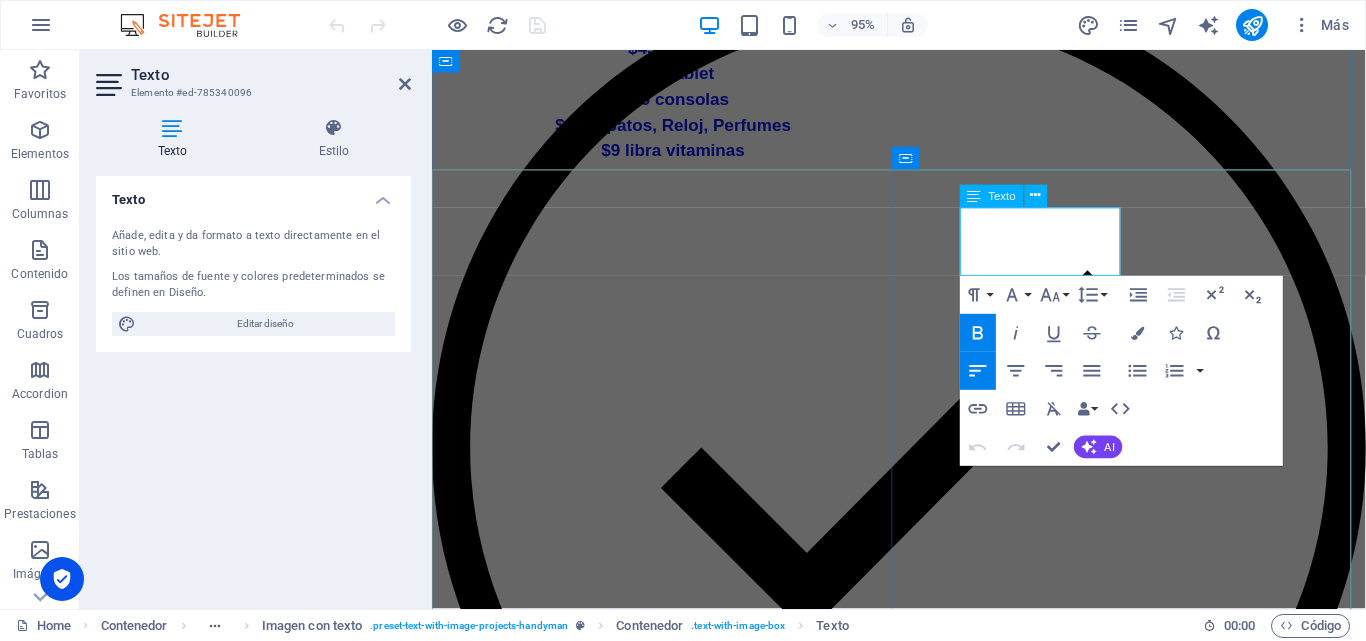 drag, startPoint x: 1070, startPoint y: 256, endPoint x: 1155, endPoint y: 252, distance: 85.09406 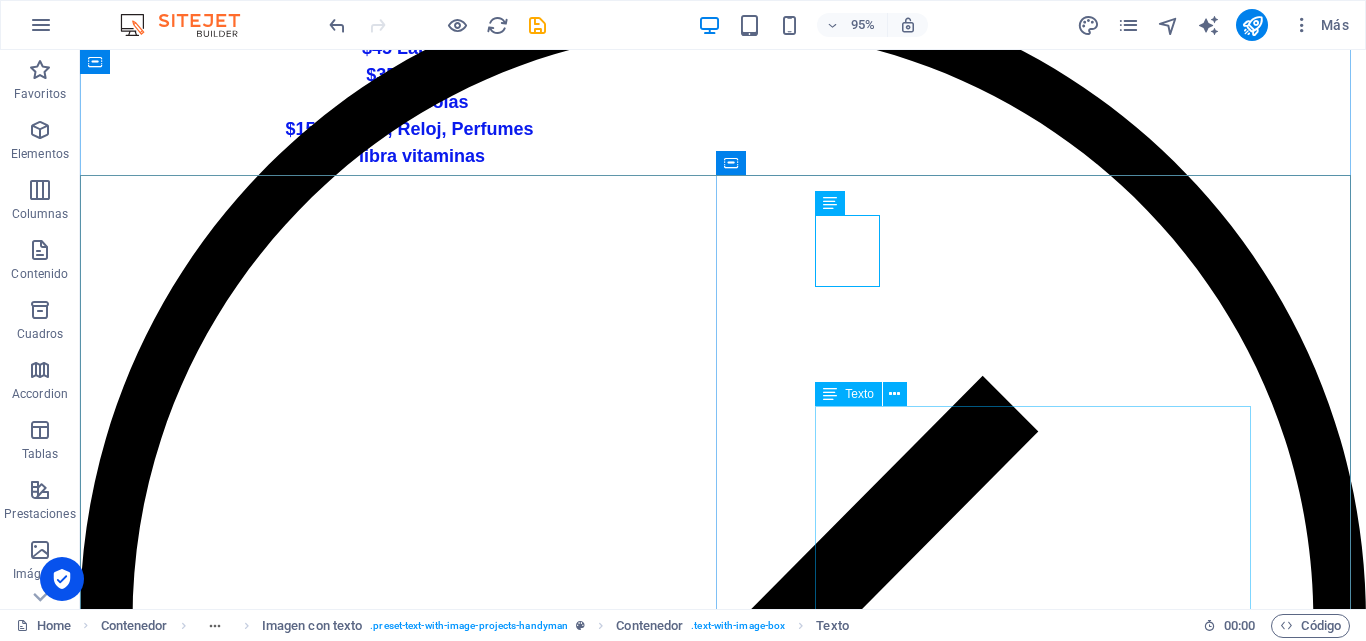 scroll, scrollTop: 1000, scrollLeft: 0, axis: vertical 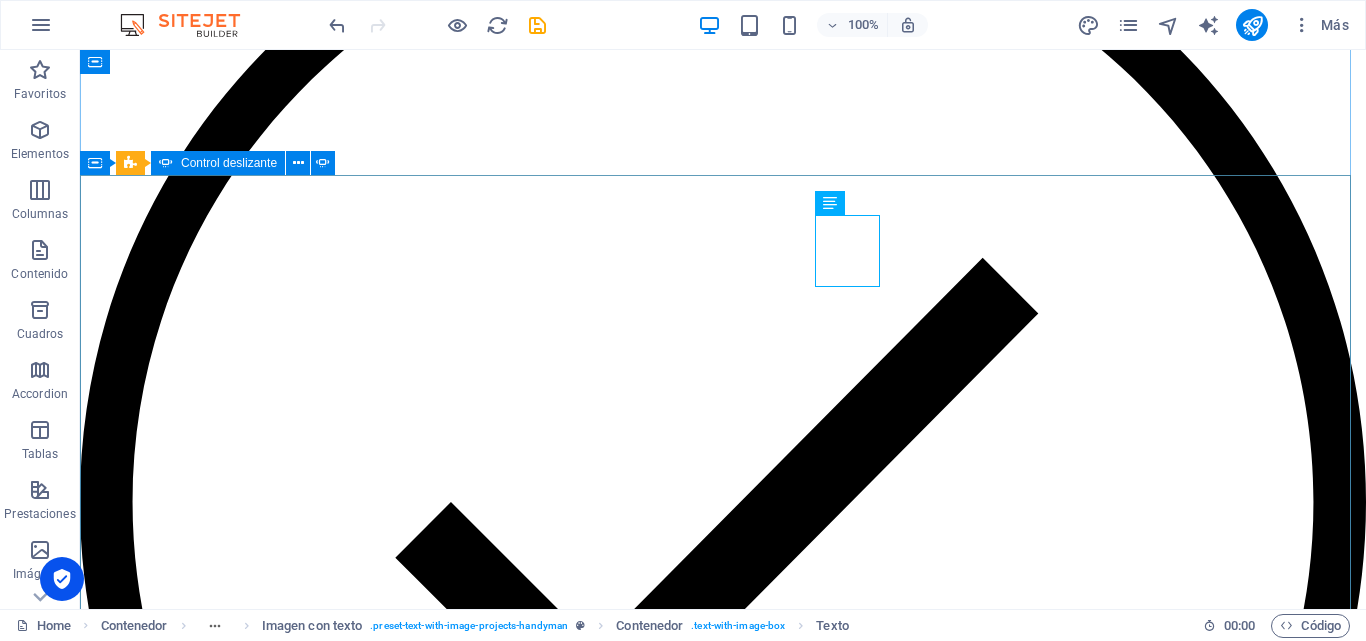 click at bounding box center [723, 1480] 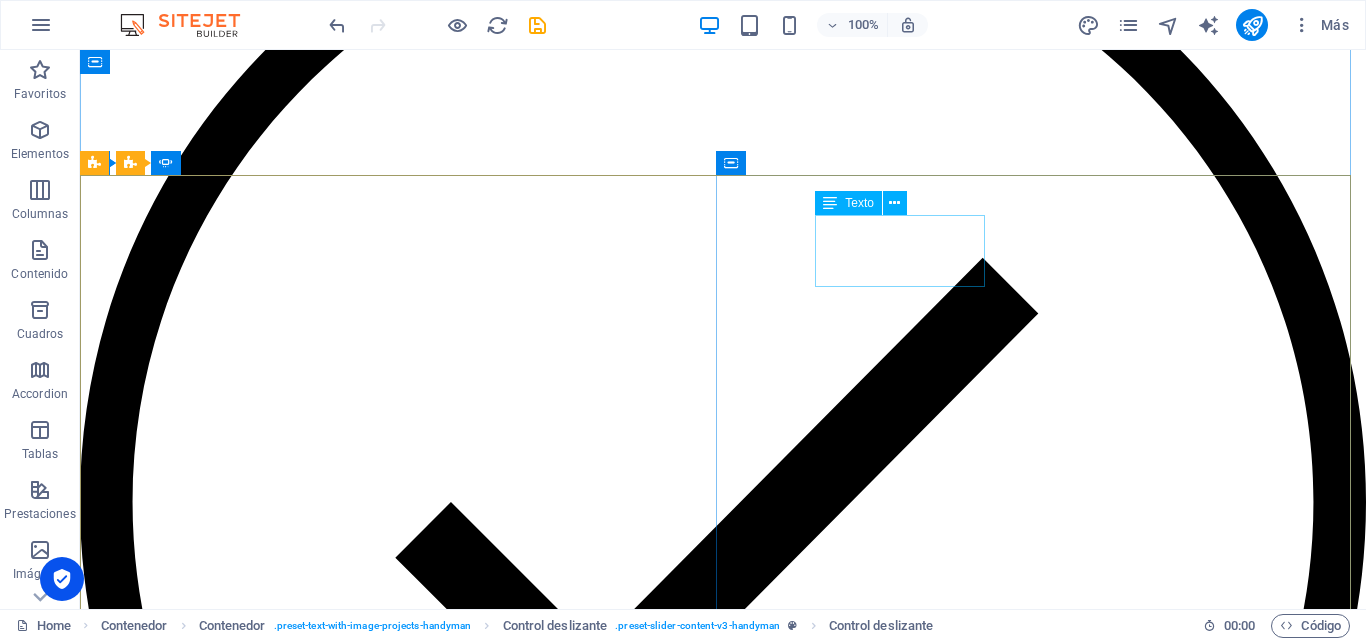 click on "02 / 05" at bounding box center (-1826, 4648) 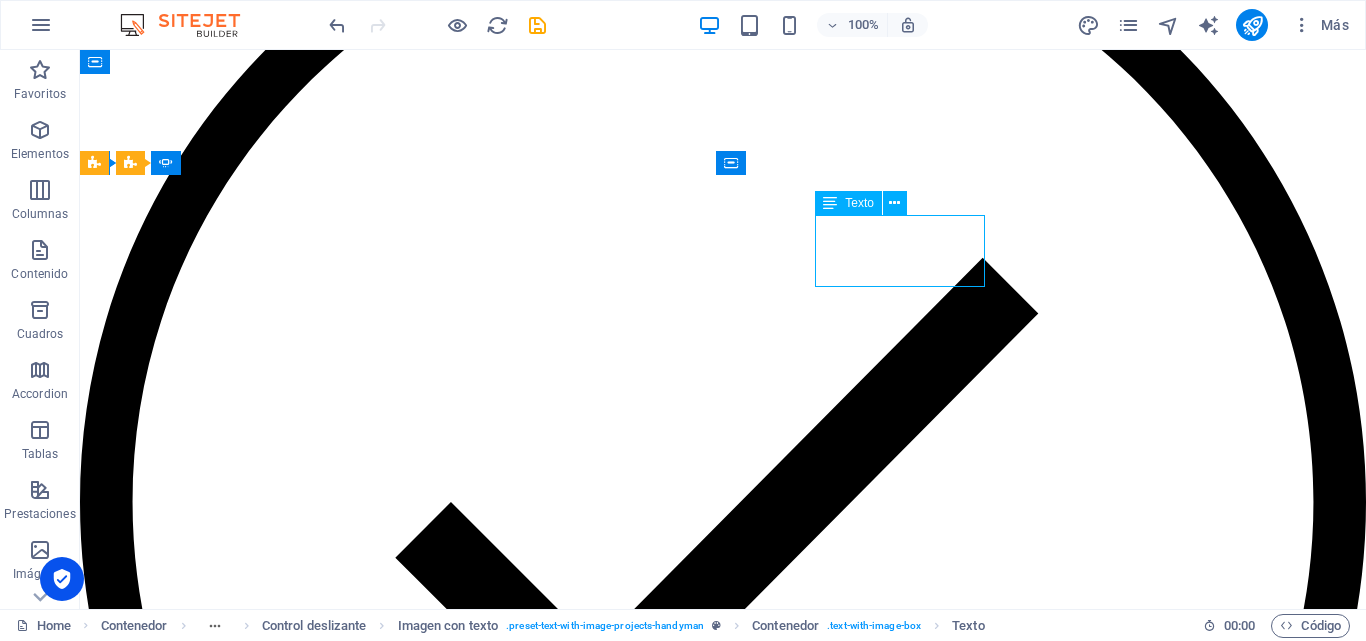 click on "02 / 05" at bounding box center [-1826, 4648] 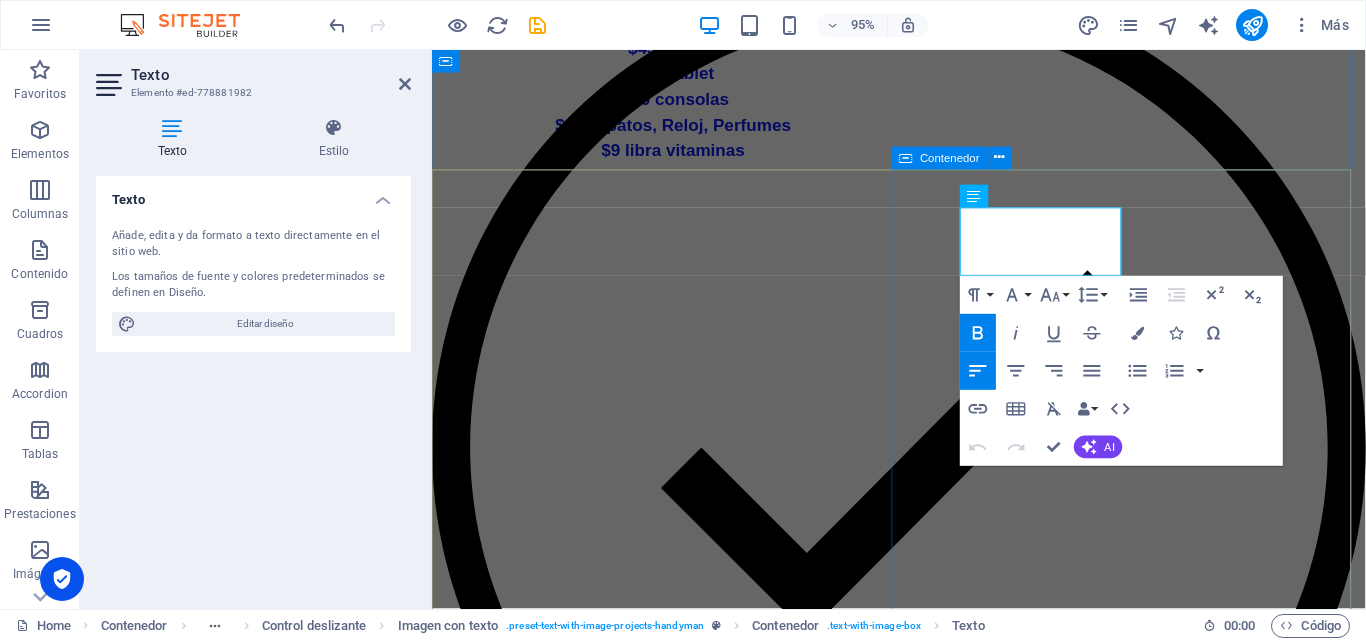 drag, startPoint x: 1068, startPoint y: 259, endPoint x: 1211, endPoint y: 253, distance: 143.12582 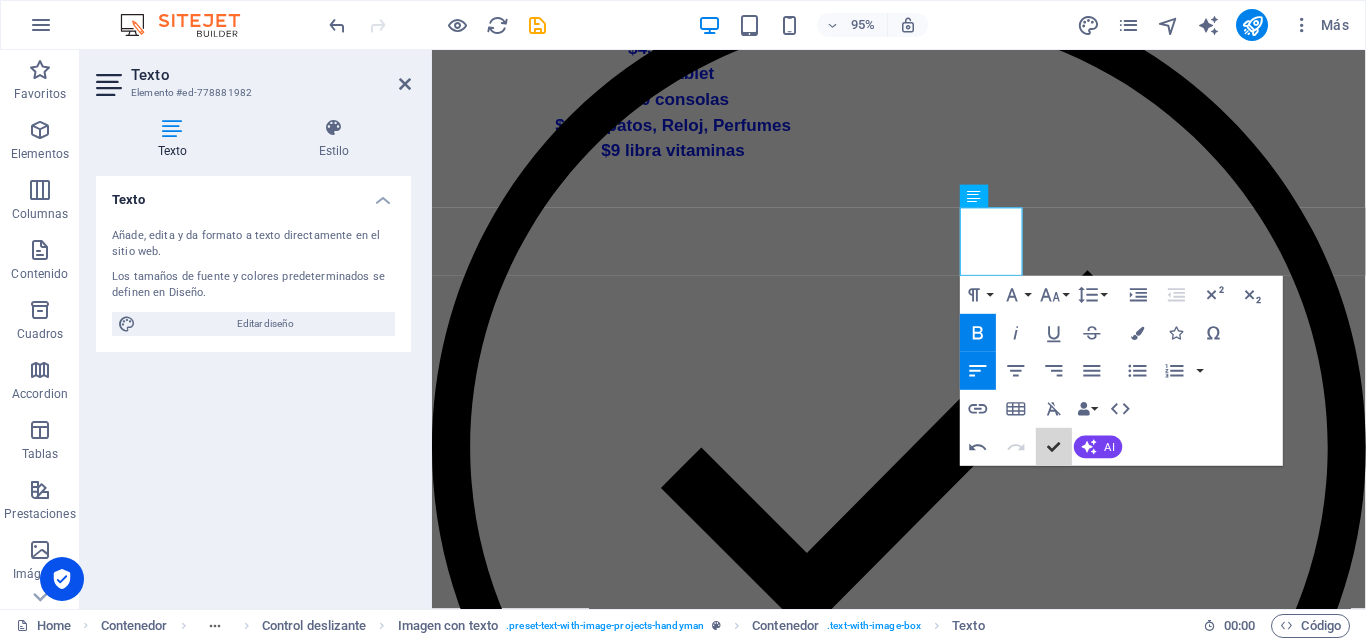 scroll, scrollTop: 999, scrollLeft: 0, axis: vertical 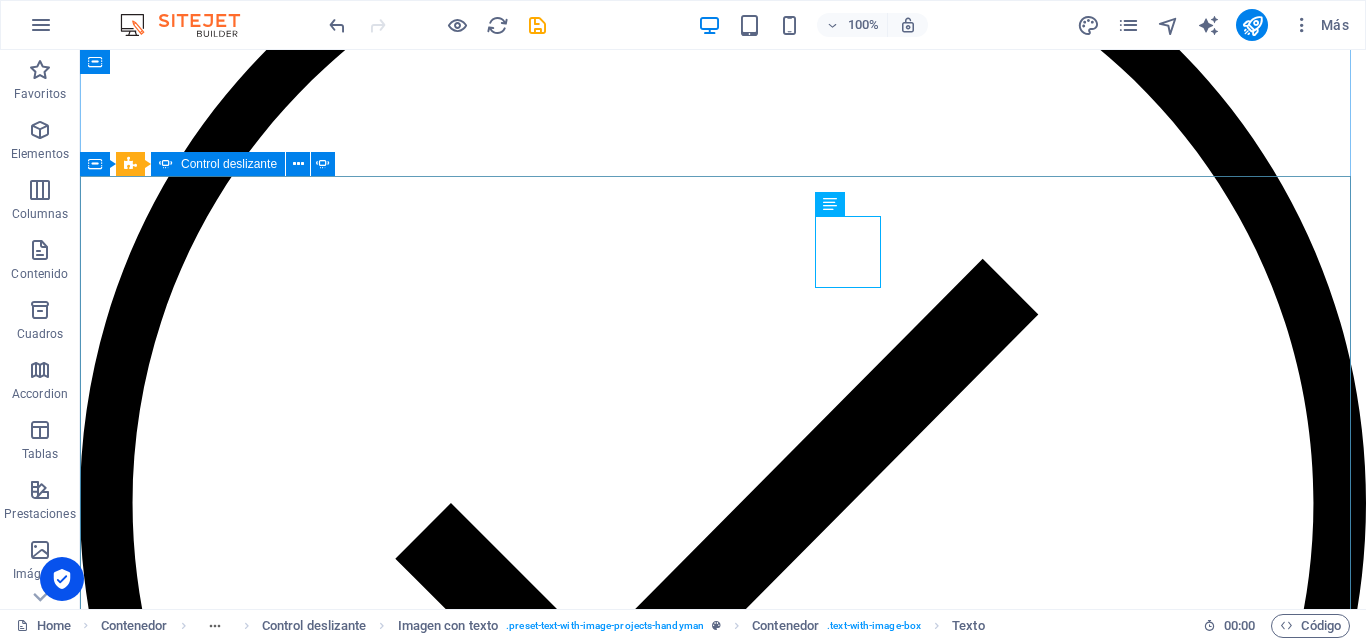 click at bounding box center [723, 1481] 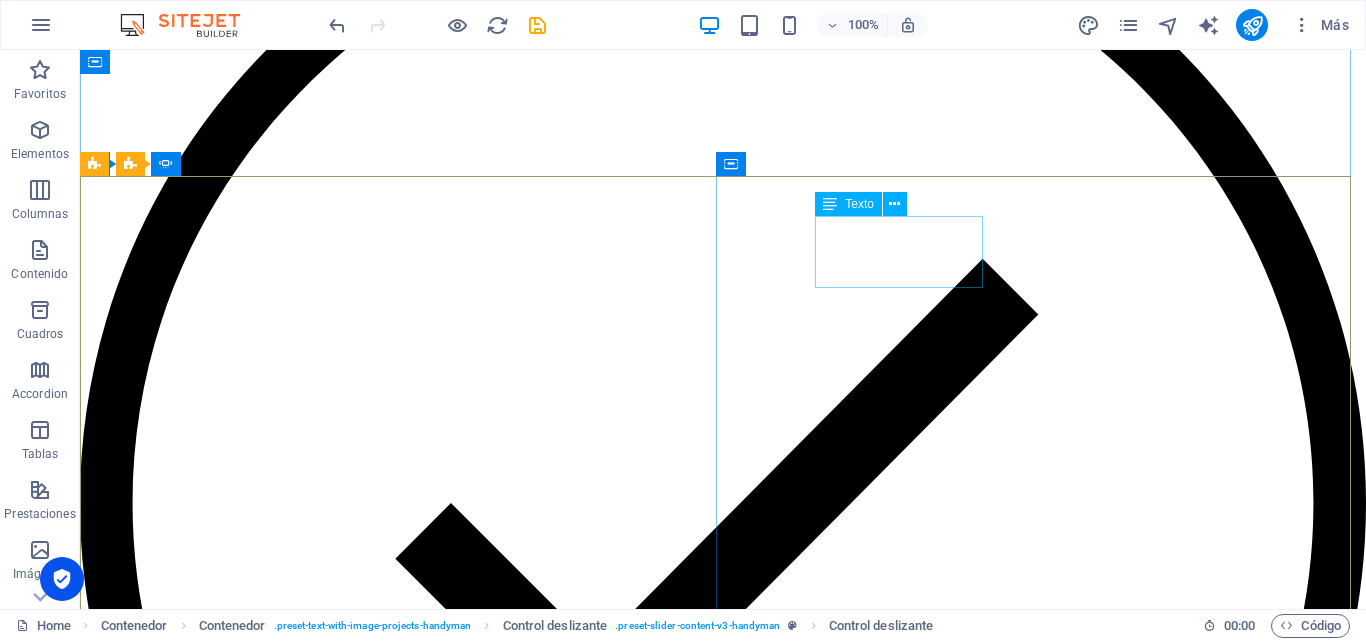 click on "01 / 05" at bounding box center [-555, 3448] 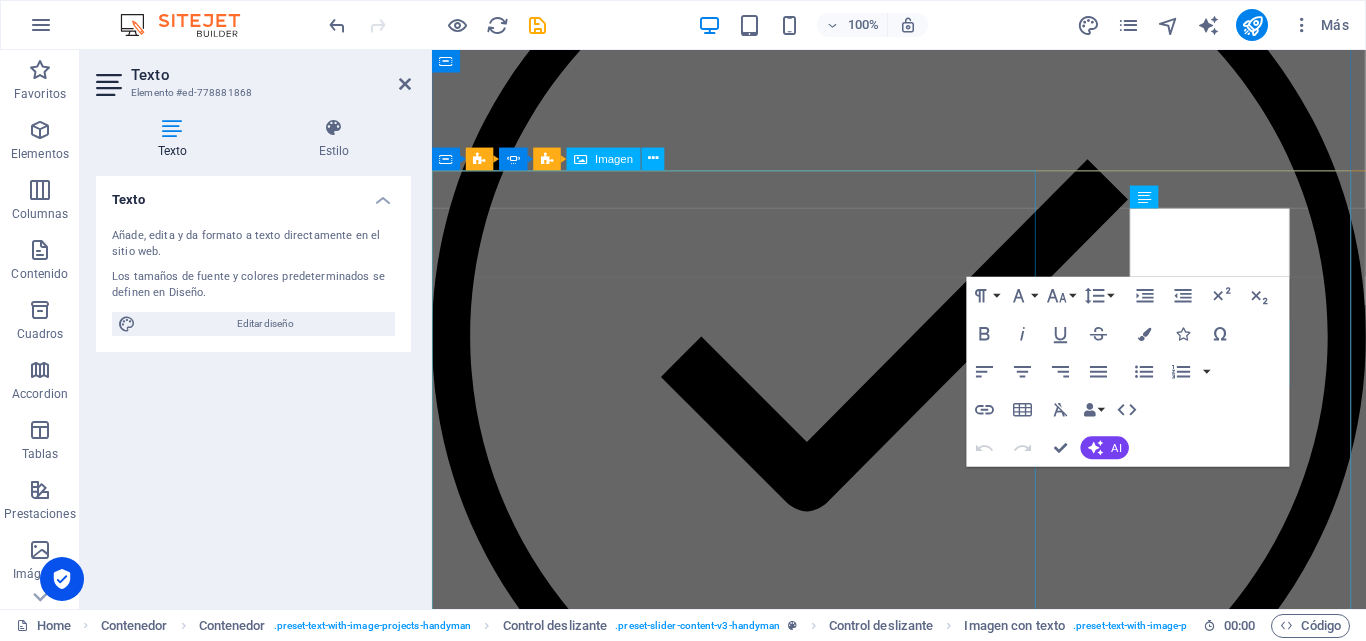 scroll, scrollTop: 881, scrollLeft: 0, axis: vertical 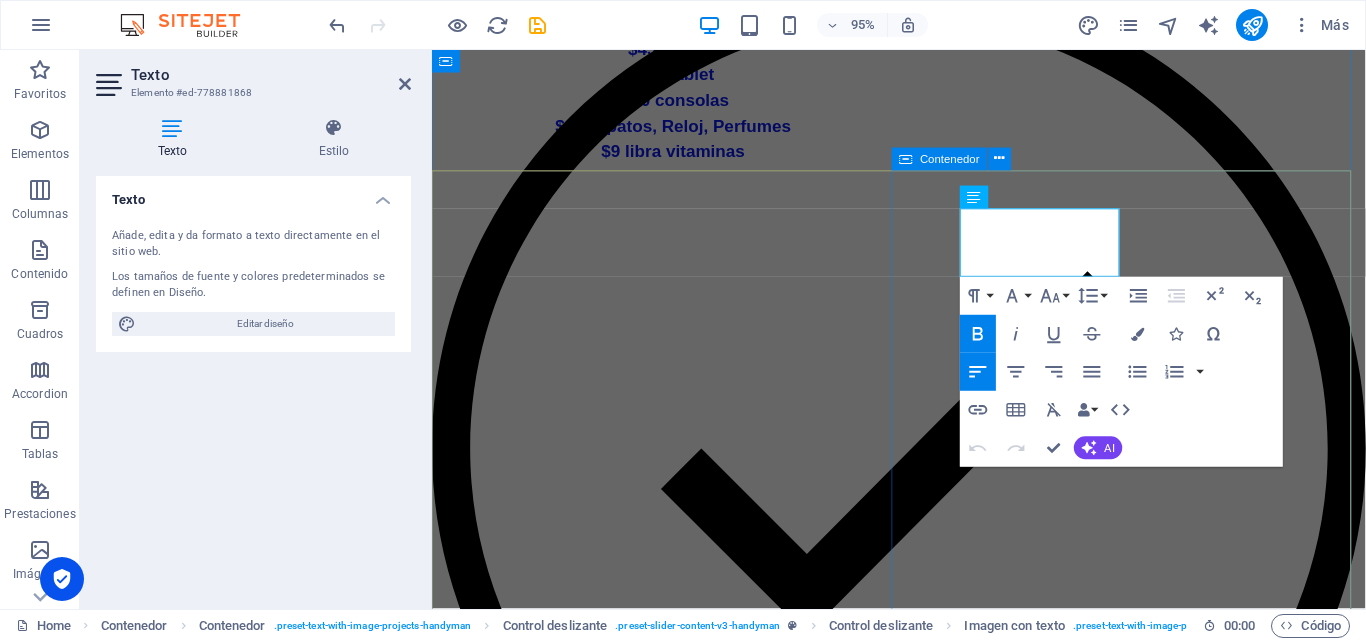 drag, startPoint x: 1065, startPoint y: 252, endPoint x: 1156, endPoint y: 248, distance: 91.08787 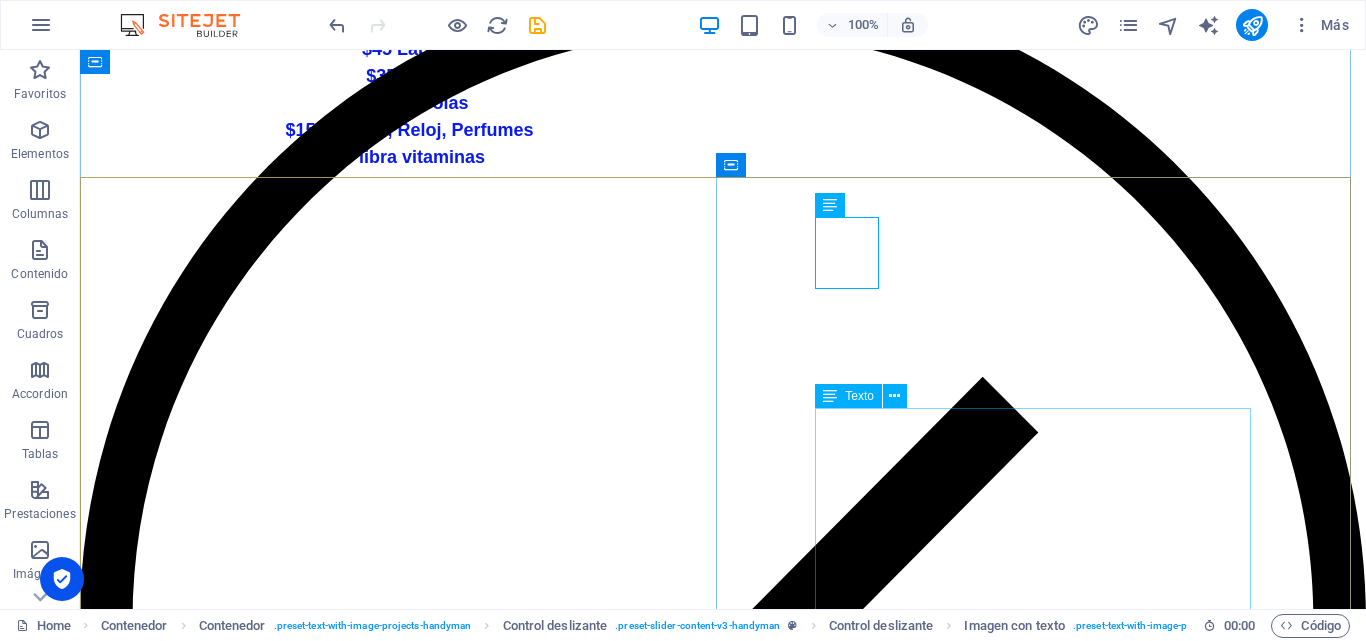 scroll, scrollTop: 998, scrollLeft: 0, axis: vertical 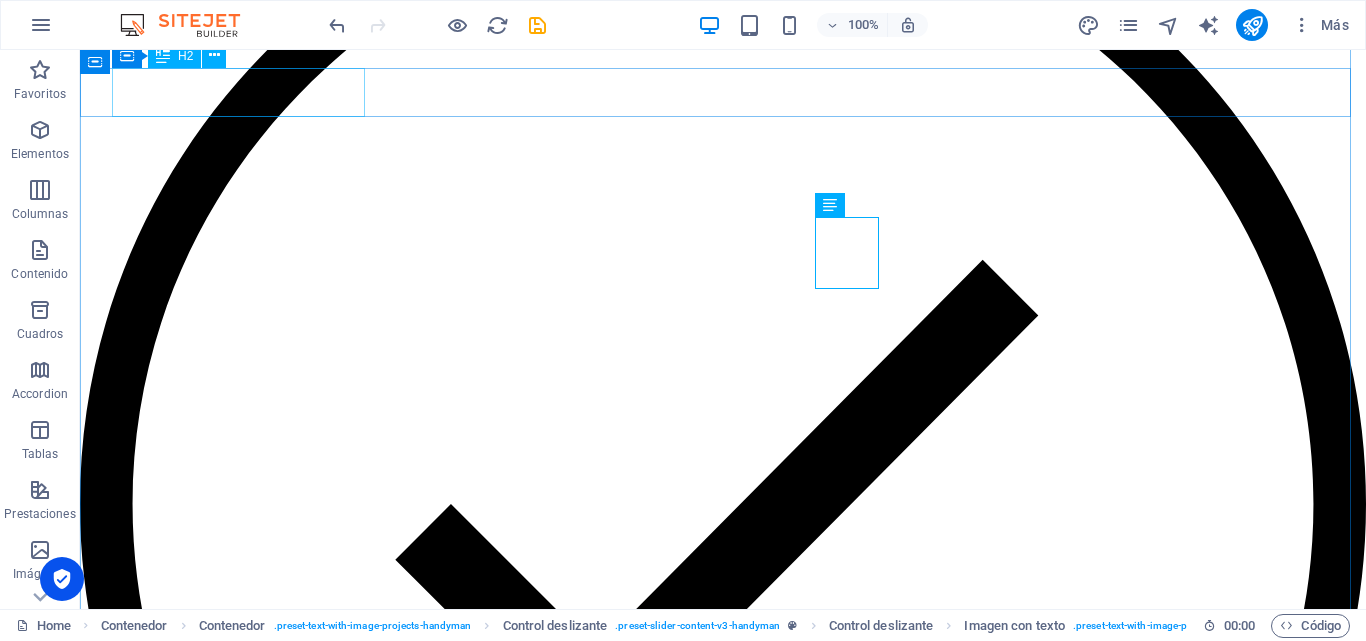 click on "Our Projects" at bounding box center [723, 1373] 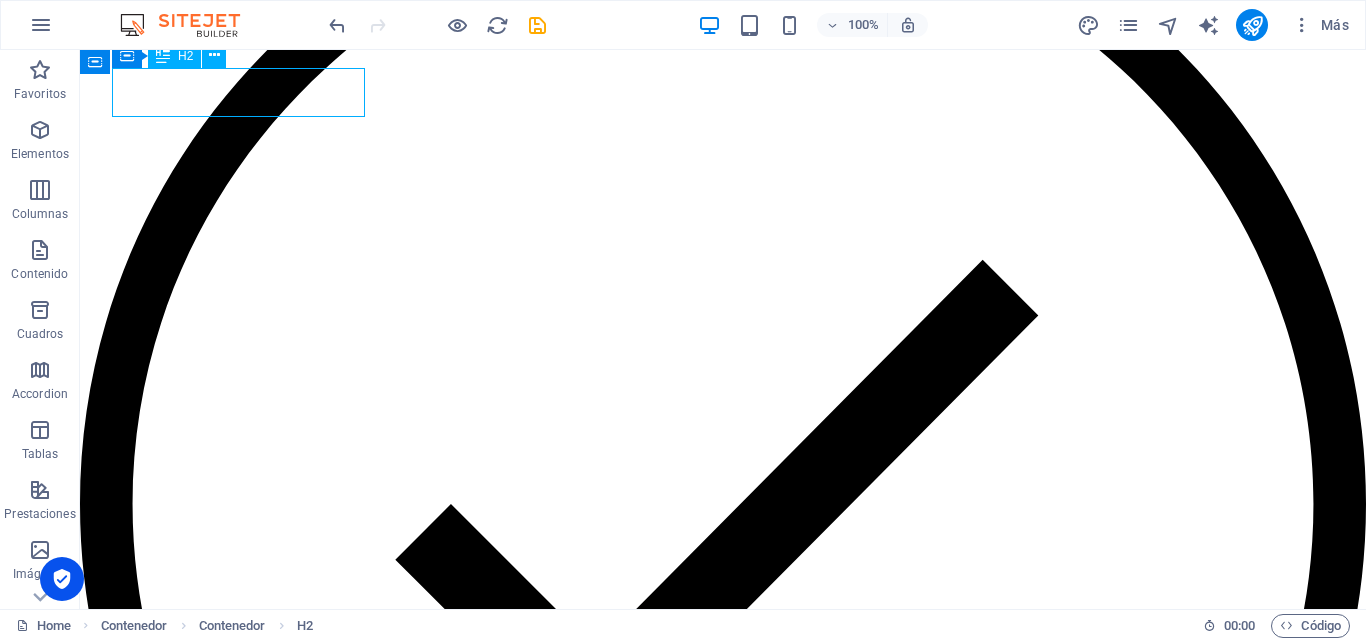 click on "Our Projects" at bounding box center (723, 1373) 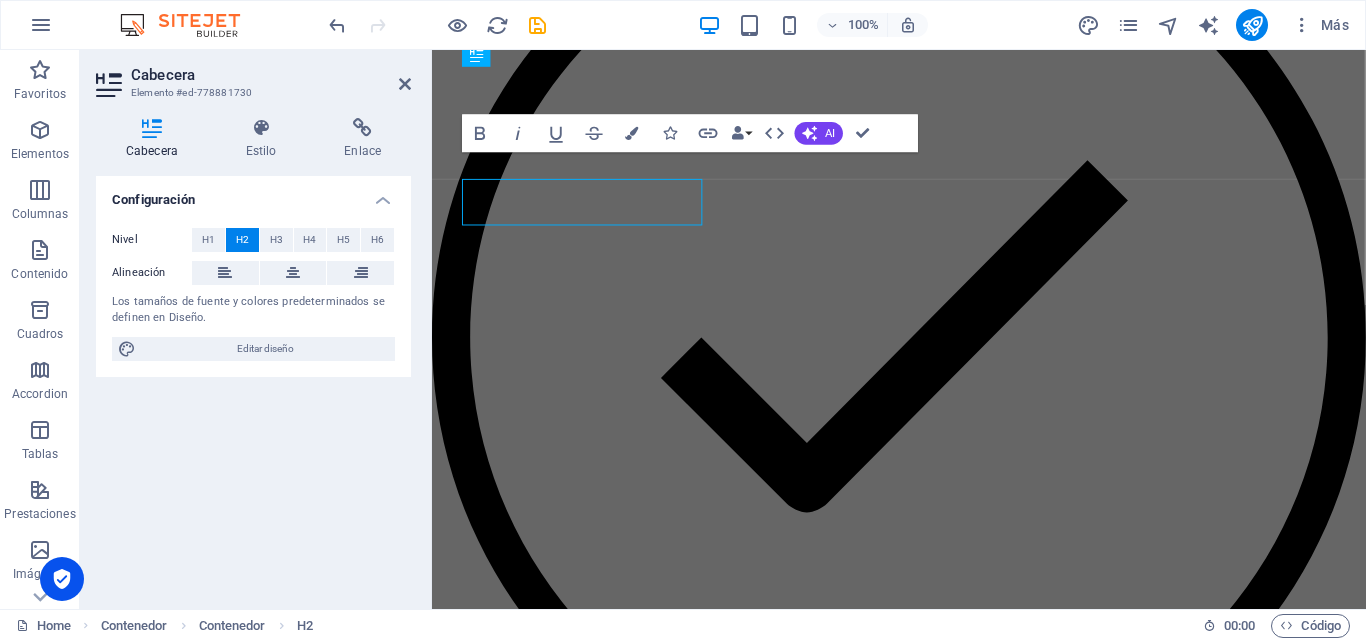 scroll, scrollTop: 880, scrollLeft: 0, axis: vertical 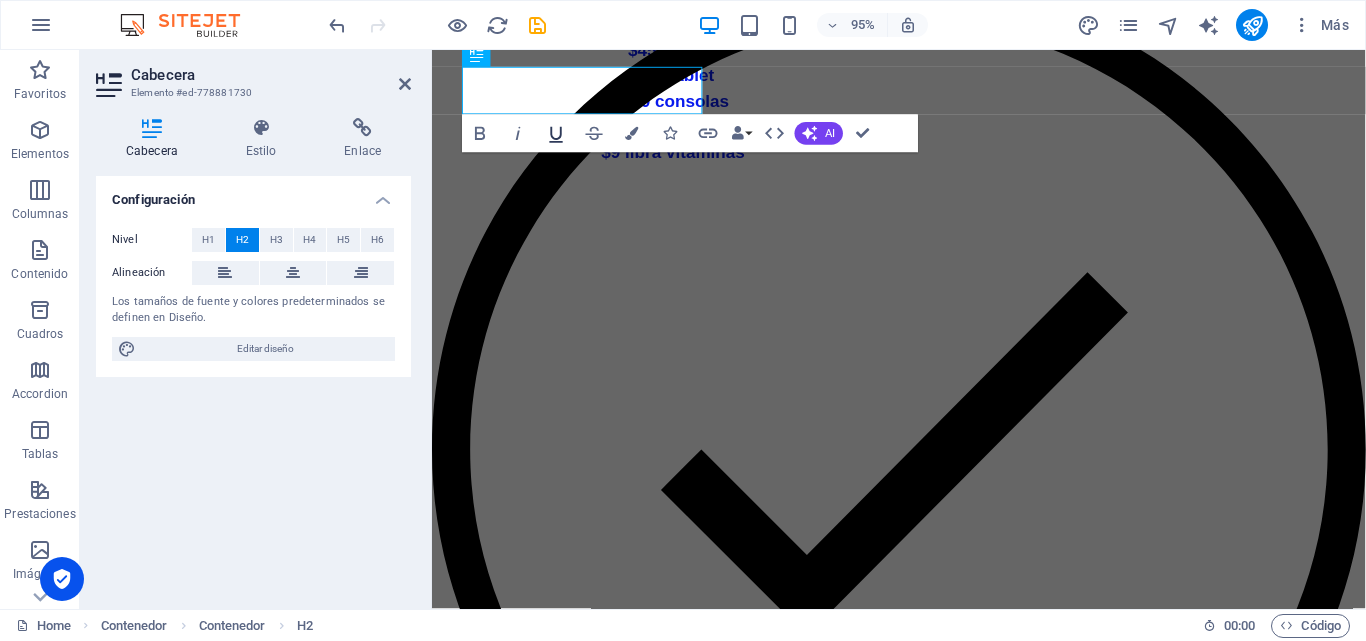type 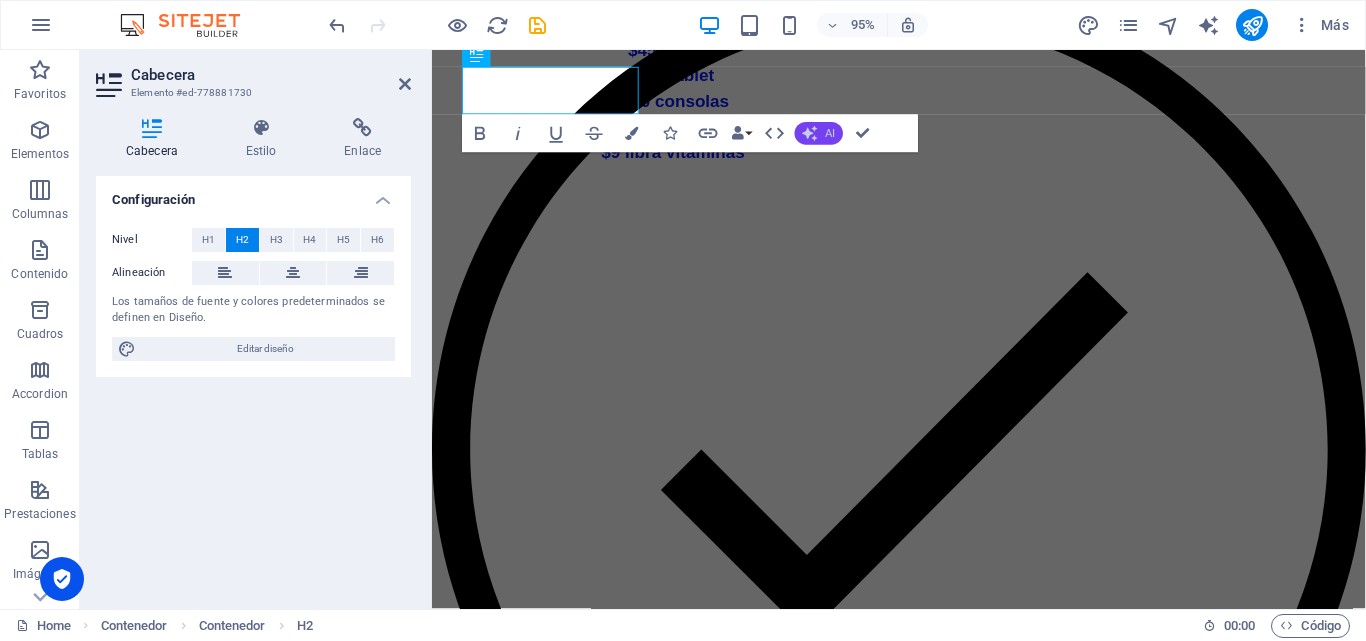 click on "AI" at bounding box center (830, 133) 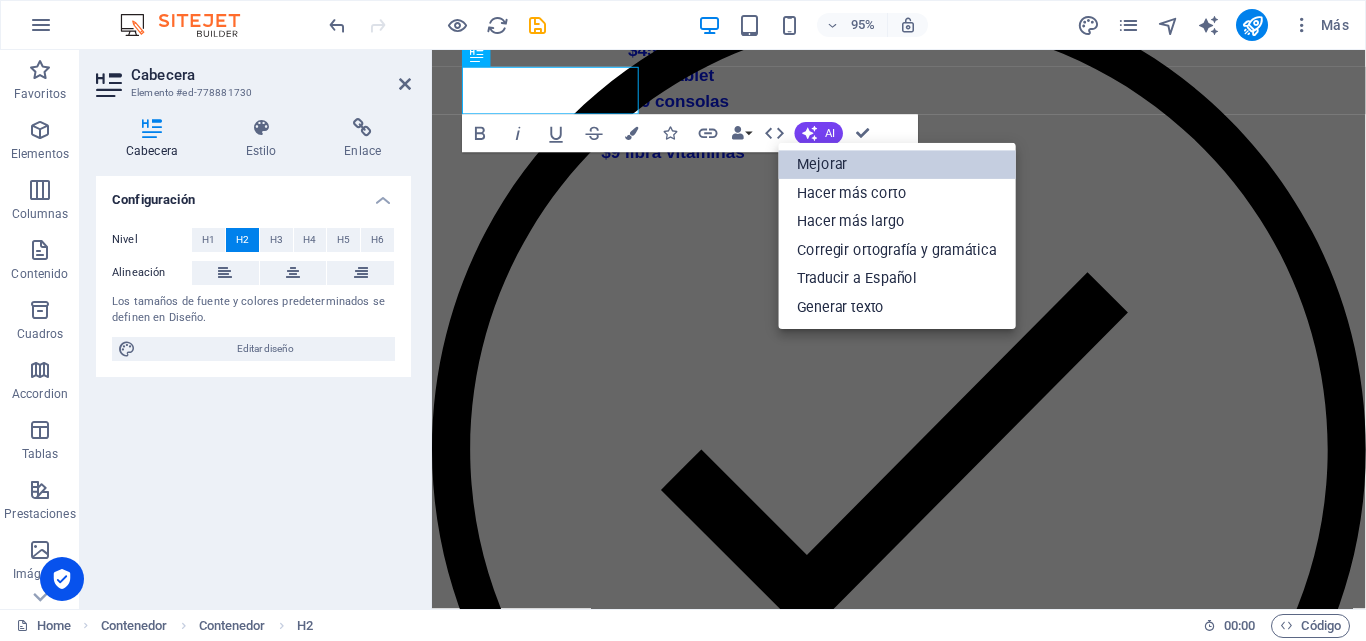 click on "Mejorar" at bounding box center [897, 164] 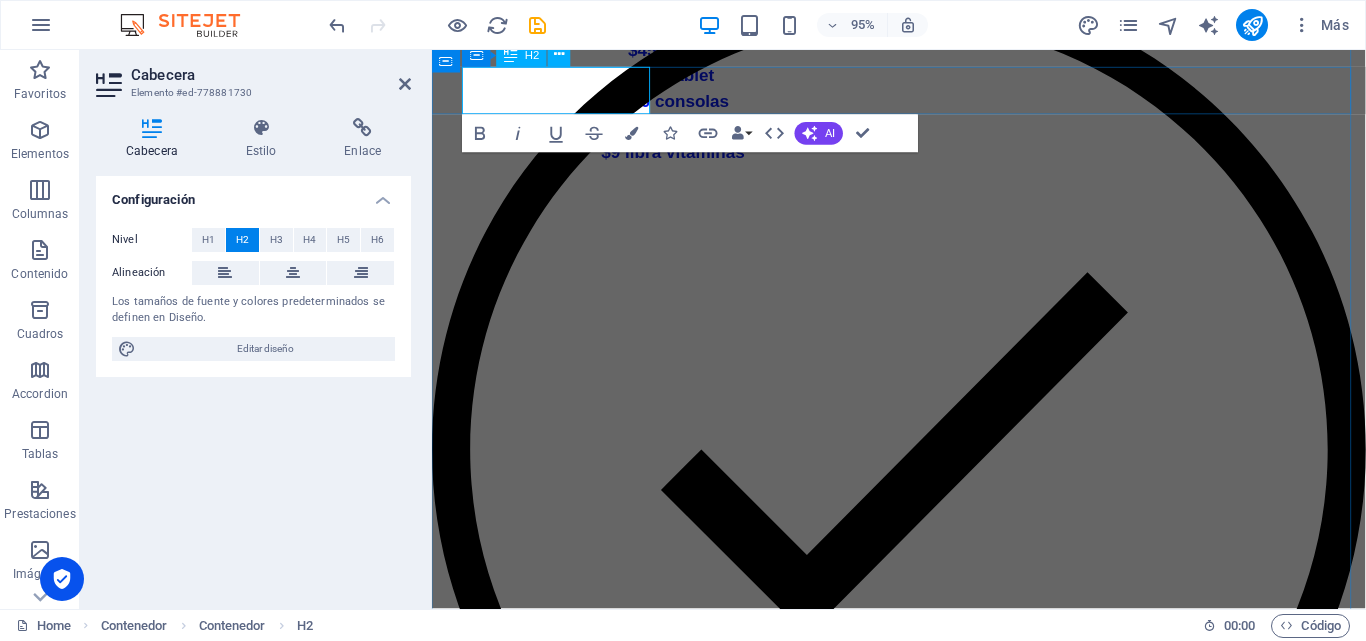 drag, startPoint x: 654, startPoint y: 92, endPoint x: 461, endPoint y: 100, distance: 193.16573 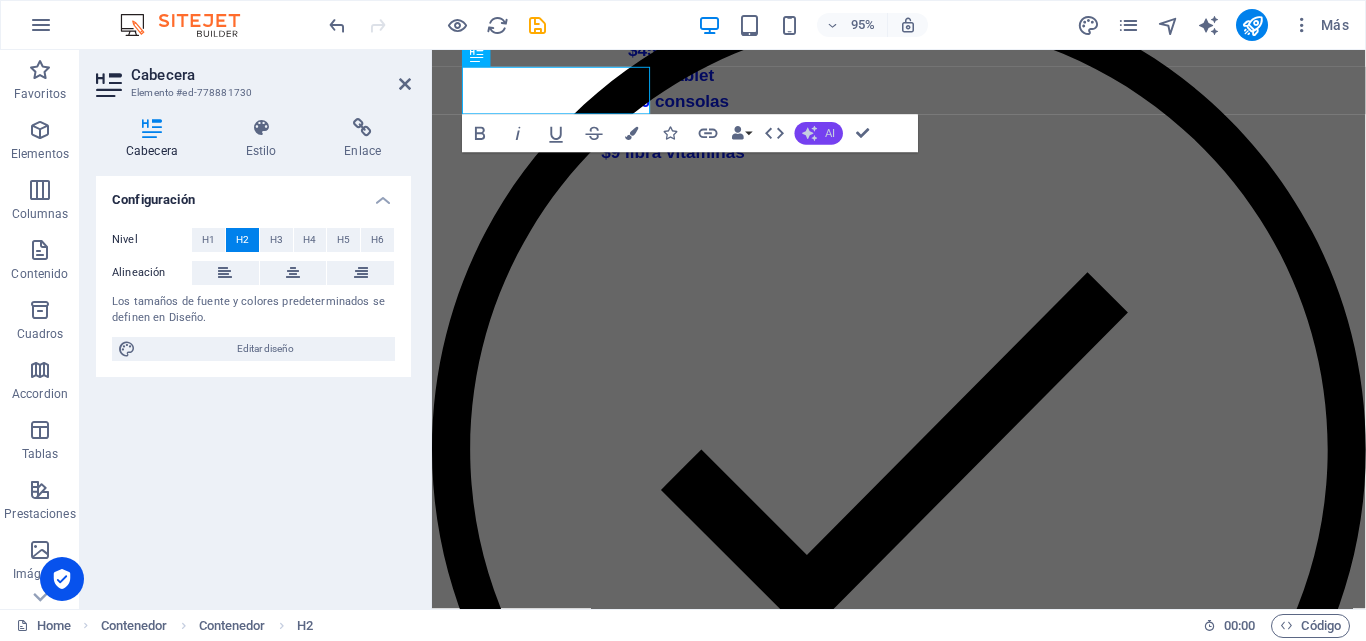 click on "AI" at bounding box center [819, 133] 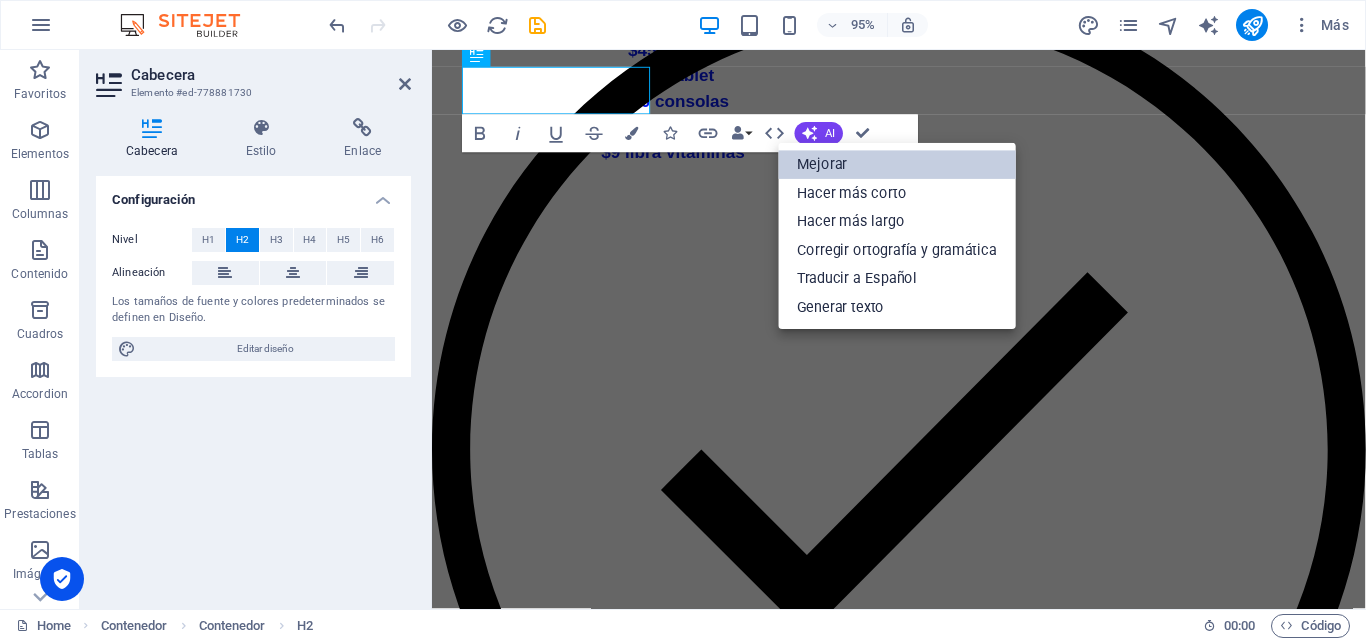 click on "Mejorar" at bounding box center (897, 164) 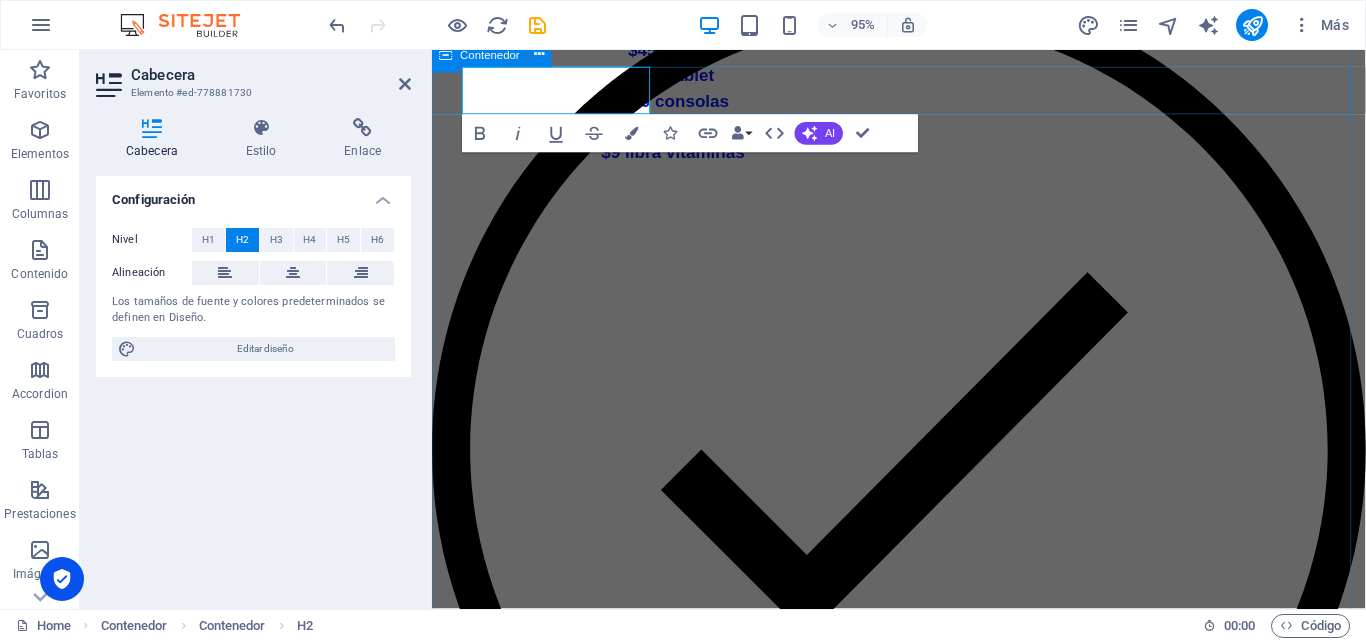 drag, startPoint x: 655, startPoint y: 92, endPoint x: 667, endPoint y: 91, distance: 12.0415945 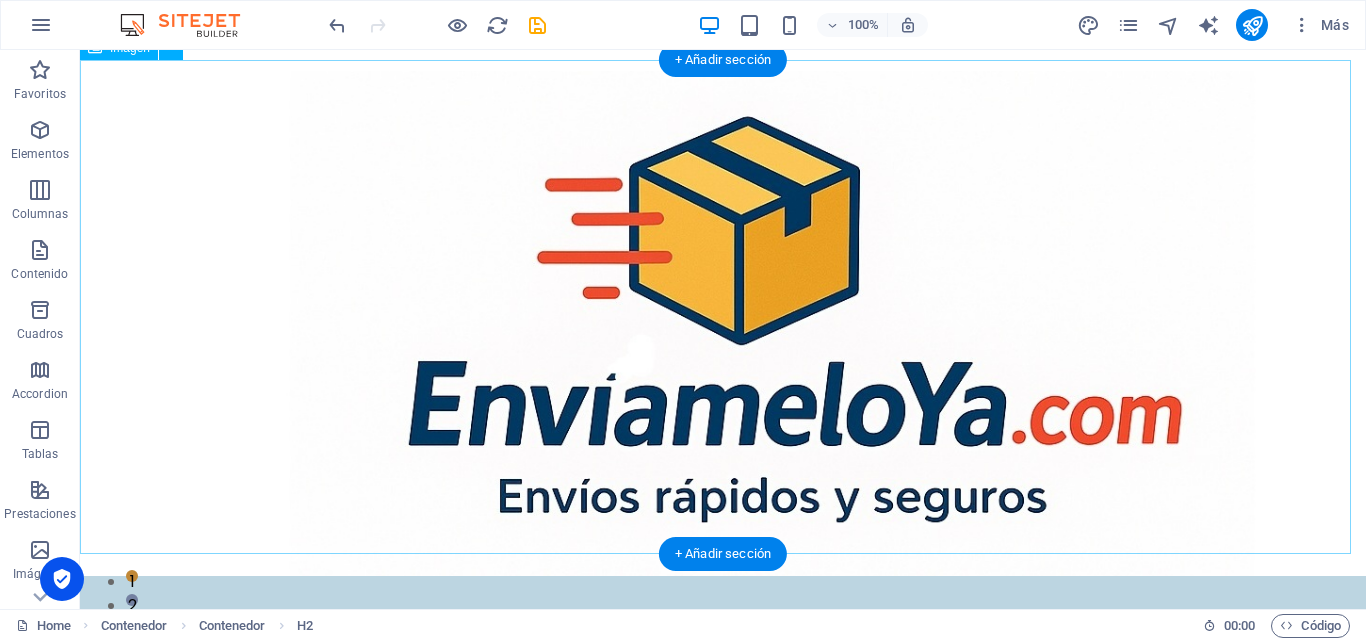 scroll, scrollTop: 0, scrollLeft: 0, axis: both 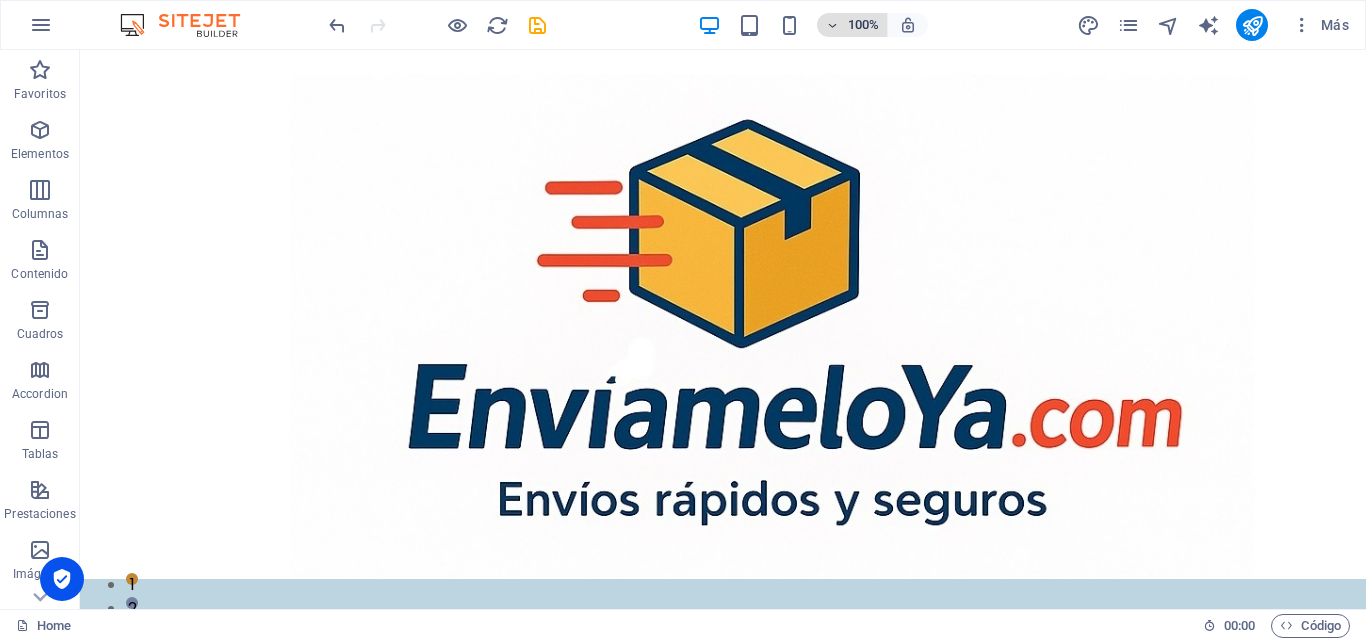 click on "100%" at bounding box center (863, 25) 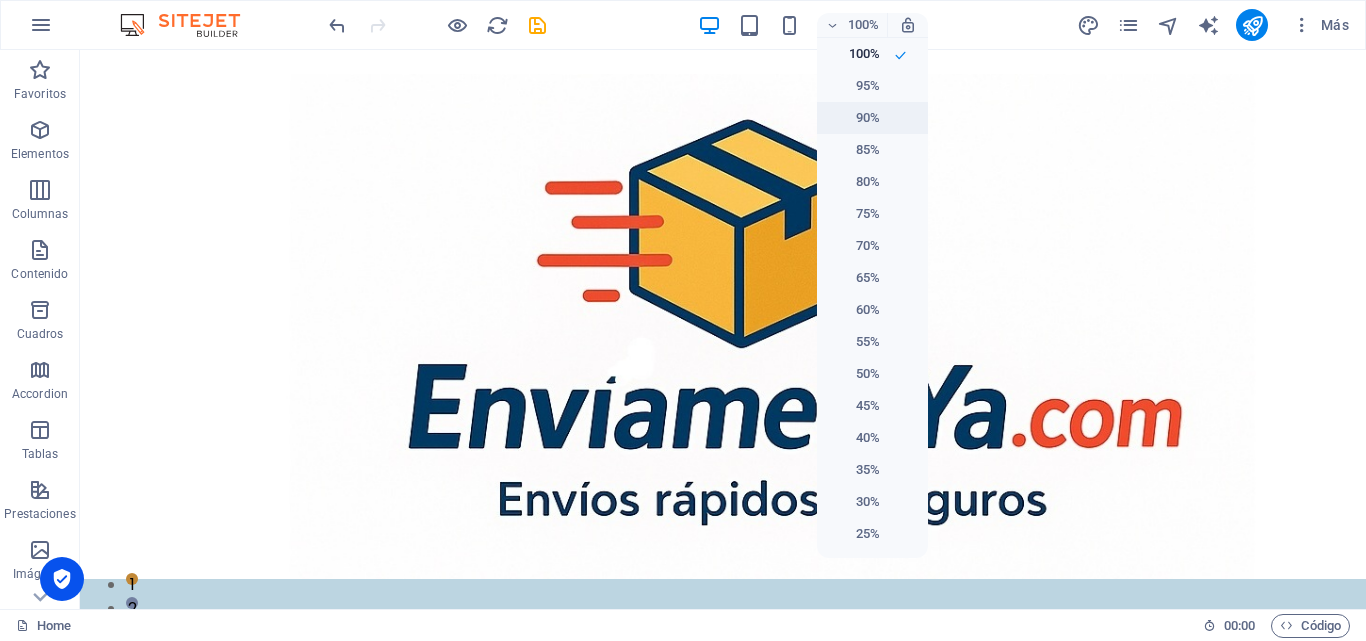 click on "90%" at bounding box center (854, 118) 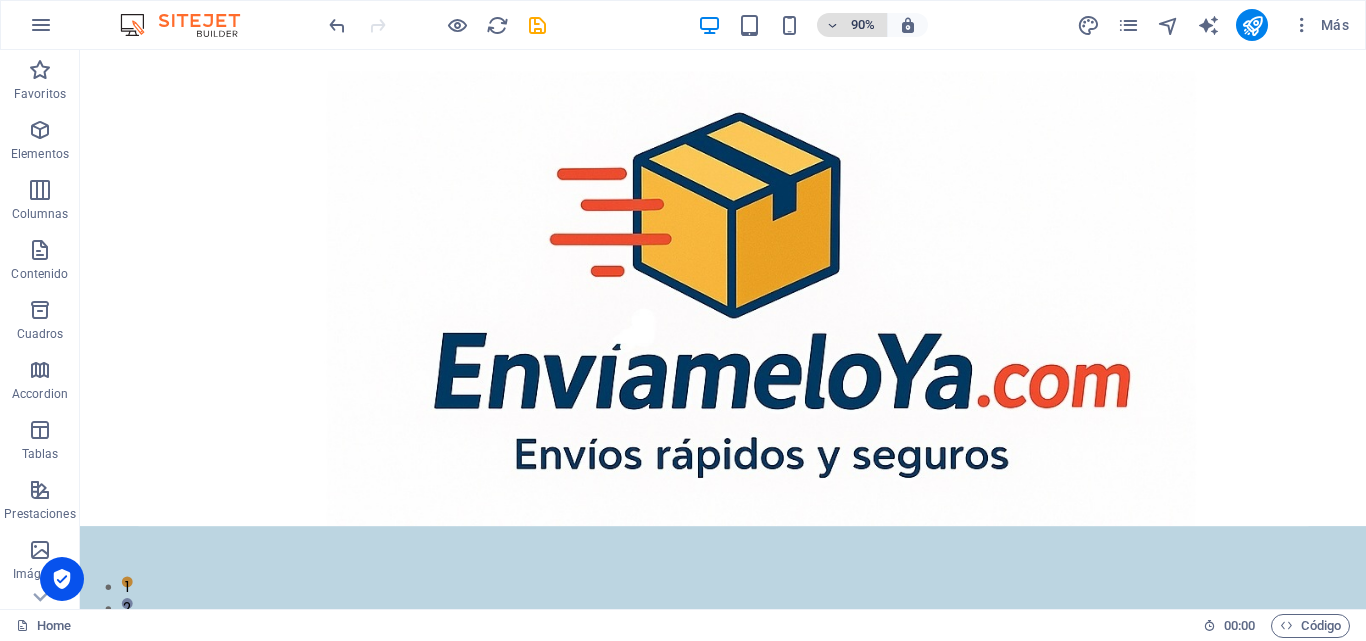 click on "90%" at bounding box center (863, 25) 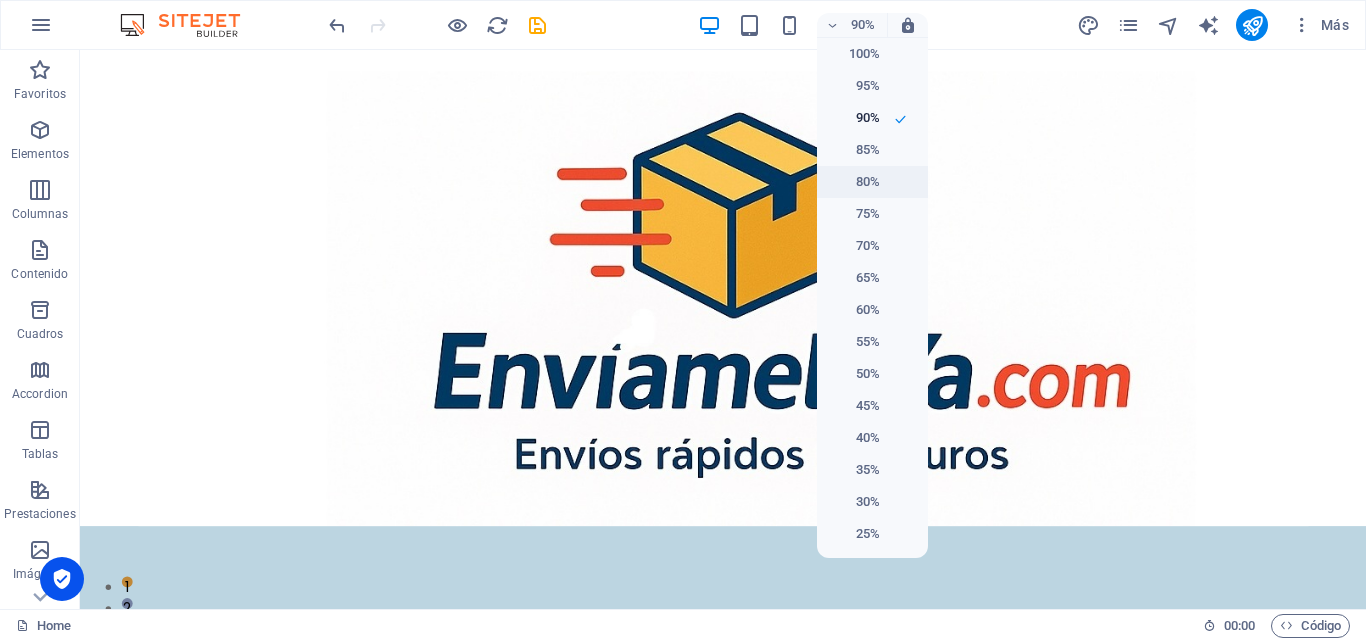 click on "80%" at bounding box center (854, 182) 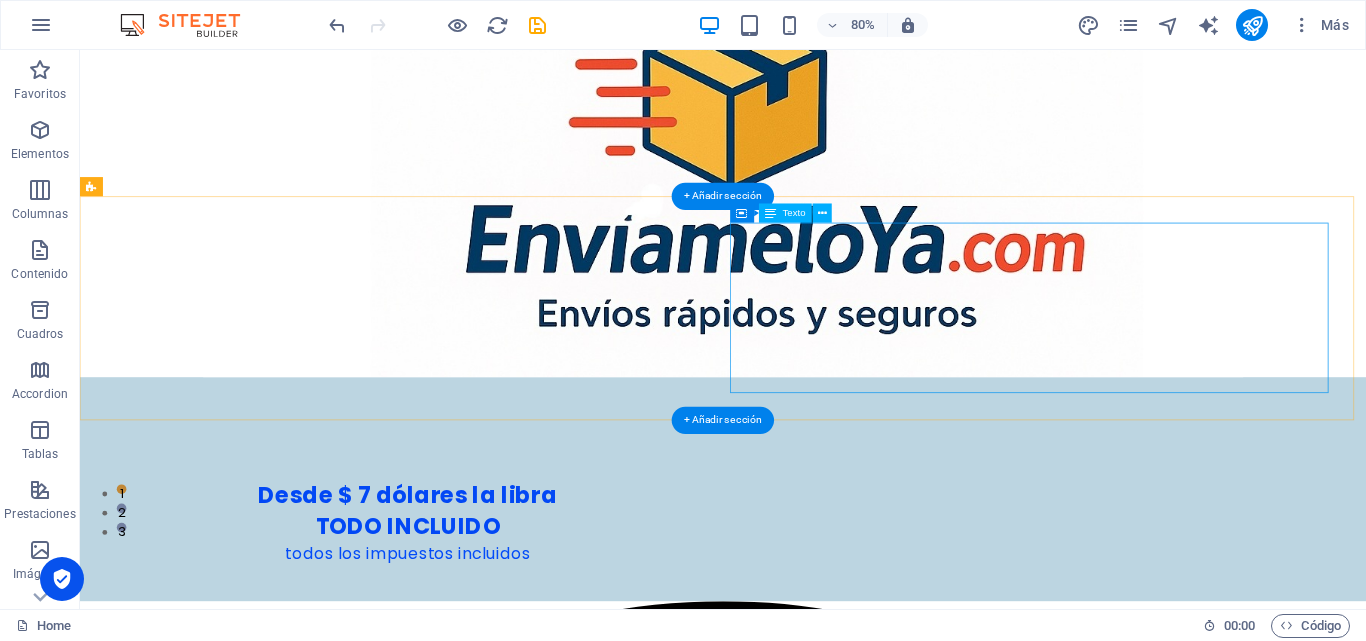 scroll, scrollTop: 0, scrollLeft: 0, axis: both 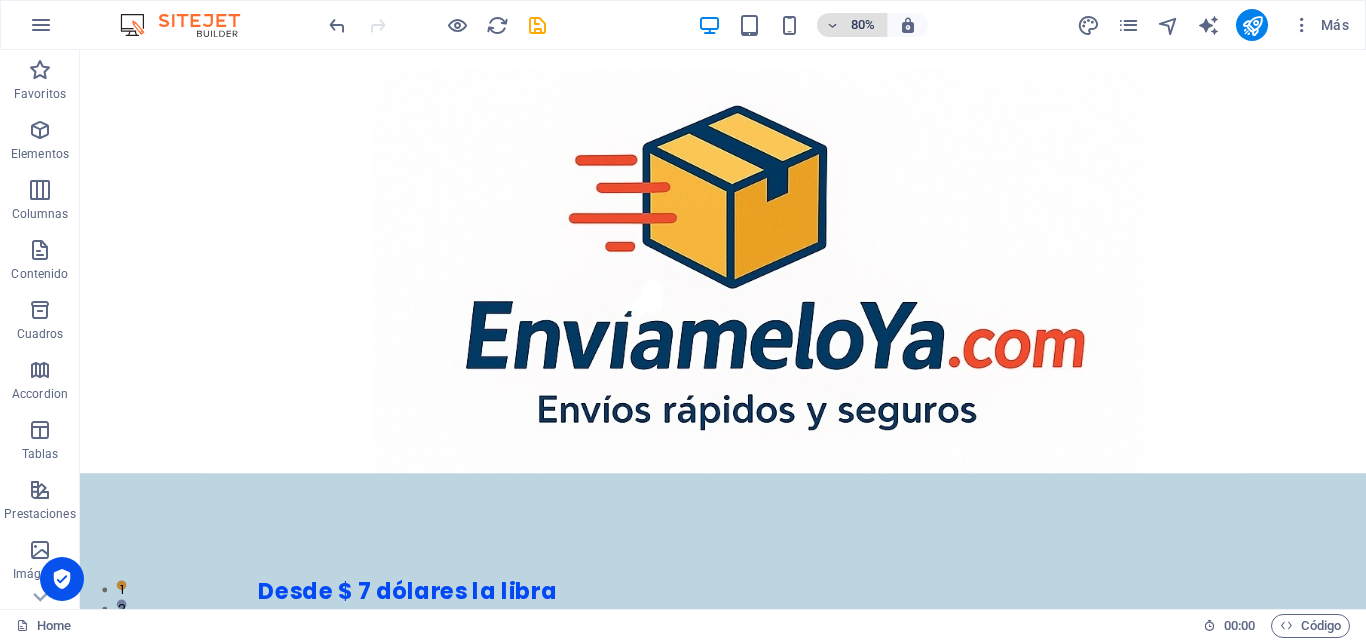 click on "80%" at bounding box center [863, 25] 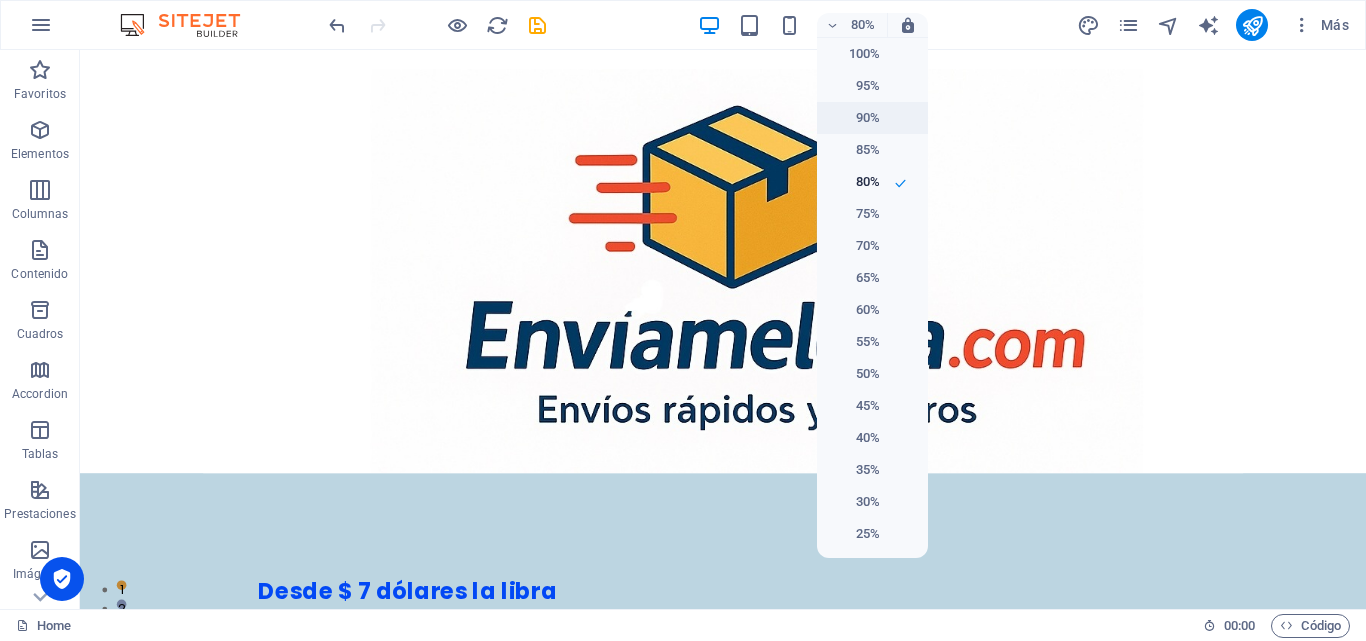 click on "90%" at bounding box center [854, 118] 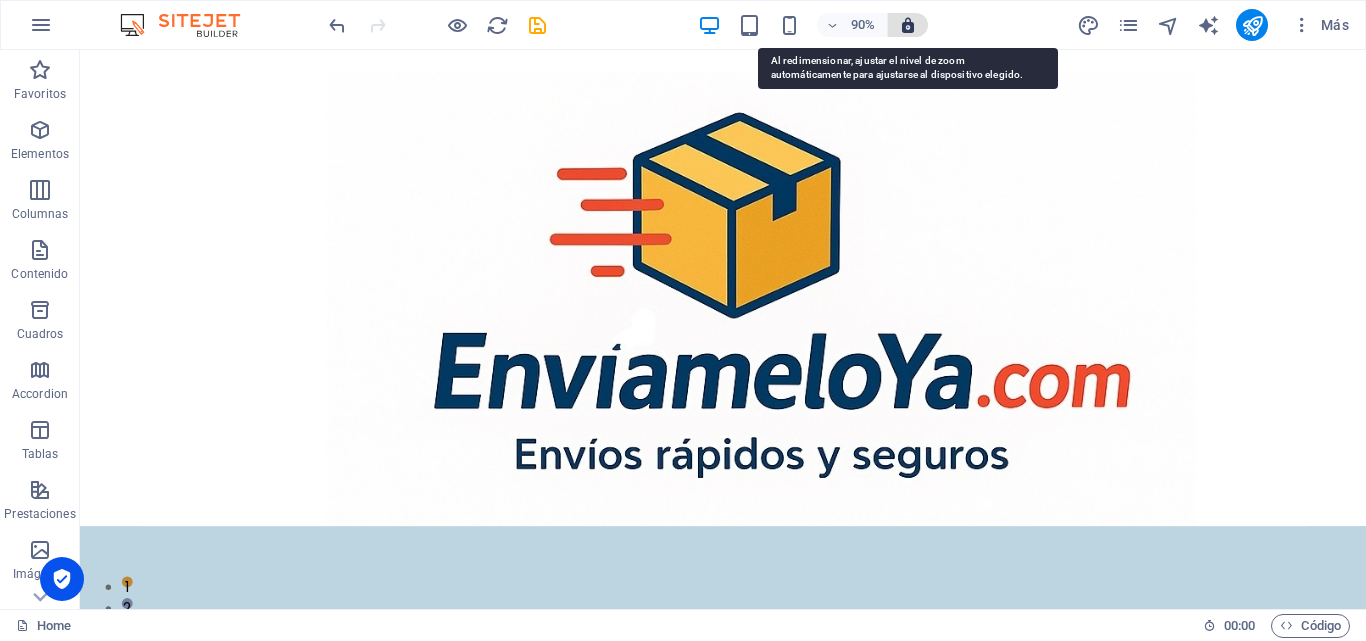 click at bounding box center [908, 25] 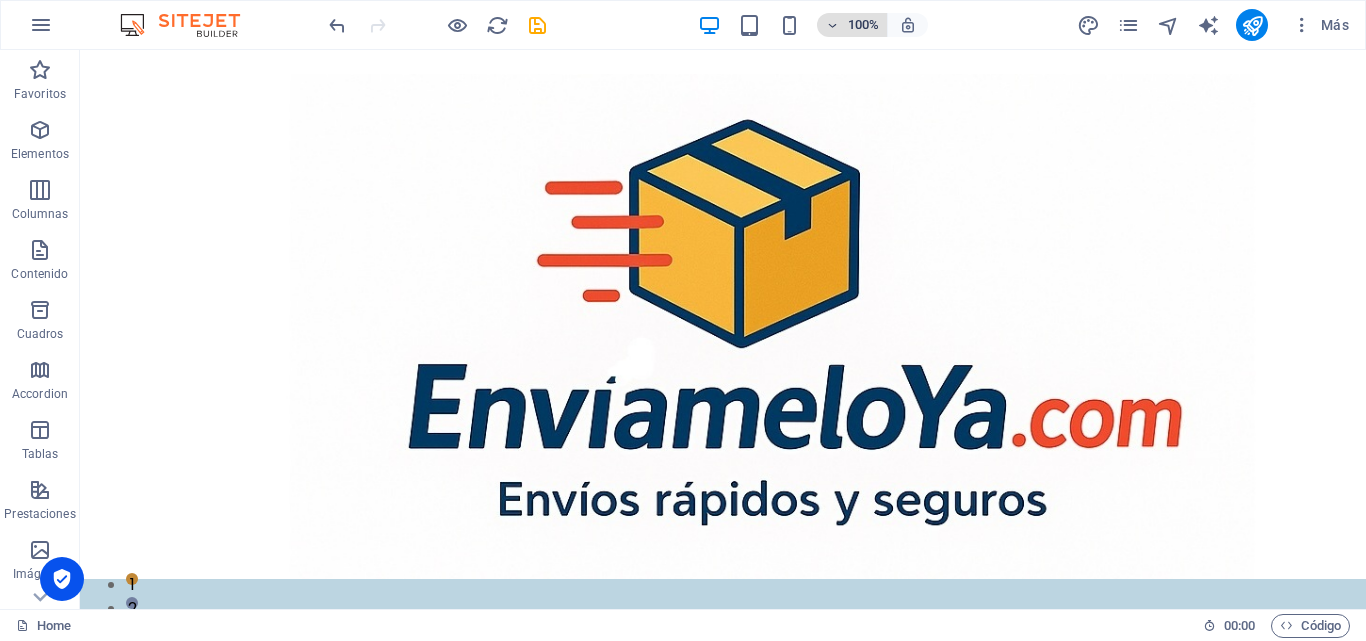 click on "100%" at bounding box center [863, 25] 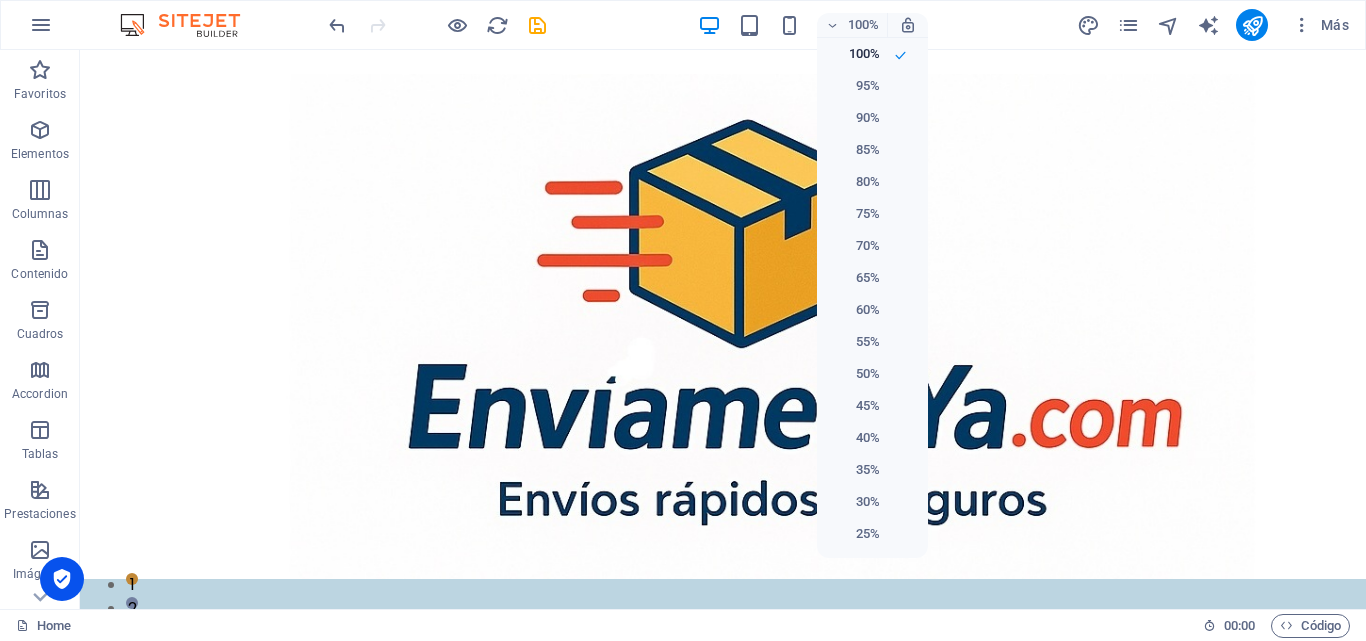 click at bounding box center (683, 320) 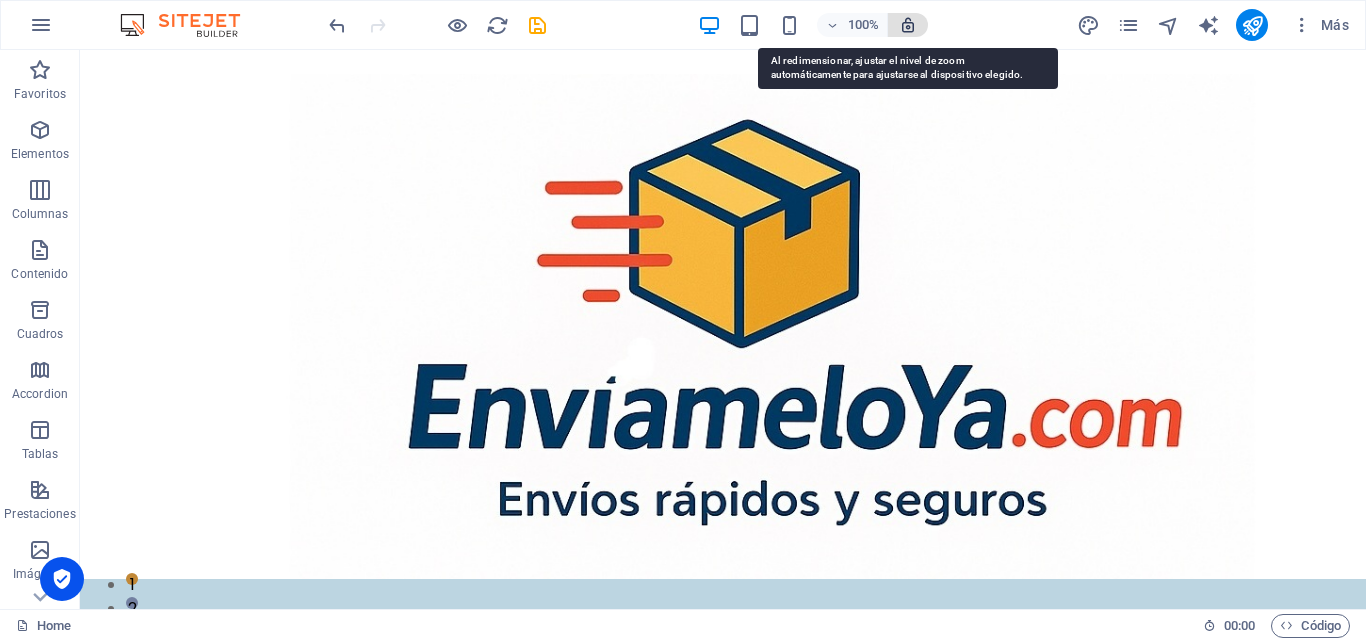 click at bounding box center (908, 25) 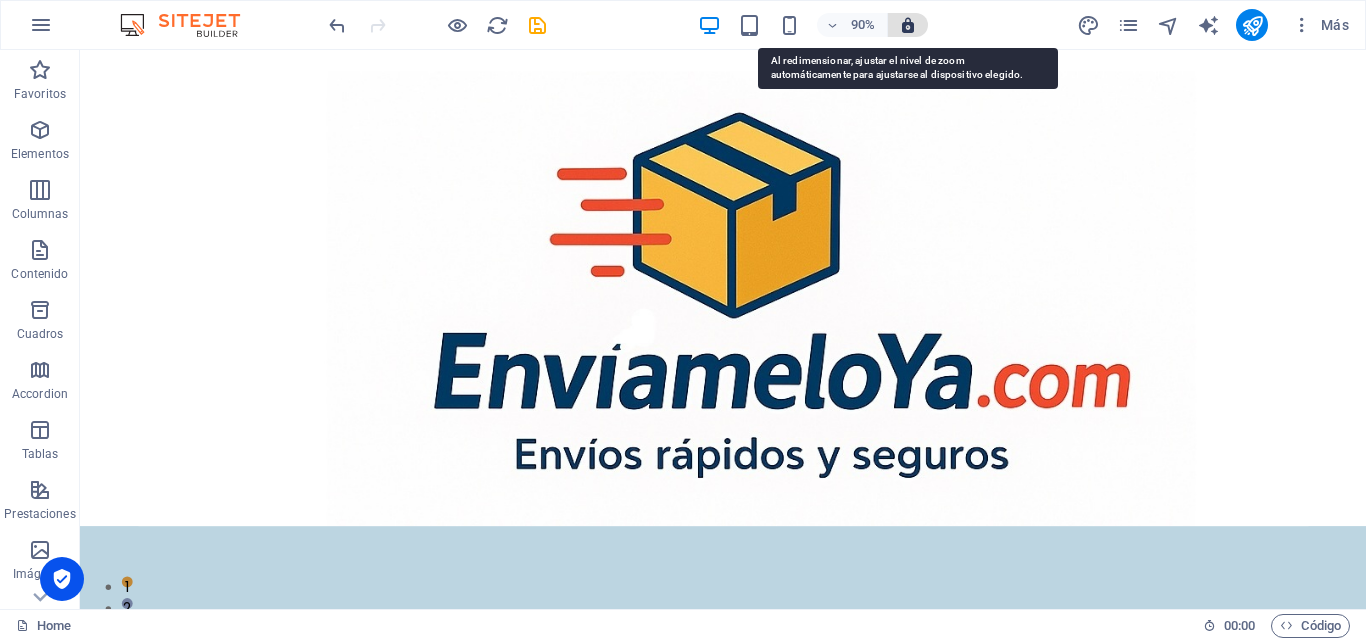 click at bounding box center [908, 25] 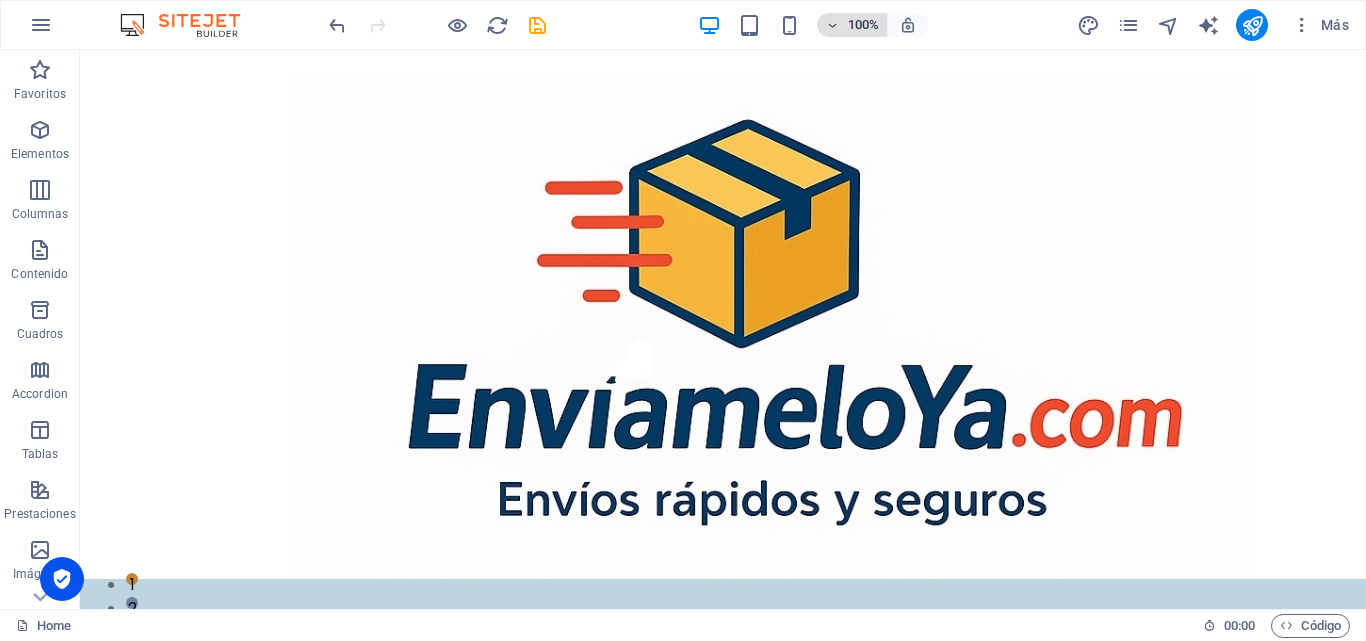 click on "100%" at bounding box center [863, 25] 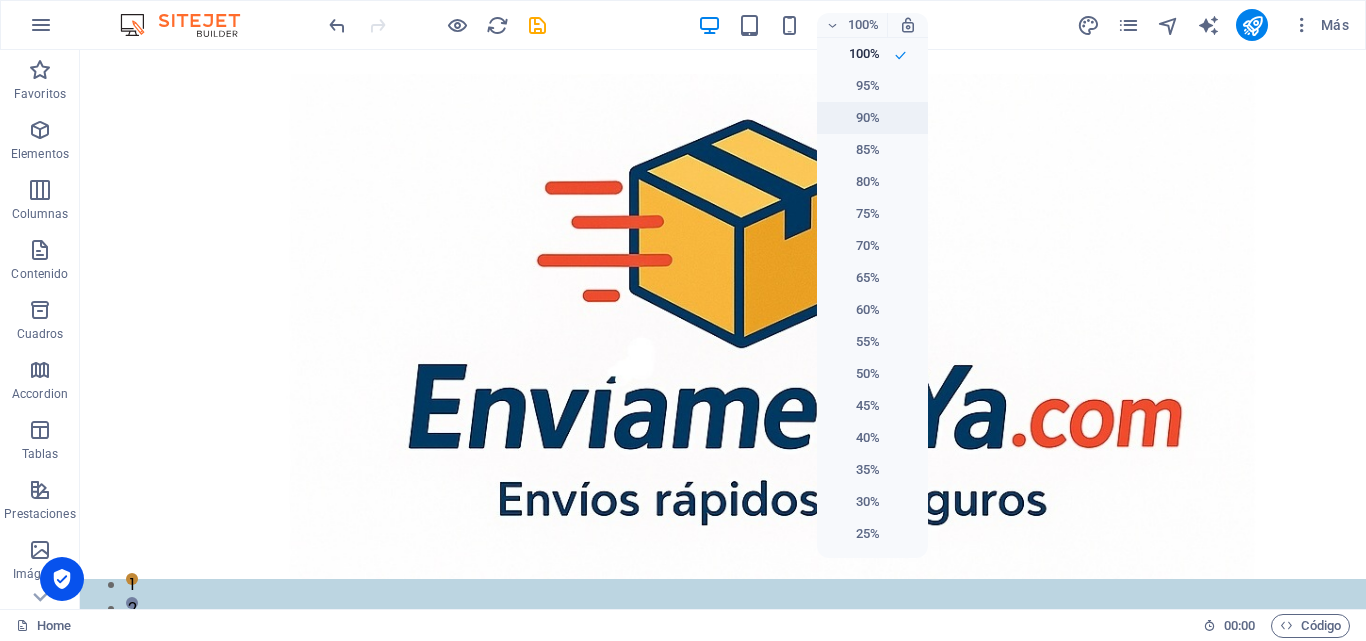 click on "90%" at bounding box center [854, 118] 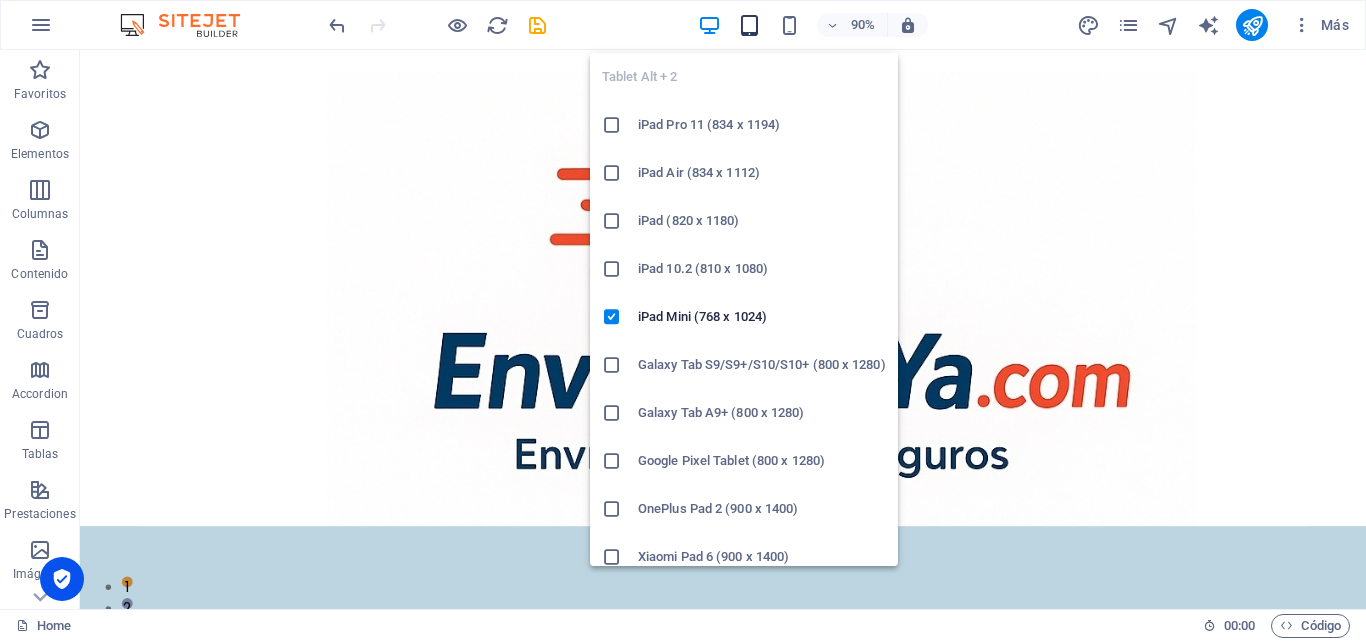 click at bounding box center (749, 25) 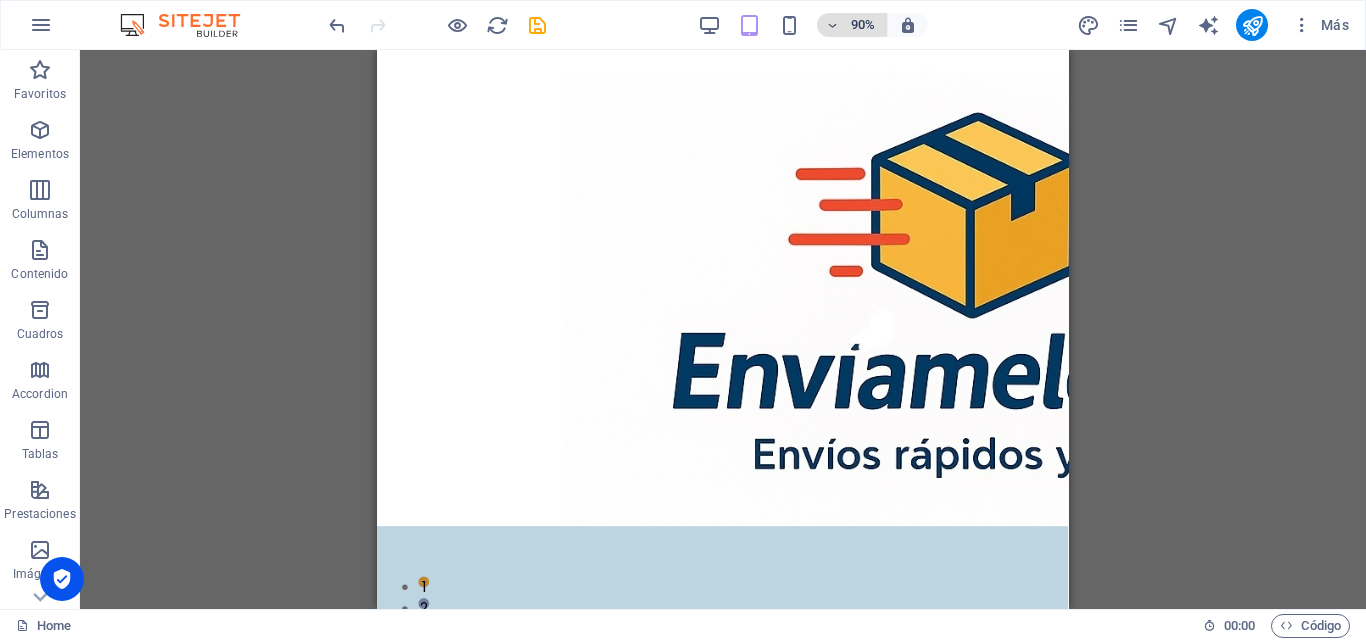 click on "90%" at bounding box center (863, 25) 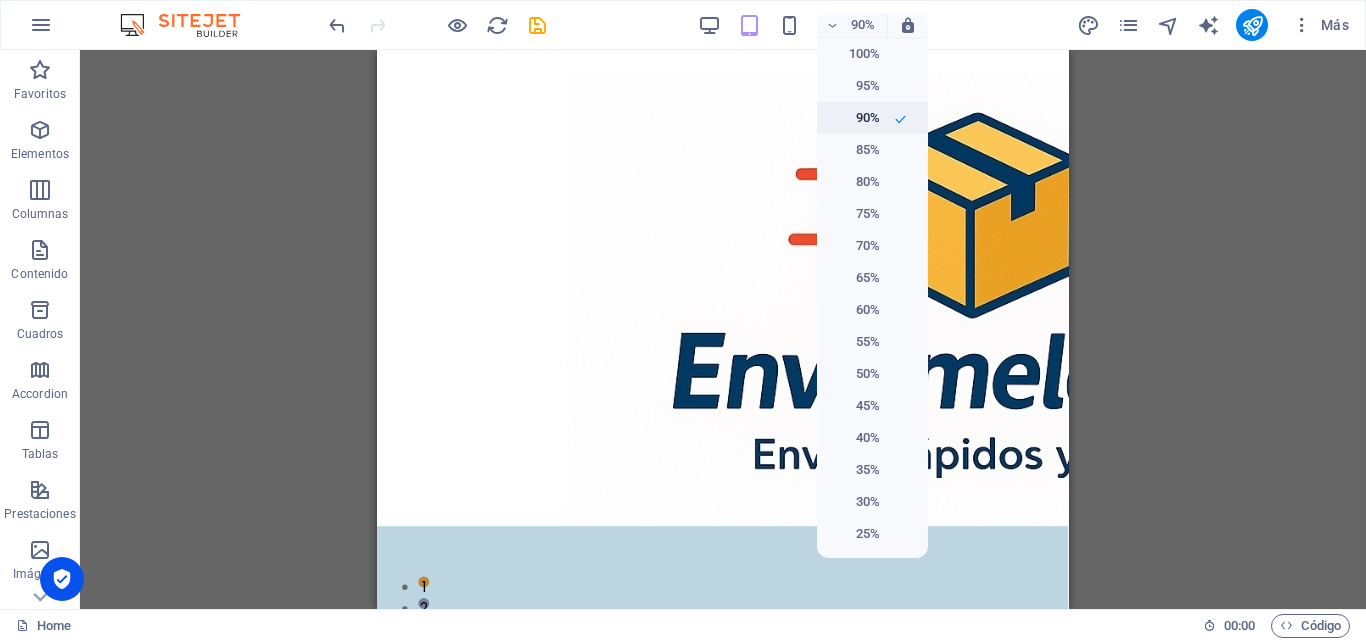 click on "90%" at bounding box center (854, 118) 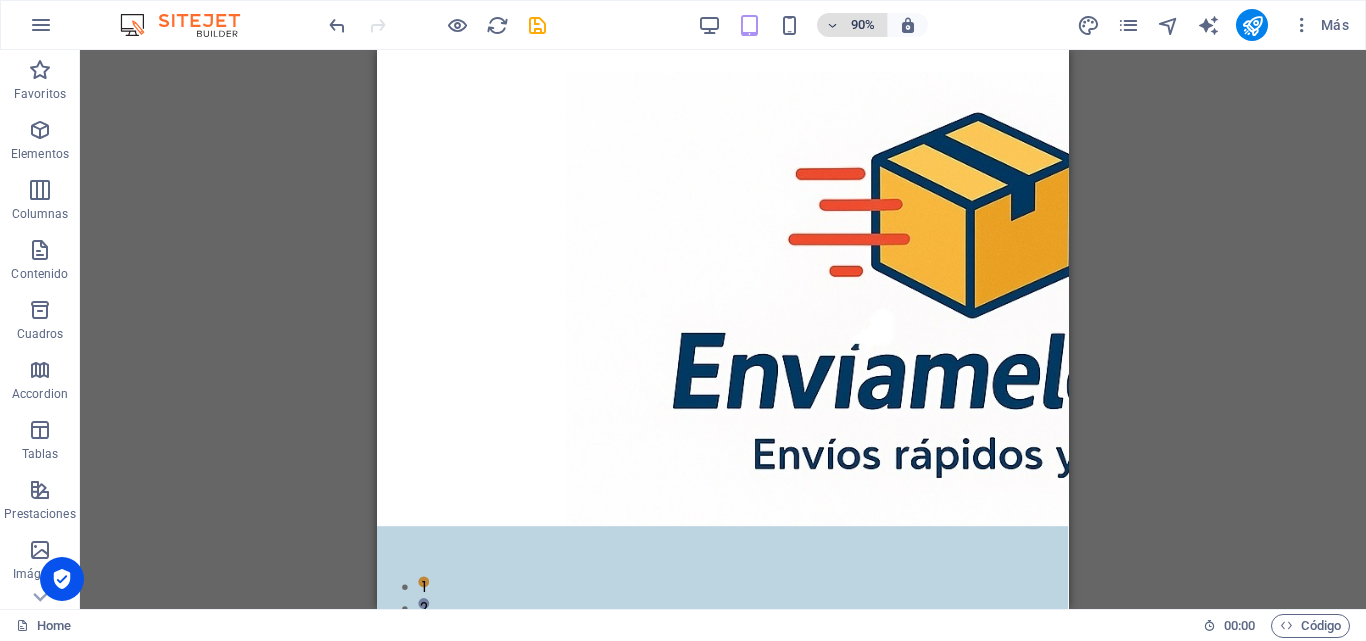 click on "90%" at bounding box center (863, 25) 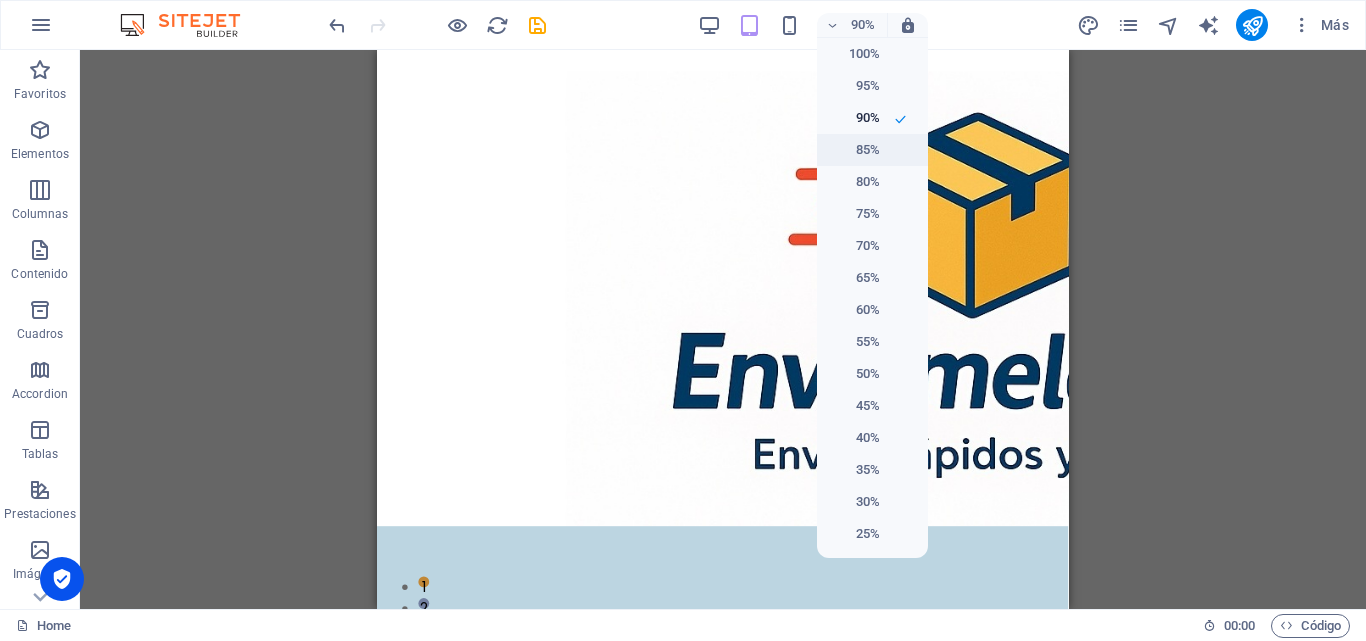 click on "85%" at bounding box center [854, 150] 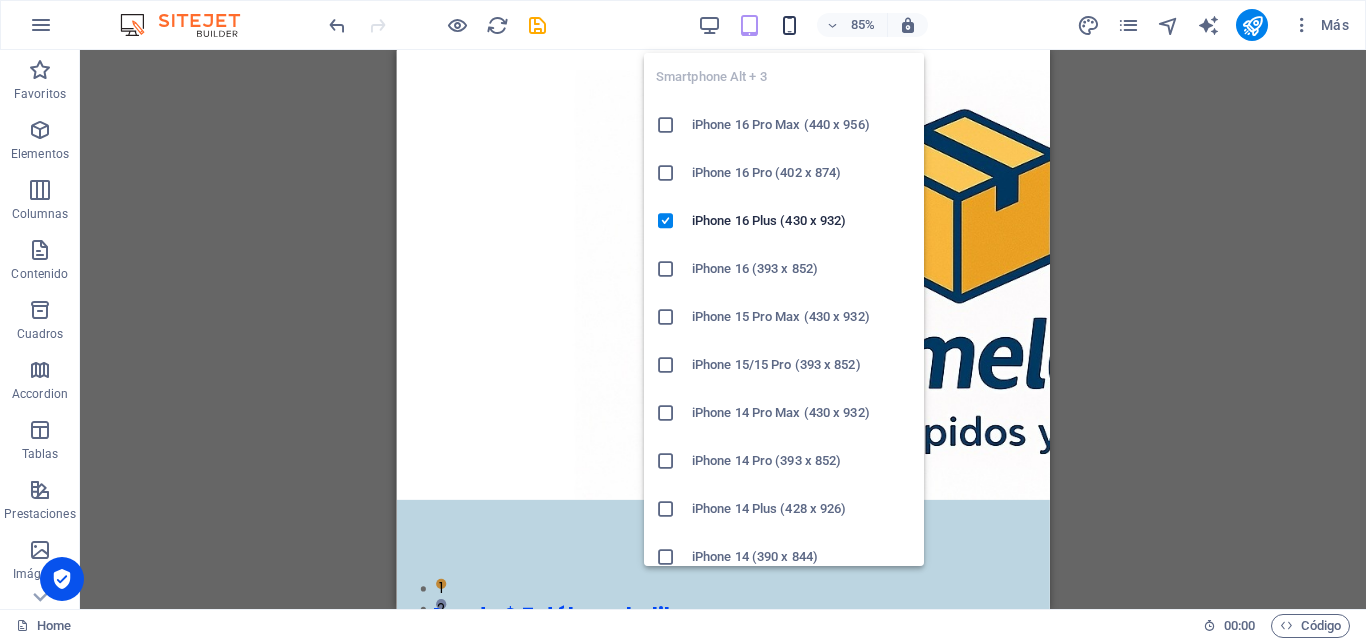 click at bounding box center [789, 25] 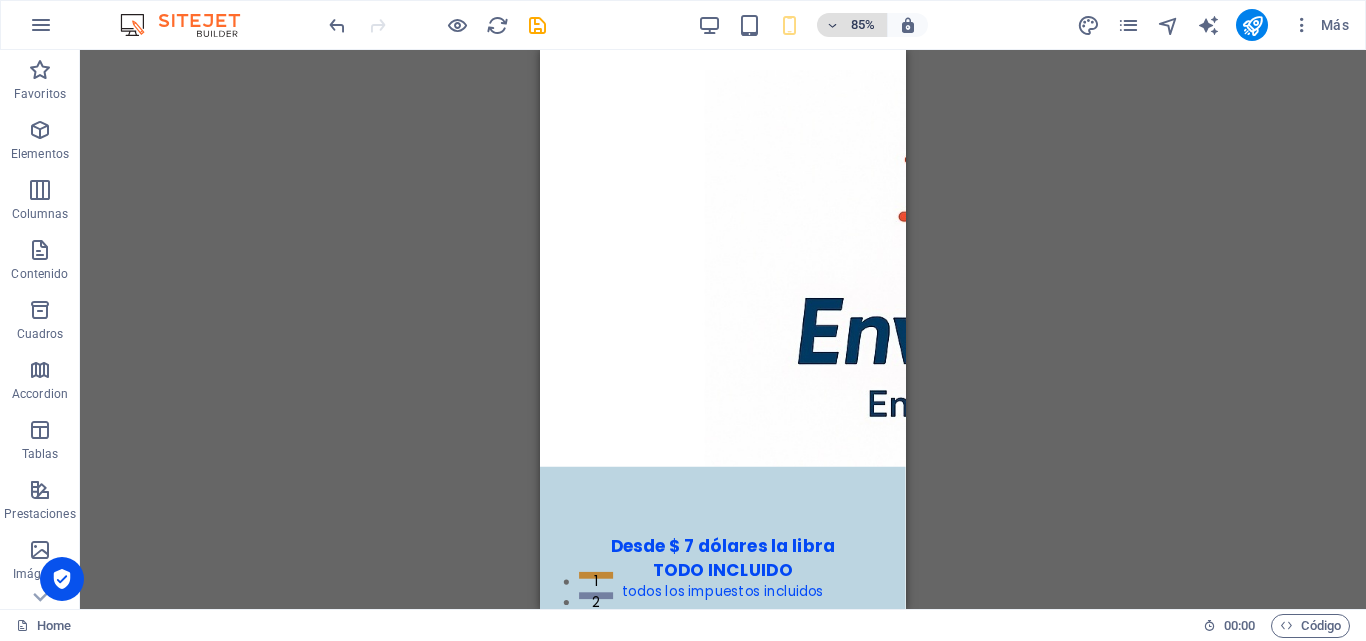 click on "85%" at bounding box center [863, 25] 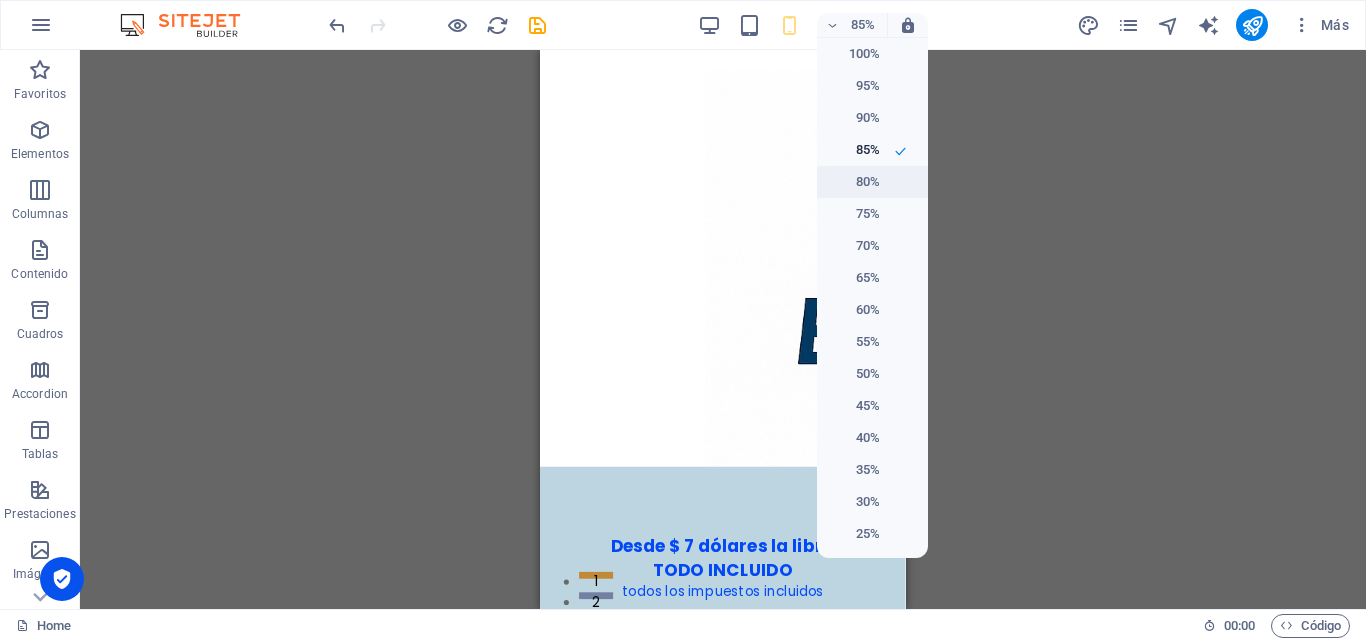 click on "80%" at bounding box center (854, 182) 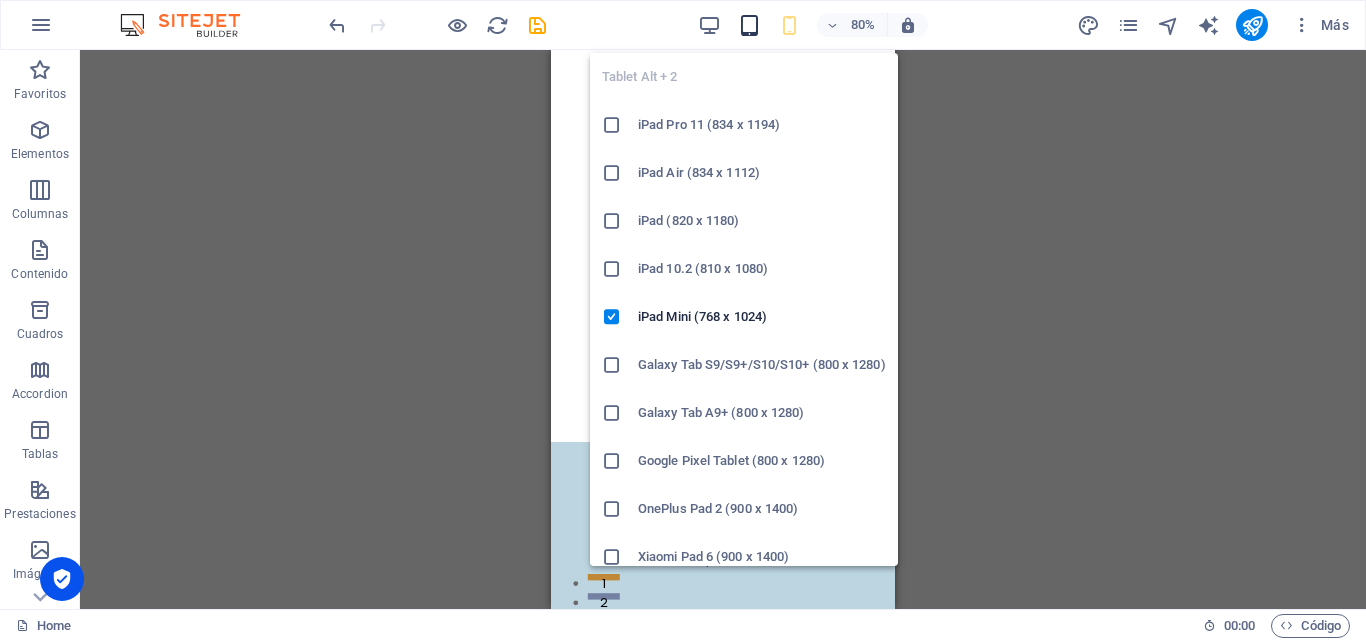 click at bounding box center (749, 25) 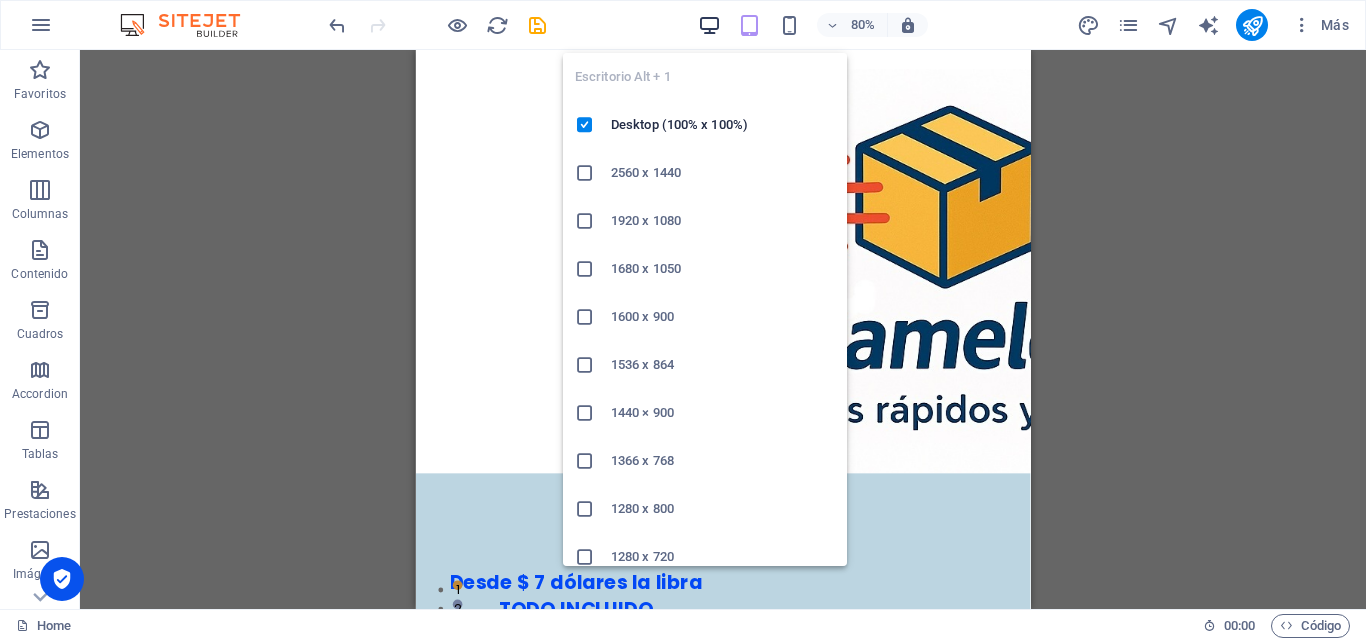click at bounding box center [709, 25] 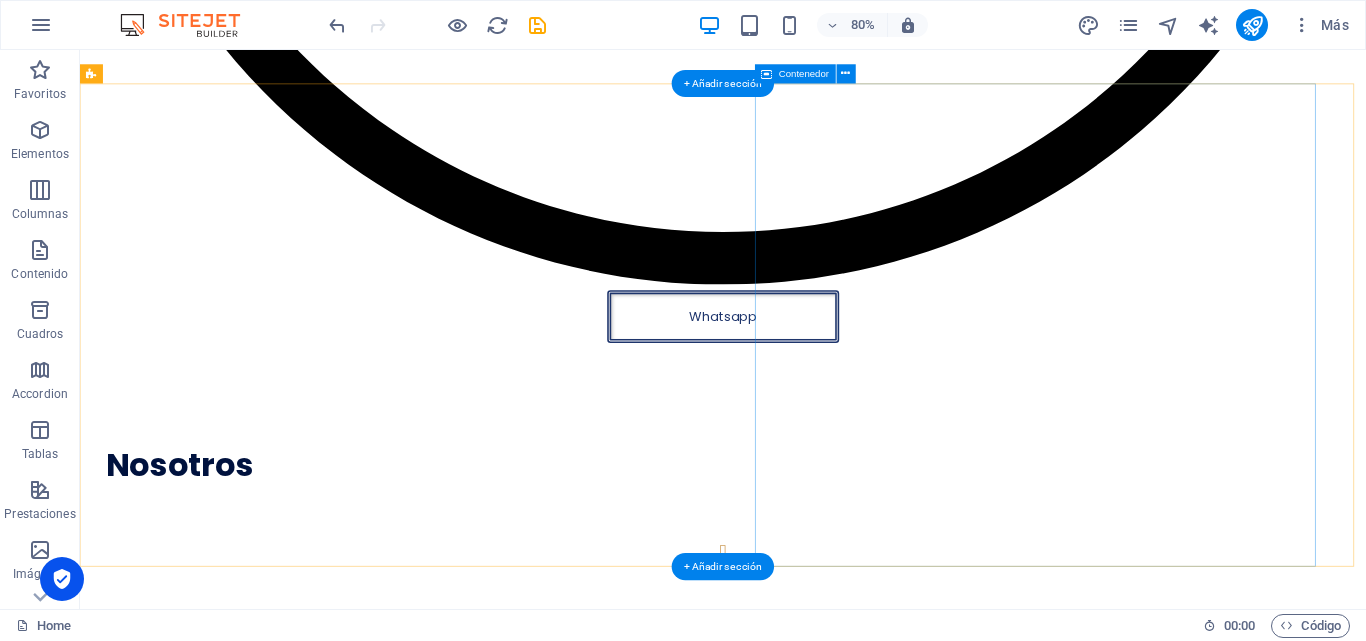 scroll, scrollTop: 2000, scrollLeft: 0, axis: vertical 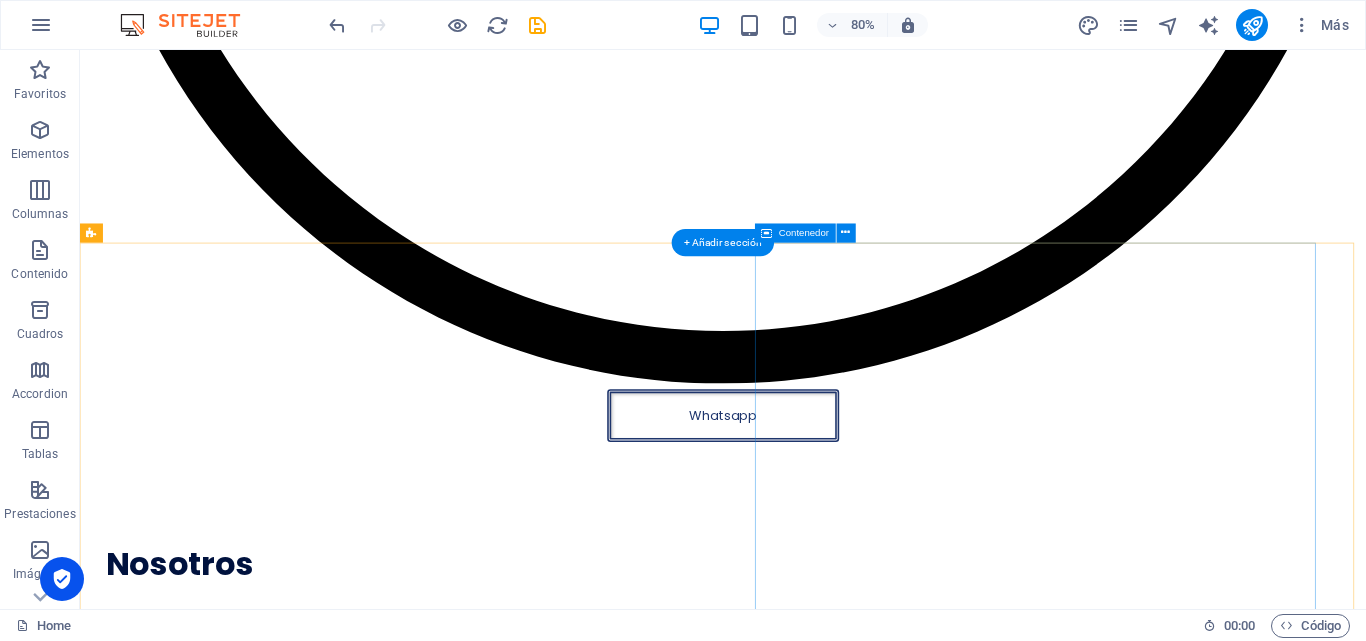 click on "Contacto 211nw 45th ave ,  Miami ,  33126 +1 (786) 932-1109 info@enviameloya.com" at bounding box center (884, 8546) 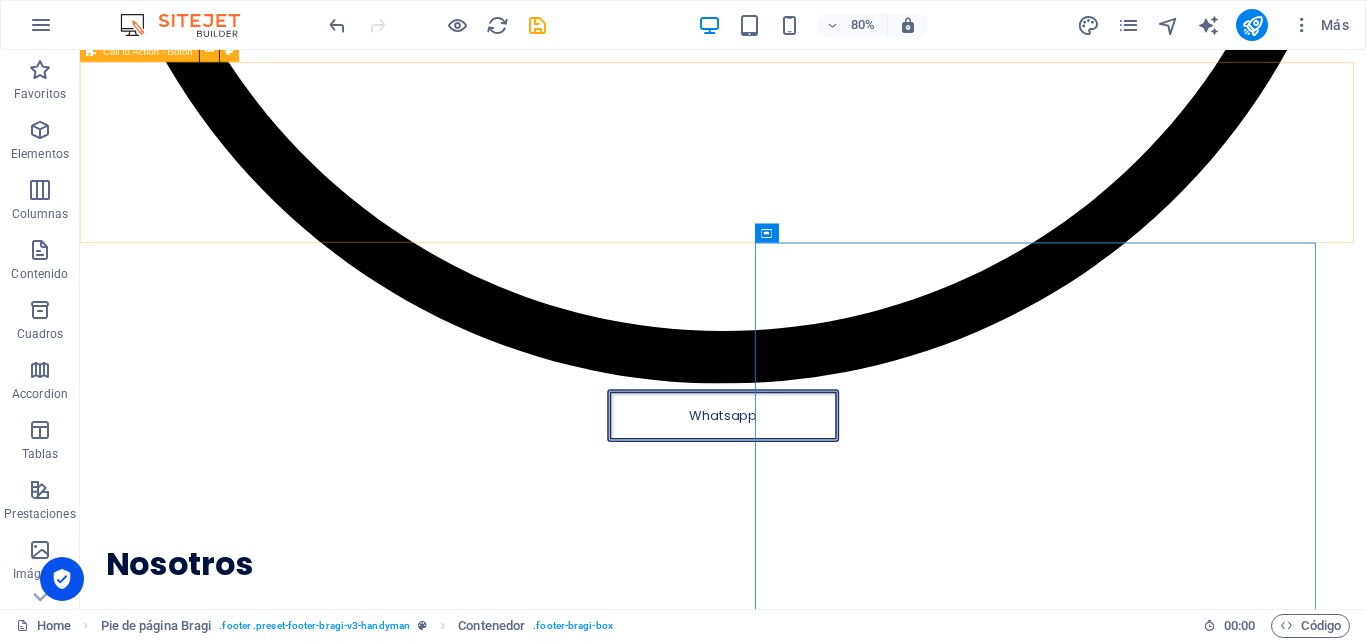 click on "Call to Action - Botón" at bounding box center (148, 52) 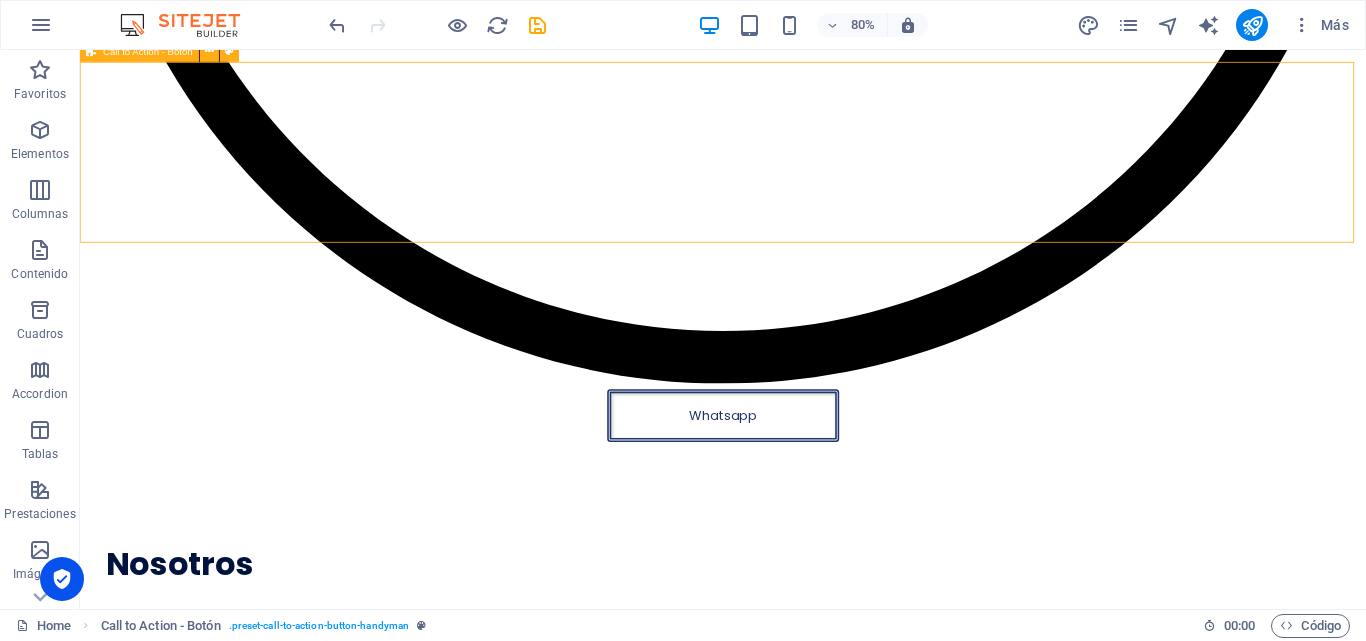 click on "Call to Action - Botón" at bounding box center [148, 52] 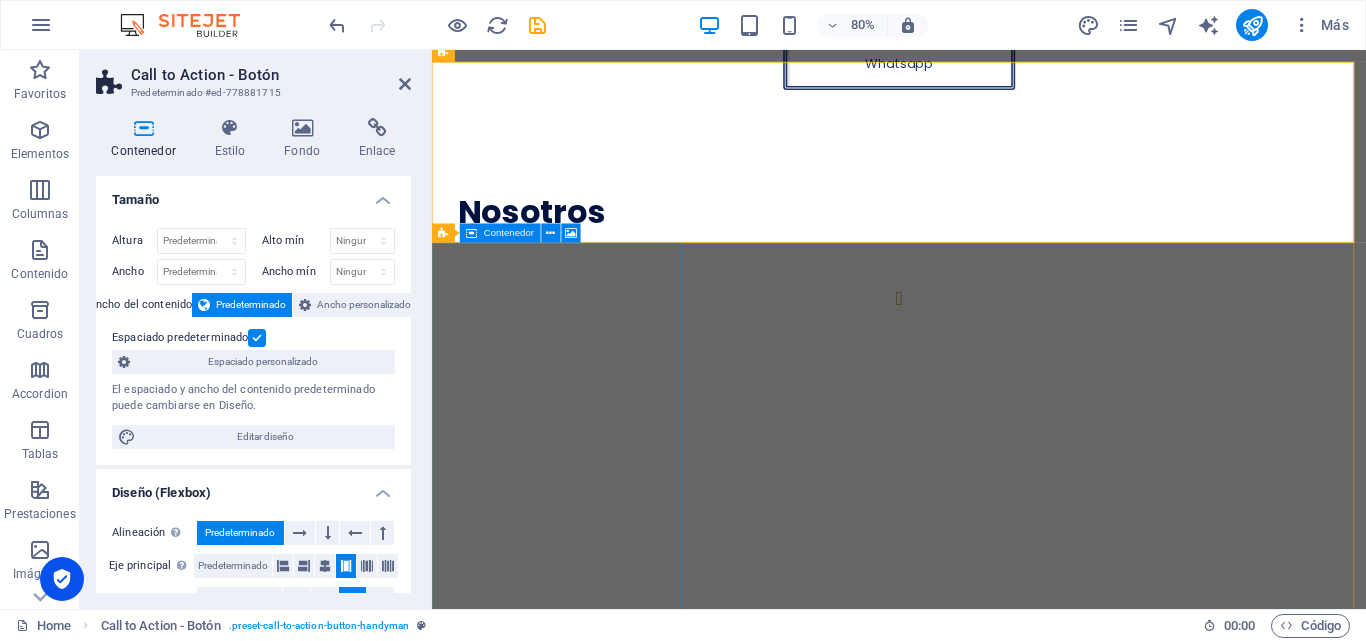 scroll, scrollTop: 1942, scrollLeft: 0, axis: vertical 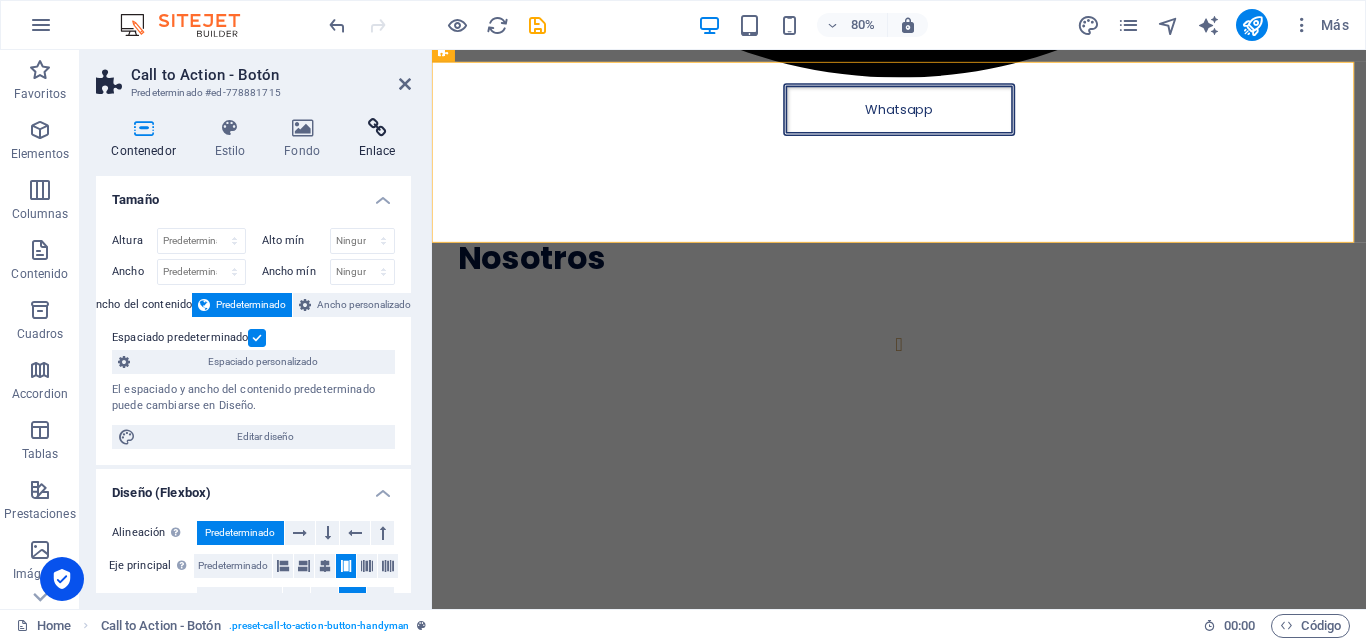 click on "Enlace" at bounding box center [377, 139] 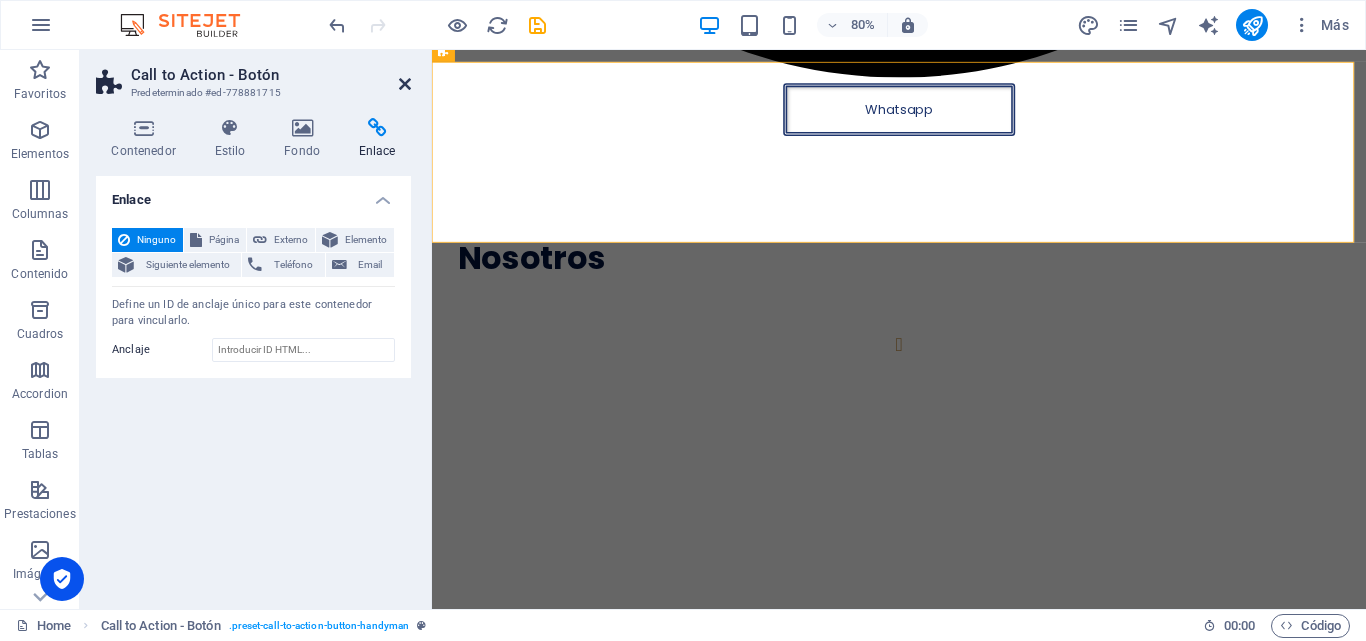 click at bounding box center [405, 84] 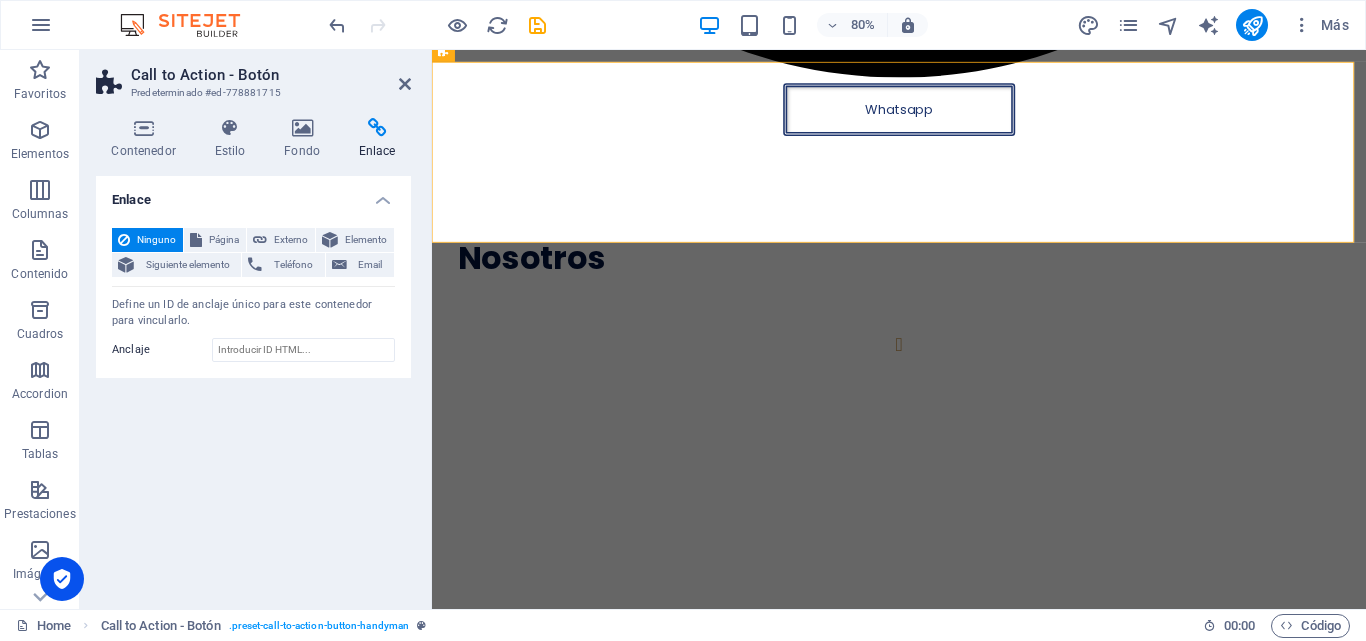 scroll, scrollTop: 2000, scrollLeft: 0, axis: vertical 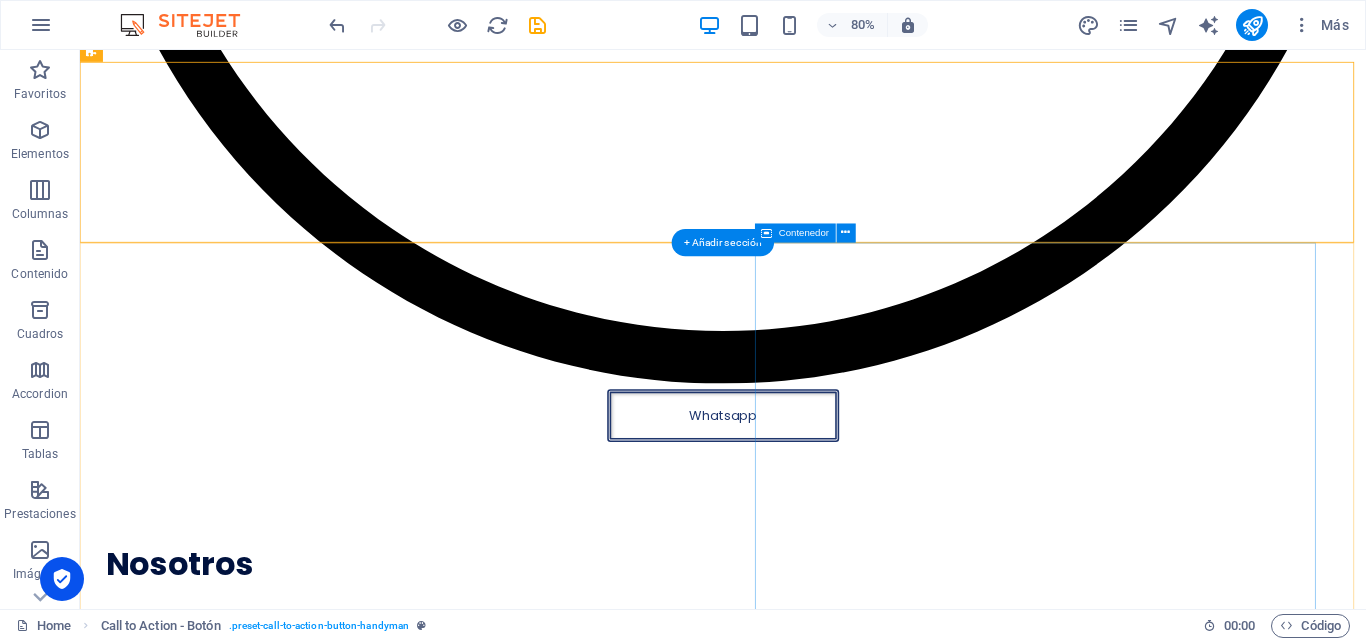 click on "Contacto 211nw 45th ave ,  Miami ,  33126 +1 (786) 932-1109 info@enviameloya.com" at bounding box center [884, 8546] 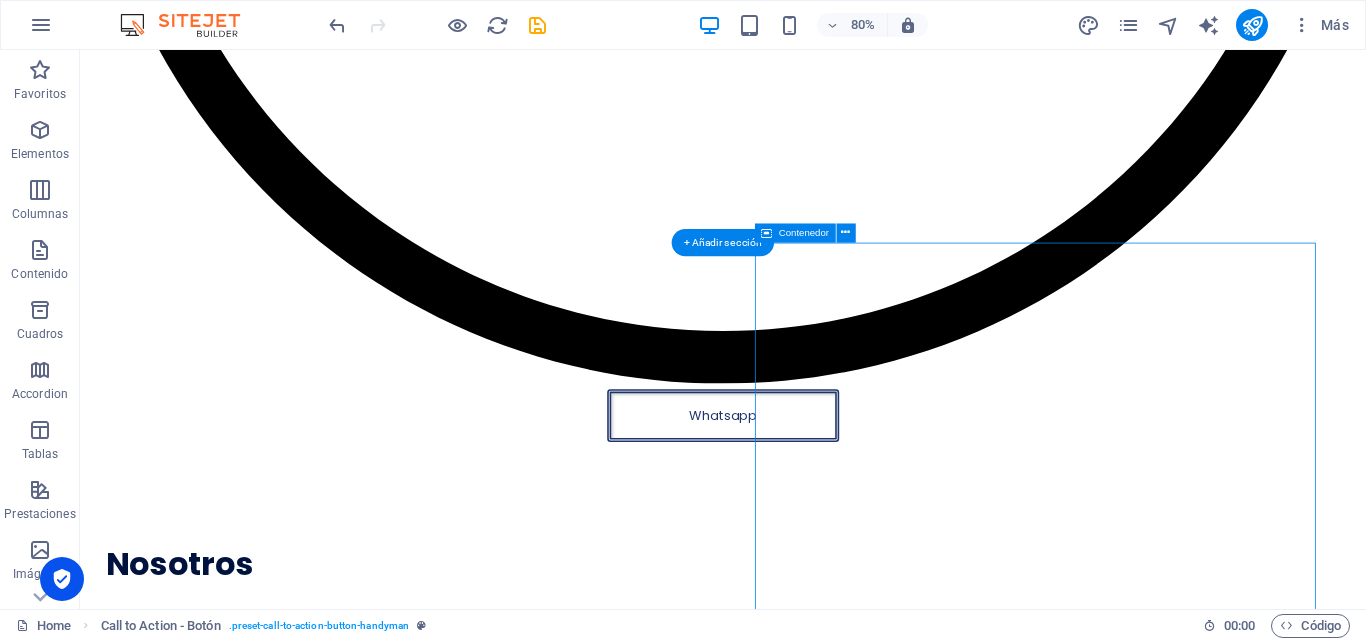 click on "Contacto 211nw 45th ave ,  Miami ,  33126 +1 (786) 932-1109 info@enviameloya.com" at bounding box center (884, 8546) 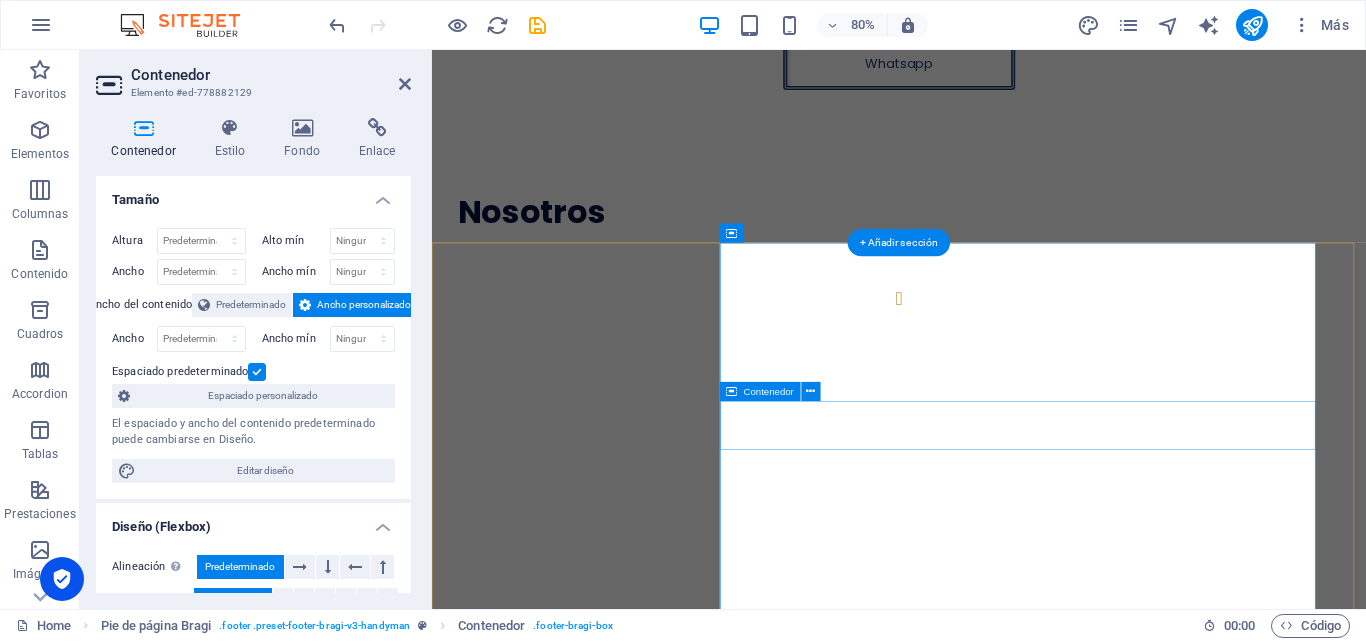 scroll, scrollTop: 1942, scrollLeft: 0, axis: vertical 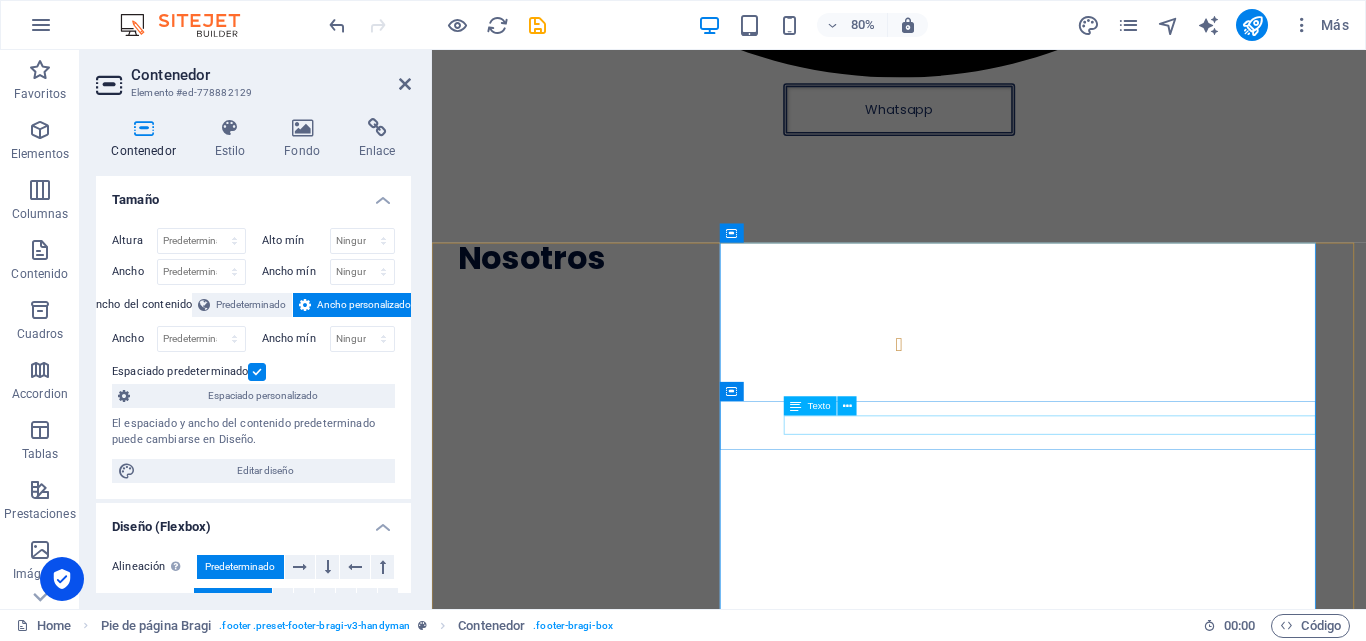 click on "211nw 45th ave ,  Miami ,  33126" at bounding box center [1016, 8068] 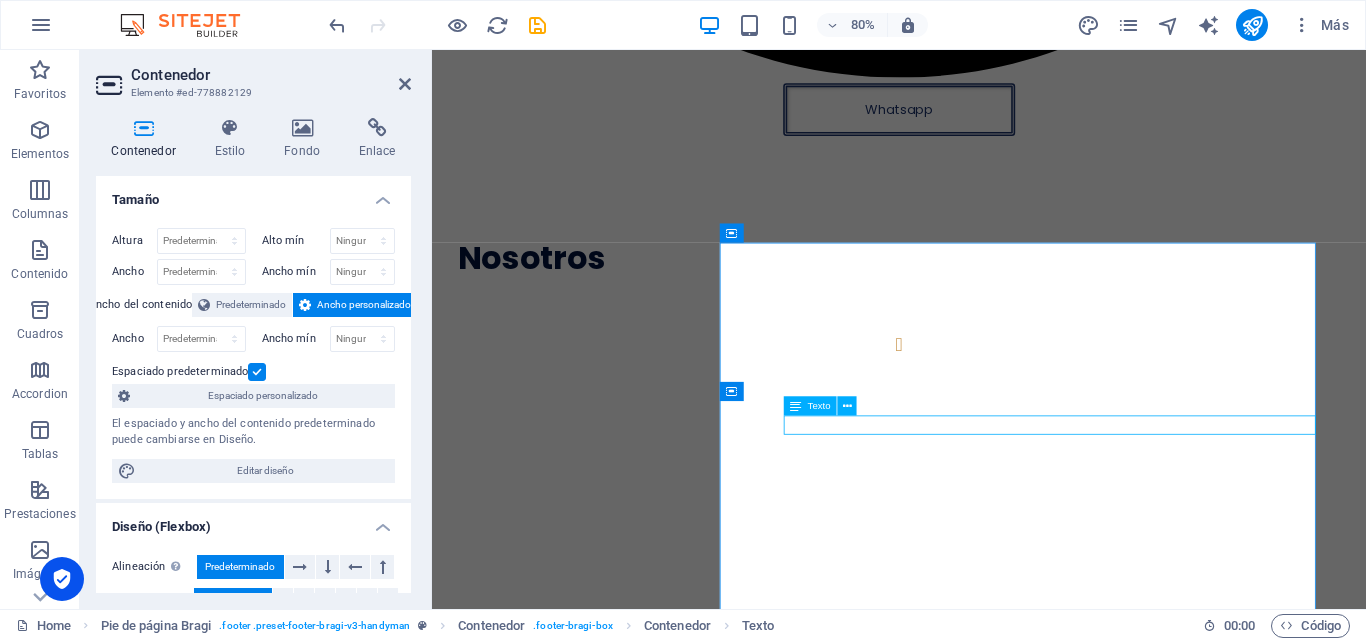 click on "211nw 45th ave ,  Miami ,  33126" at bounding box center (1016, 8068) 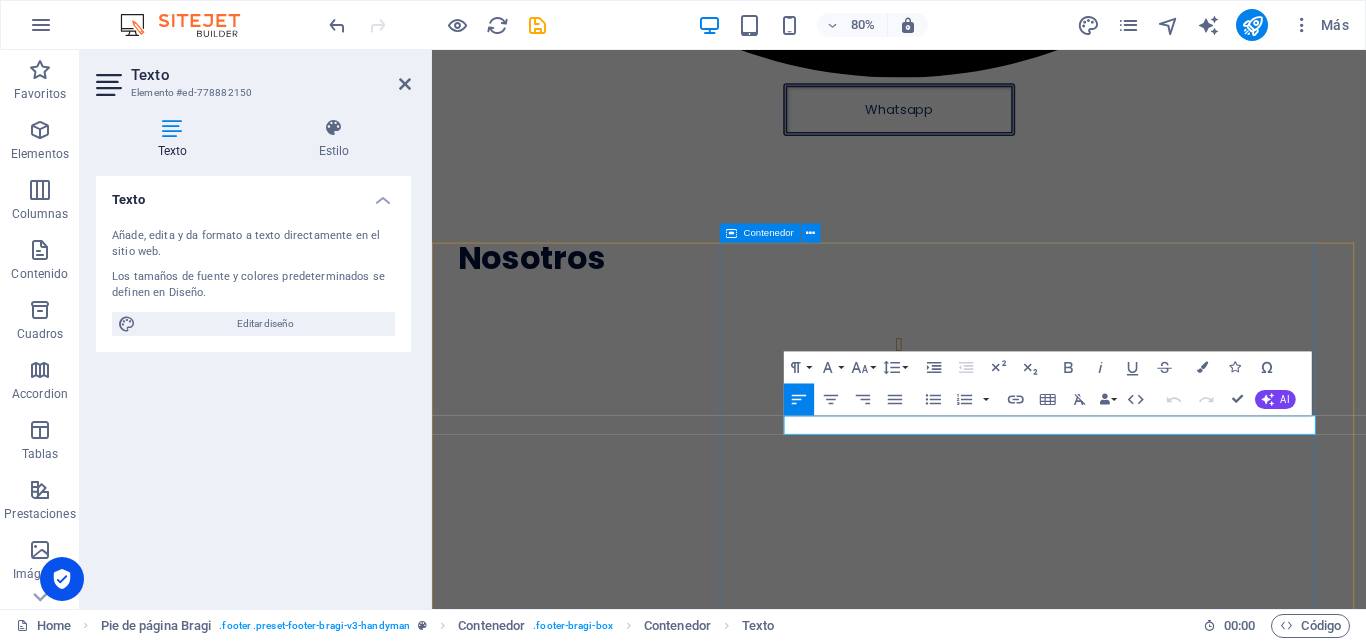 click on "Contacto 211nw 45th ave ,  Miami ,  33126 +1 (786) 932-1109 info@enviameloya.com" at bounding box center [1016, 8164] 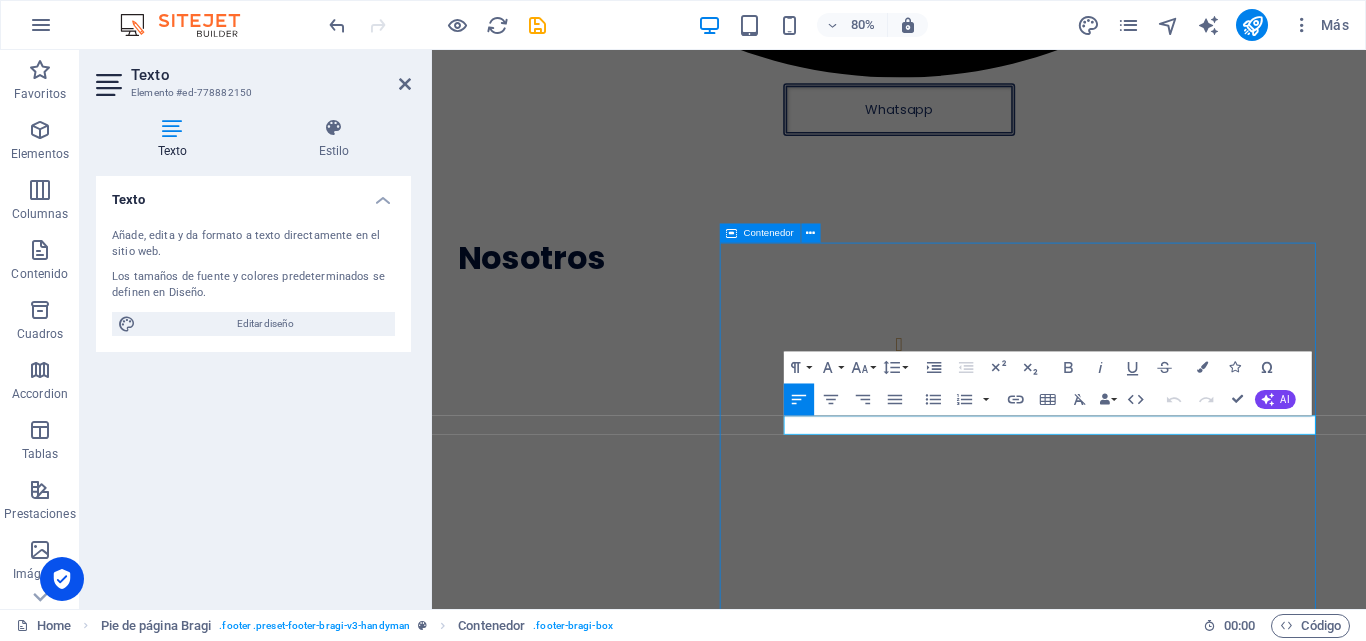 click on "Contacto 211nw 45th ave ,  Miami ,  33126 +1 (786) 932-1109 info@enviameloya.com" at bounding box center [1016, 8164] 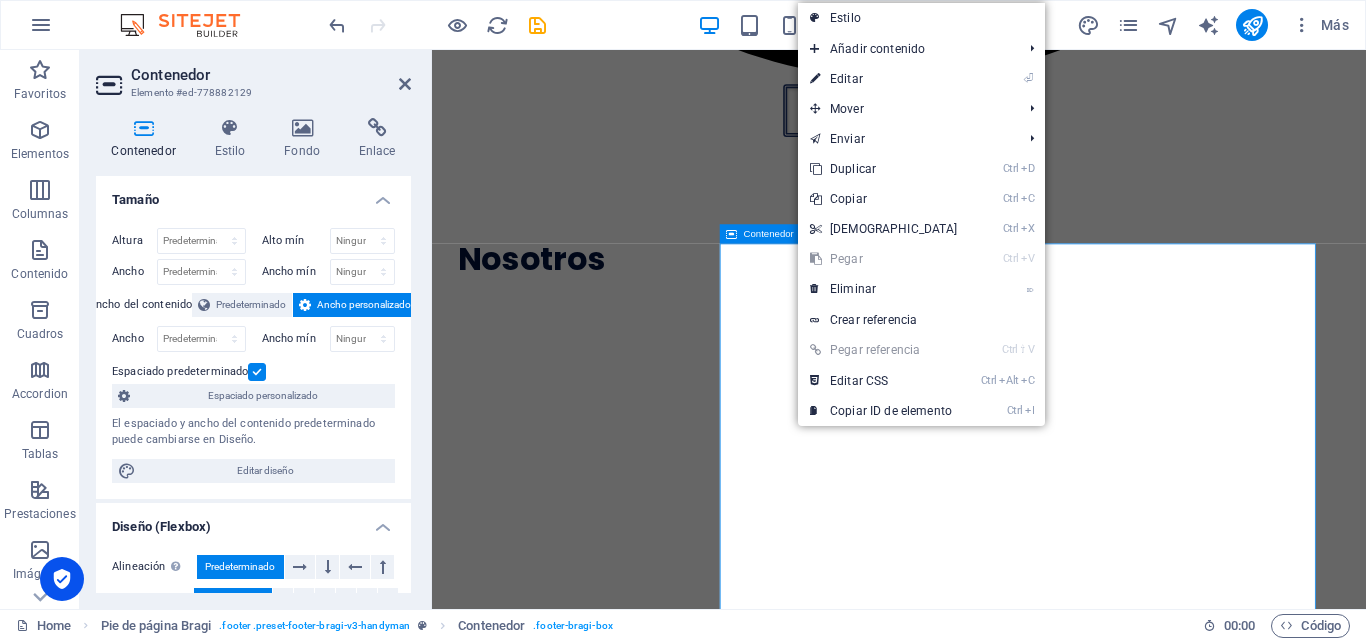 click on "Contacto 211nw 45th ave ,  Miami ,  33126 +1 (786) 932-1109 info@enviameloya.com" at bounding box center [1016, 8165] 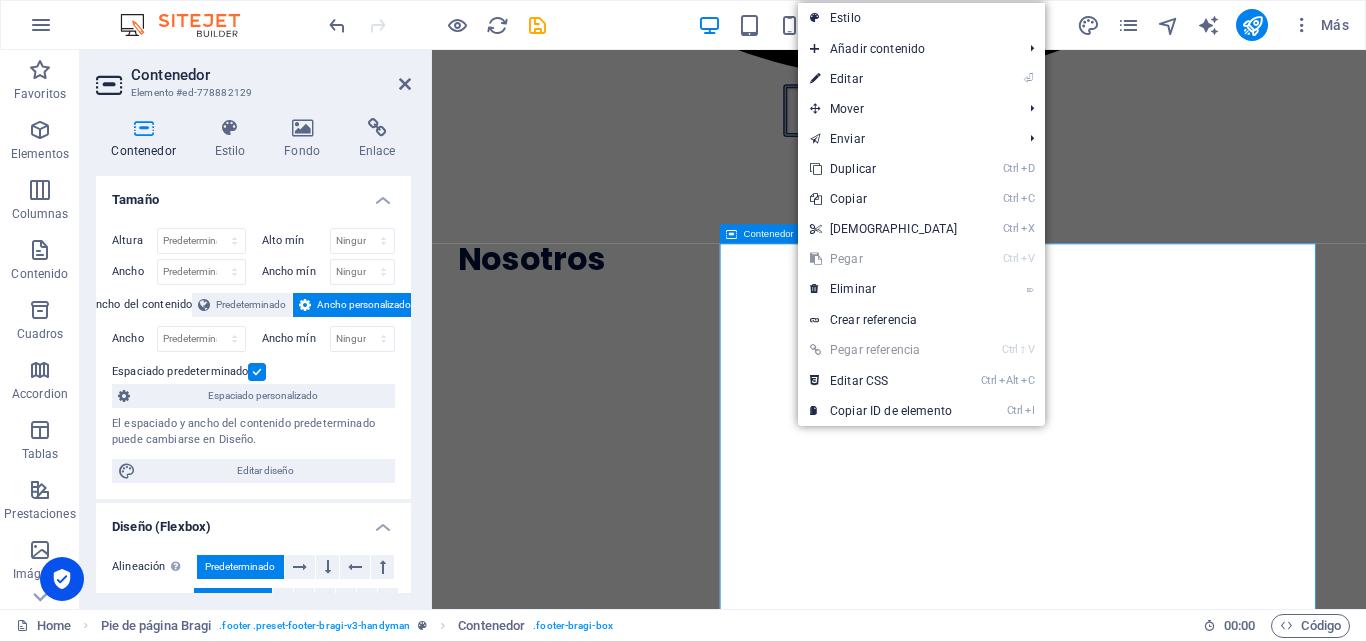 click on "Contacto 211nw 45th ave ,  Miami ,  33126 +1 (786) 932-1109 info@enviameloya.com" at bounding box center [1016, 8165] 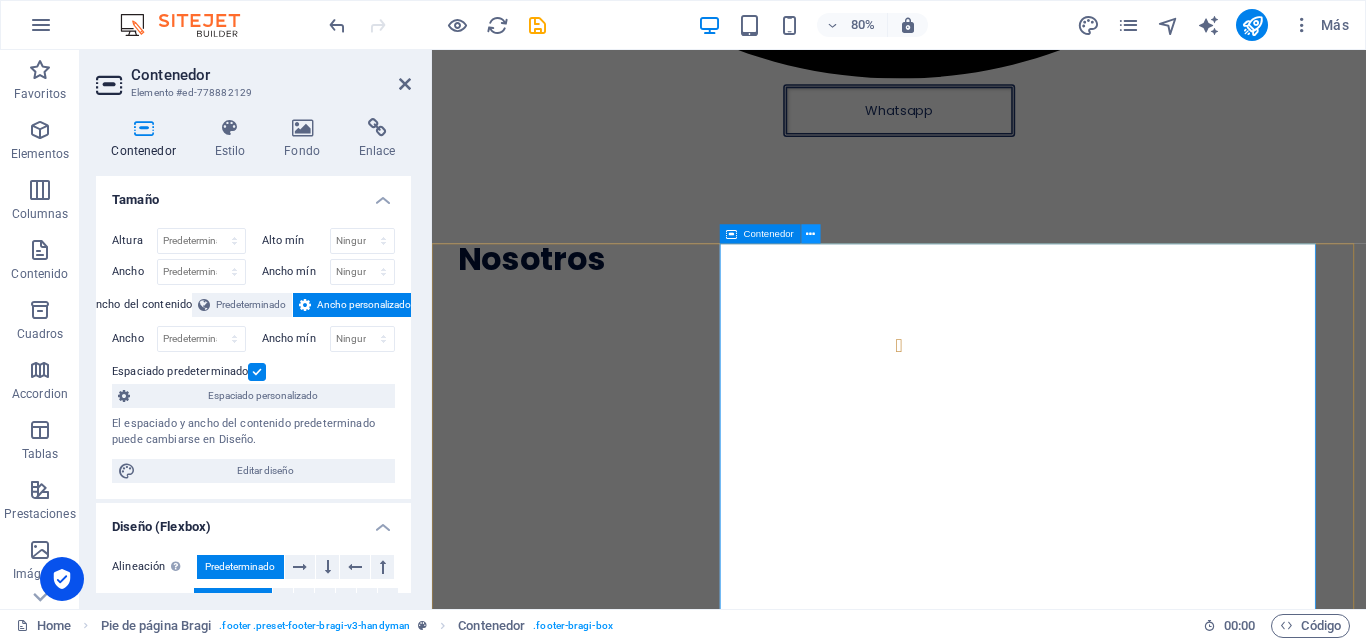 click at bounding box center [810, 234] 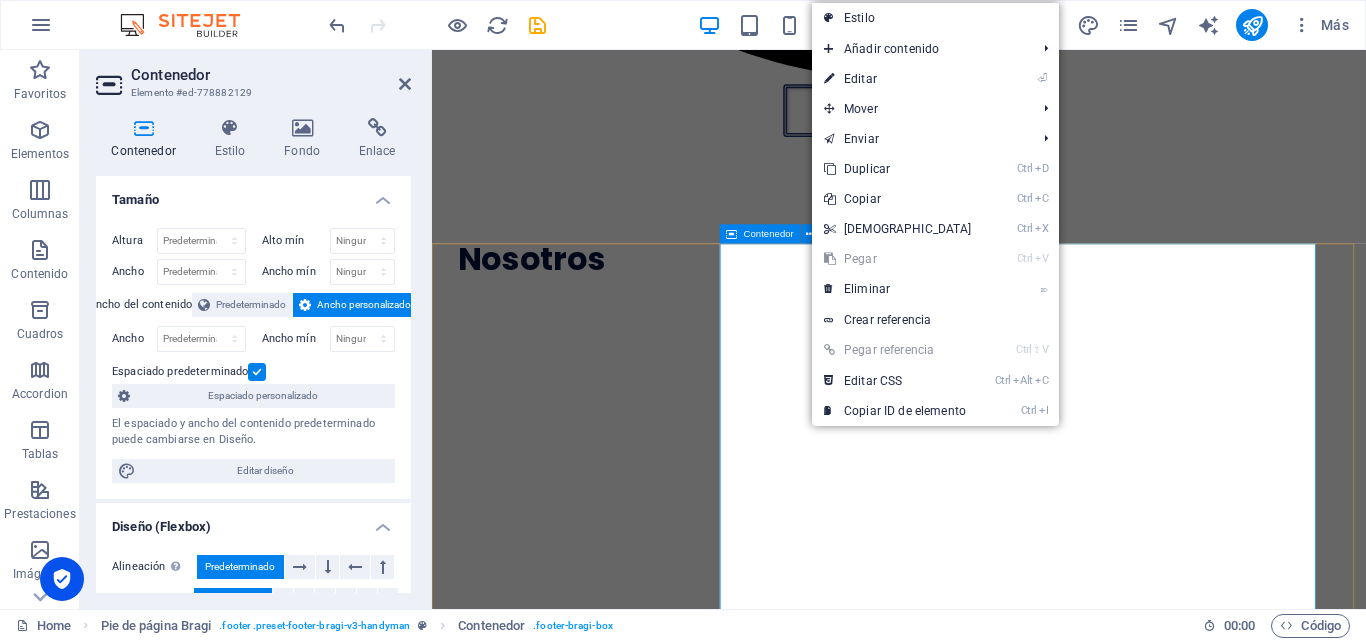 click on "Contacto 211nw 45th ave ,  Miami ,  33126 +1 (786) 932-1109 info@enviameloya.com" at bounding box center (1016, 8165) 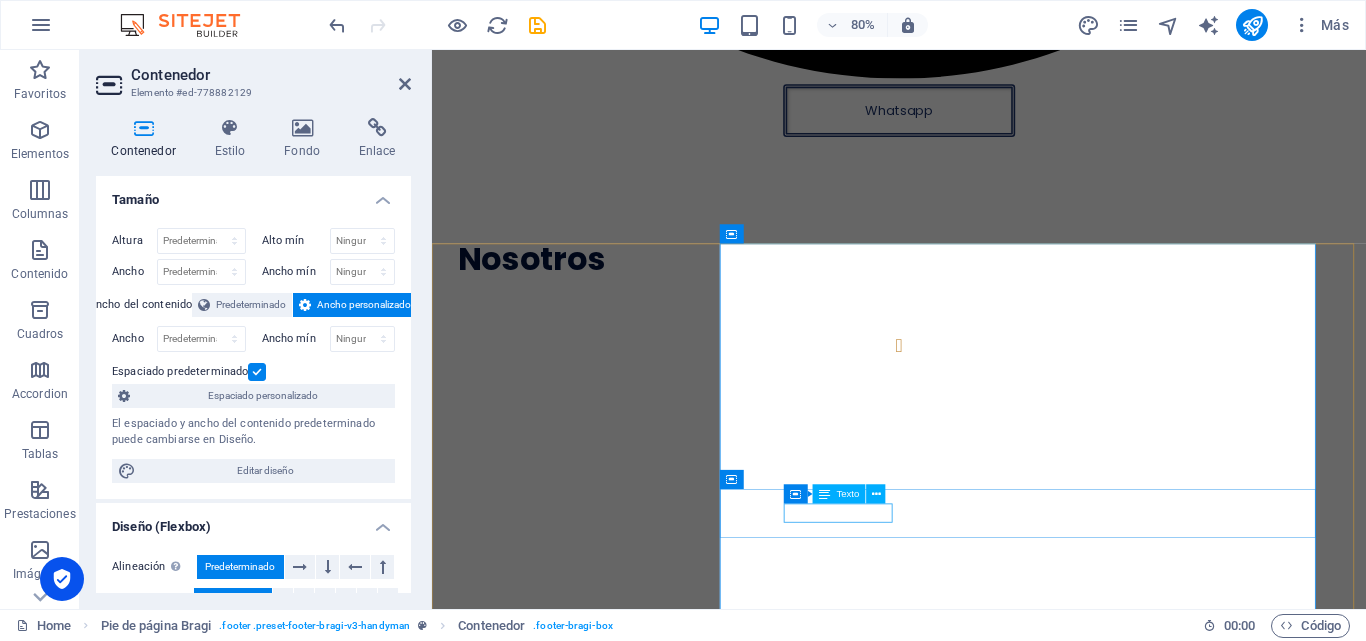click on "[PHONE_NUMBER]" at bounding box center (1016, 8269) 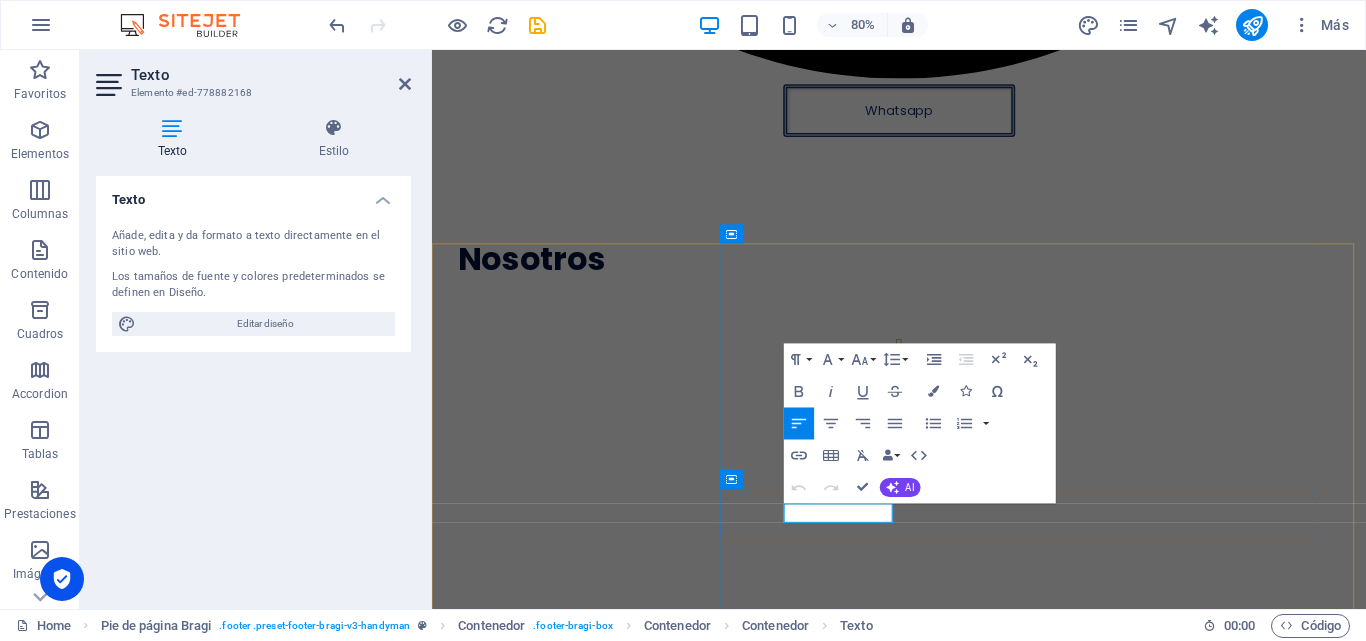 click on "[PHONE_NUMBER]" at bounding box center (552, 8268) 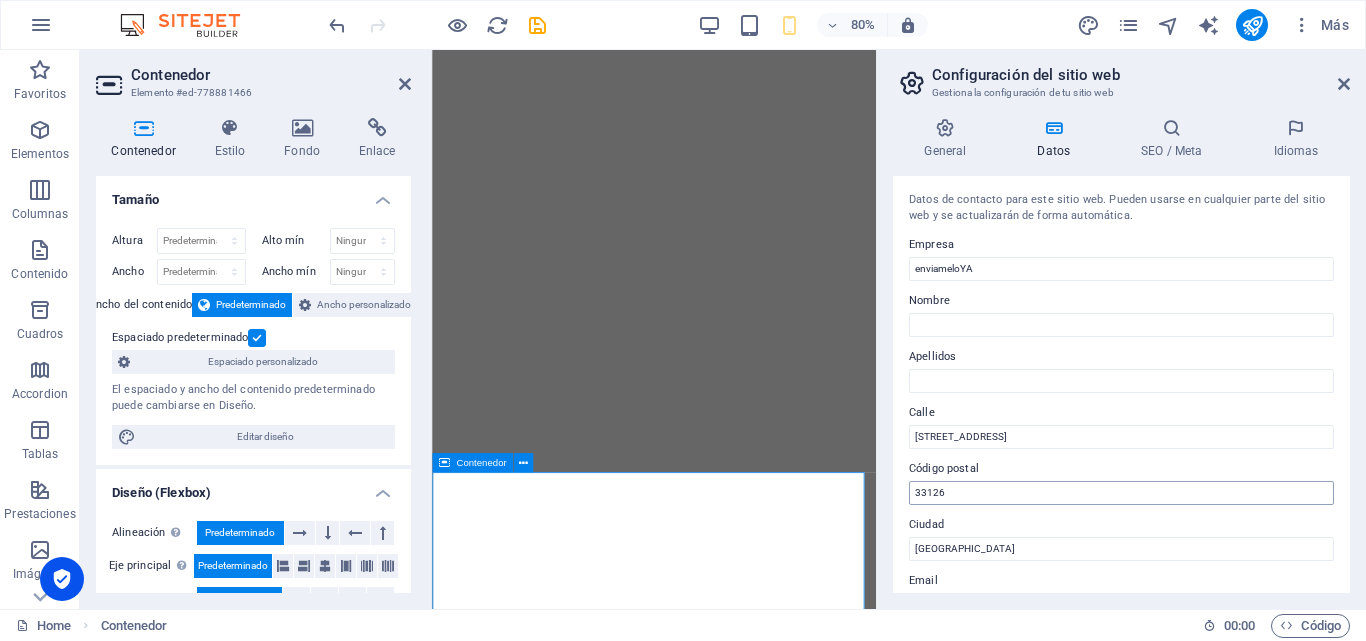 scroll, scrollTop: 2109, scrollLeft: 0, axis: vertical 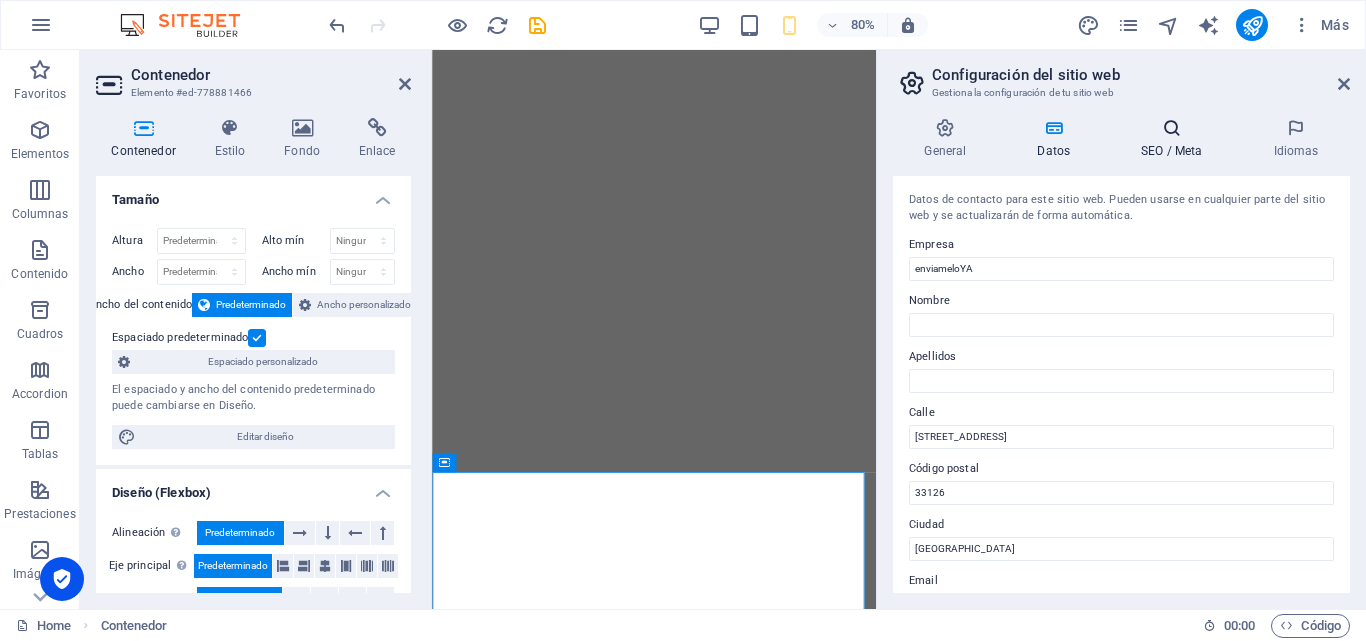 click on "SEO / Meta" at bounding box center (1176, 139) 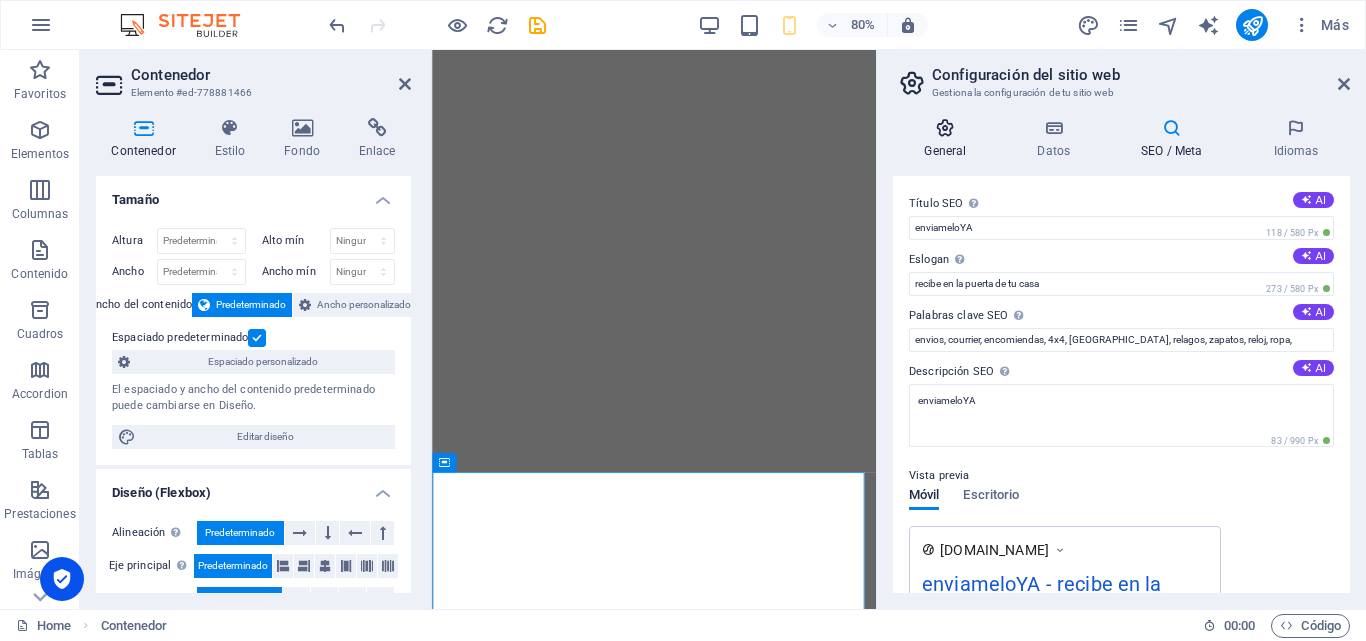 click at bounding box center (945, 128) 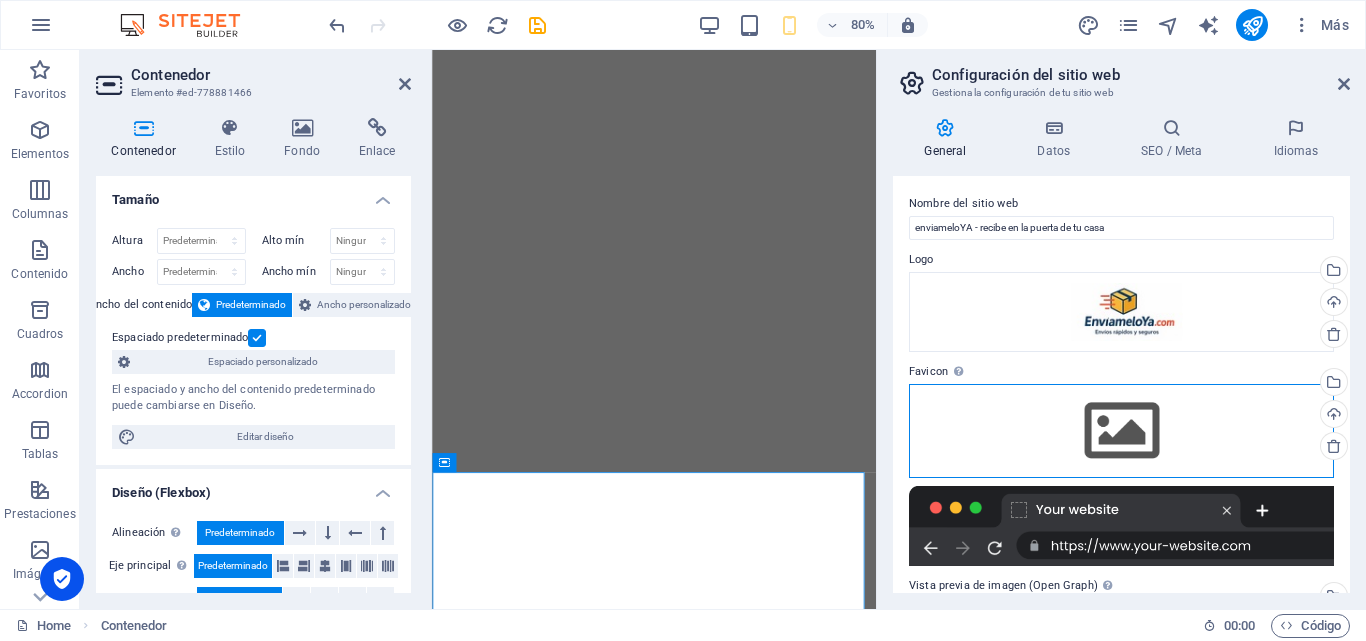 click on "Arrastra archivos aquí, haz clic para escoger archivos o  selecciona archivos de Archivos o de nuestra galería gratuita de fotos y vídeos" at bounding box center (1121, 431) 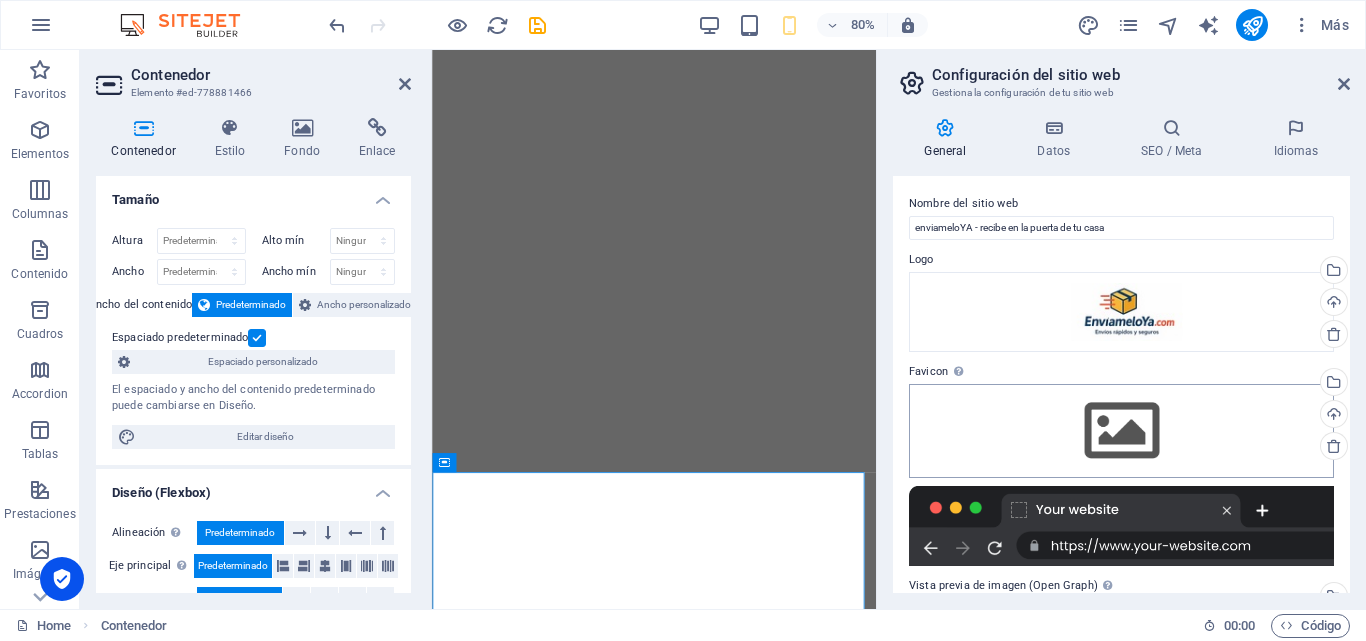 click on "enviameloYA Home Favoritos Elementos Columnas Contenido Cuadros Accordion Tablas Prestaciones Imágenes Control deslizante Encabezado Pie de página Formularios Marketing Colecciones Contenedor Elemento #ed-778881466
Contenedor Estilo Fondo Enlace Tamaño Altura Predeterminado px rem % vh vw Alto mín Ninguno px rem % vh vw Ancho Predeterminado px rem % em vh vw Ancho mín Ninguno px rem % vh vw Ancho del contenido Predeterminado Ancho personalizado Ancho Predeterminado px rem % em vh vw Ancho mín Ninguno px rem % vh vw Espaciado predeterminado Espaciado personalizado El espaciado y ancho del contenido predeterminado puede cambiarse en Diseño. Editar diseño Diseño (Flexbox) Alineación Determina flex-direction. Predeterminado Eje principal Determina la forma en la que los elementos deberían comportarse por el eje principal en este contenedor (contenido justificado). Predeterminado Eje lateral Predeterminado %" at bounding box center (683, 320) 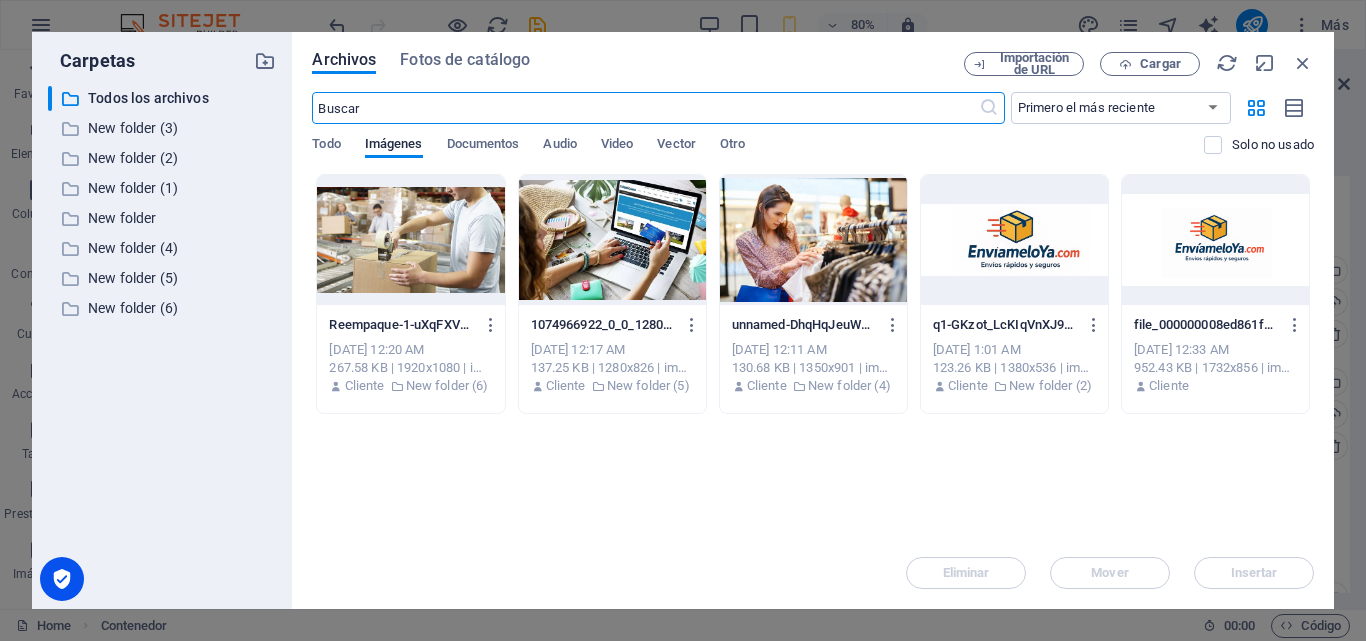scroll, scrollTop: 4640, scrollLeft: 0, axis: vertical 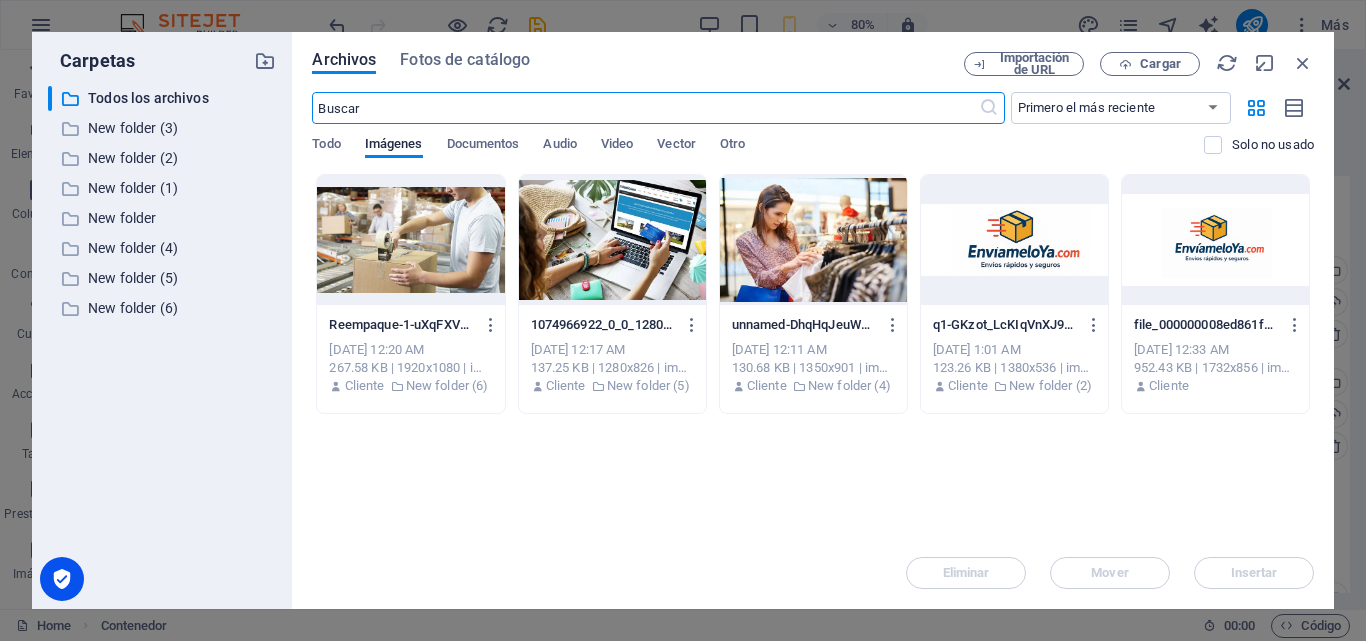 click at bounding box center (1014, 240) 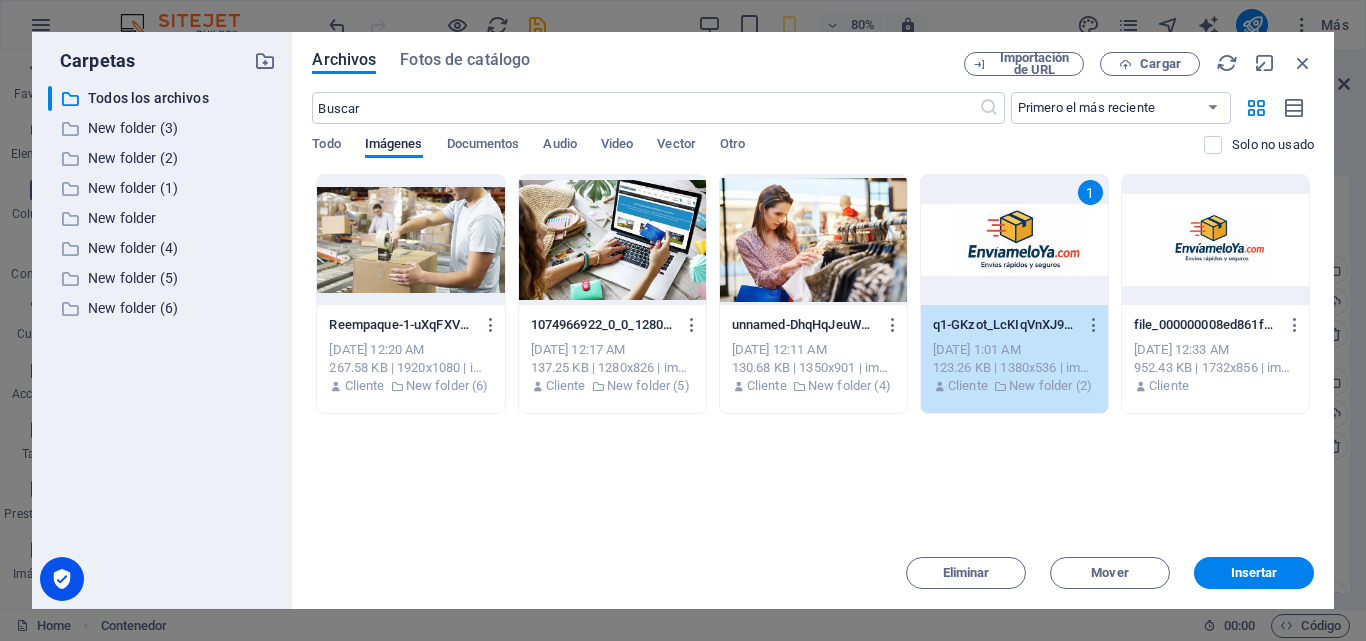 click on "1" at bounding box center [1014, 240] 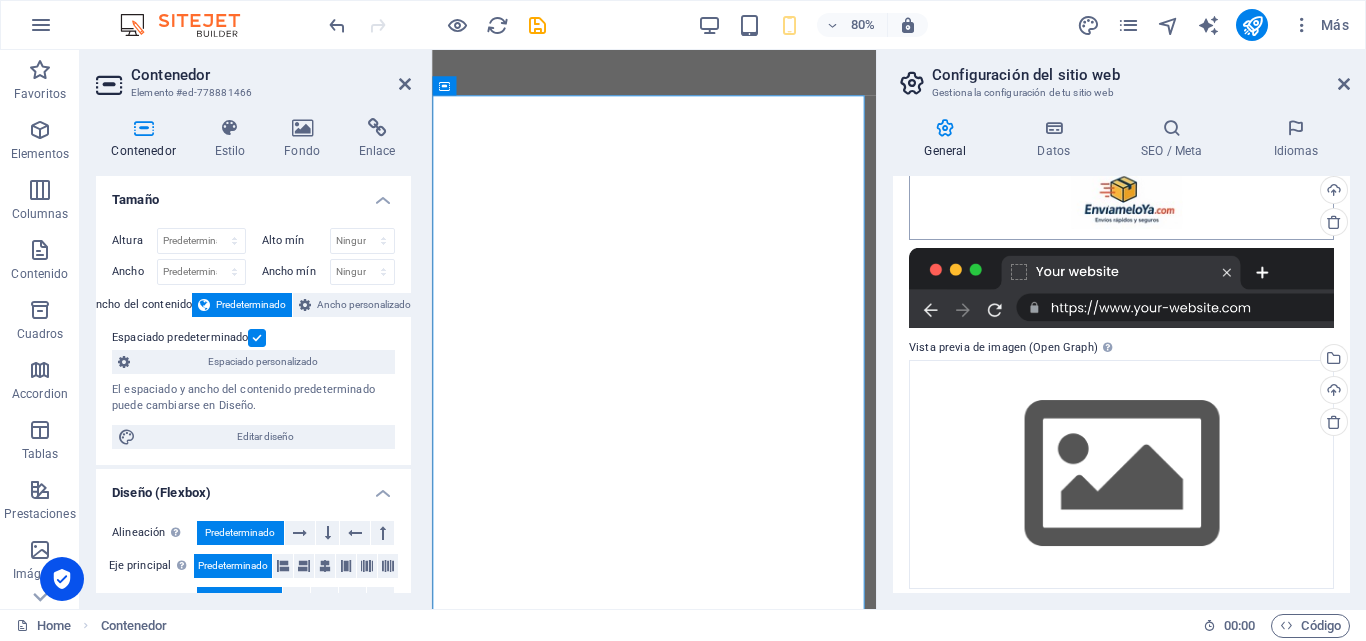 scroll, scrollTop: 236, scrollLeft: 0, axis: vertical 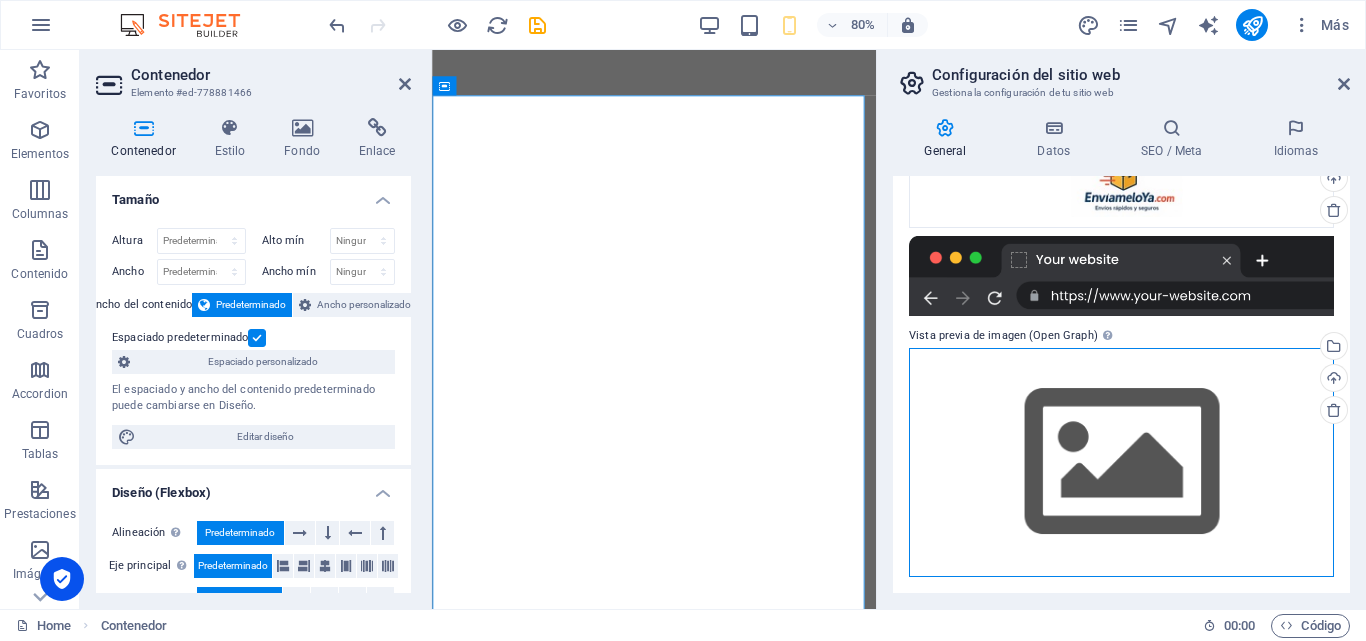 click on "Arrastra archivos aquí, haz clic para escoger archivos o  selecciona archivos de Archivos o de nuestra galería gratuita de fotos y vídeos" at bounding box center [1121, 462] 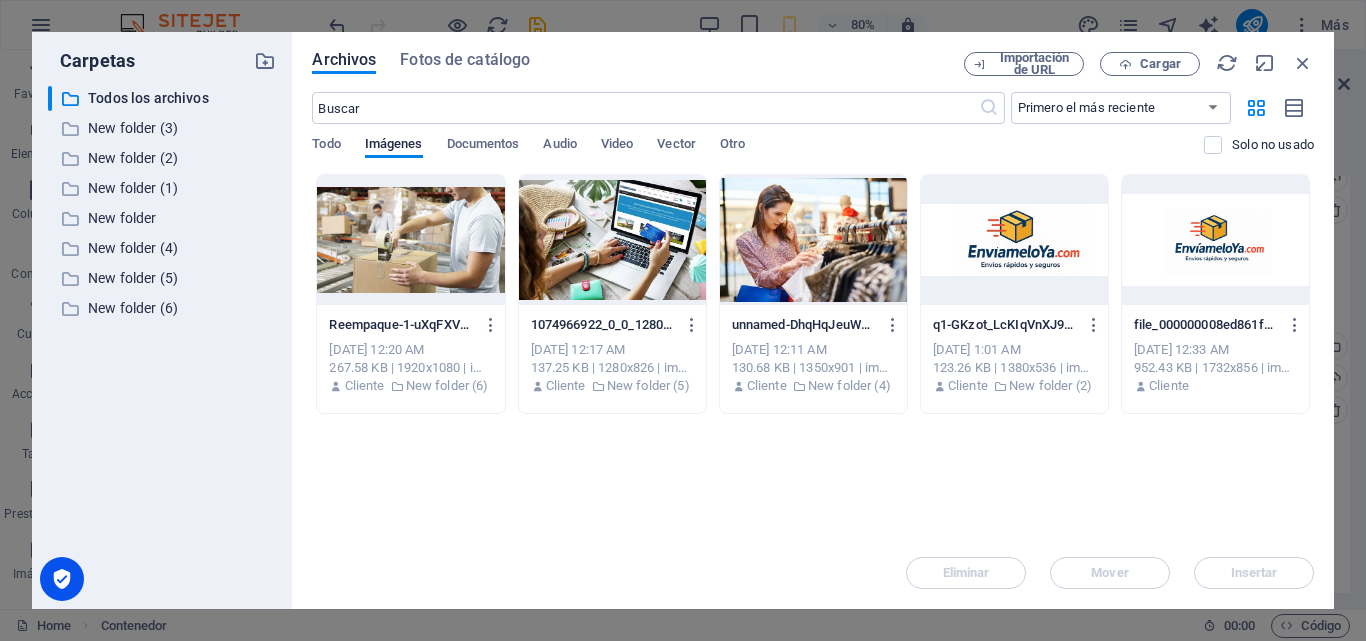scroll, scrollTop: 4484, scrollLeft: 0, axis: vertical 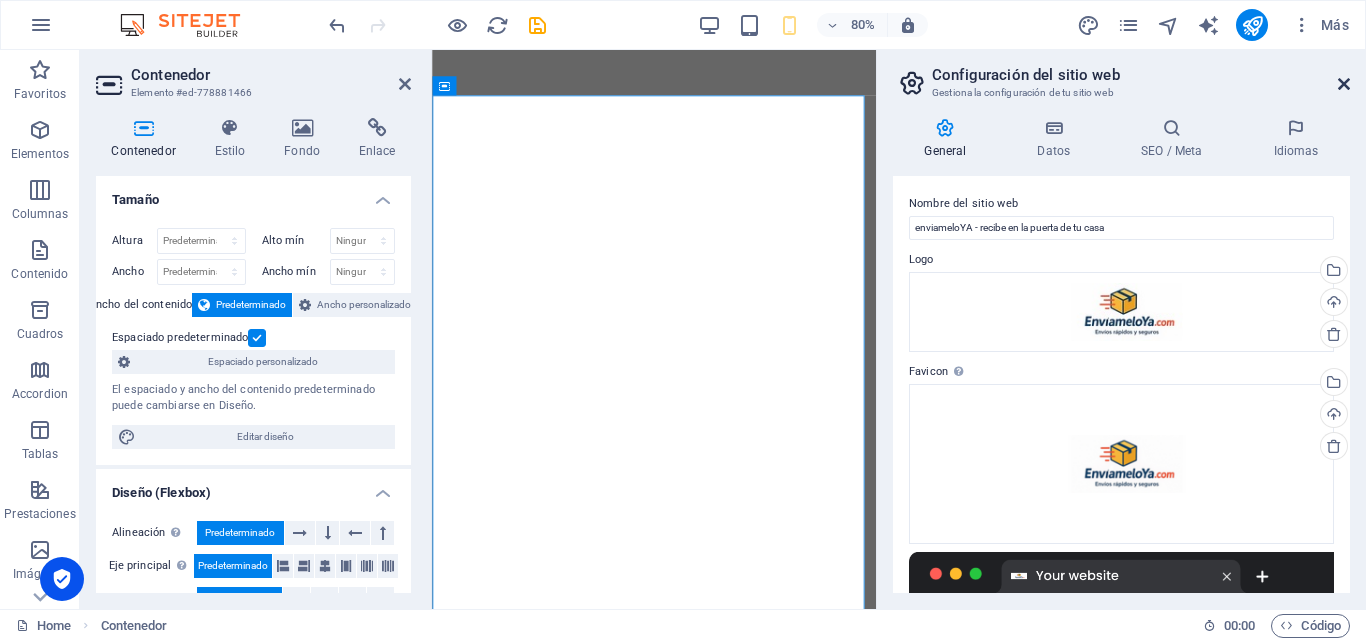 click at bounding box center [1344, 84] 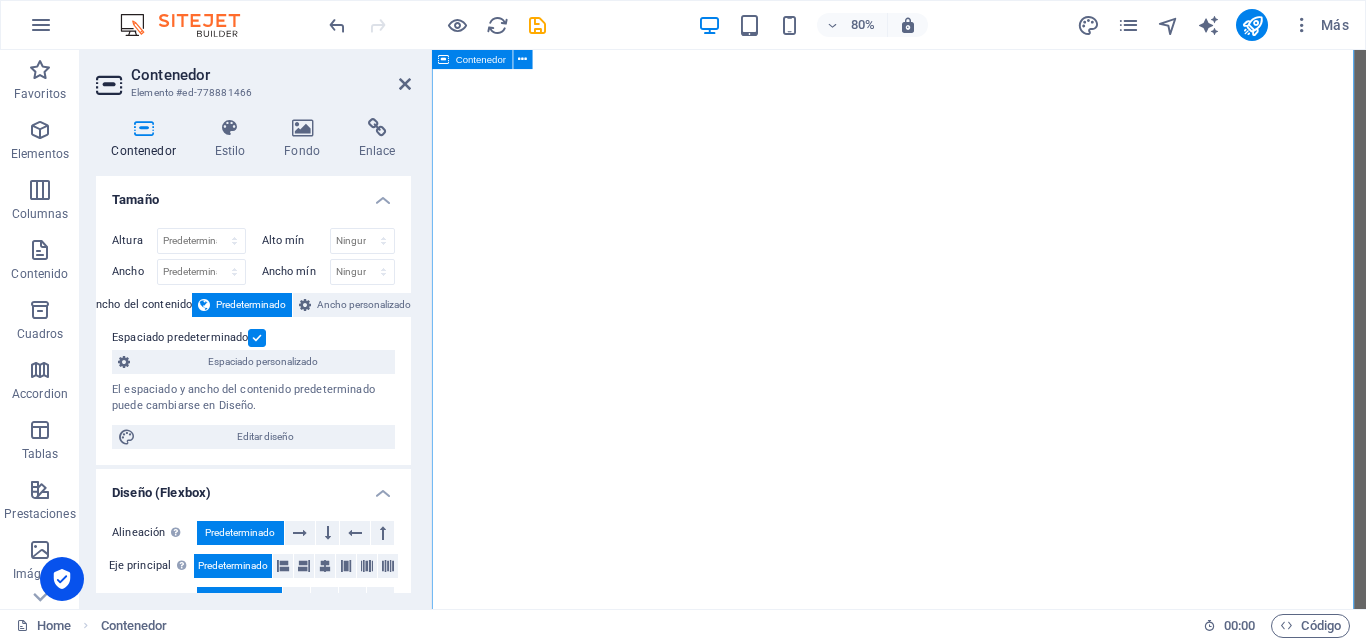 scroll, scrollTop: 2822, scrollLeft: 0, axis: vertical 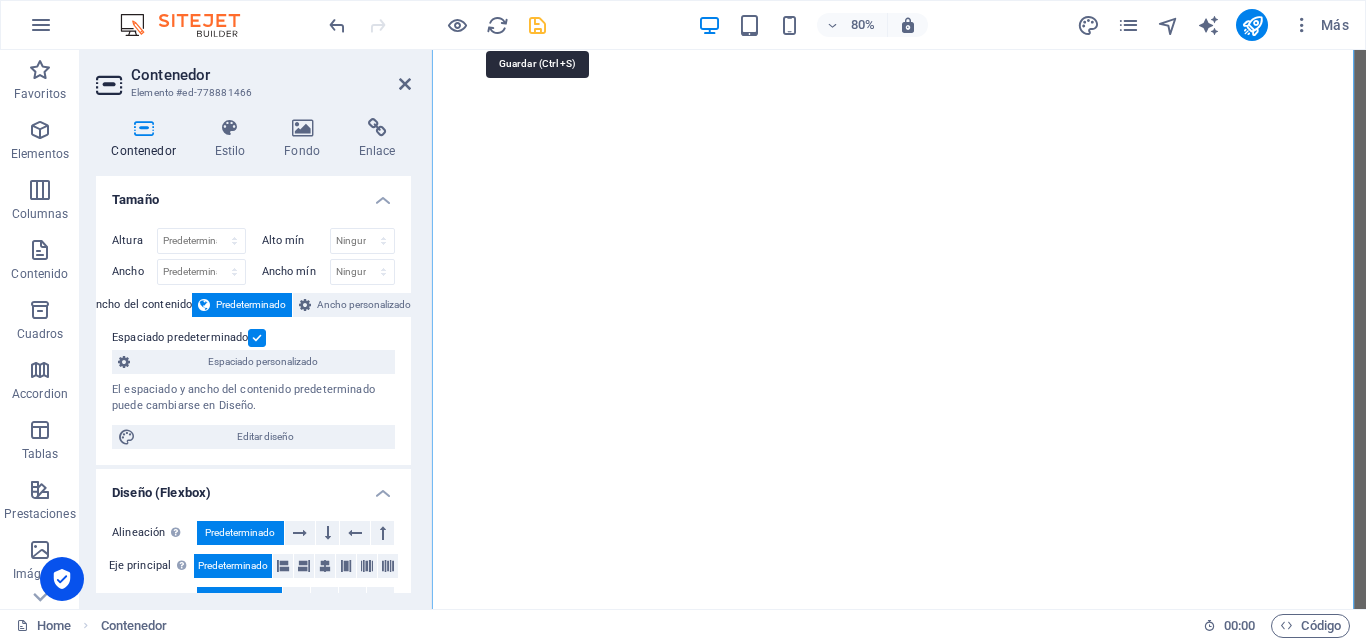 click at bounding box center (537, 25) 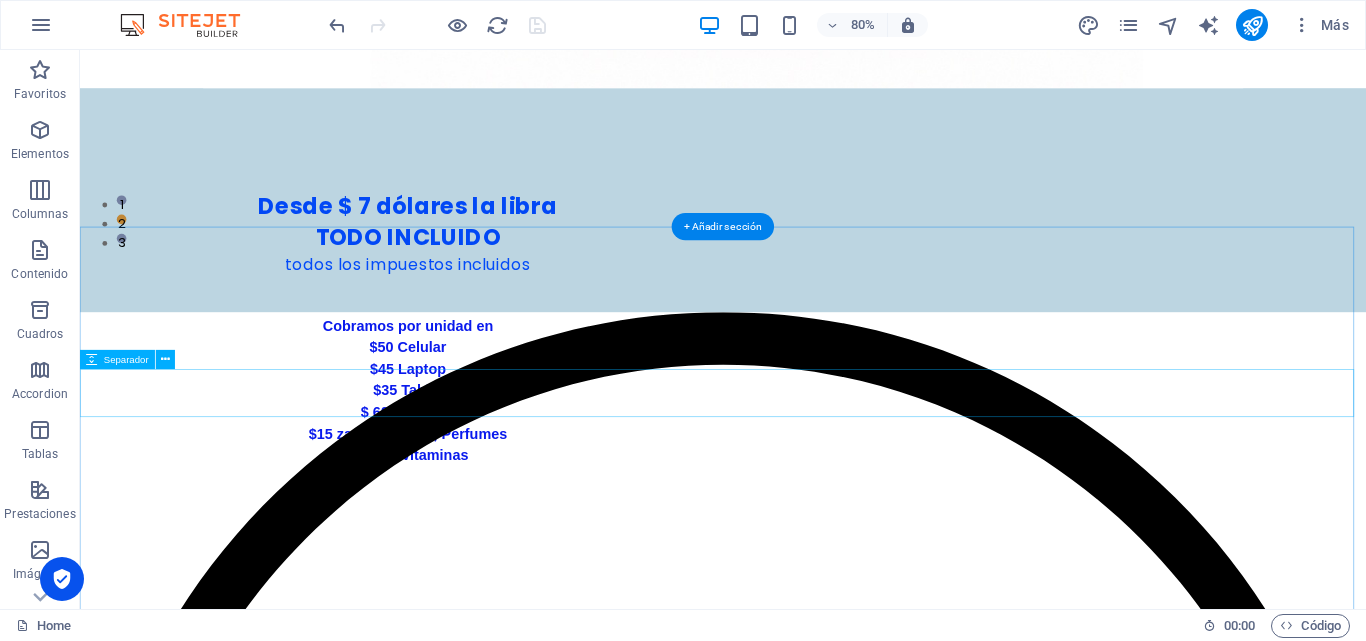 scroll, scrollTop: 279, scrollLeft: 0, axis: vertical 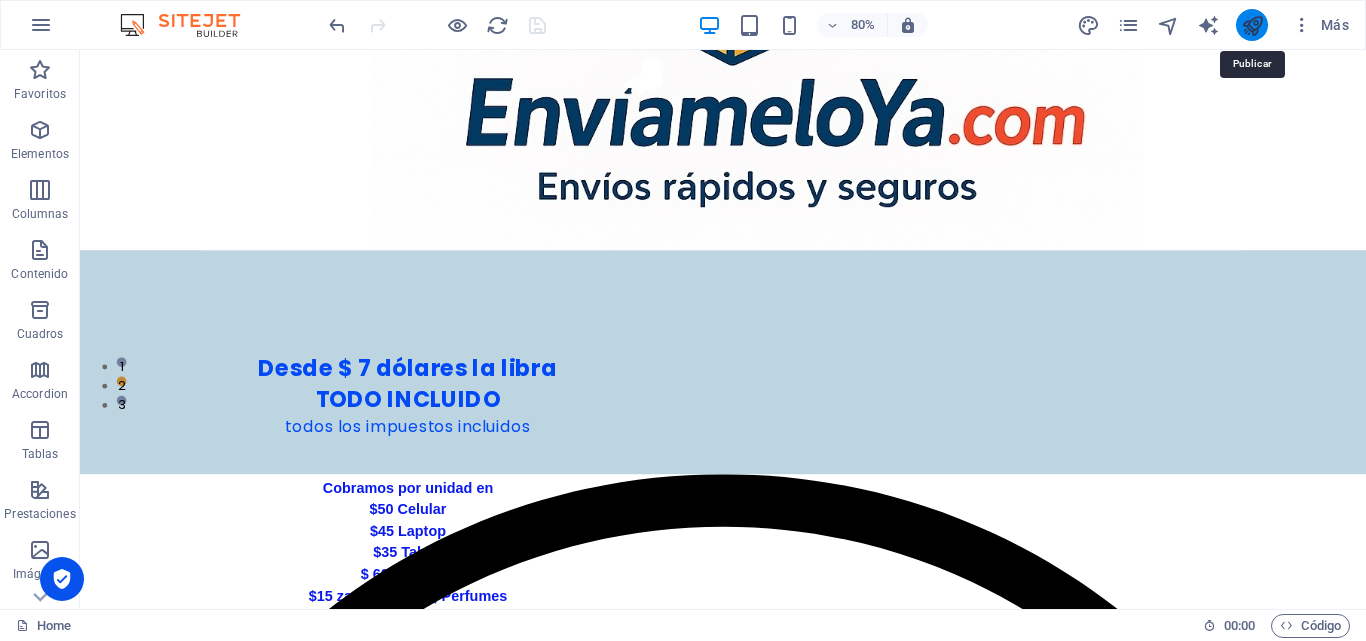 click at bounding box center [1252, 25] 